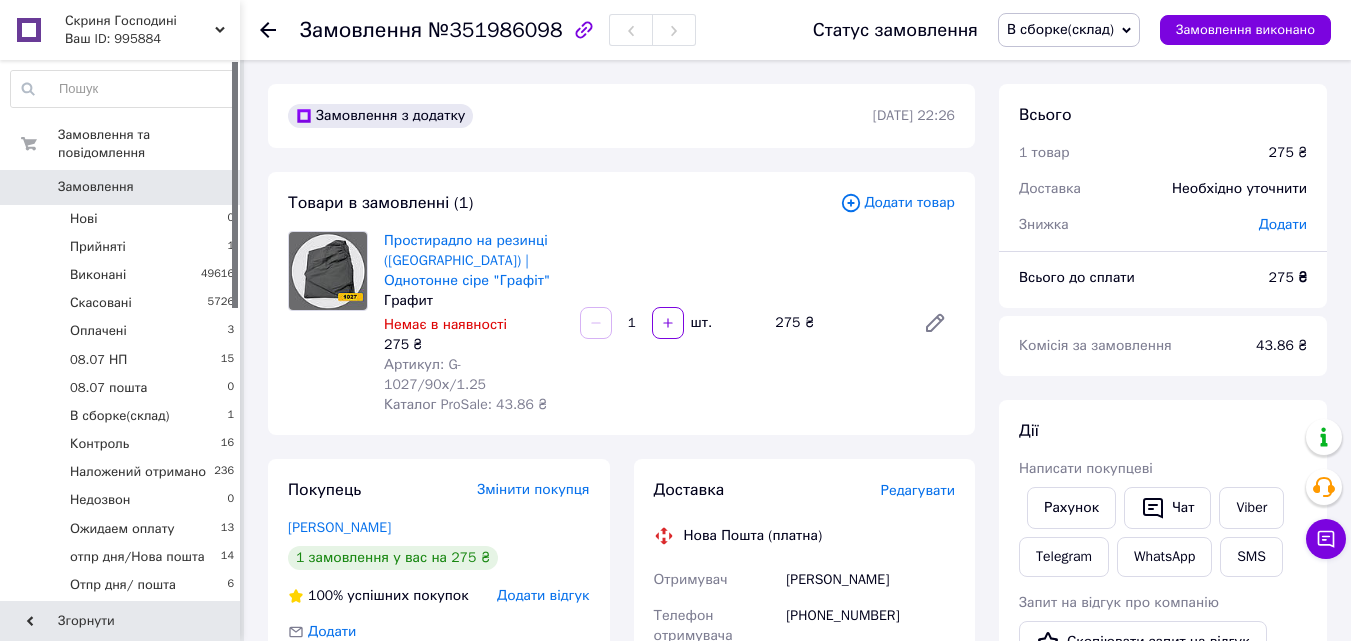 scroll, scrollTop: 875, scrollLeft: 0, axis: vertical 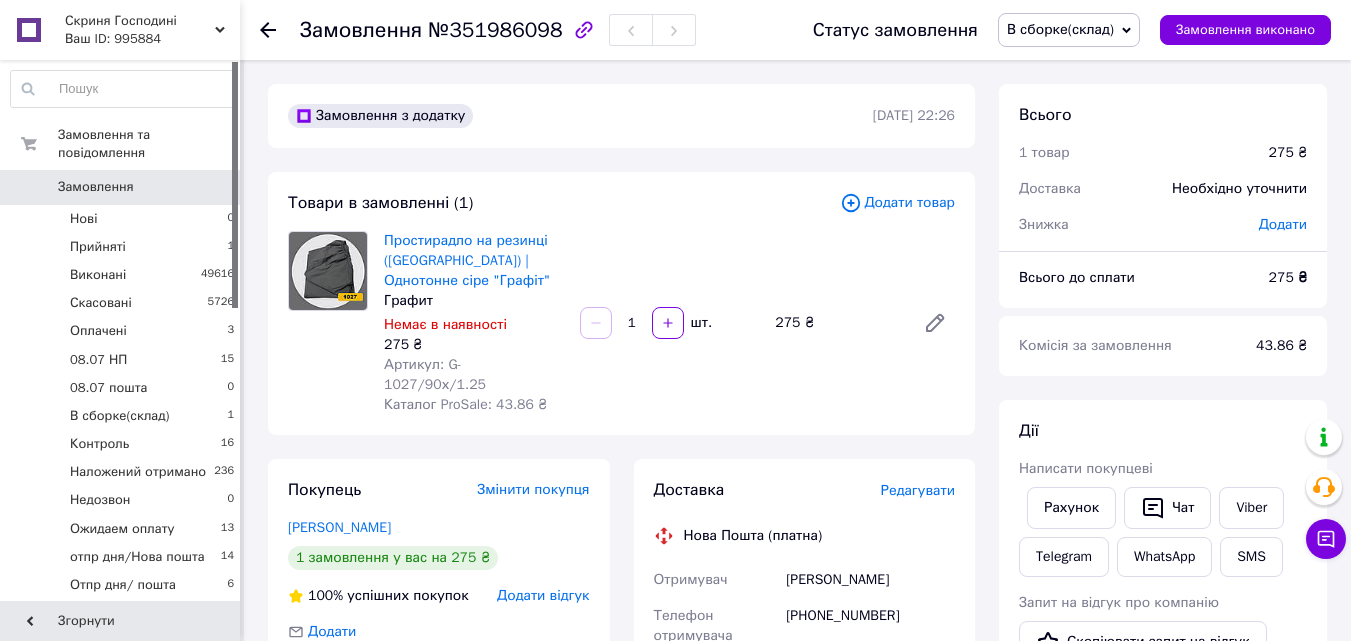click on "Замовлення" at bounding box center (121, 187) 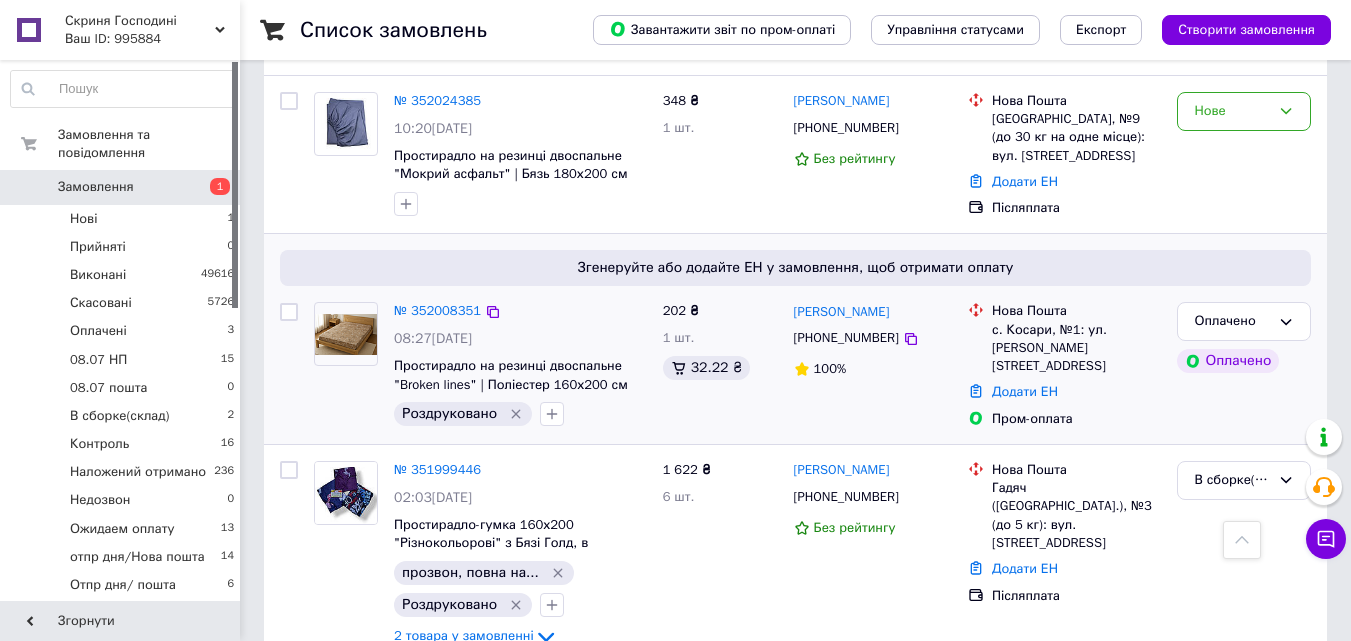 scroll, scrollTop: 100, scrollLeft: 0, axis: vertical 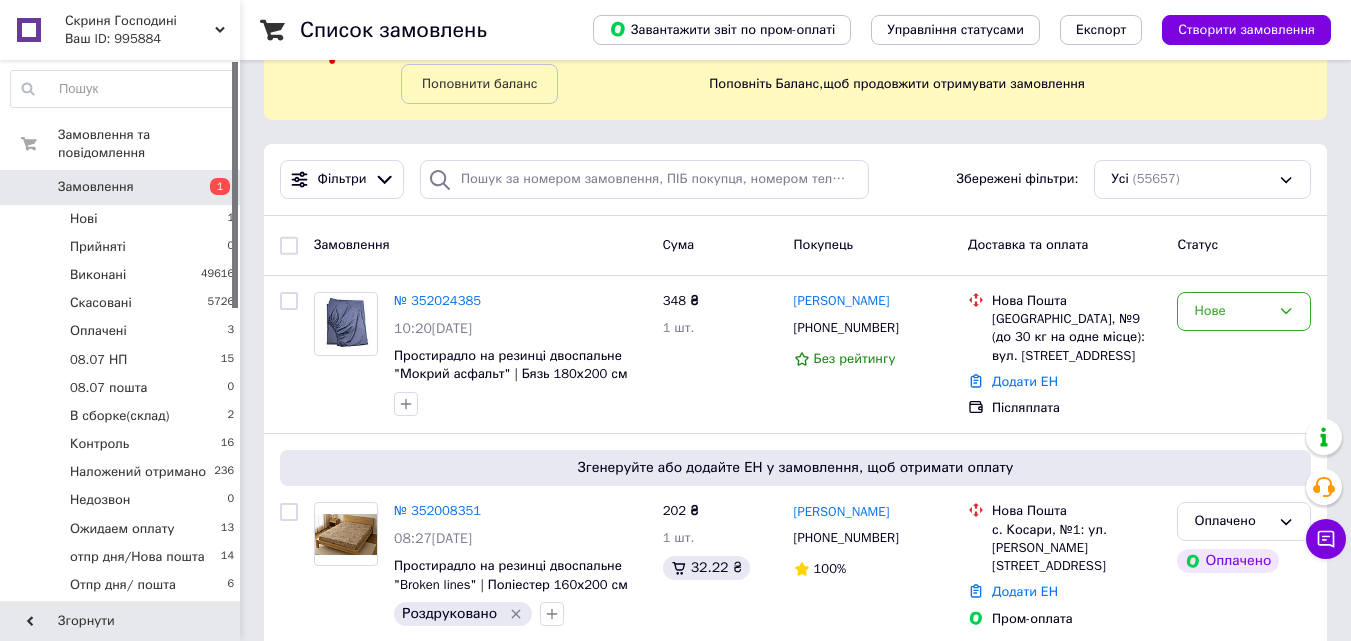 click on "№ 352024385" at bounding box center (437, 300) 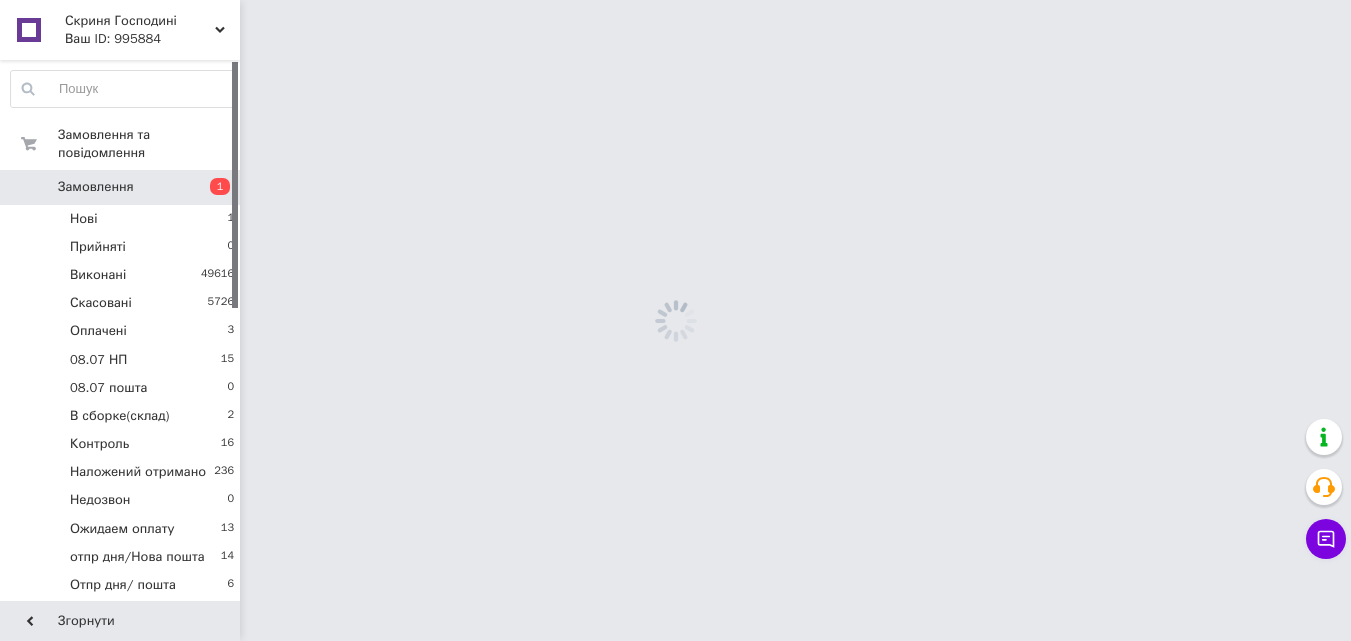scroll, scrollTop: 0, scrollLeft: 0, axis: both 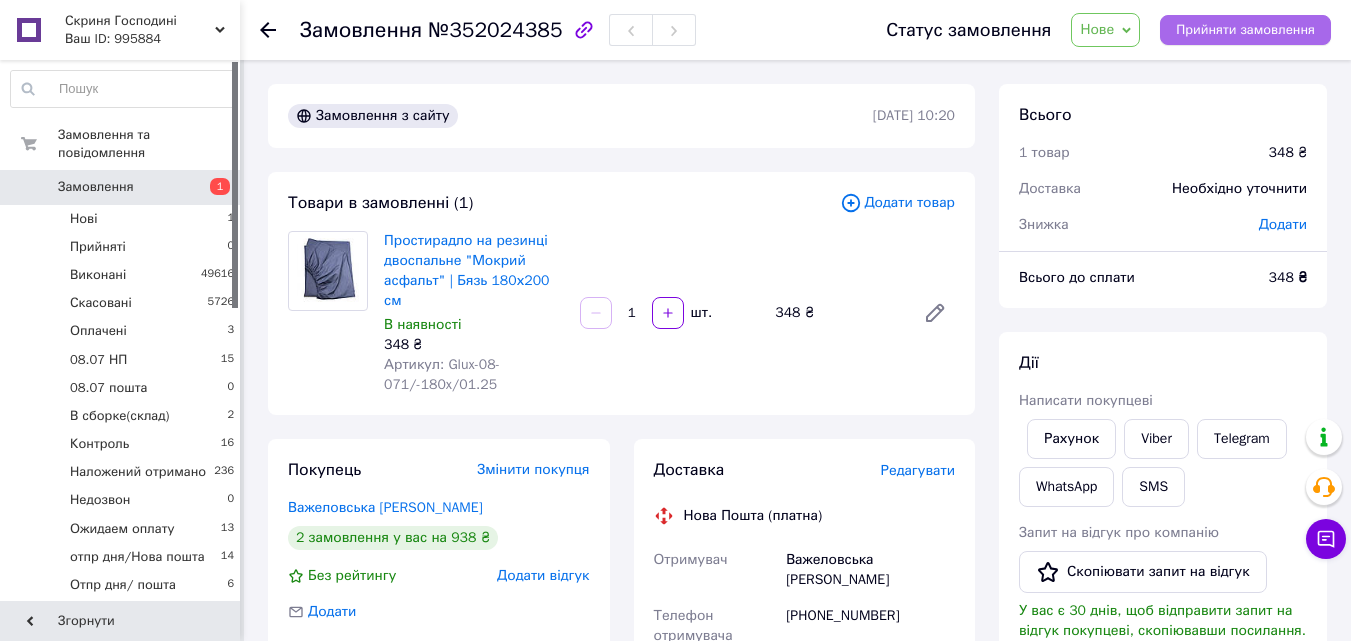 click on "Прийняти замовлення" at bounding box center (1245, 30) 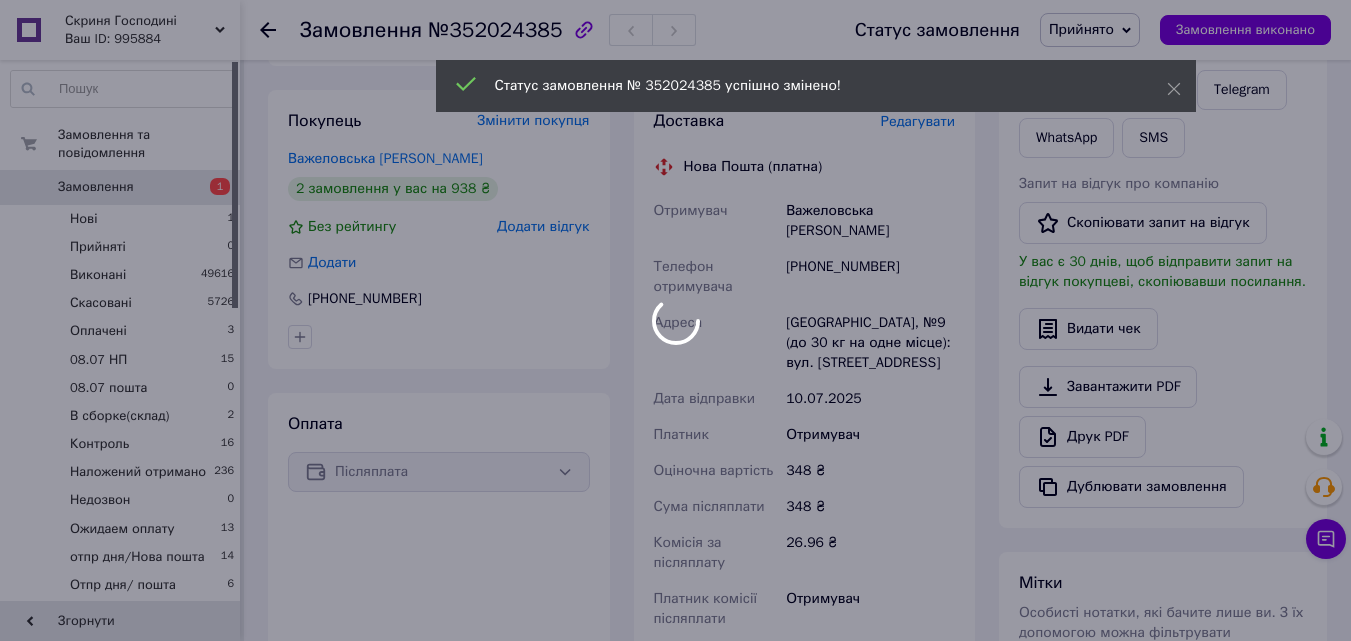 scroll, scrollTop: 400, scrollLeft: 0, axis: vertical 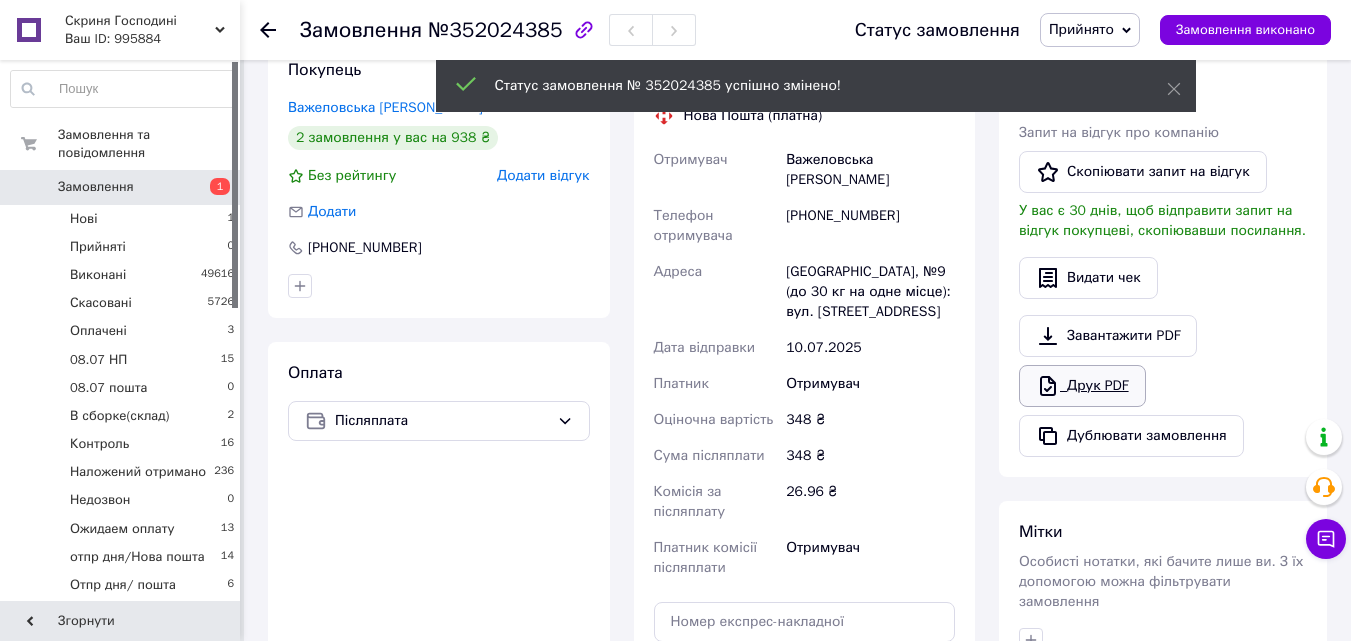 click on "Друк PDF" at bounding box center [1082, 386] 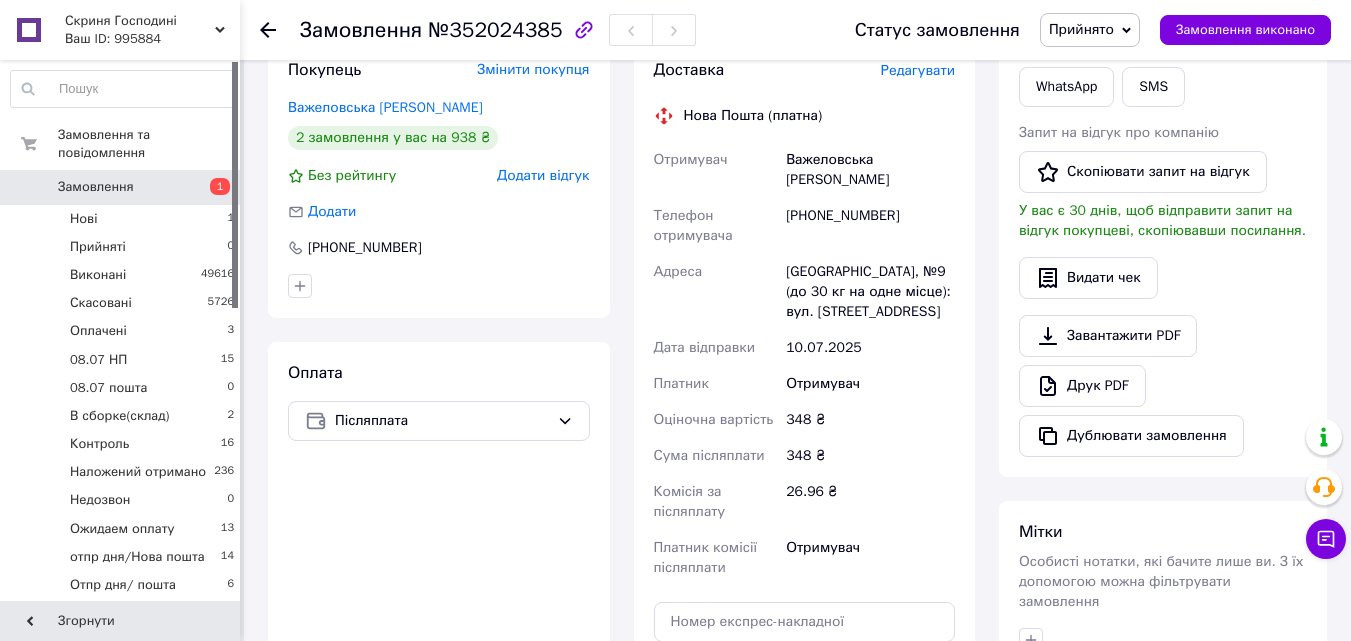 scroll, scrollTop: 733, scrollLeft: 0, axis: vertical 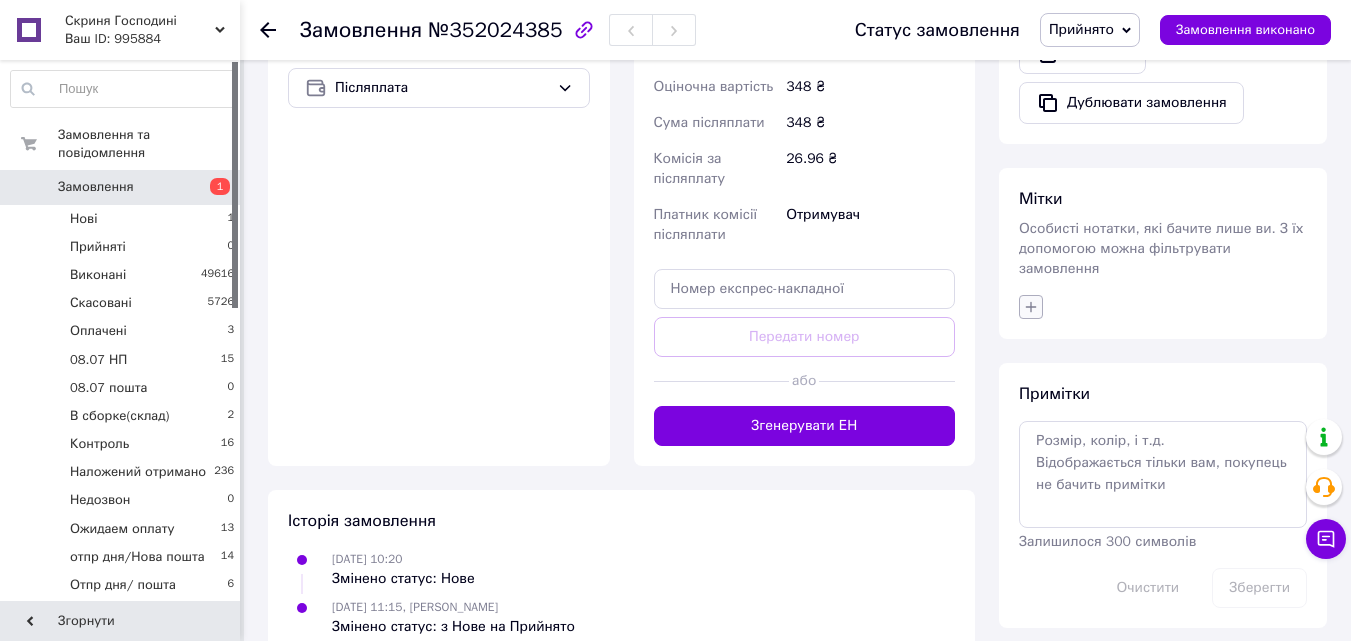 click 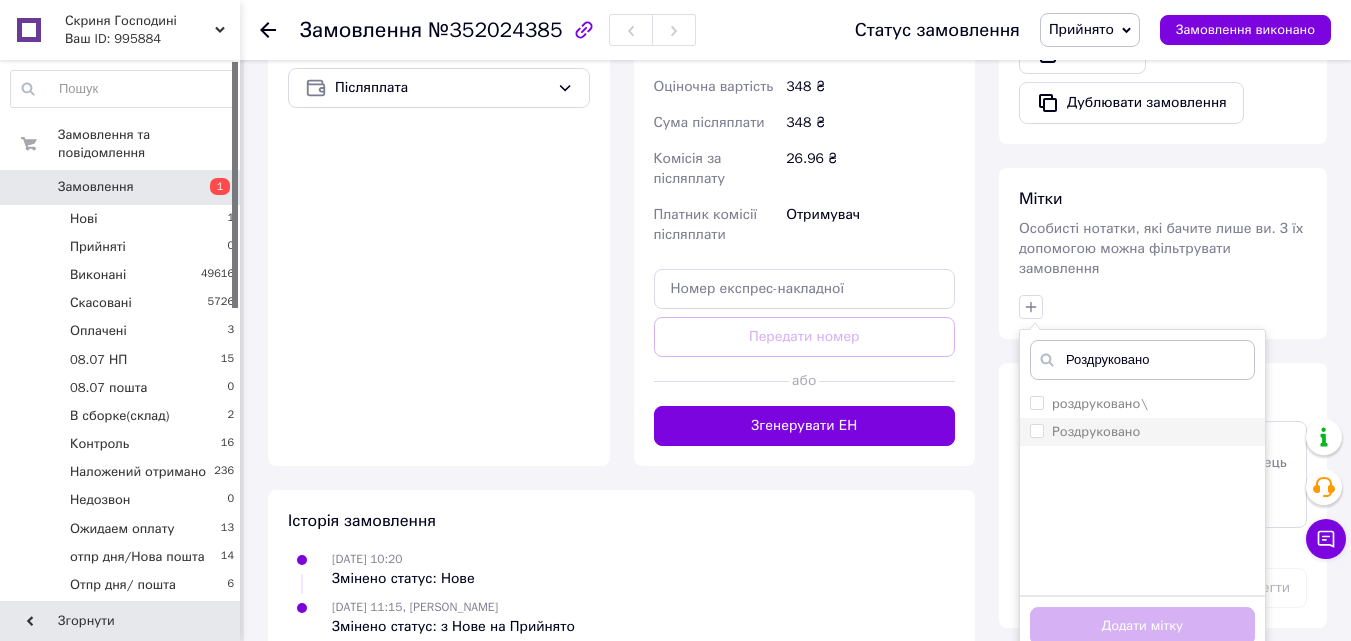 type on "Роздруковано" 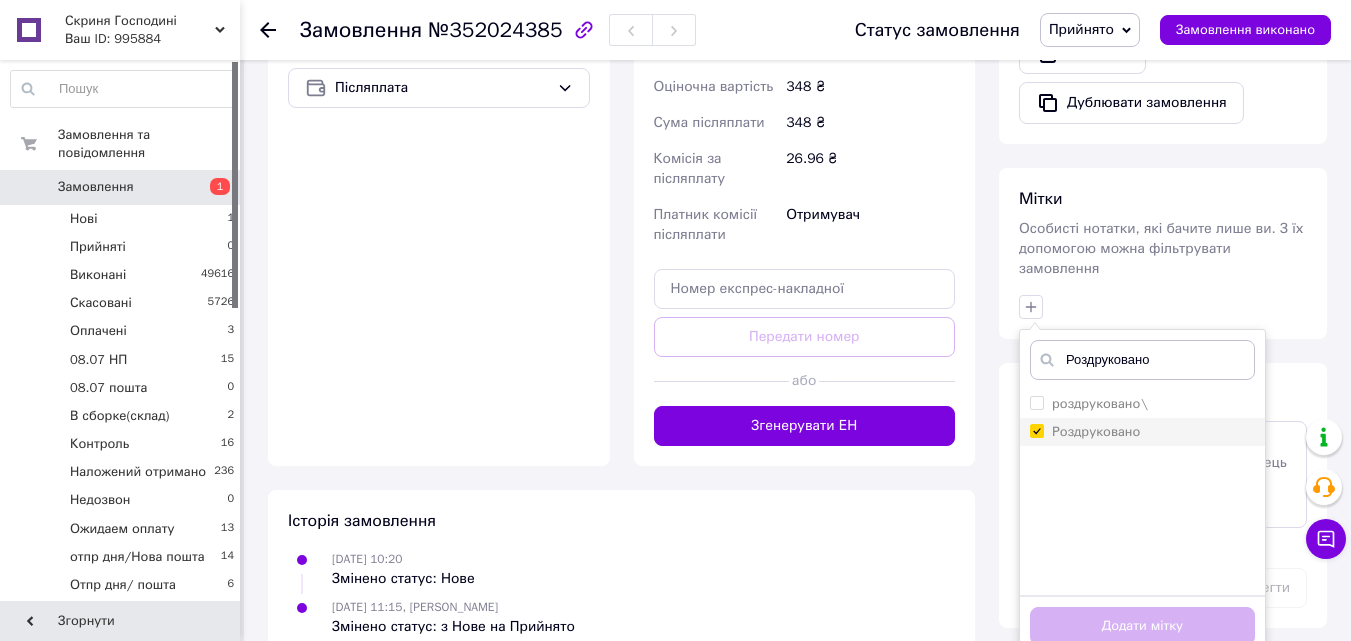 checkbox on "true" 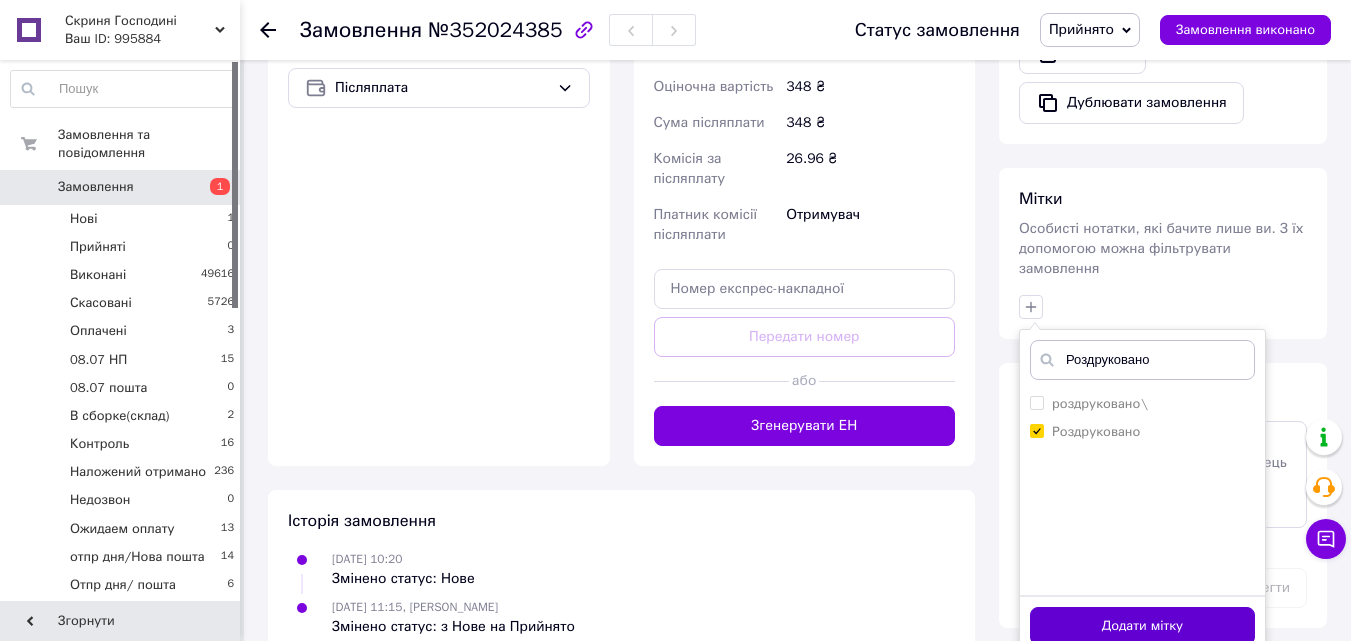 click on "Додати мітку" at bounding box center (1142, 626) 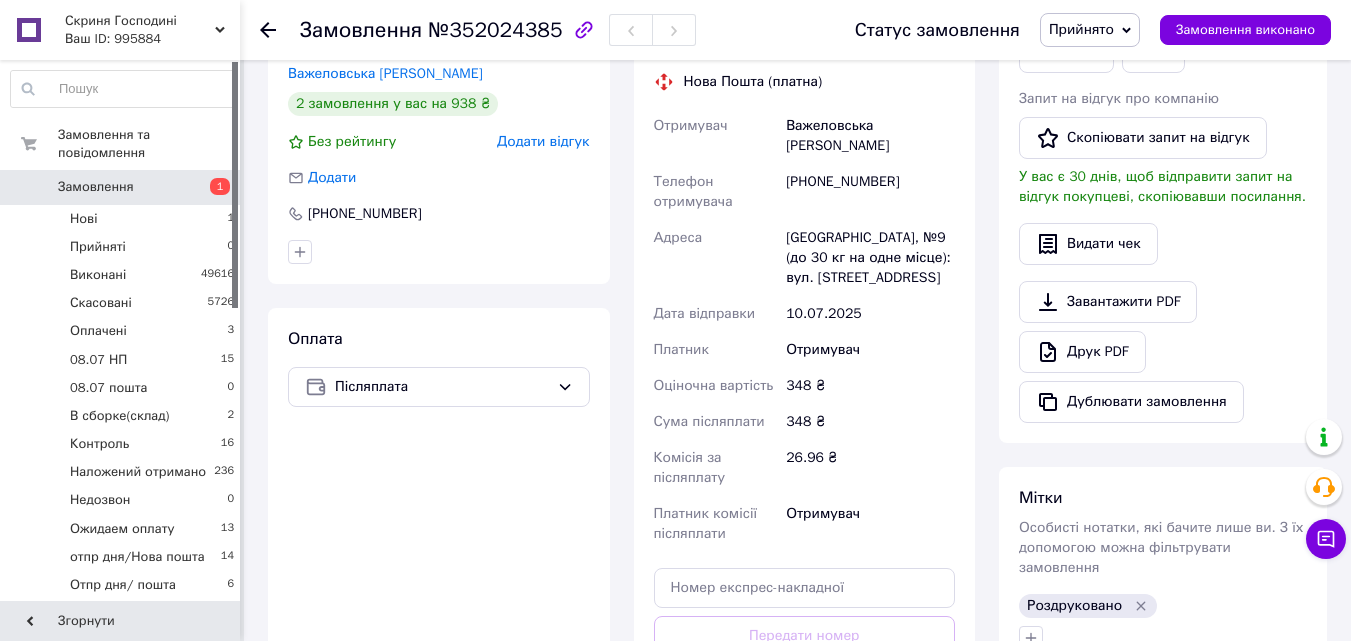 scroll, scrollTop: 433, scrollLeft: 0, axis: vertical 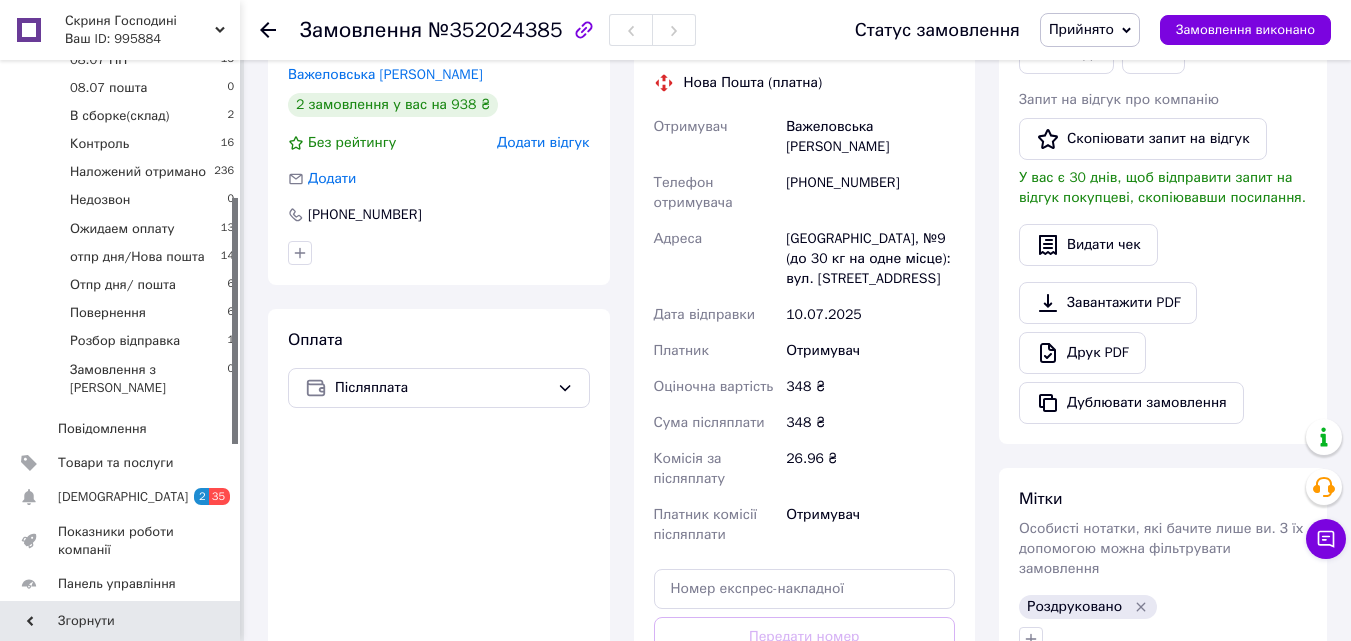 click on "Відгуки" at bounding box center [81, 618] 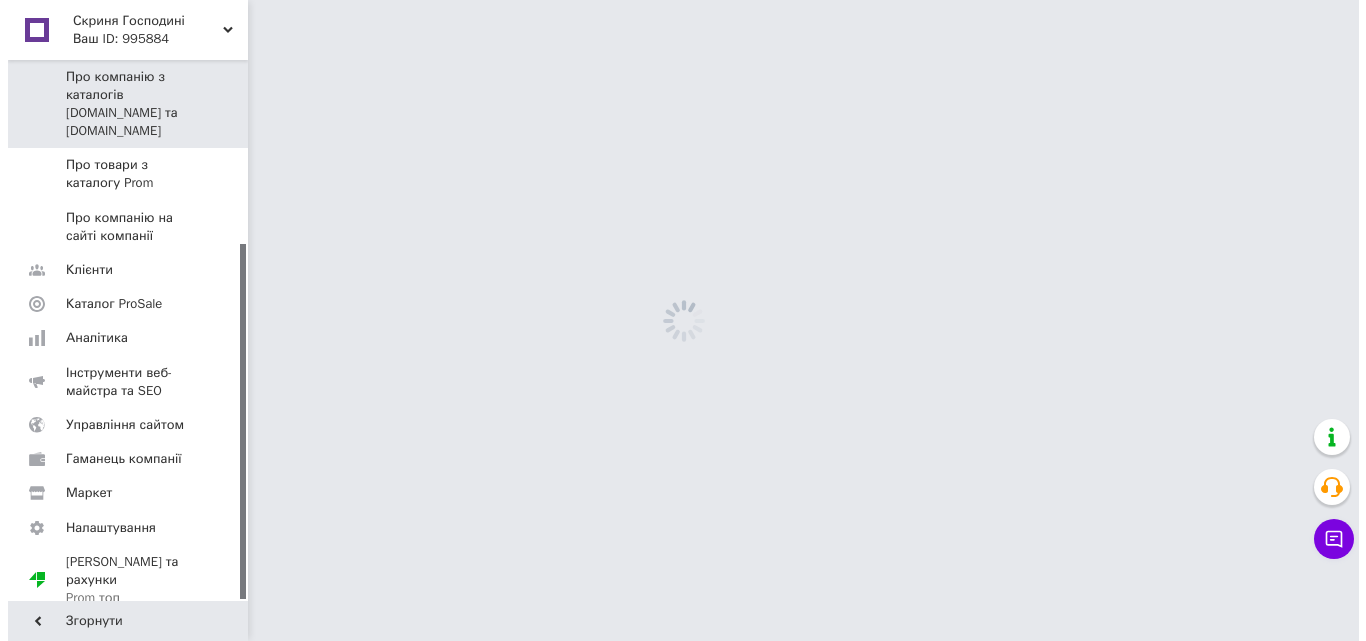 scroll, scrollTop: 0, scrollLeft: 0, axis: both 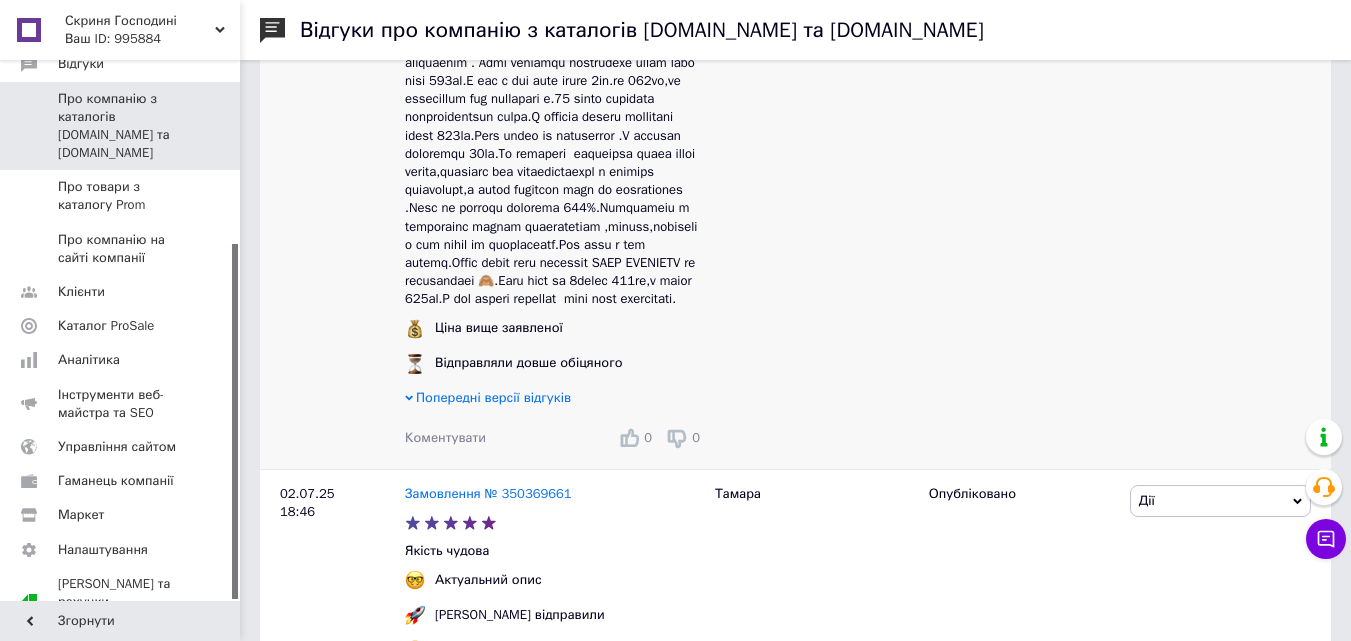 click on "Попередні версії відгуків" at bounding box center [493, 397] 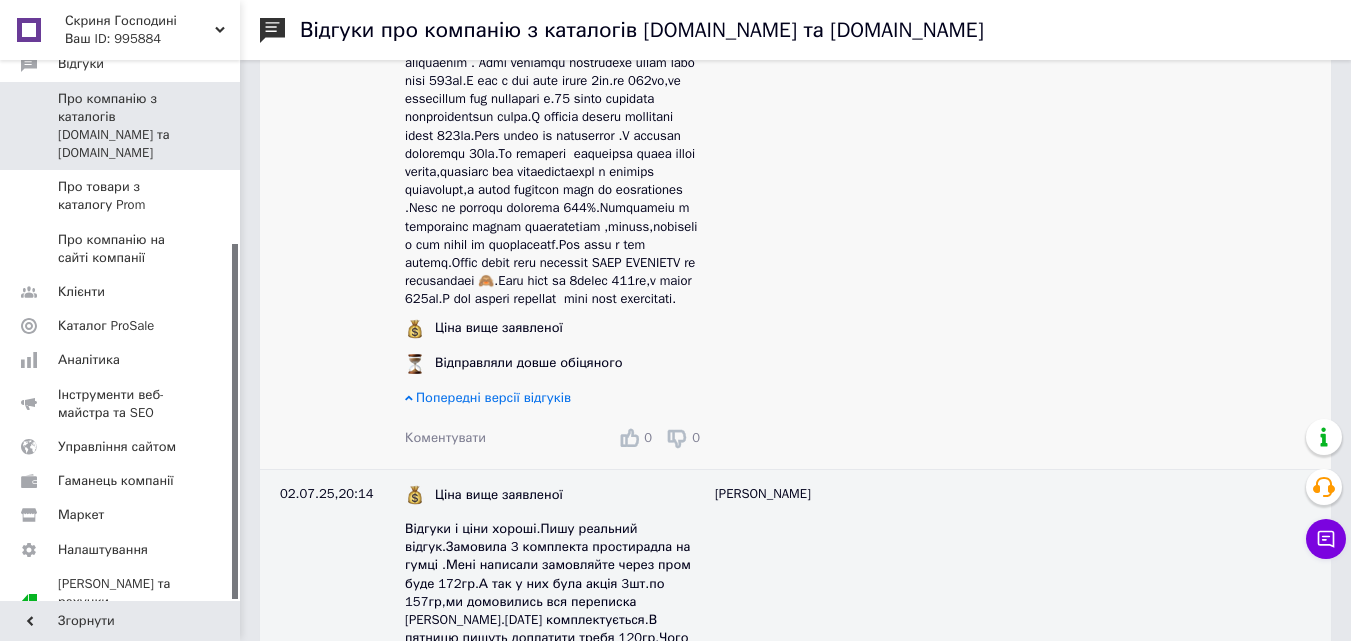 click on "Попередні версії відгуків" at bounding box center (493, 397) 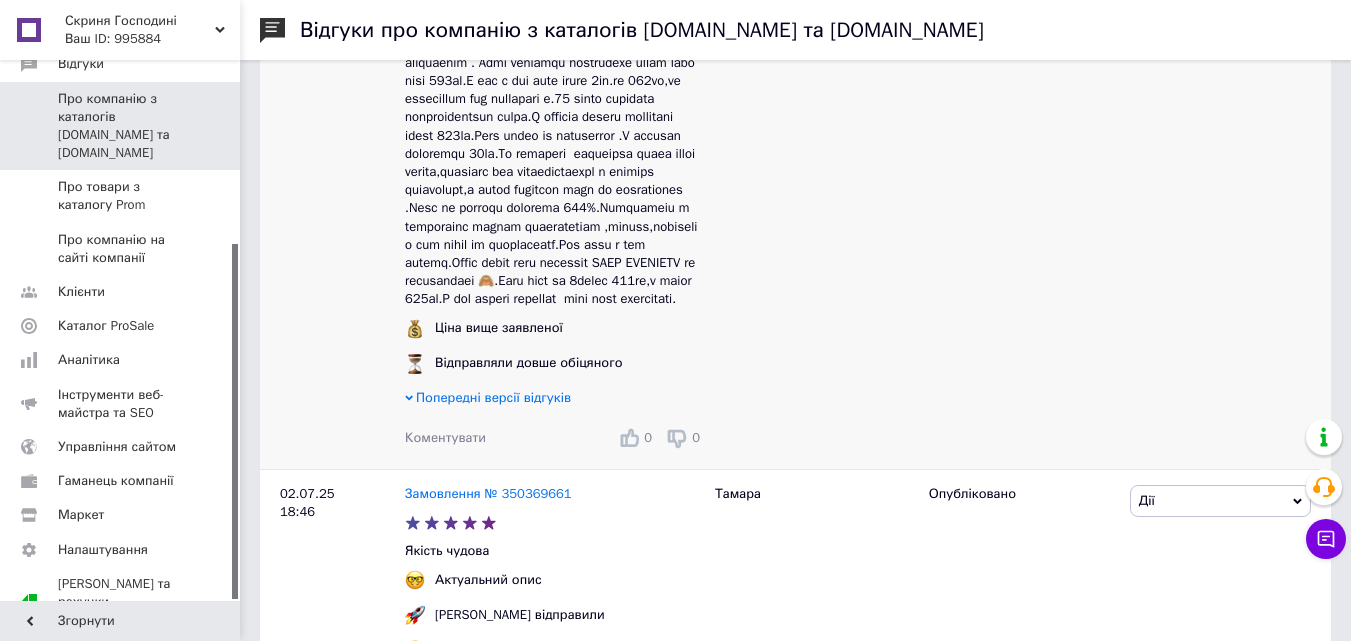 scroll, scrollTop: 3800, scrollLeft: 0, axis: vertical 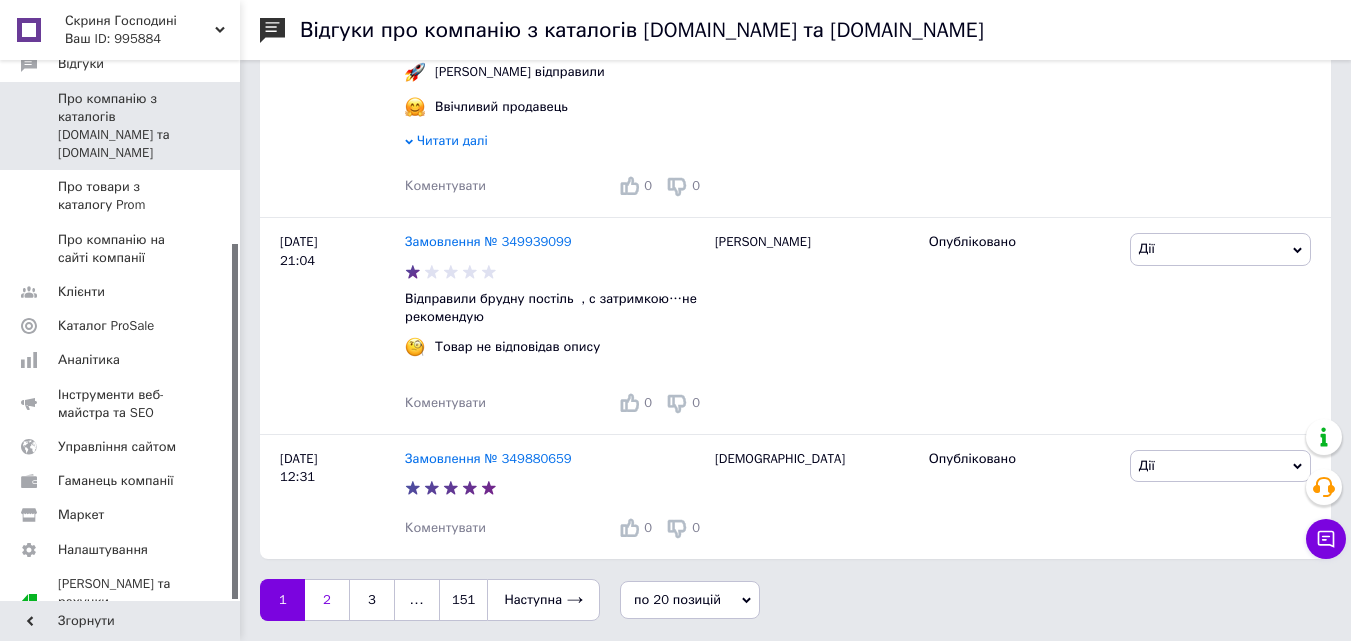 click on "2" at bounding box center (327, 600) 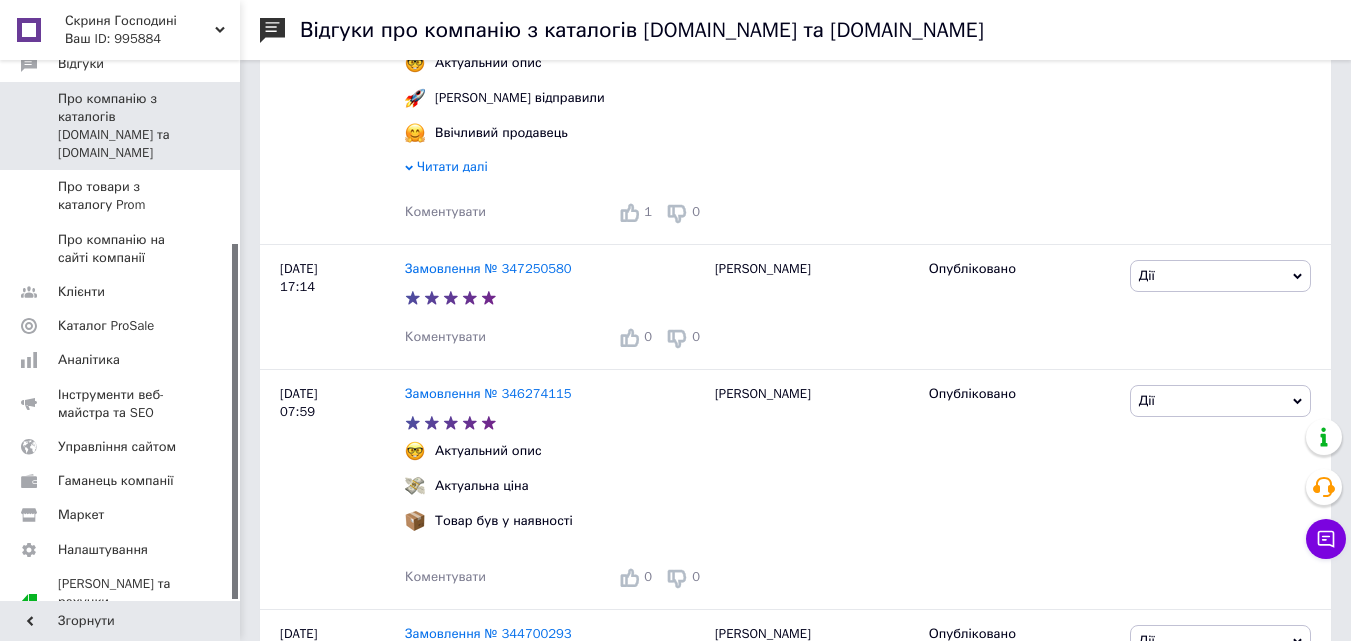 scroll, scrollTop: 4642, scrollLeft: 0, axis: vertical 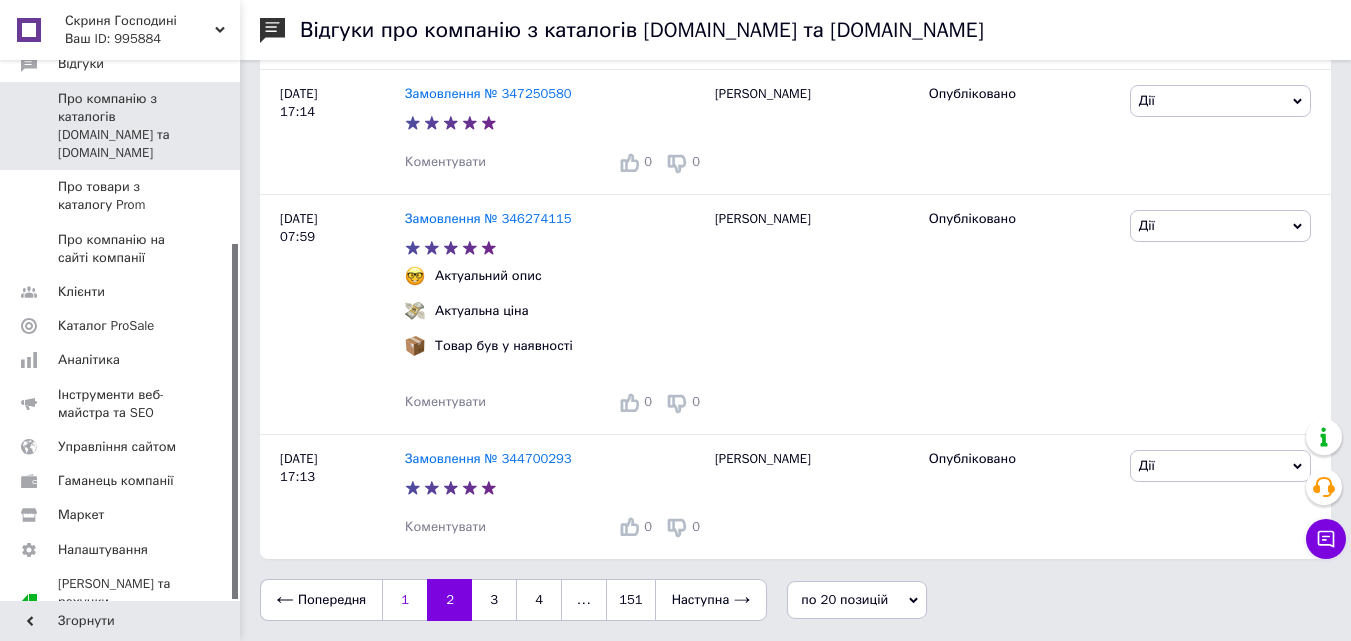 click on "1" at bounding box center [404, 600] 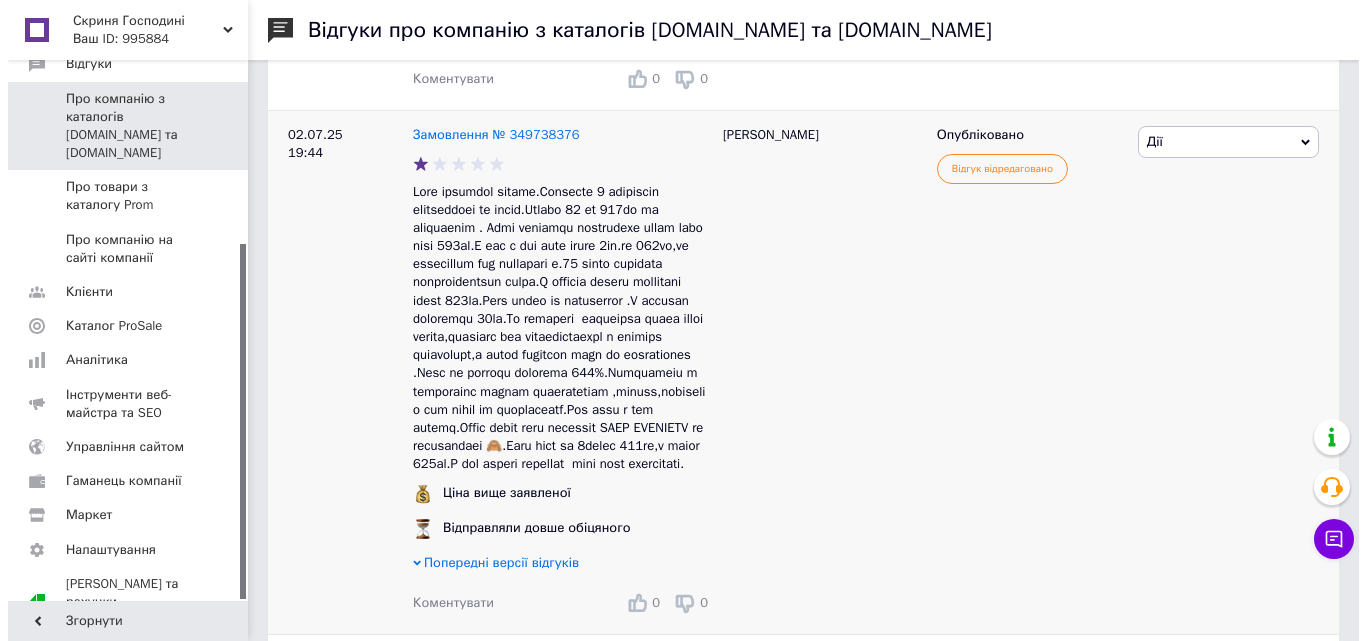 scroll, scrollTop: 3800, scrollLeft: 0, axis: vertical 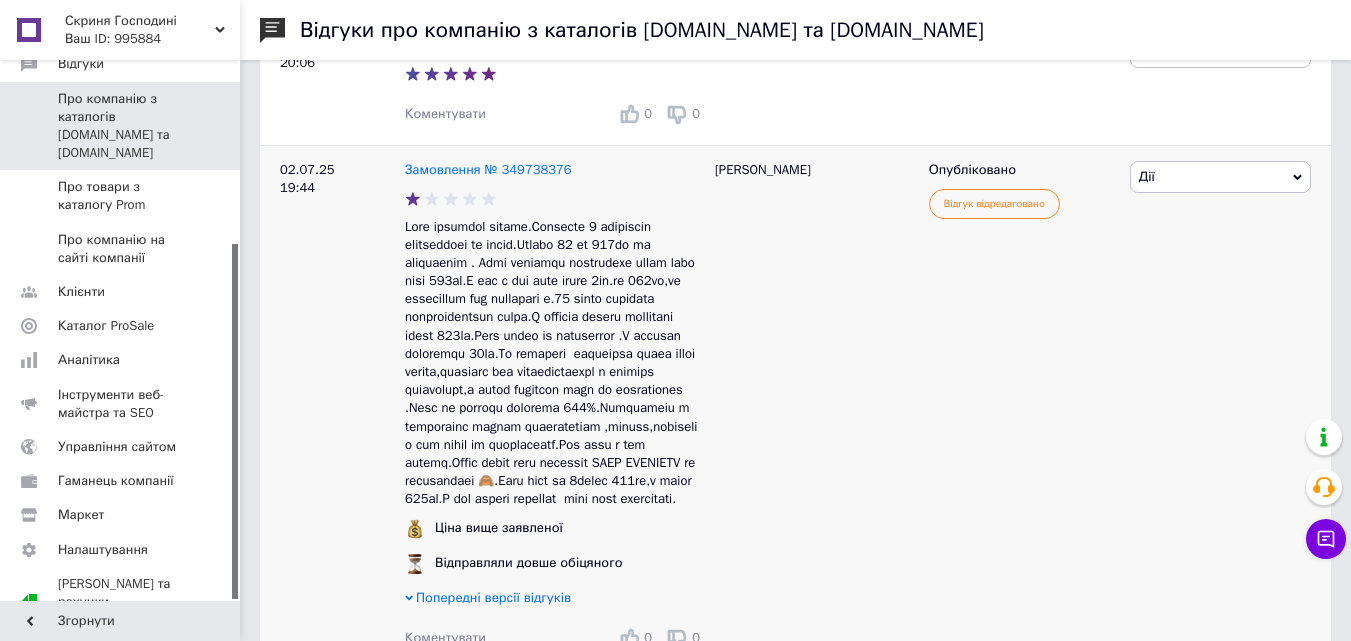 click on "Дії" at bounding box center [1220, 177] 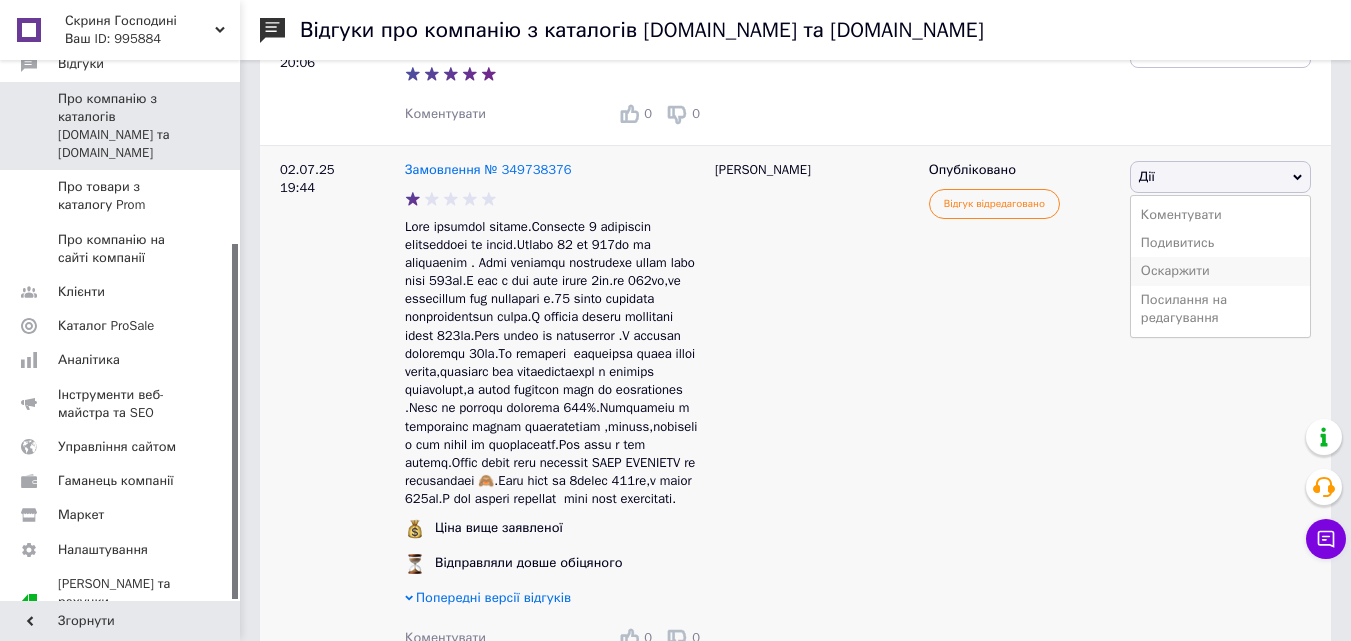 click on "Оскаржити" at bounding box center (1220, 271) 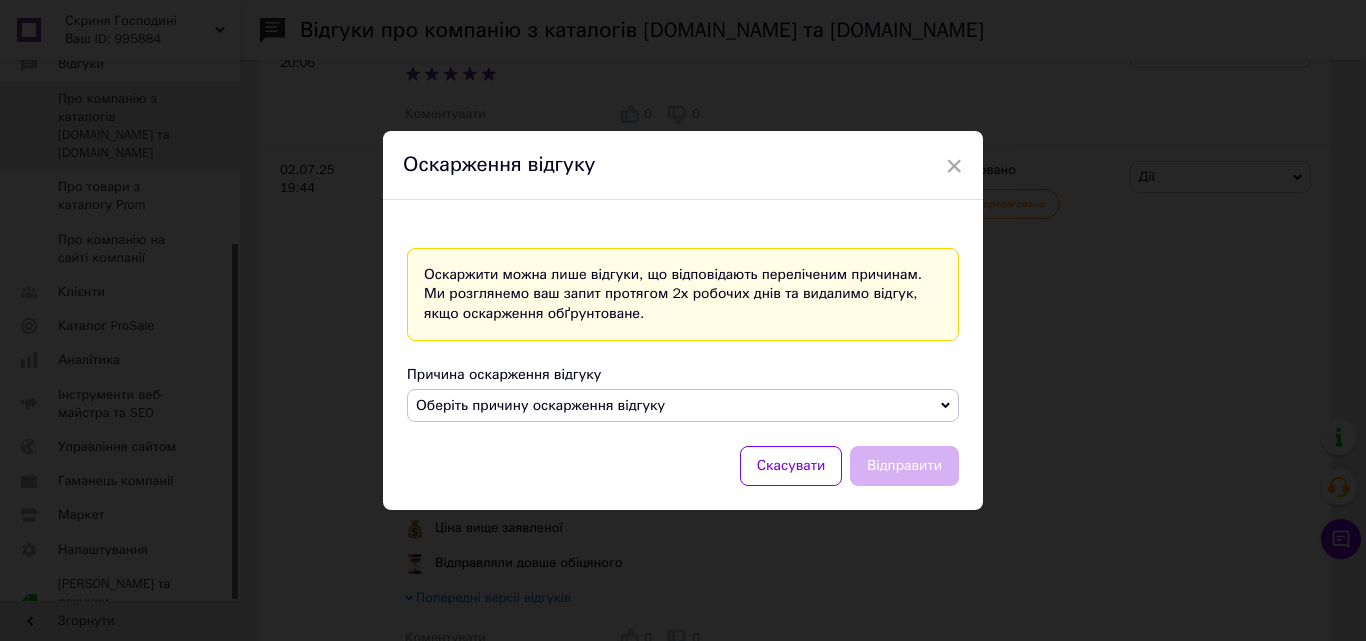 click on "Оберіть причину оскарження відгуку" at bounding box center [683, 406] 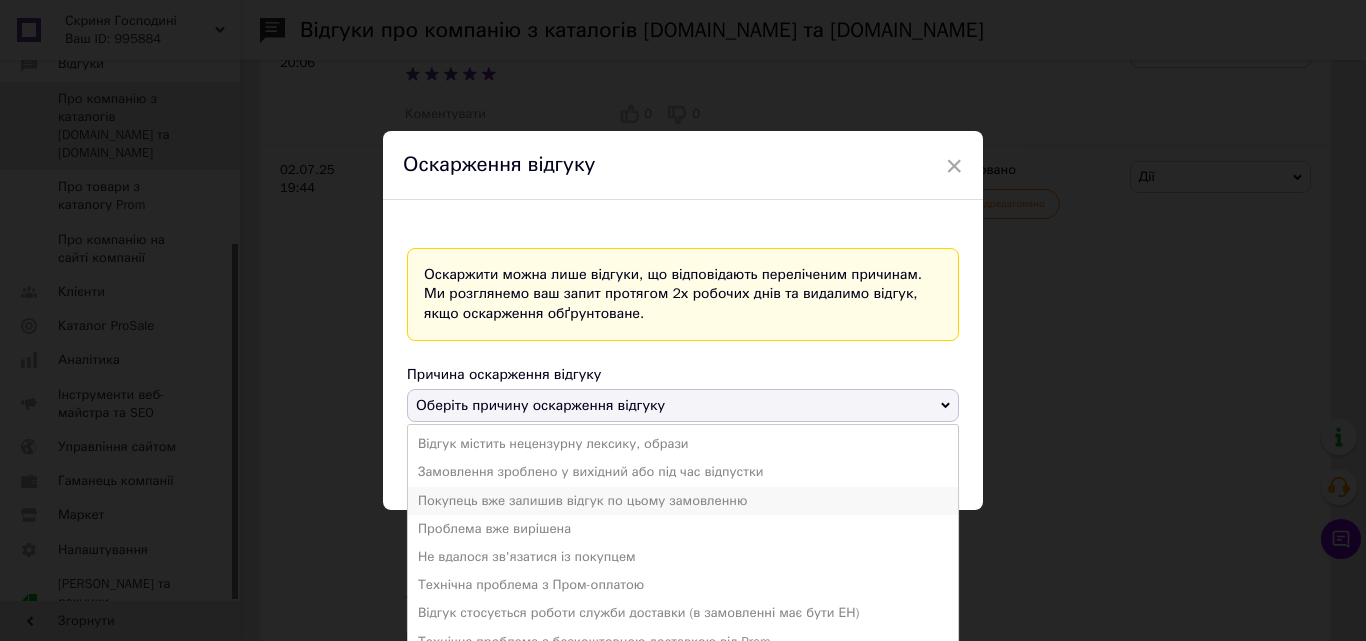 scroll, scrollTop: 21, scrollLeft: 0, axis: vertical 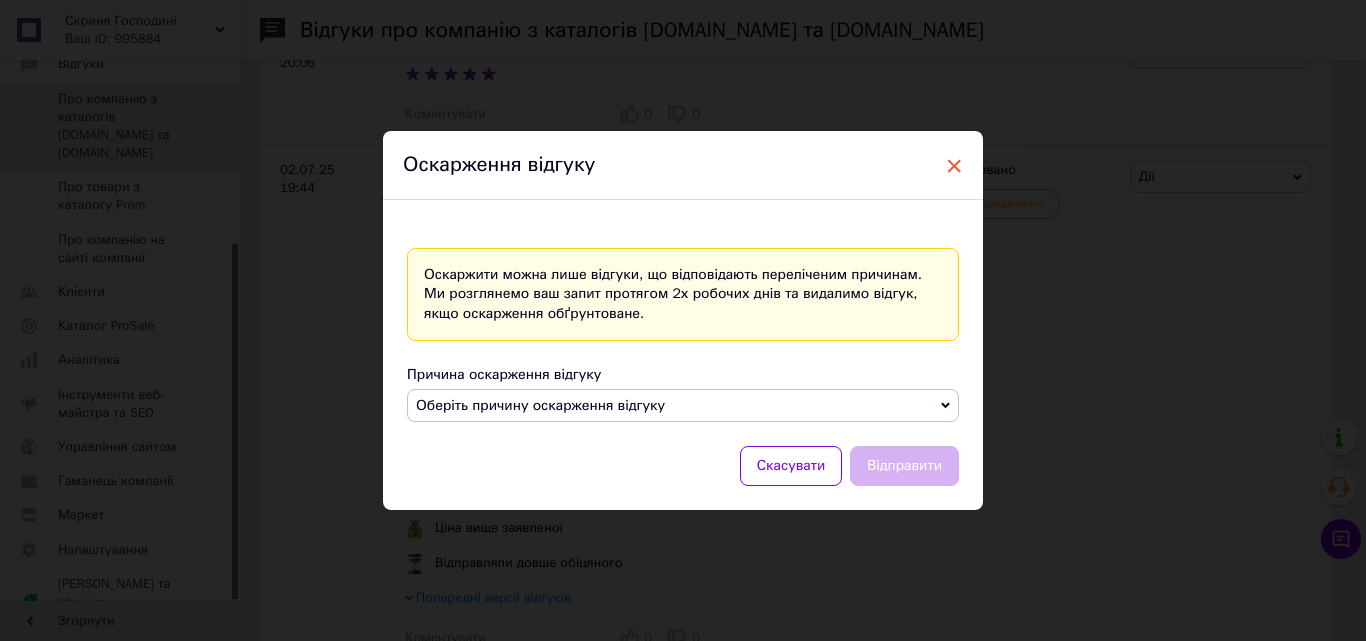 click on "× Оскарження відгуку Оскаржити можна лише відгуки, що відповідають переліченим причинам. Ми розглянемо ваш запит протягом 2х робочих днів та видалимо відгук, якщо оскарження обґрунтоване. Причина оскарження відгуку Оберіть причину оскарження відгуку Відгук містить нецензурну лексику, образи Замовлення зроблено у вихідний або під час відпустки Покупець вже залишив відгук по цьому замовленню Проблема вже вирішена Не вдалося зв'язатися із покупцем Технічна проблема з Пром-оплатою Відгук стосується роботи служби доставки (в замовленні має бути ЕН)" at bounding box center (683, 320) 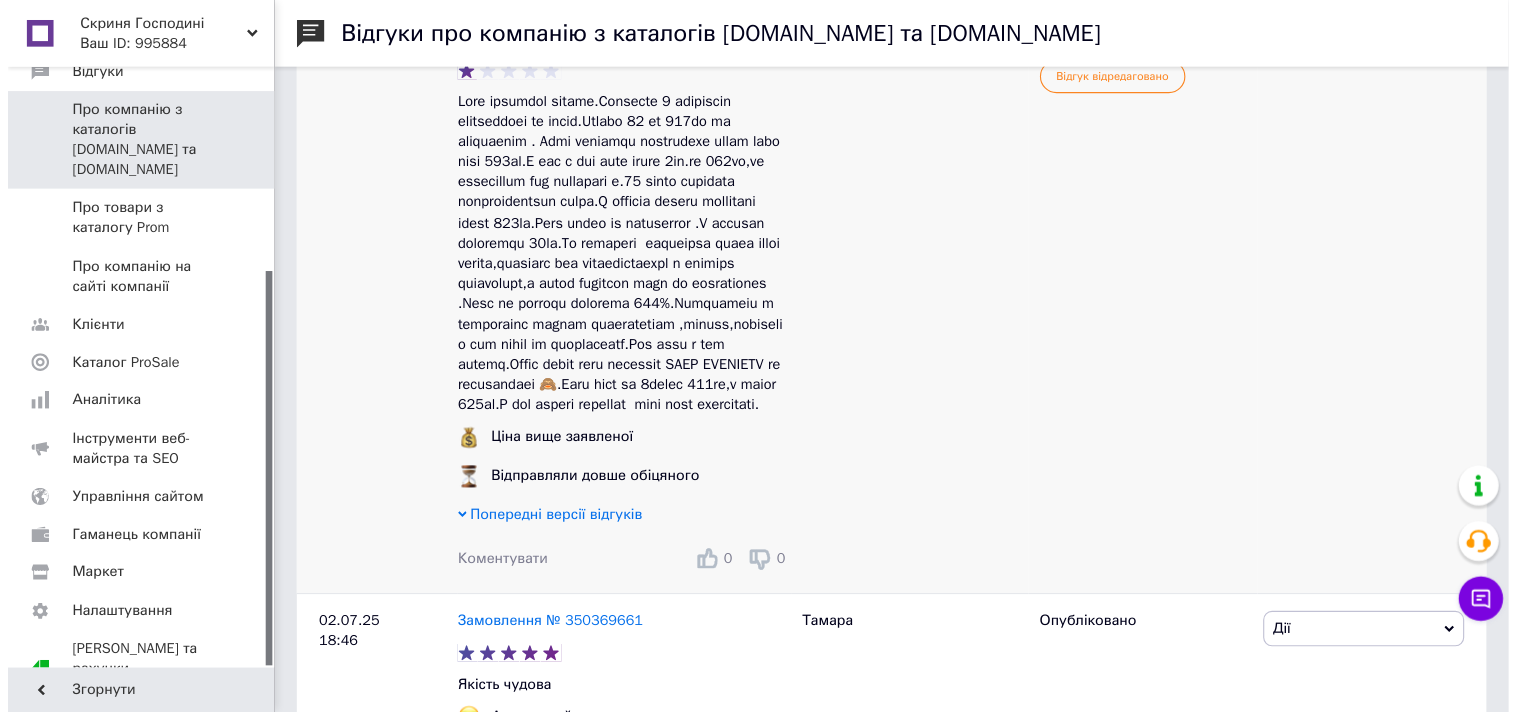 scroll, scrollTop: 3900, scrollLeft: 0, axis: vertical 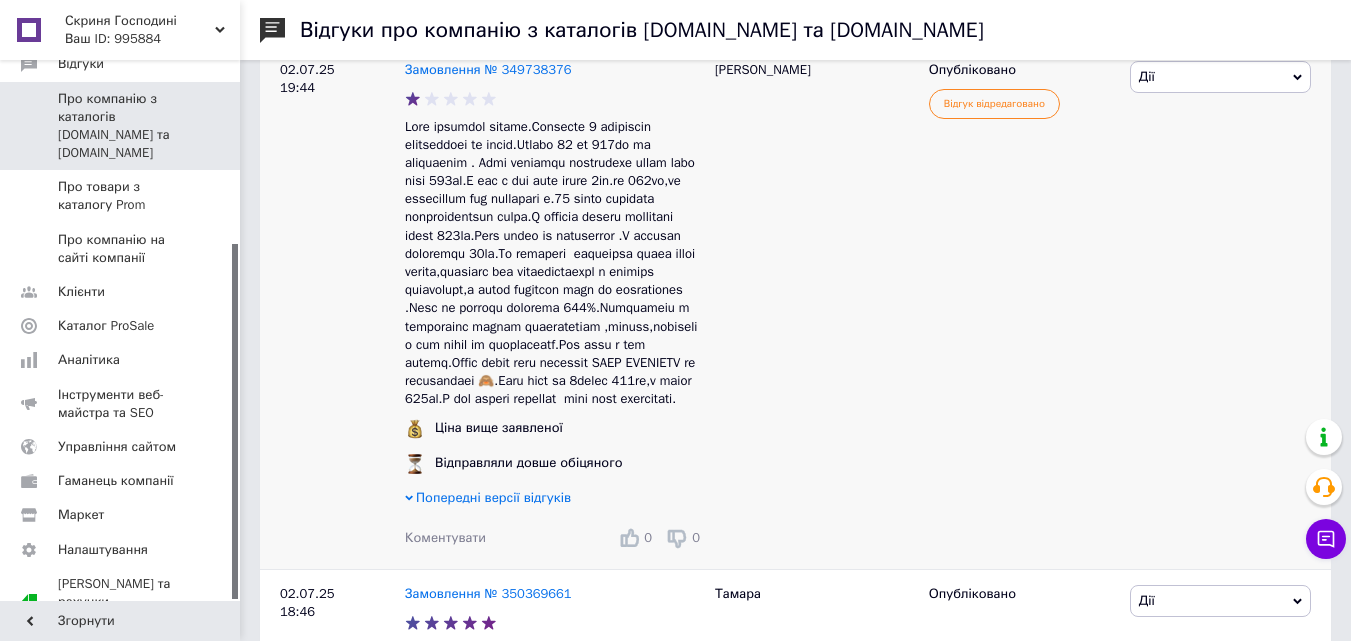 click on "Дії" at bounding box center (1220, 77) 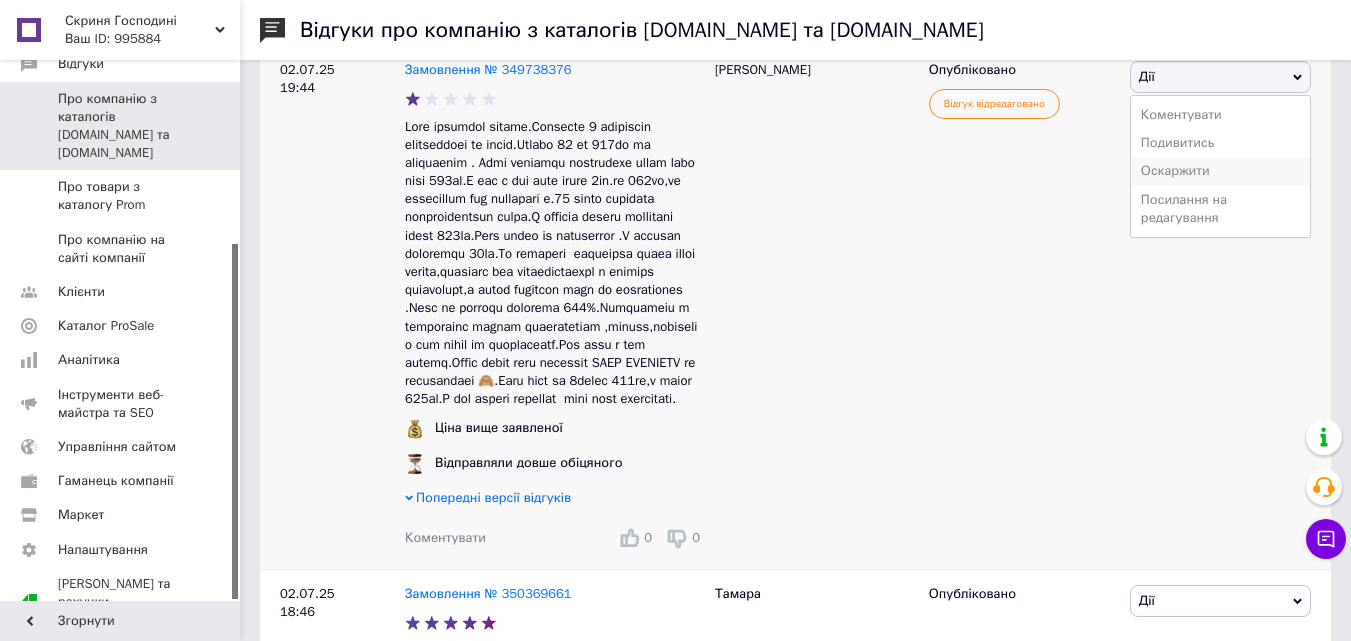 click on "Оскаржити" at bounding box center [1220, 171] 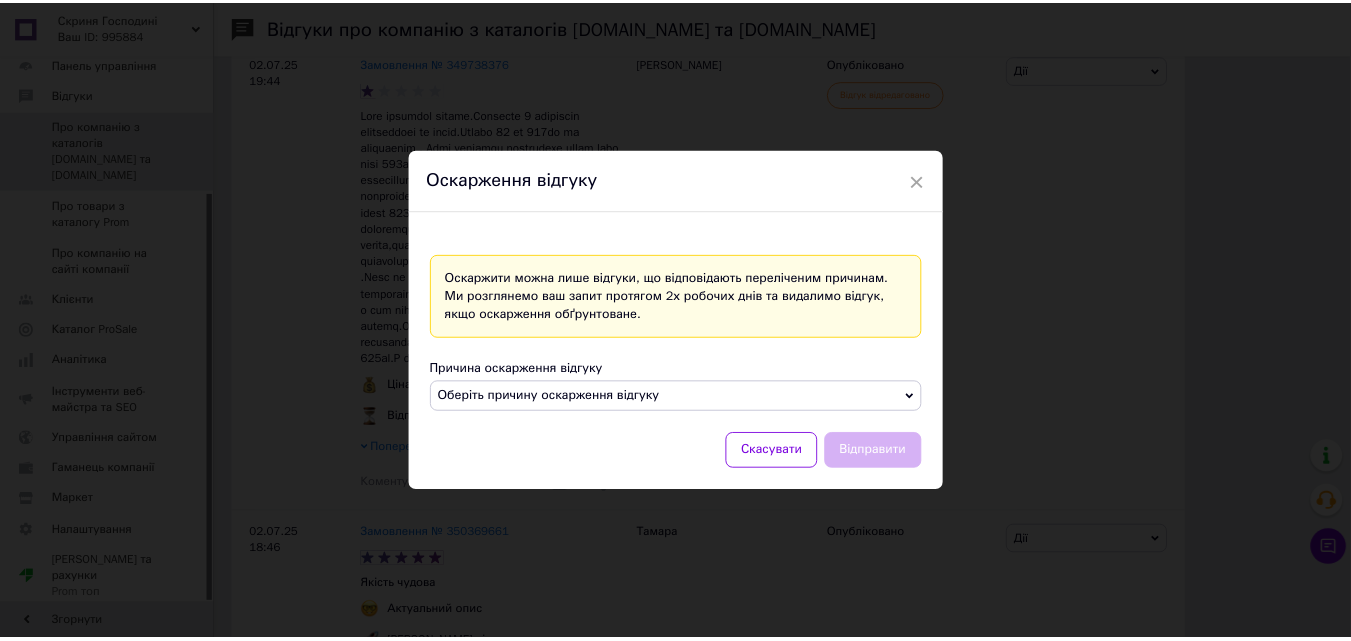 scroll, scrollTop: 206, scrollLeft: 0, axis: vertical 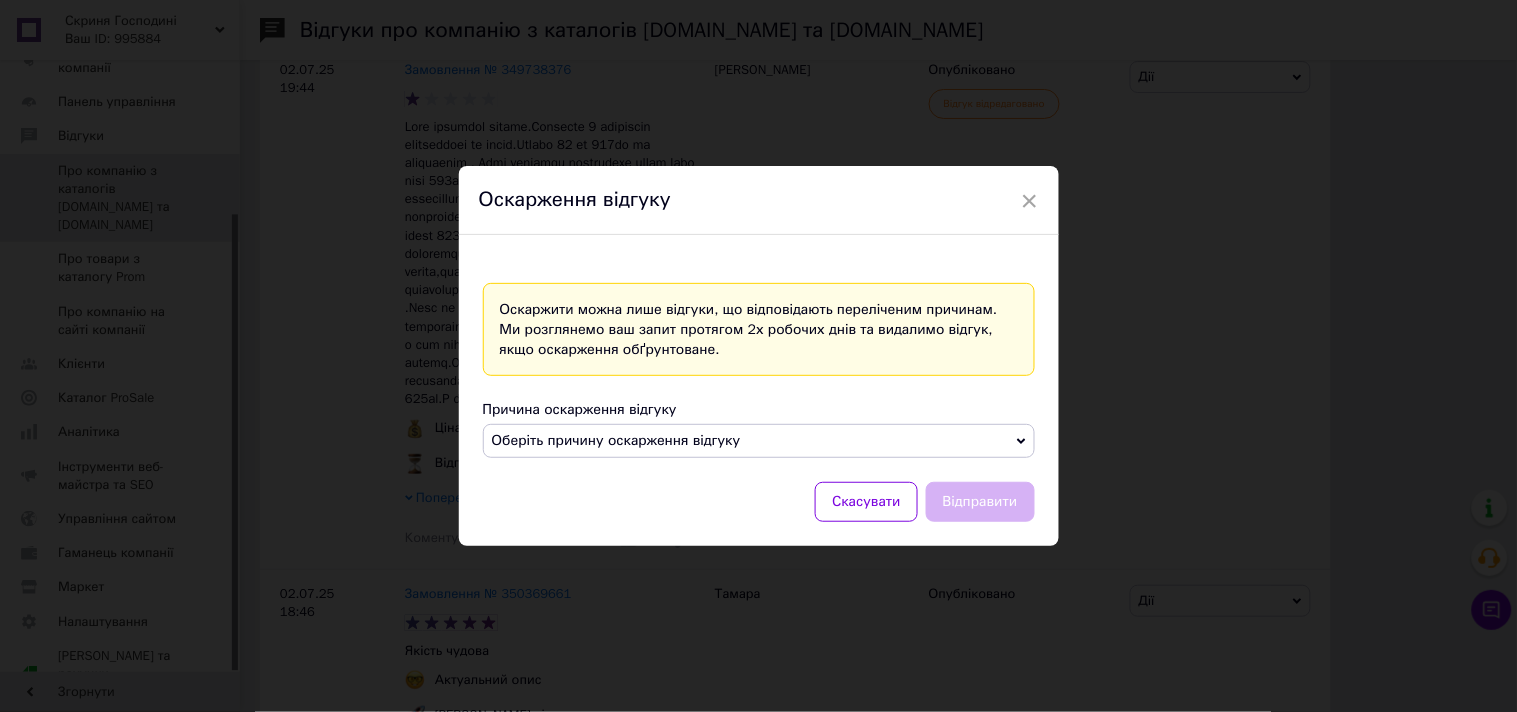 click on "Оберіть причину оскарження відгуку" at bounding box center (759, 441) 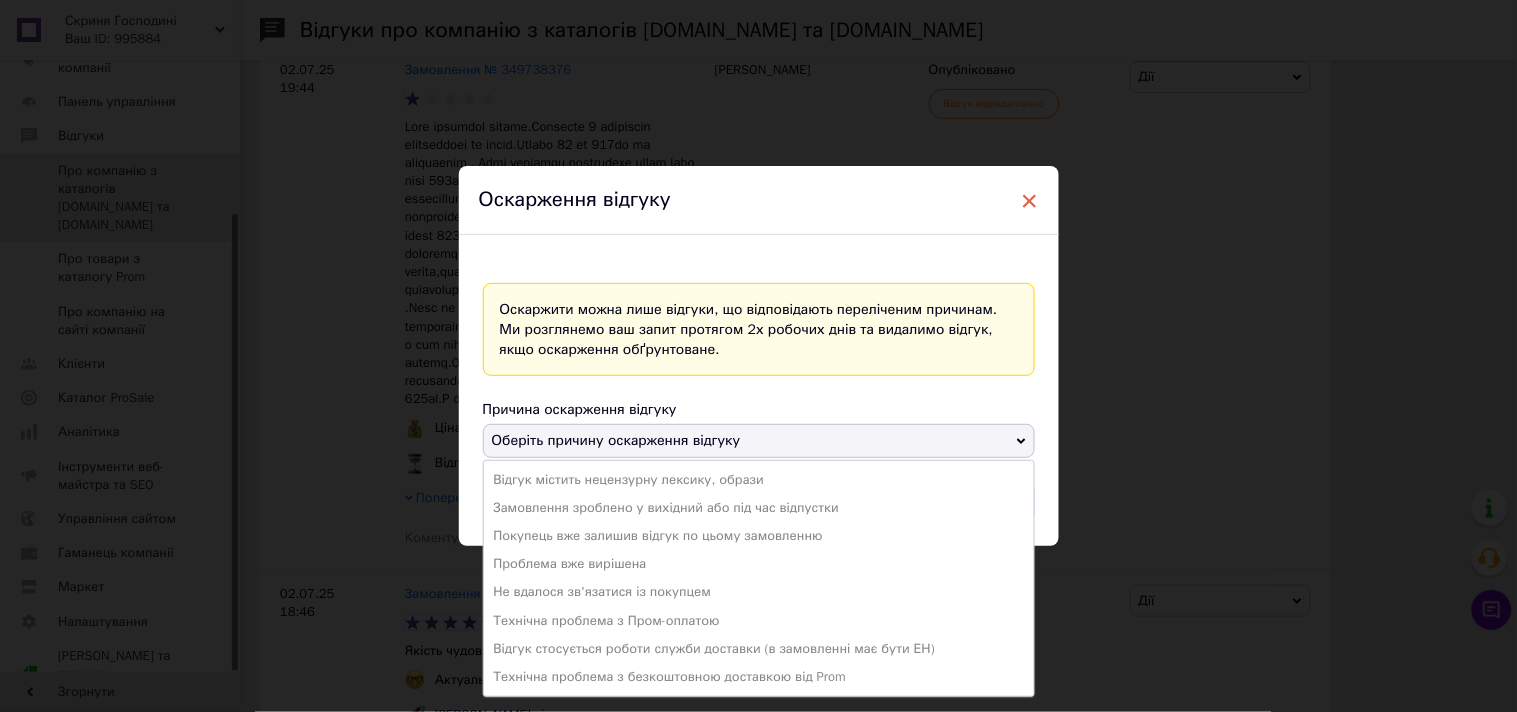 click on "×" at bounding box center (1030, 201) 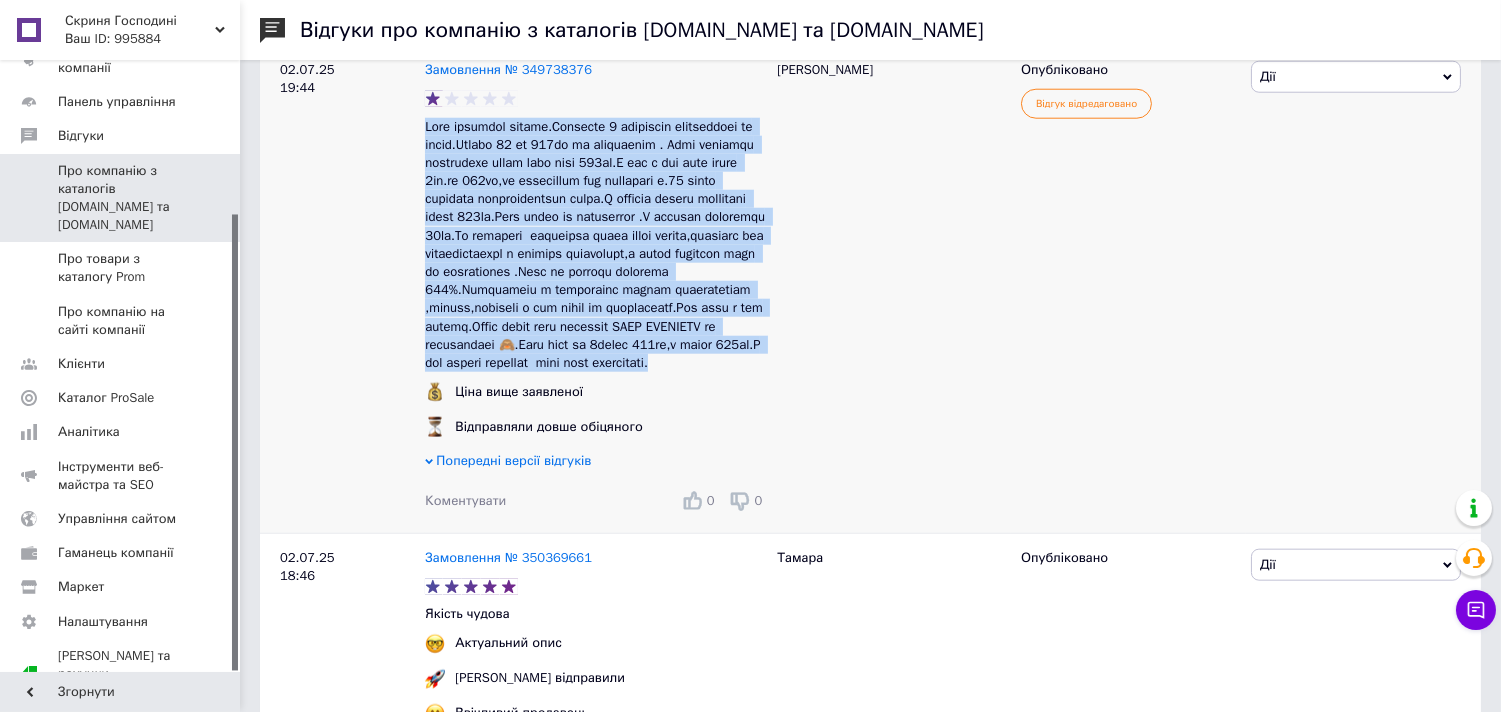drag, startPoint x: 425, startPoint y: 183, endPoint x: 587, endPoint y: 457, distance: 318.308 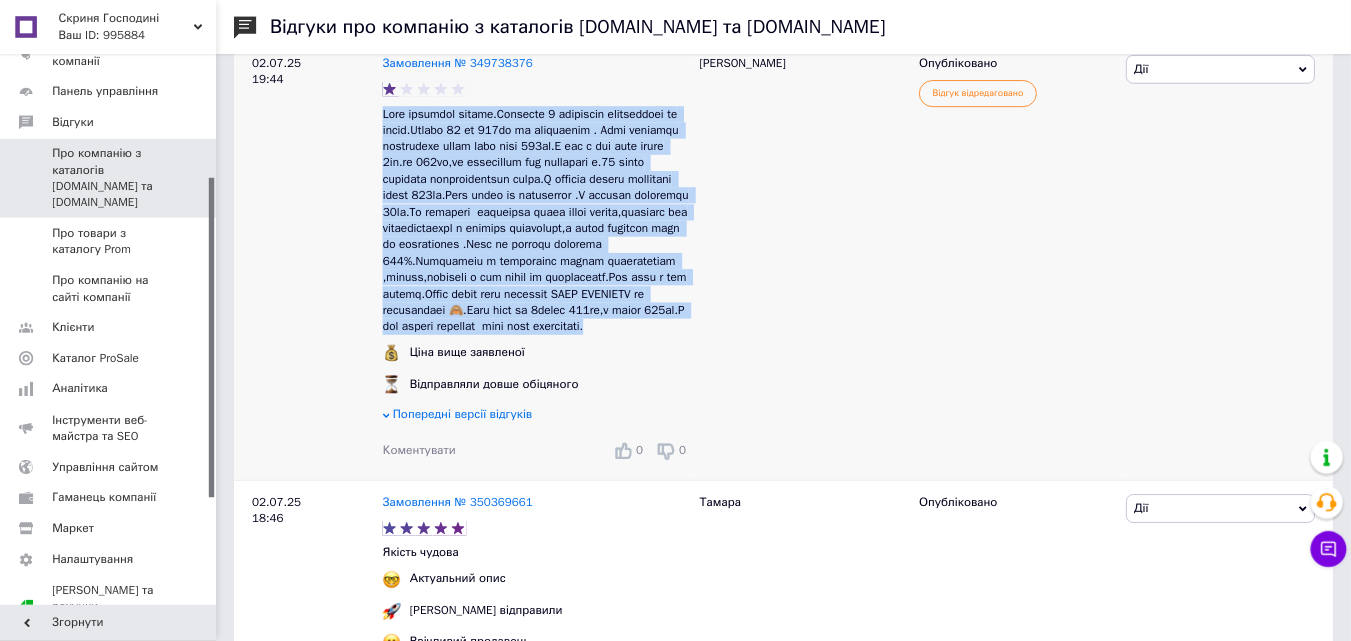 scroll, scrollTop: 207, scrollLeft: 0, axis: vertical 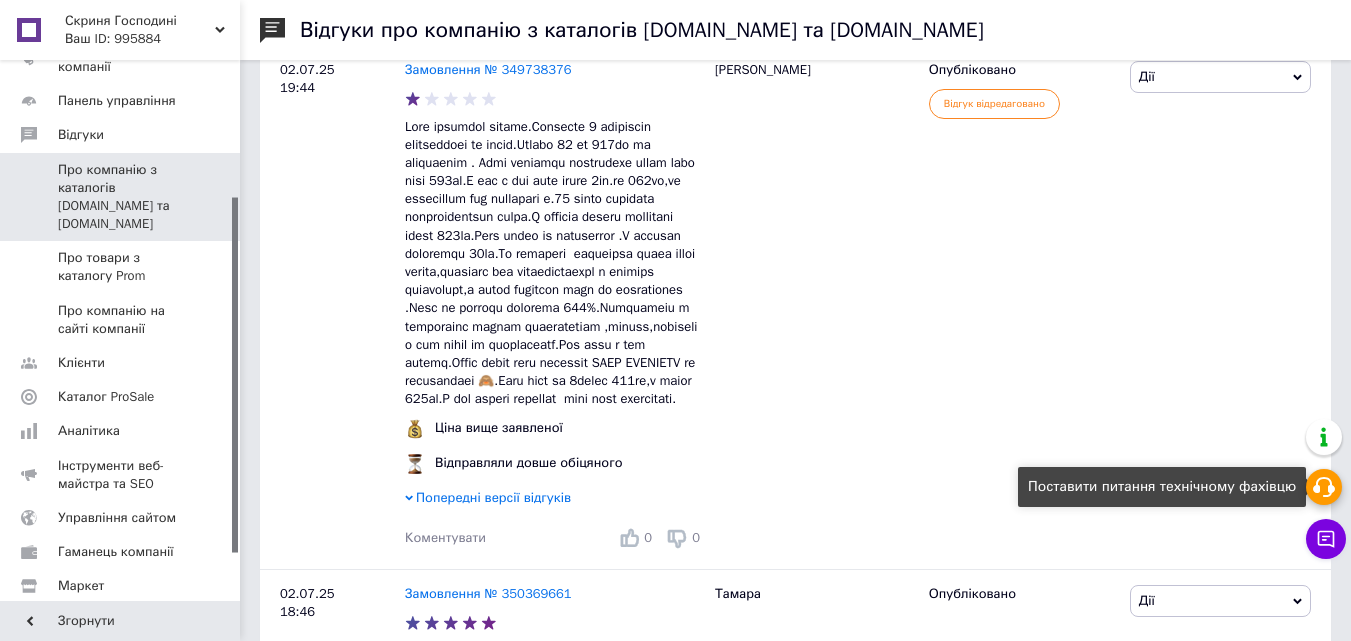 click 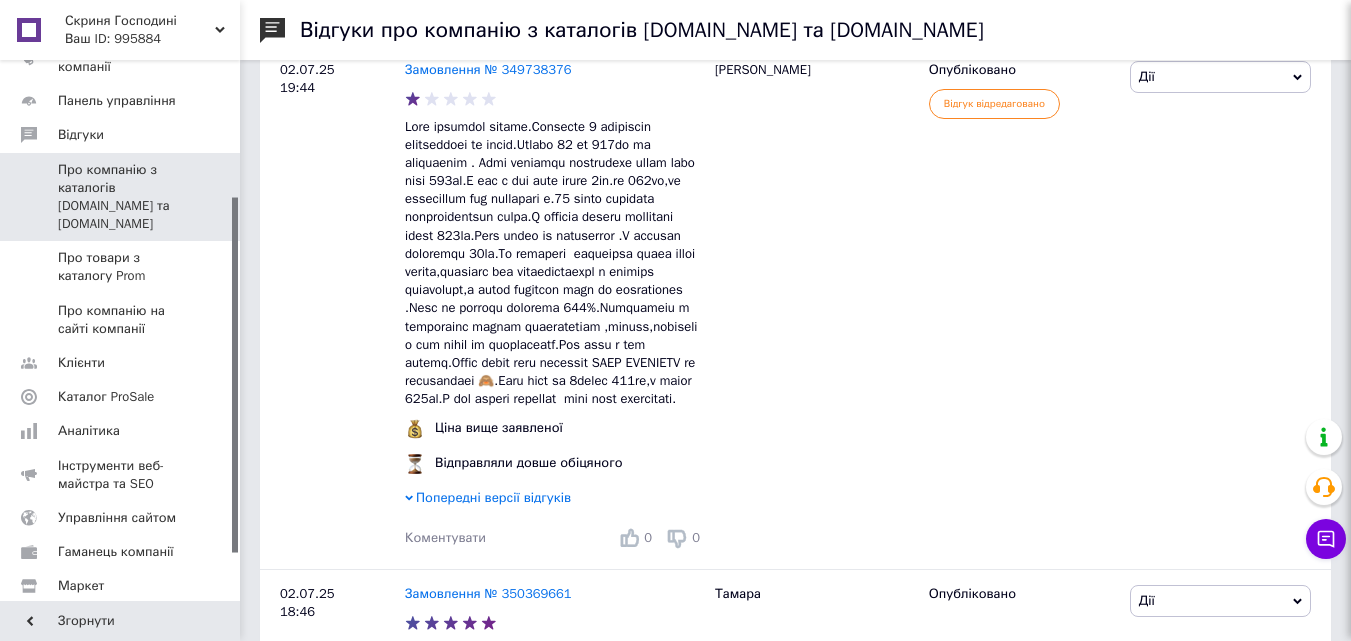 click on "Дії Коментувати Подивитись Оскаржити Посилання на редагування" at bounding box center (1228, 307) 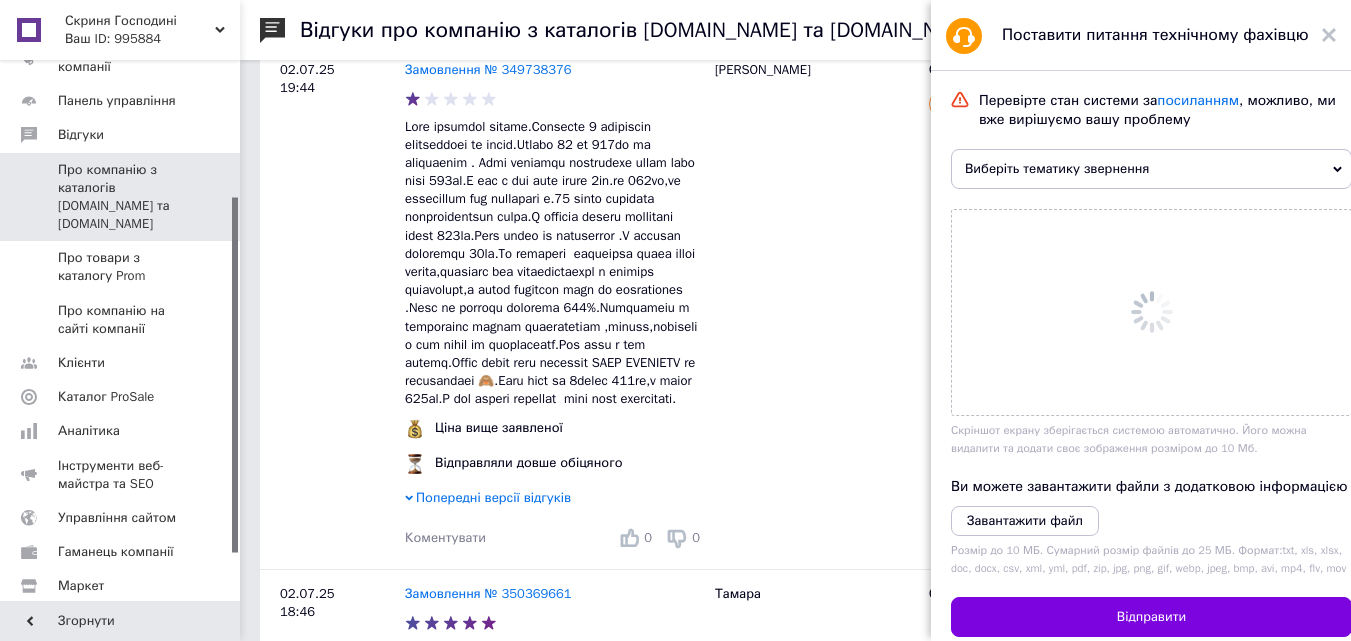 scroll, scrollTop: 4000, scrollLeft: 0, axis: vertical 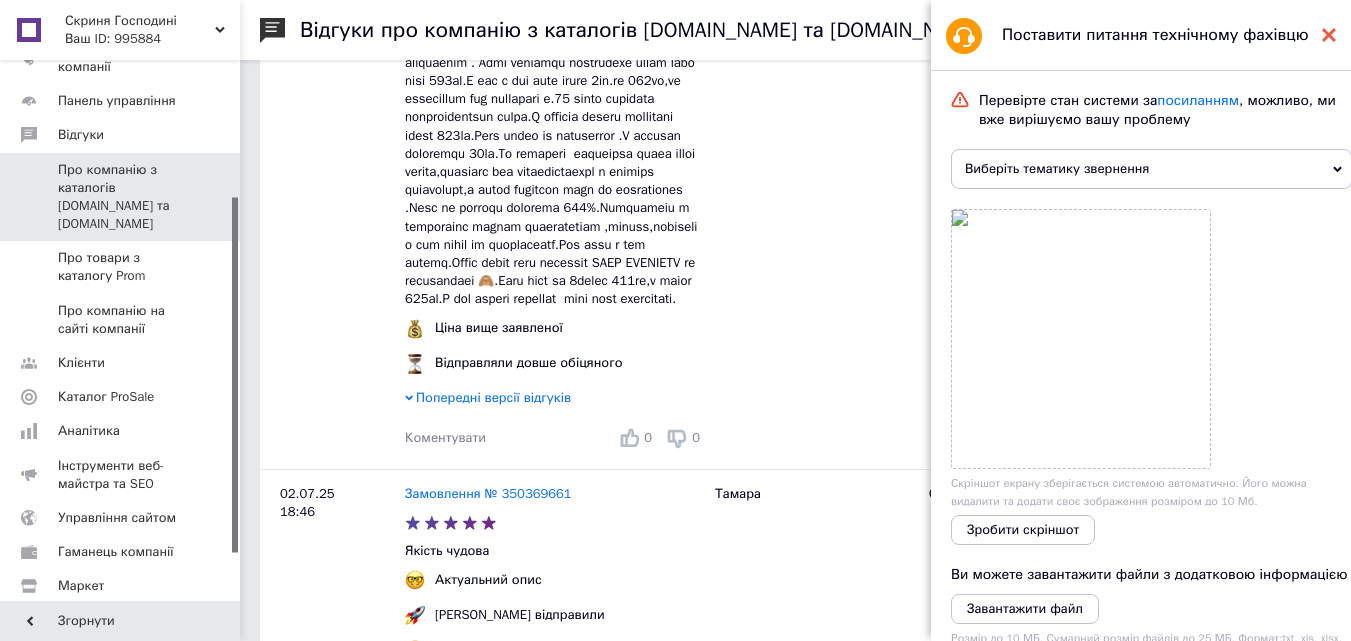 click 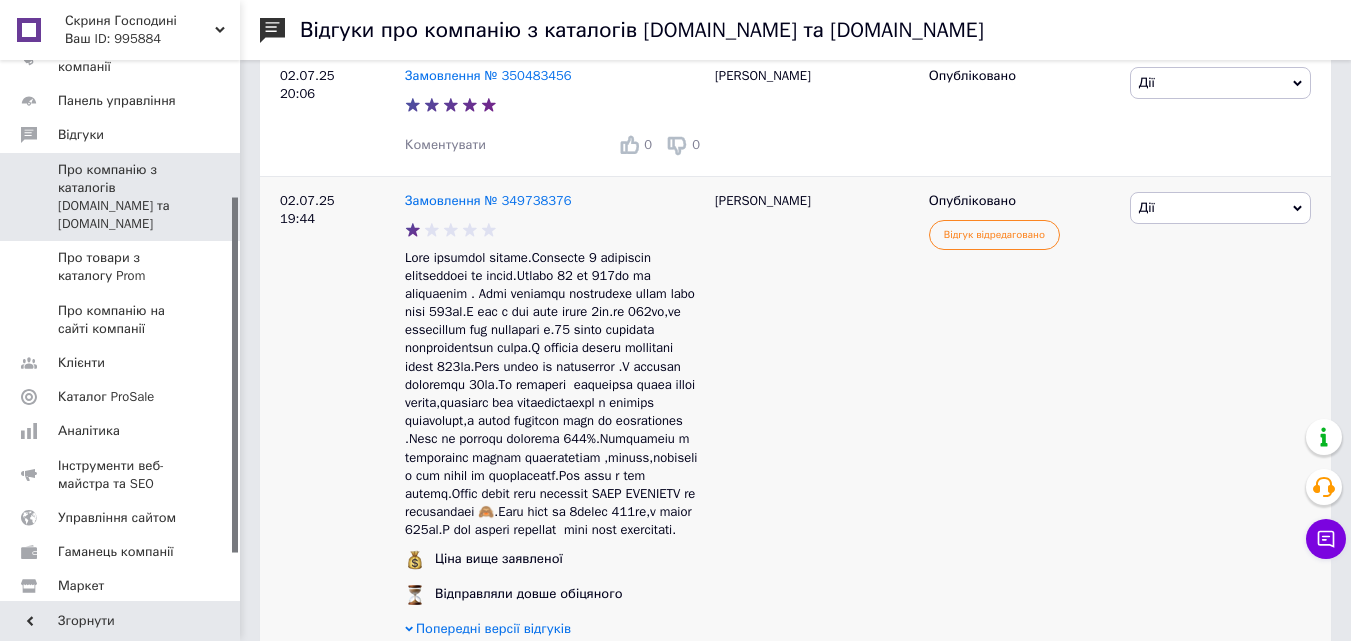 scroll, scrollTop: 3800, scrollLeft: 0, axis: vertical 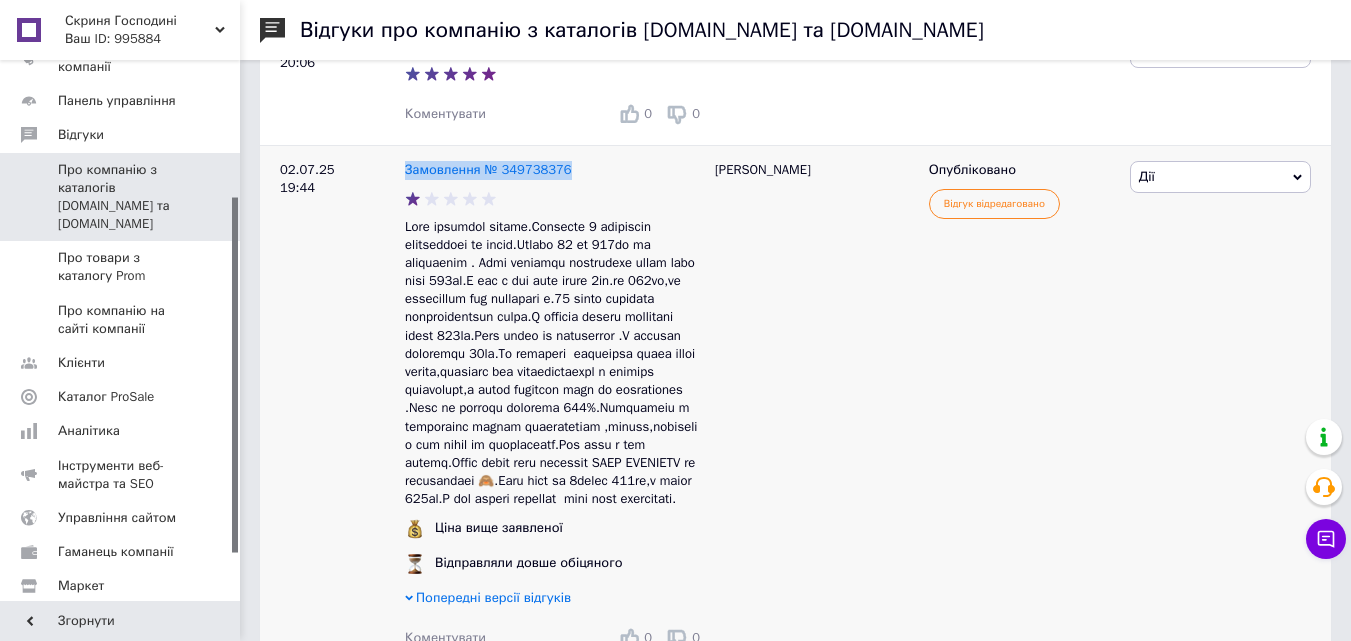 drag, startPoint x: 582, startPoint y: 198, endPoint x: 403, endPoint y: 205, distance: 179.13683 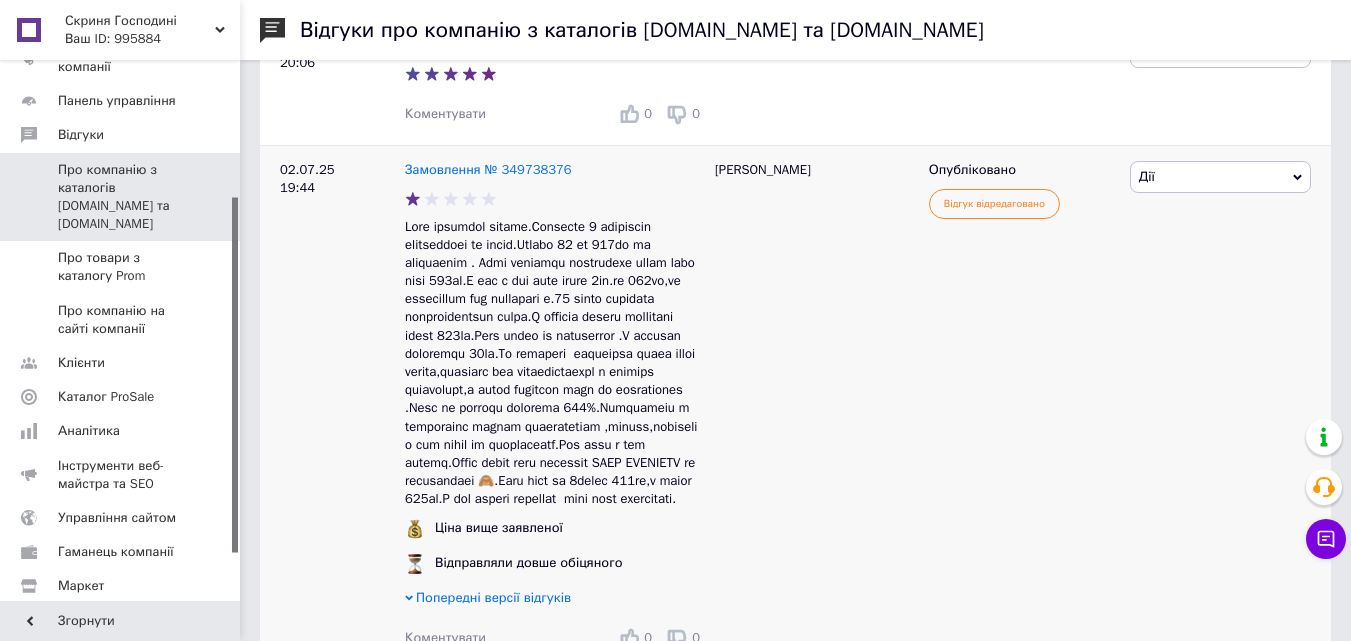 click on "Александр" at bounding box center (812, 407) 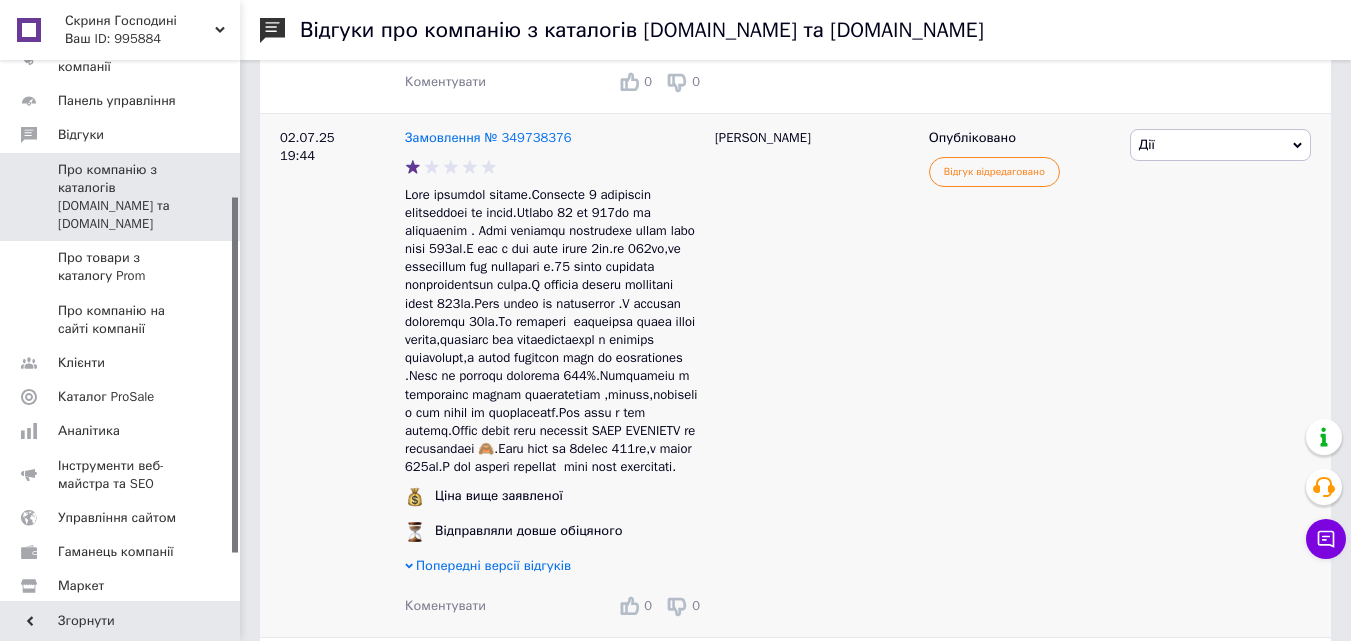 scroll, scrollTop: 3800, scrollLeft: 0, axis: vertical 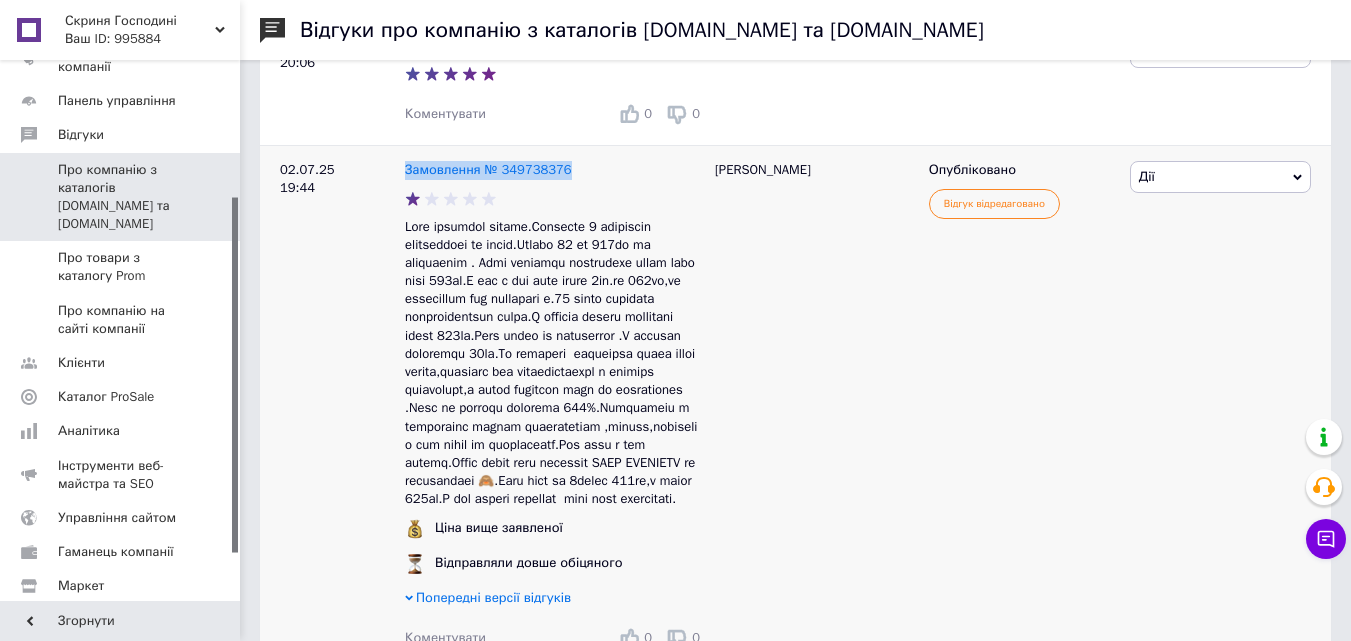 drag, startPoint x: 587, startPoint y: 198, endPoint x: 401, endPoint y: 209, distance: 186.32498 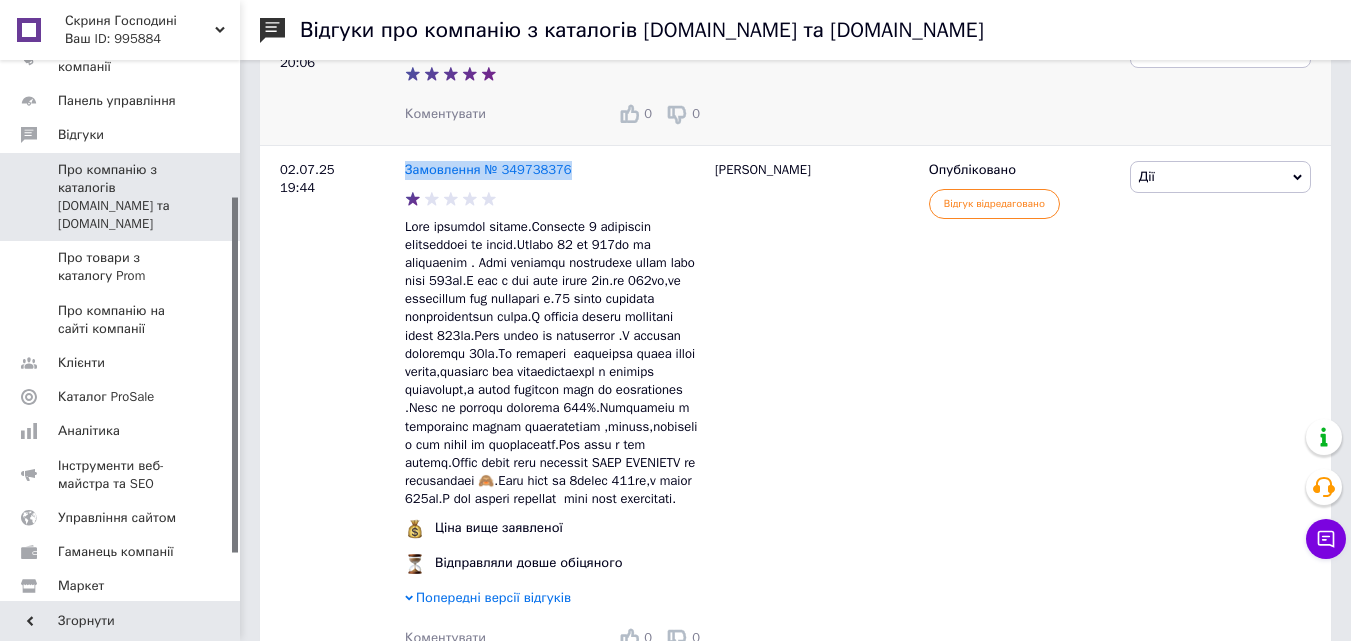 copy on "Замовлення № 349738376" 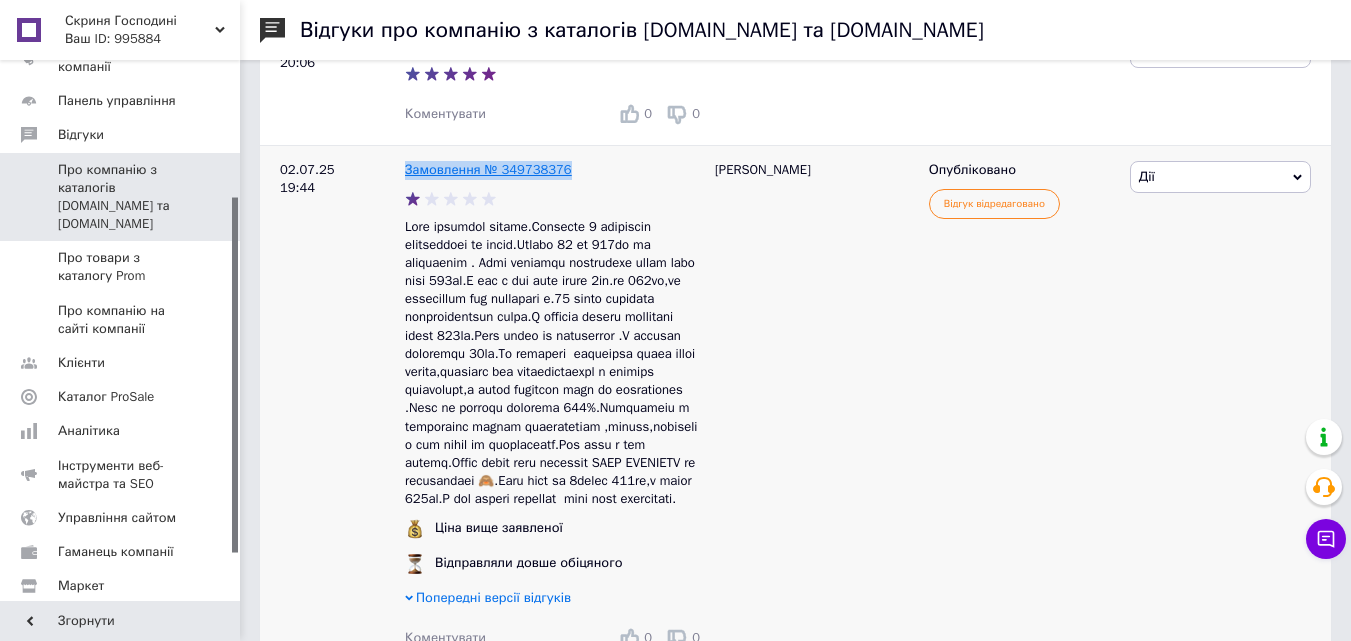 click on "Замовлення № 349738376" at bounding box center [488, 169] 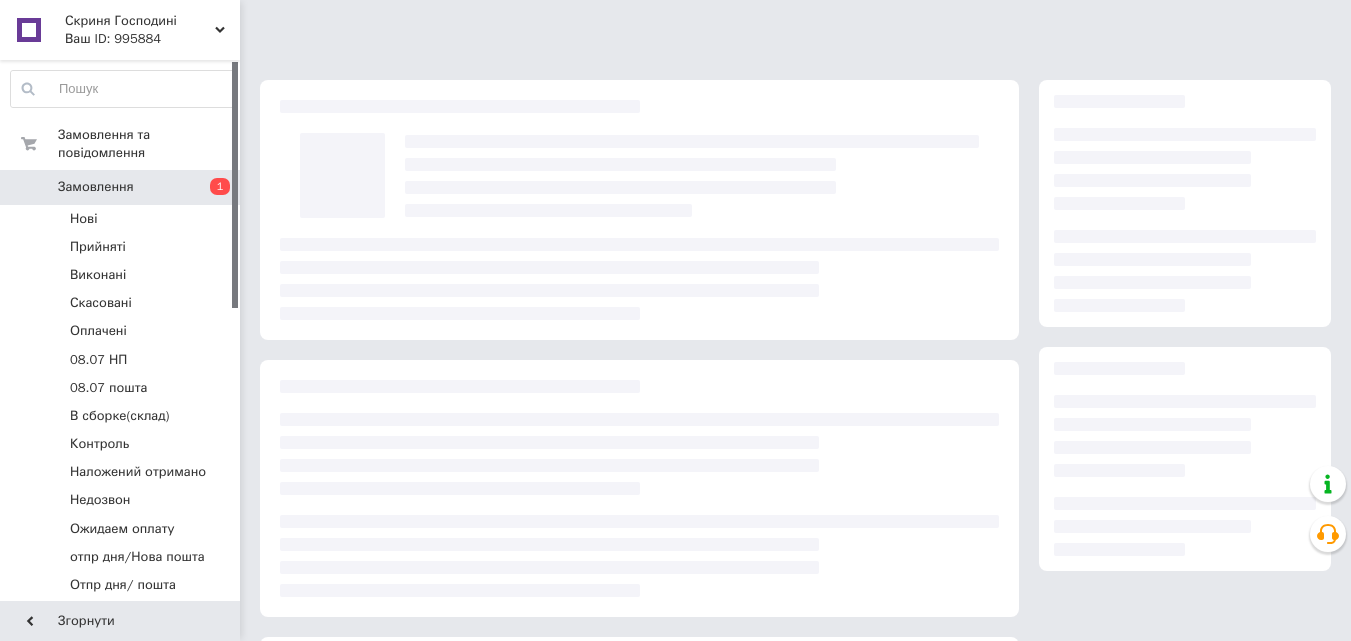 scroll, scrollTop: 0, scrollLeft: 0, axis: both 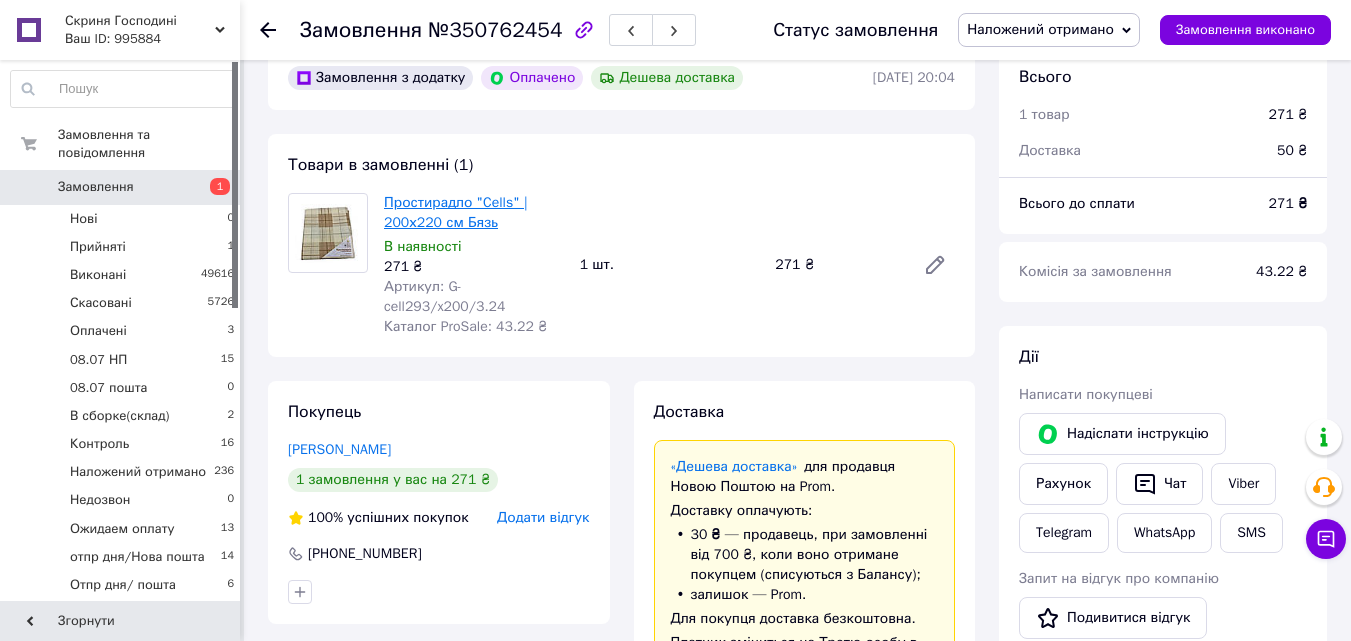 click on "Простирадло  "Cells" | 200х220 см Бязь" at bounding box center [456, 212] 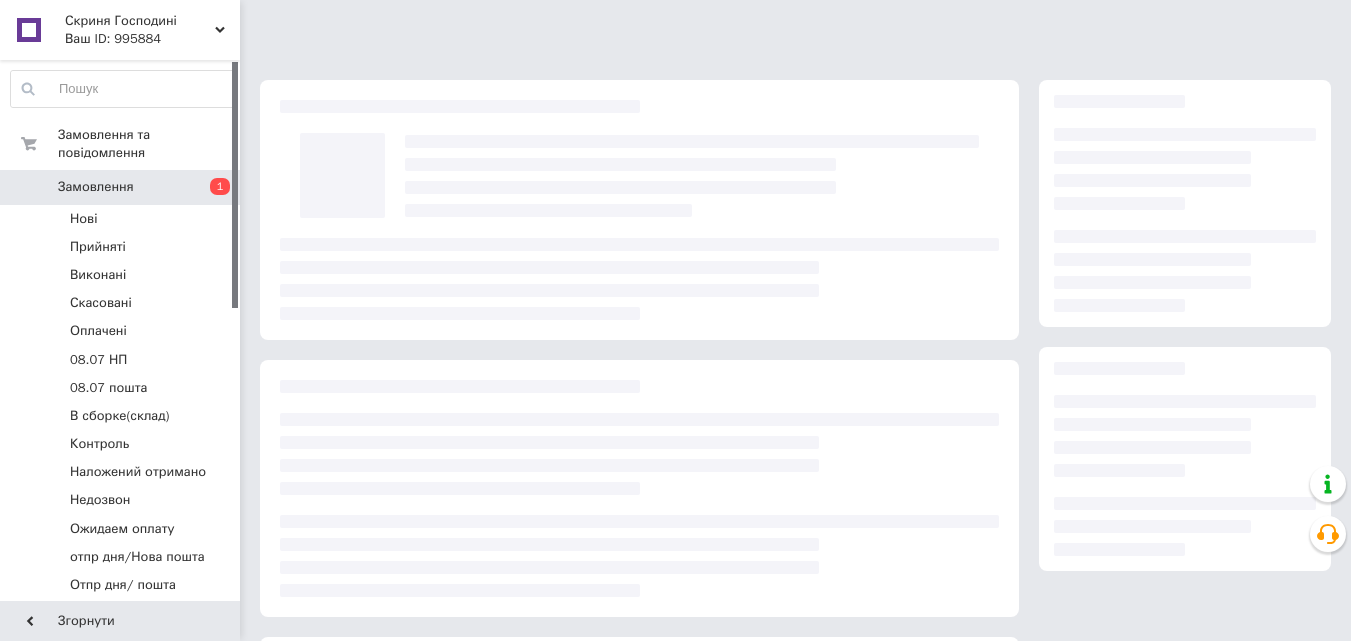 scroll, scrollTop: 0, scrollLeft: 0, axis: both 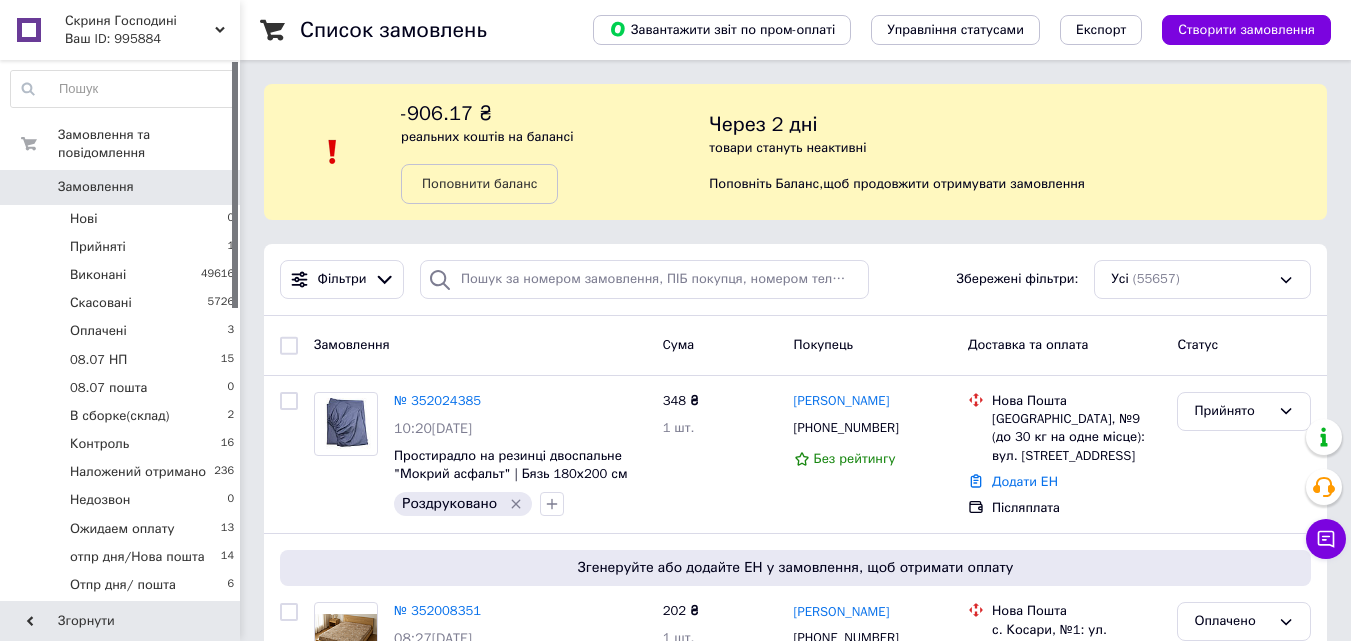 click on "Скриня Господині" at bounding box center [140, 21] 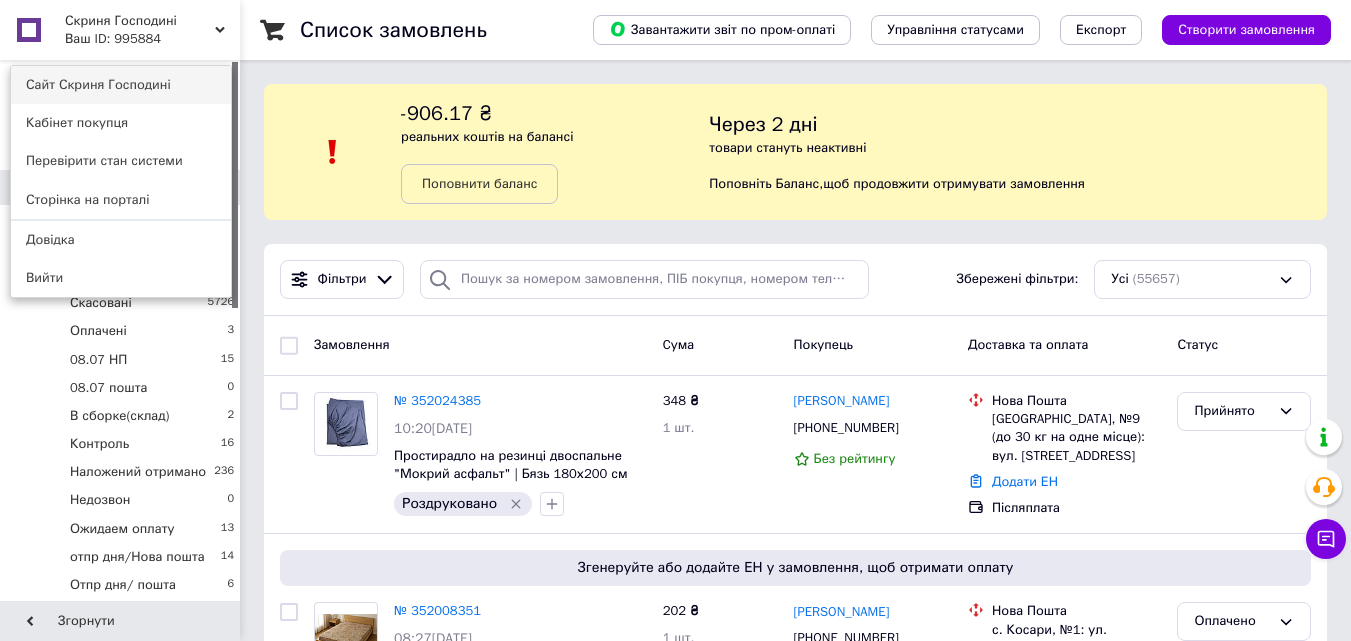 click on "Сайт Скриня Господині" at bounding box center [121, 85] 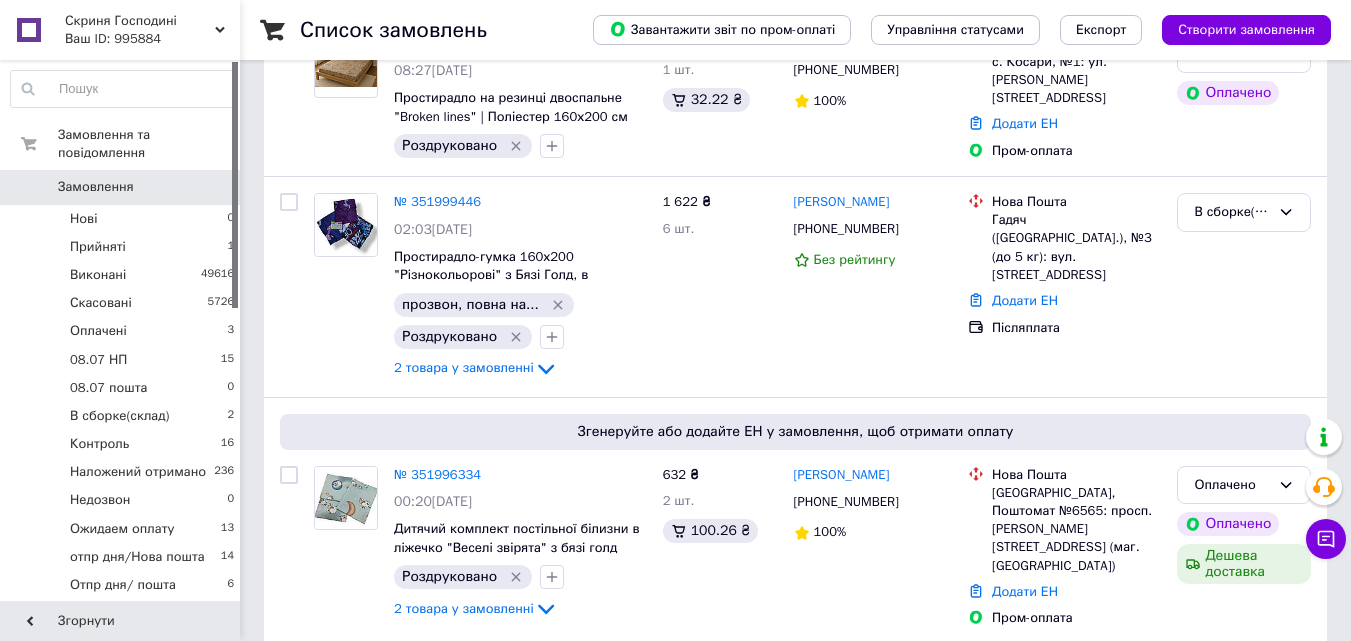 scroll, scrollTop: 1000, scrollLeft: 0, axis: vertical 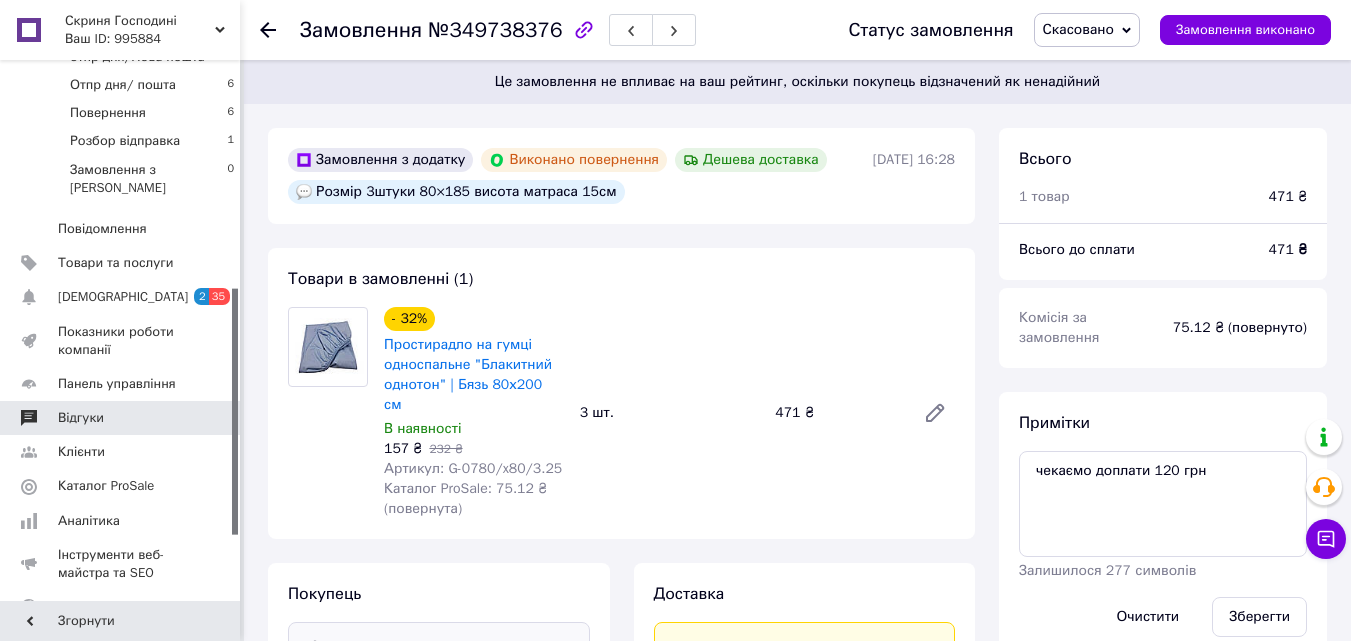 click on "Відгуки" at bounding box center (123, 418) 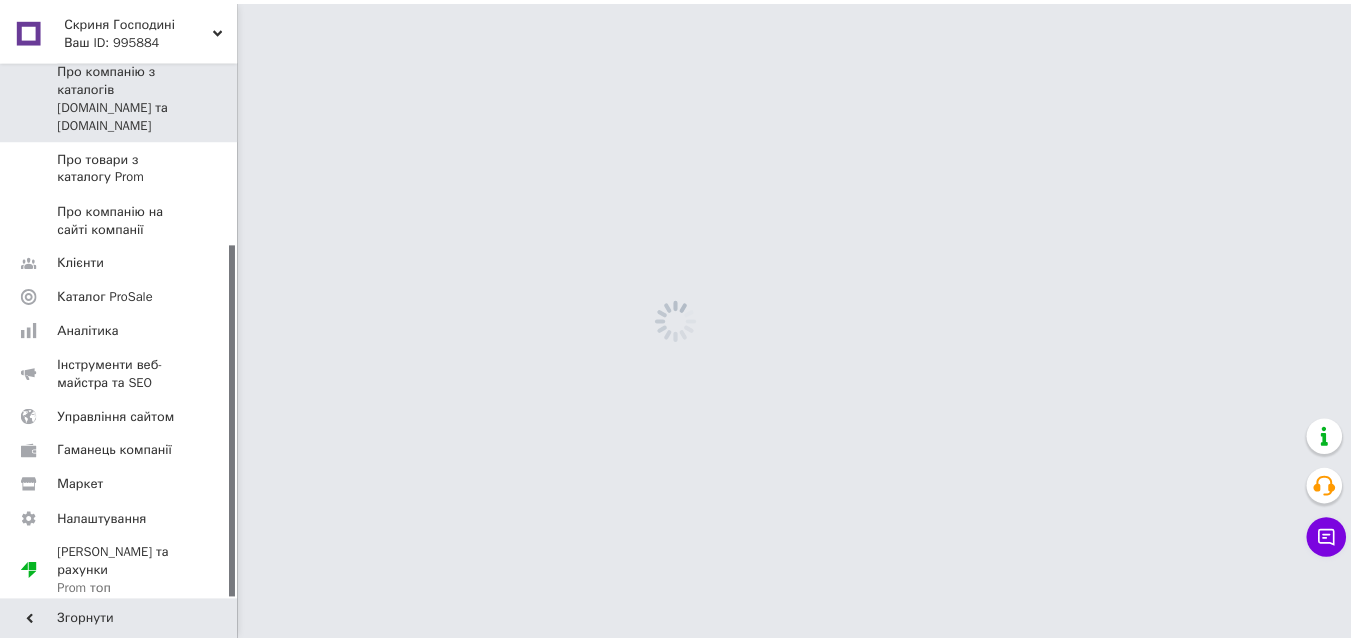 scroll, scrollTop: 278, scrollLeft: 0, axis: vertical 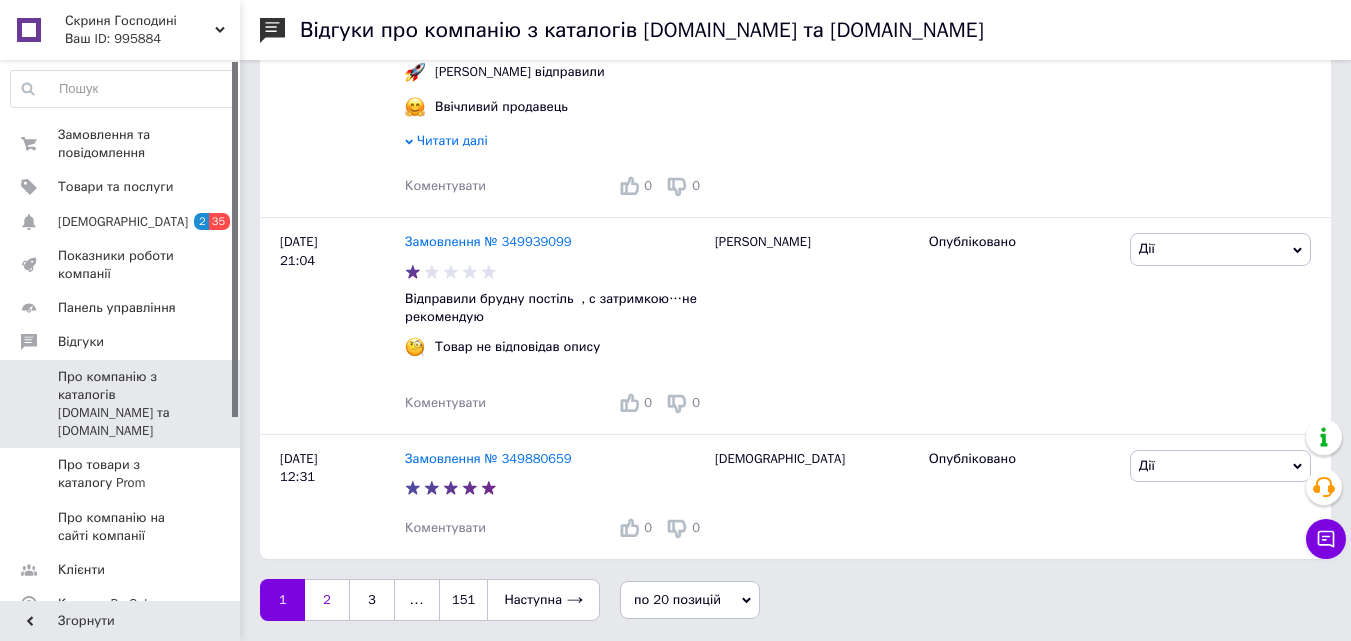 click on "2" at bounding box center [327, 600] 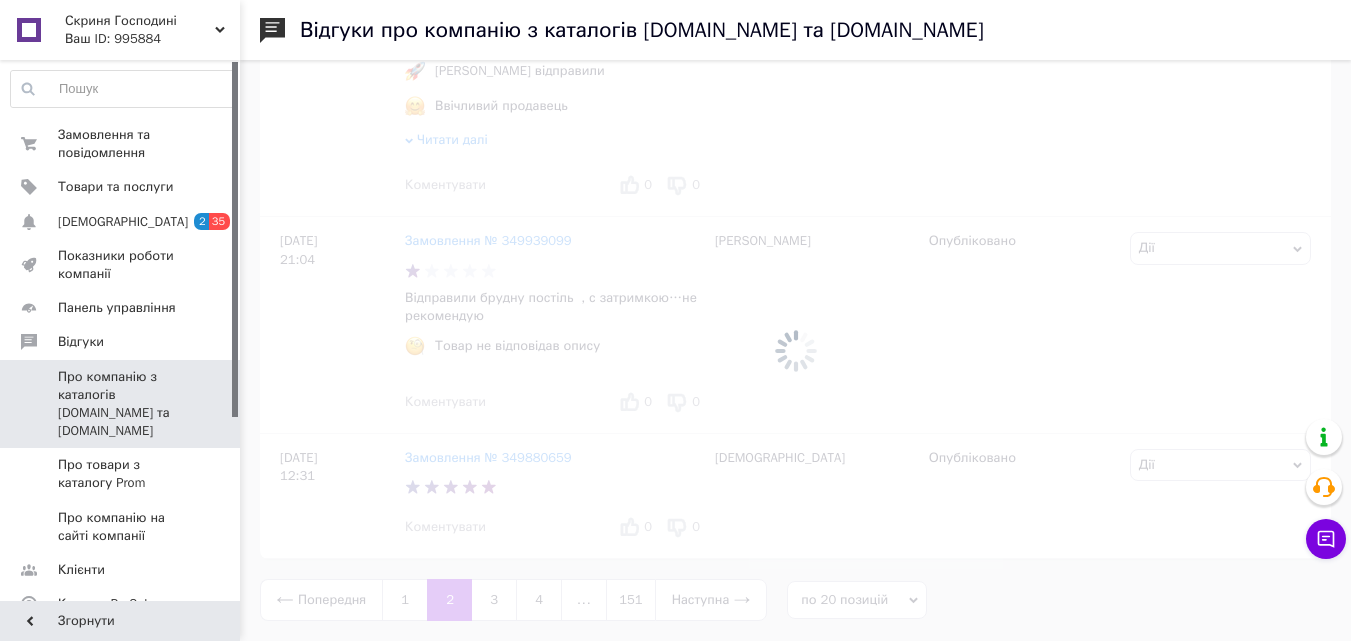 scroll, scrollTop: 0, scrollLeft: 0, axis: both 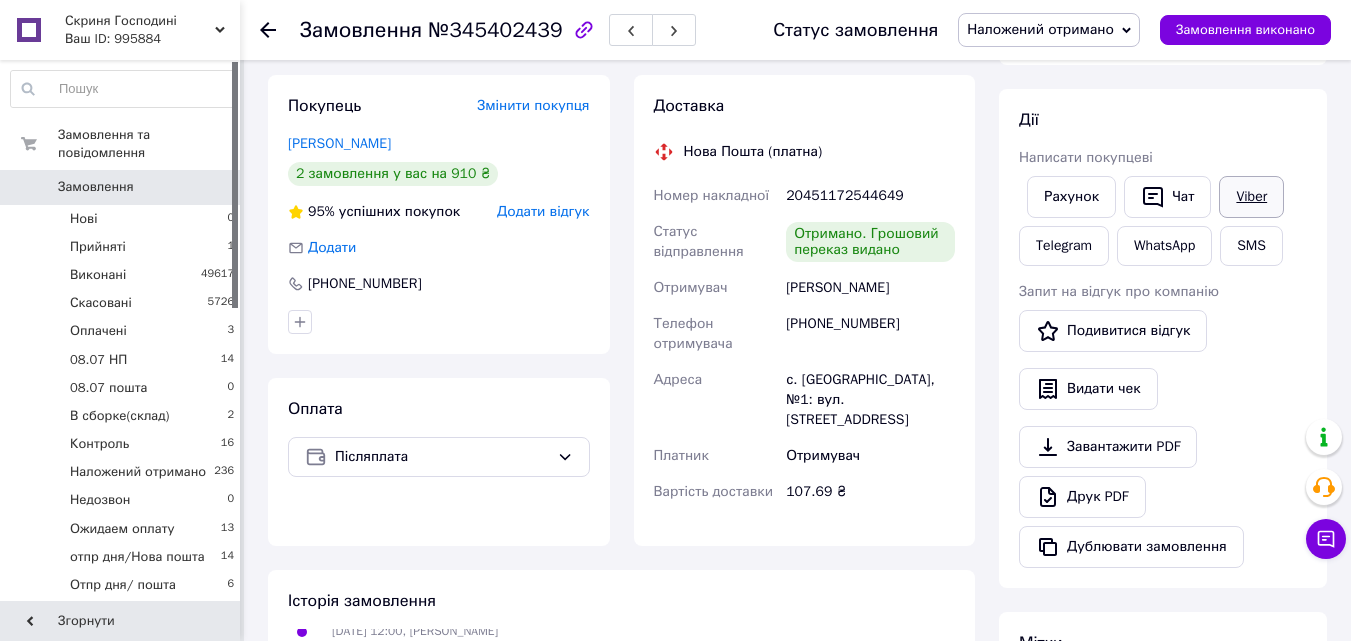 click on "Viber" at bounding box center [1251, 197] 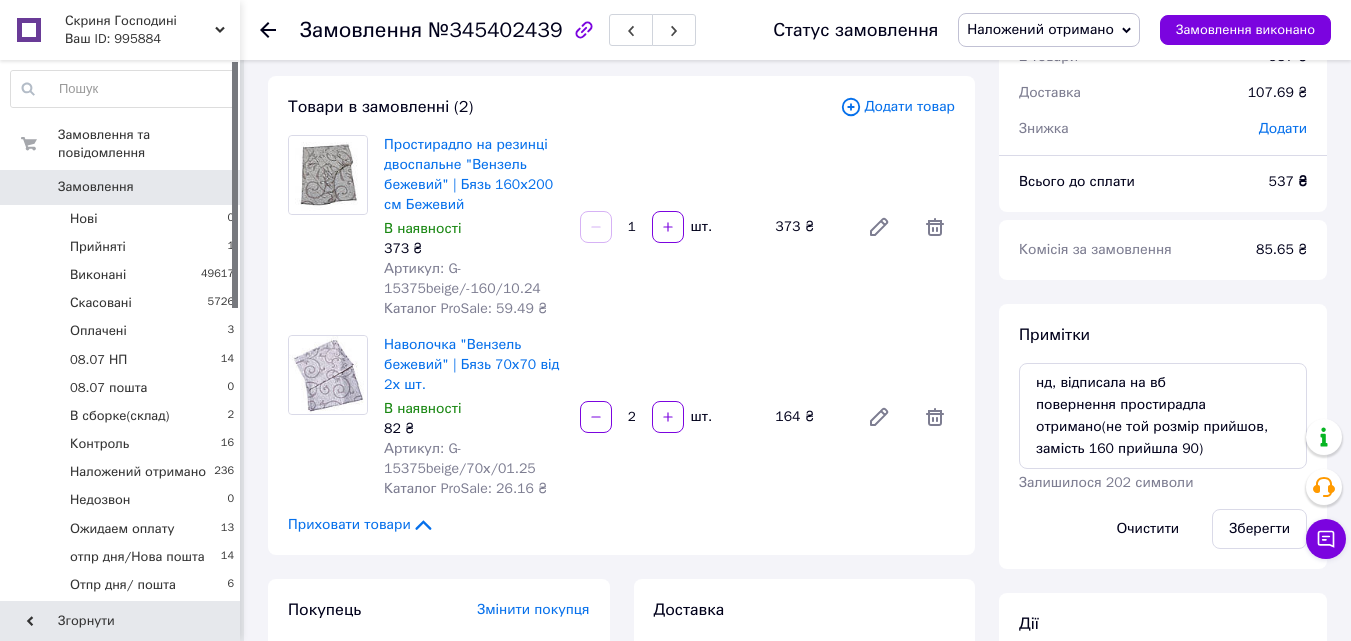 scroll, scrollTop: 0, scrollLeft: 0, axis: both 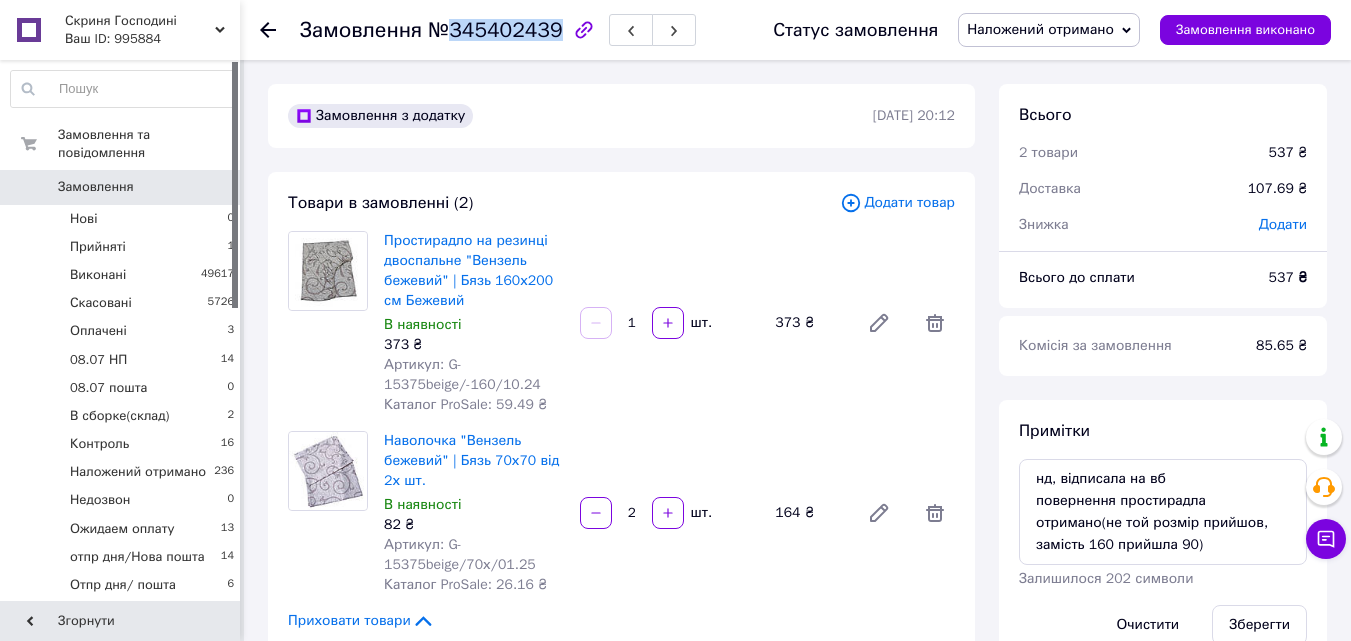 drag, startPoint x: 449, startPoint y: 29, endPoint x: 544, endPoint y: 38, distance: 95.42536 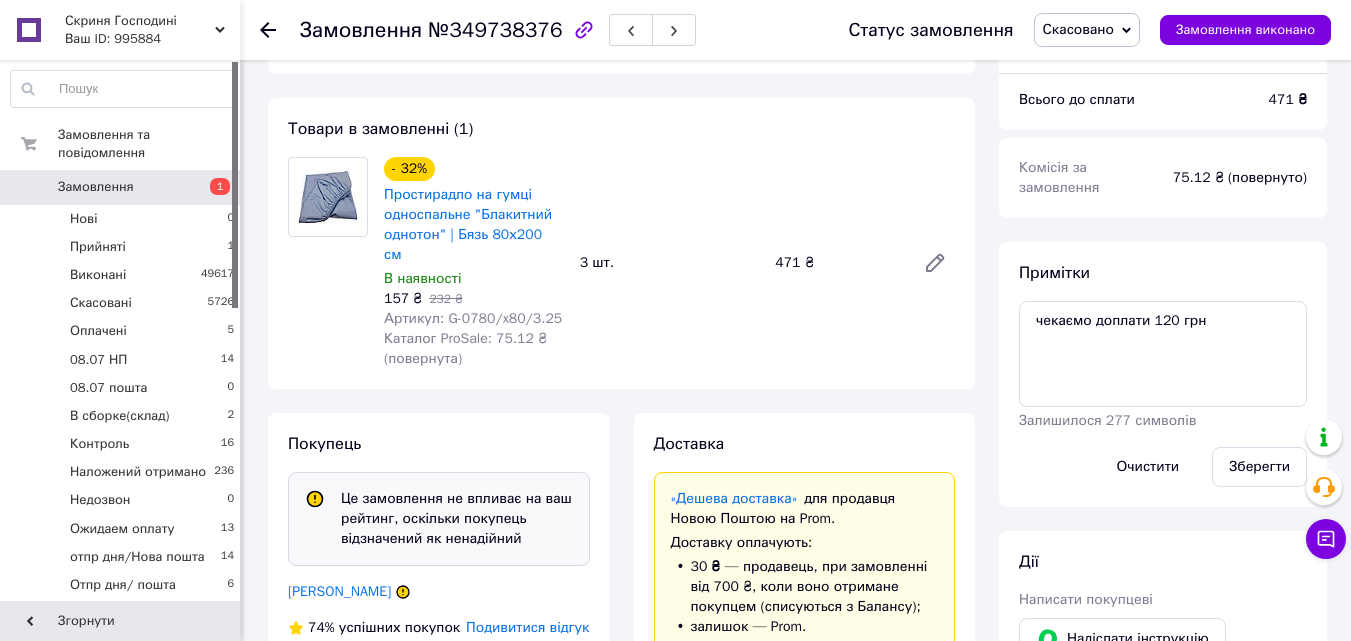 scroll, scrollTop: 431, scrollLeft: 0, axis: vertical 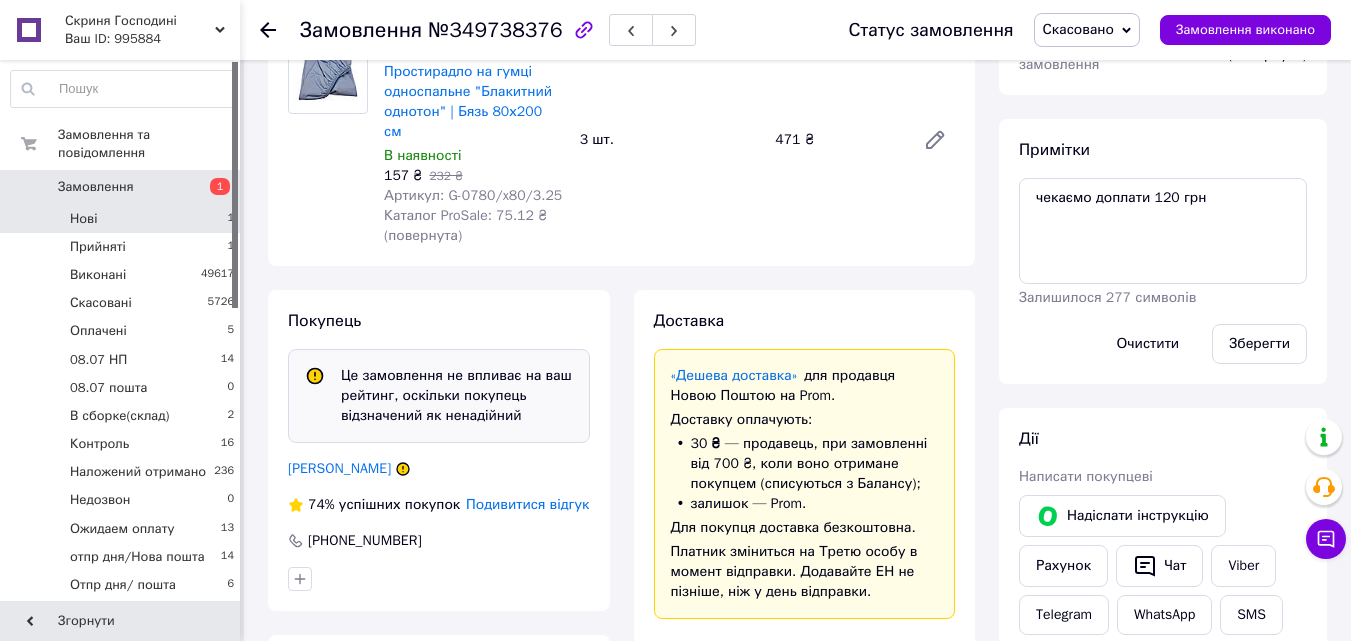 click on "Нові 1" at bounding box center [123, 219] 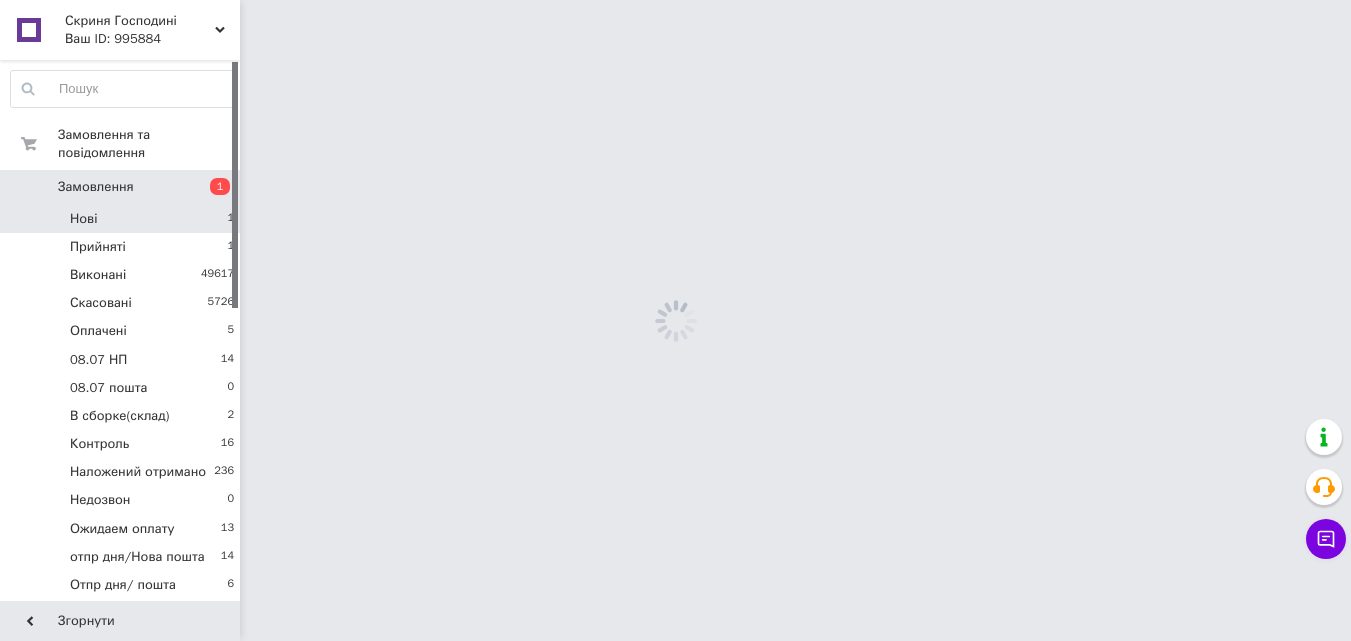 scroll, scrollTop: 0, scrollLeft: 0, axis: both 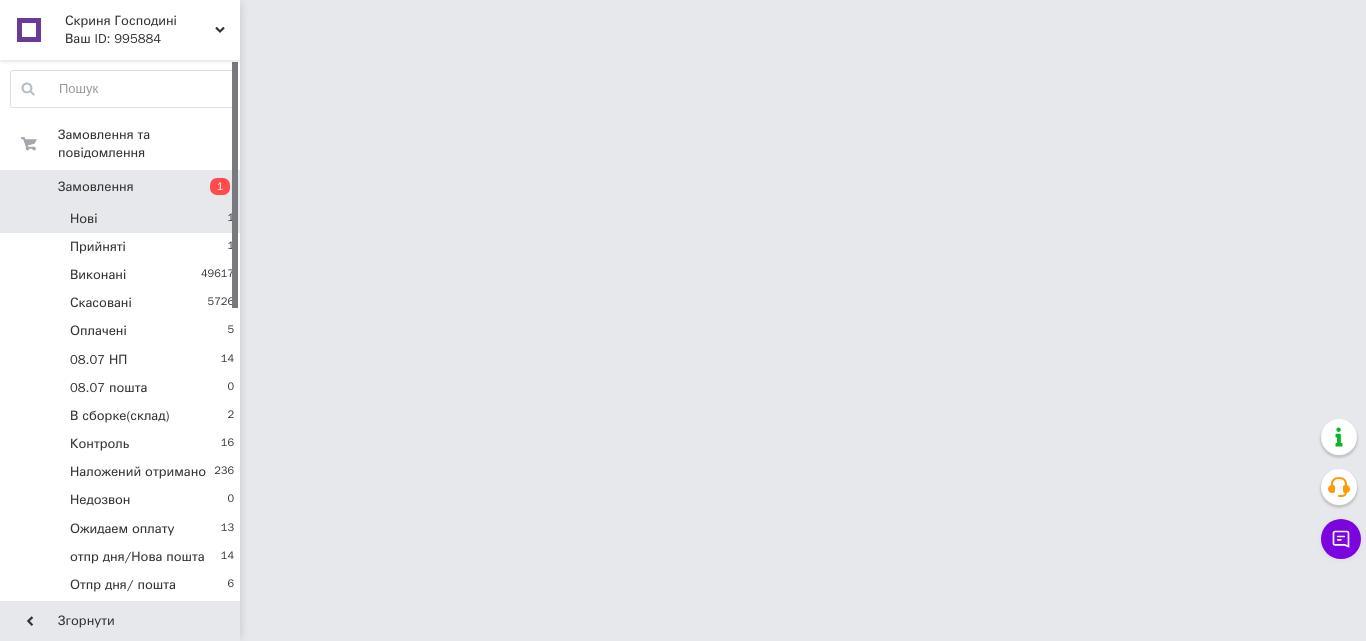 click on "Нові 1" at bounding box center [123, 219] 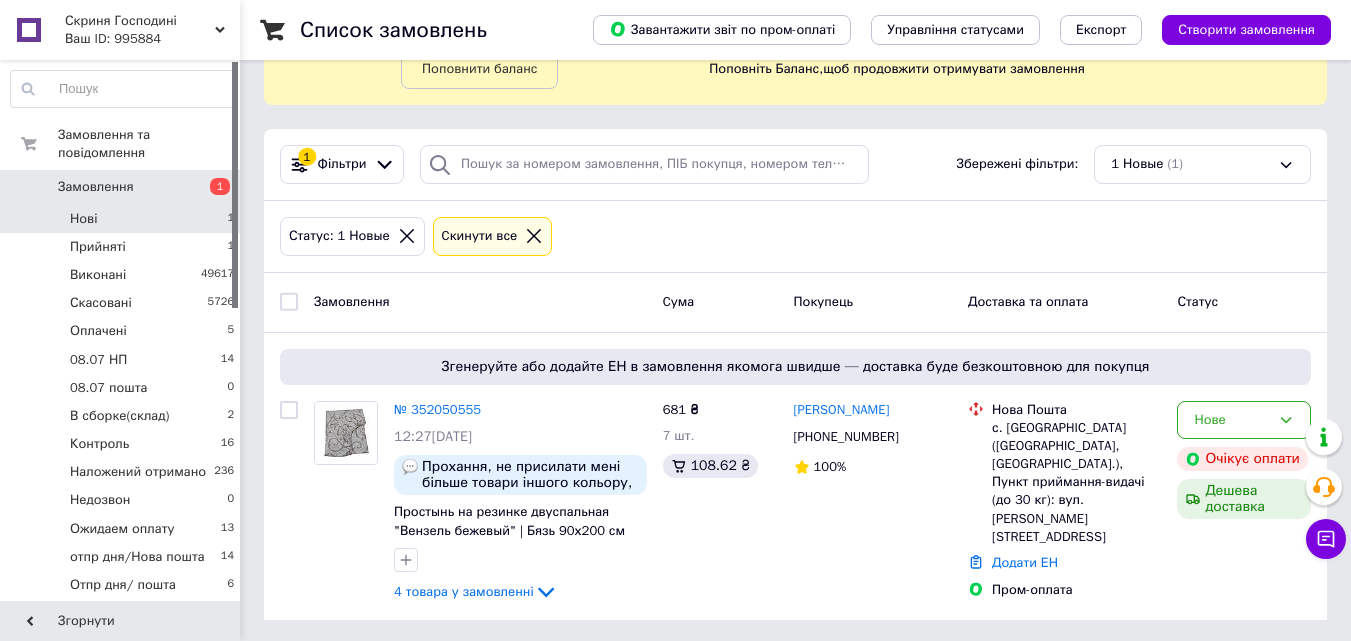 scroll, scrollTop: 118, scrollLeft: 0, axis: vertical 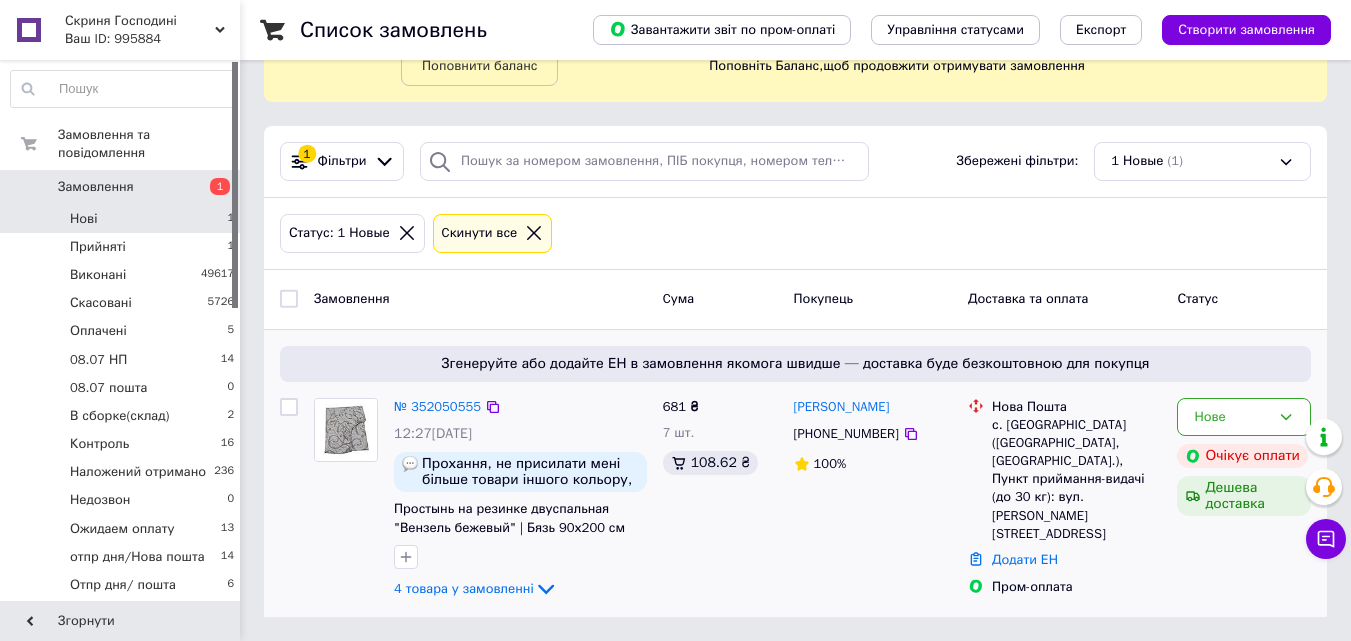 drag, startPoint x: 424, startPoint y: 401, endPoint x: 394, endPoint y: 386, distance: 33.54102 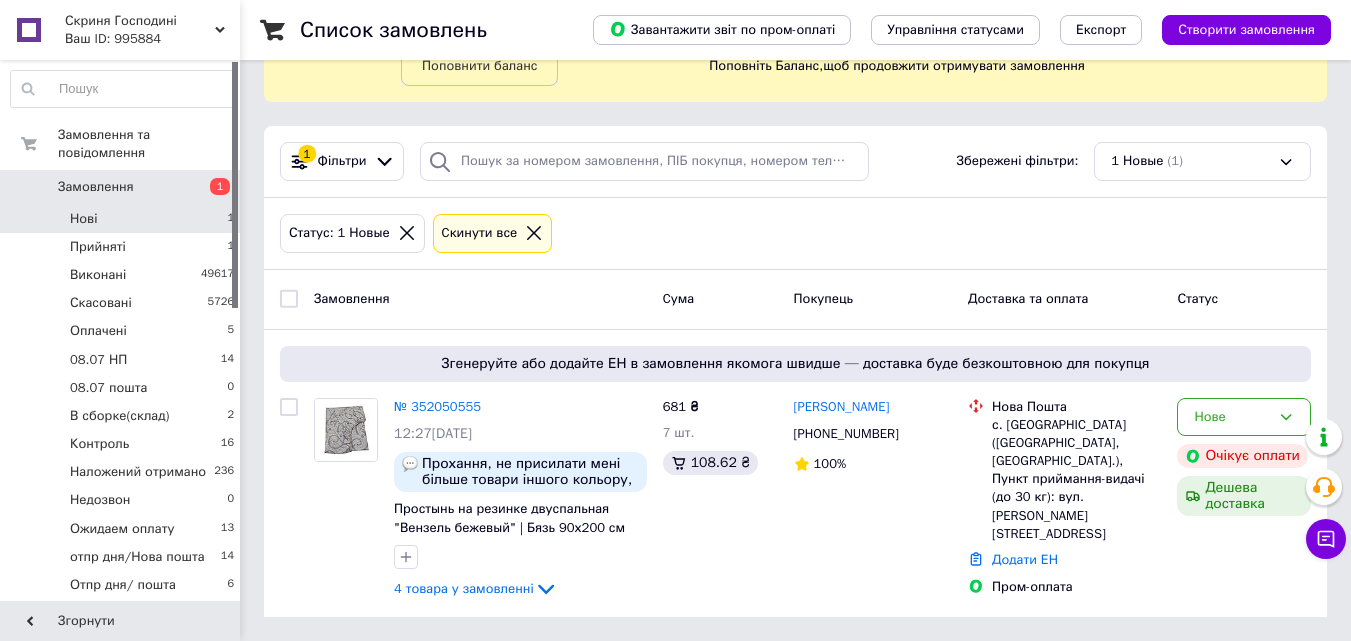 click 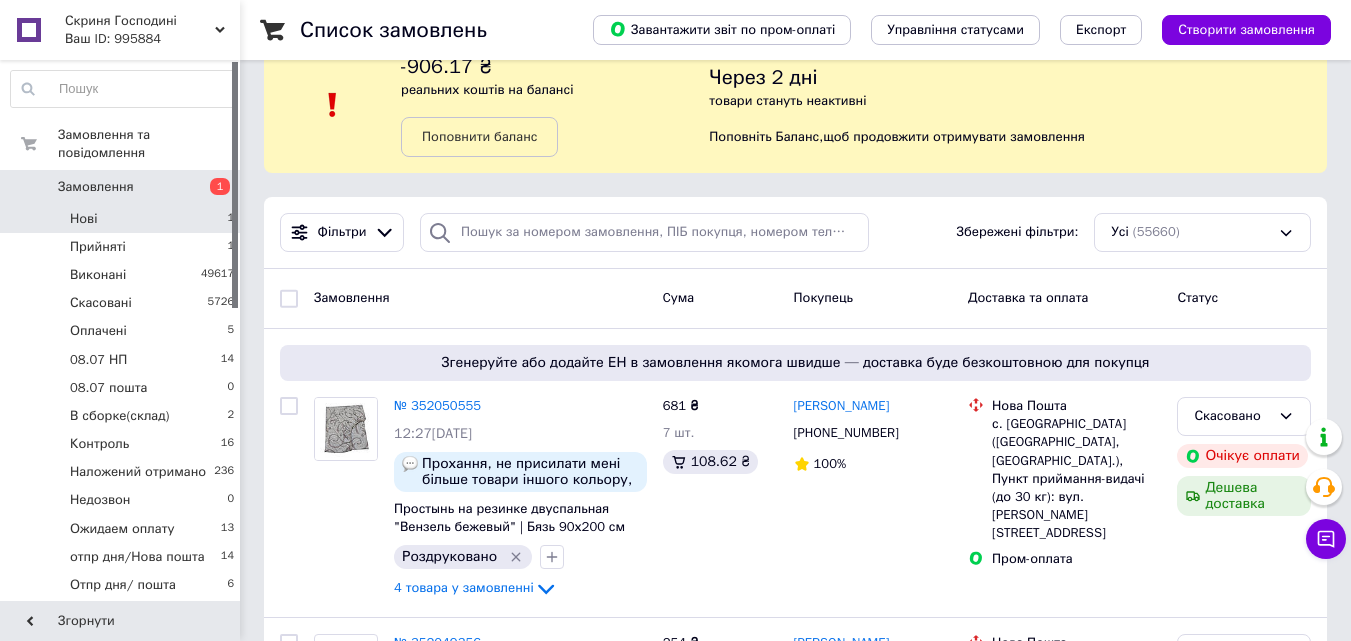 scroll, scrollTop: 0, scrollLeft: 0, axis: both 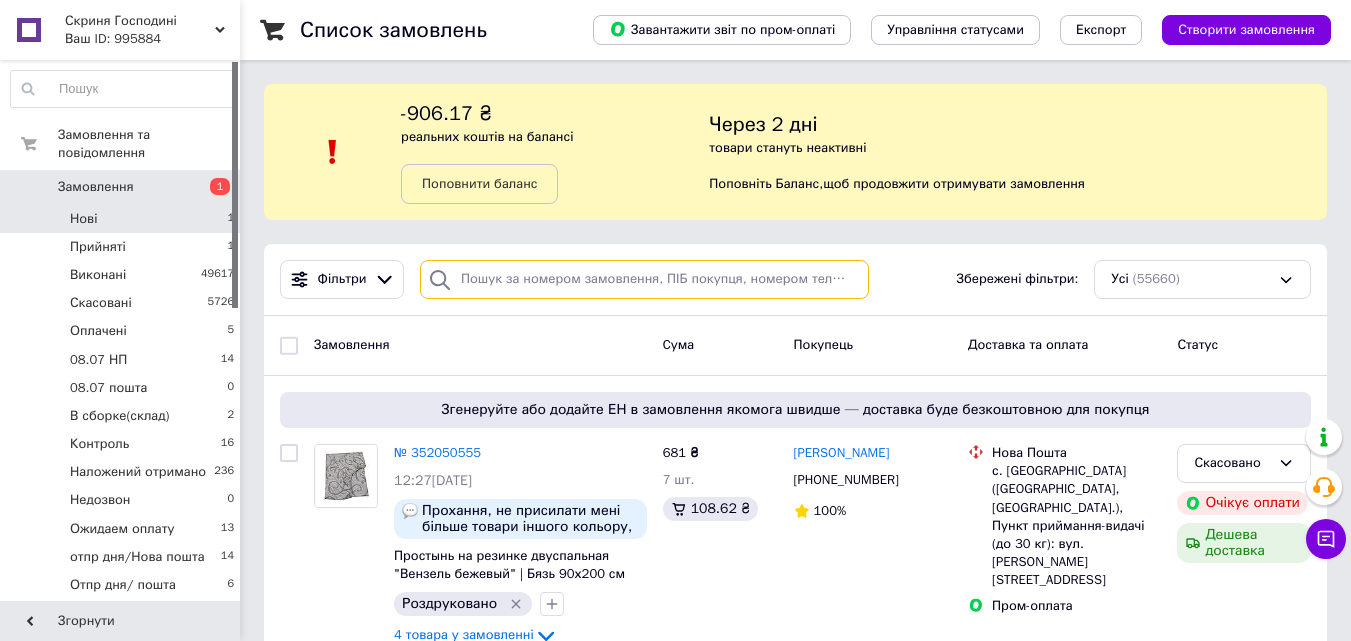 click at bounding box center (644, 279) 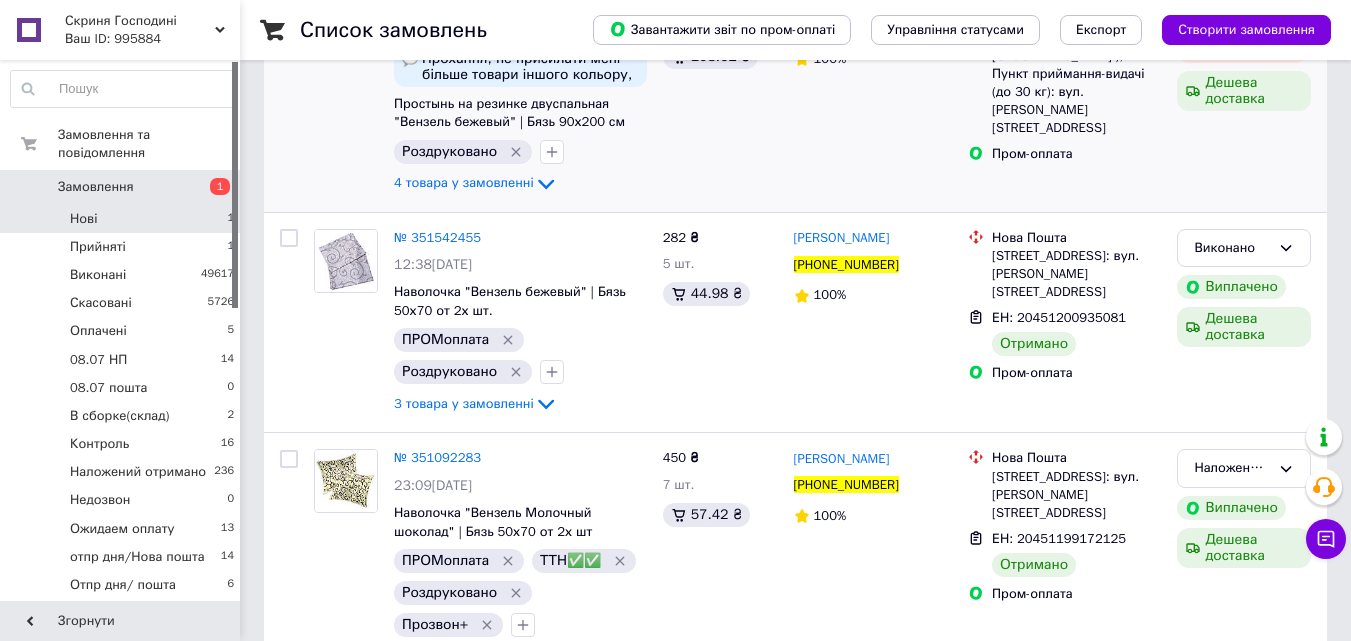 scroll, scrollTop: 500, scrollLeft: 0, axis: vertical 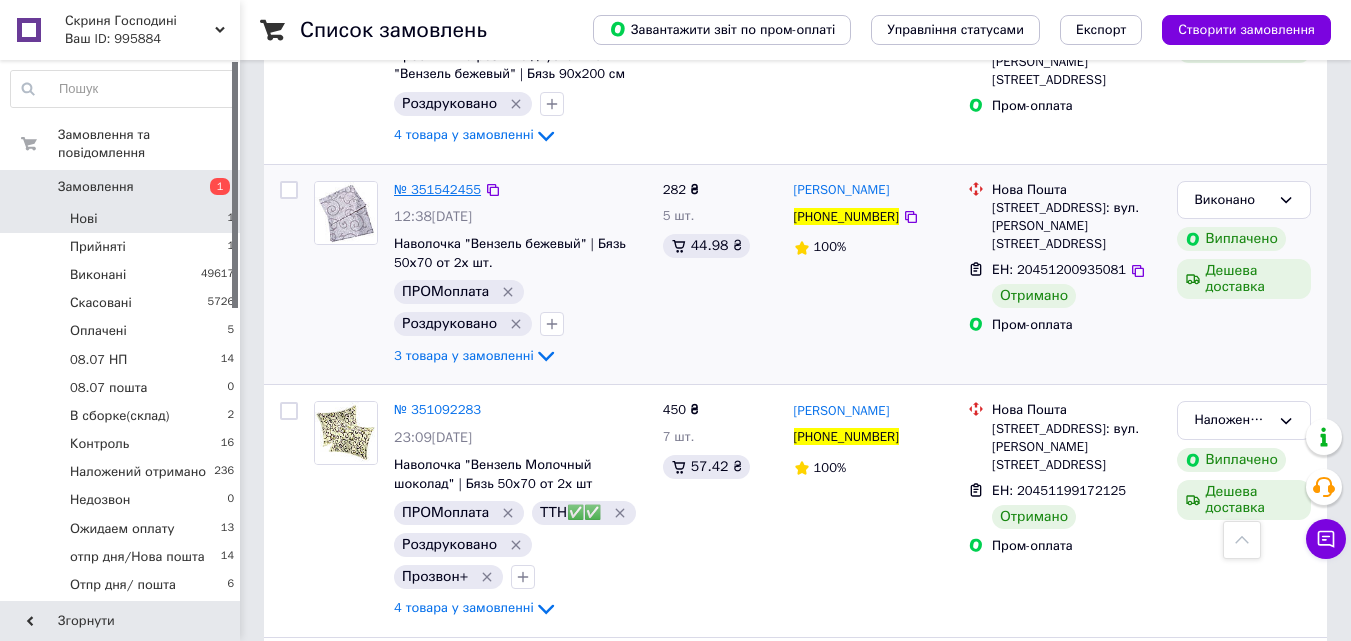type on "[PHONE_NUMBER]" 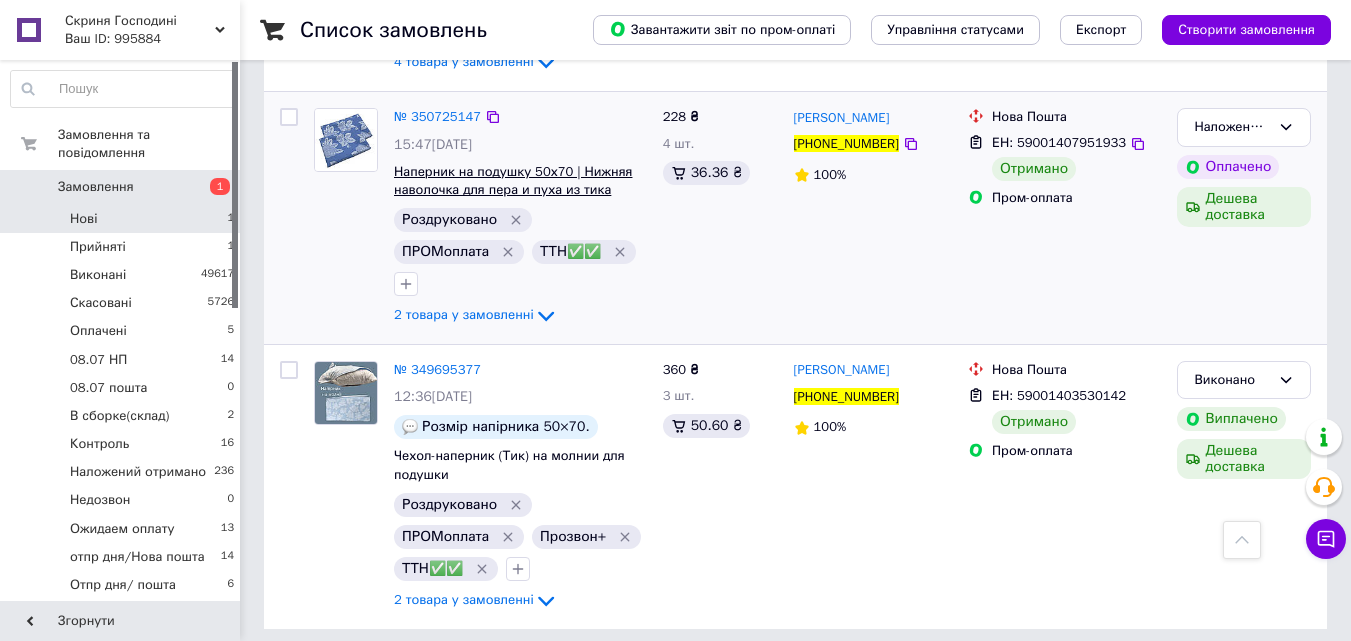 scroll, scrollTop: 1058, scrollLeft: 0, axis: vertical 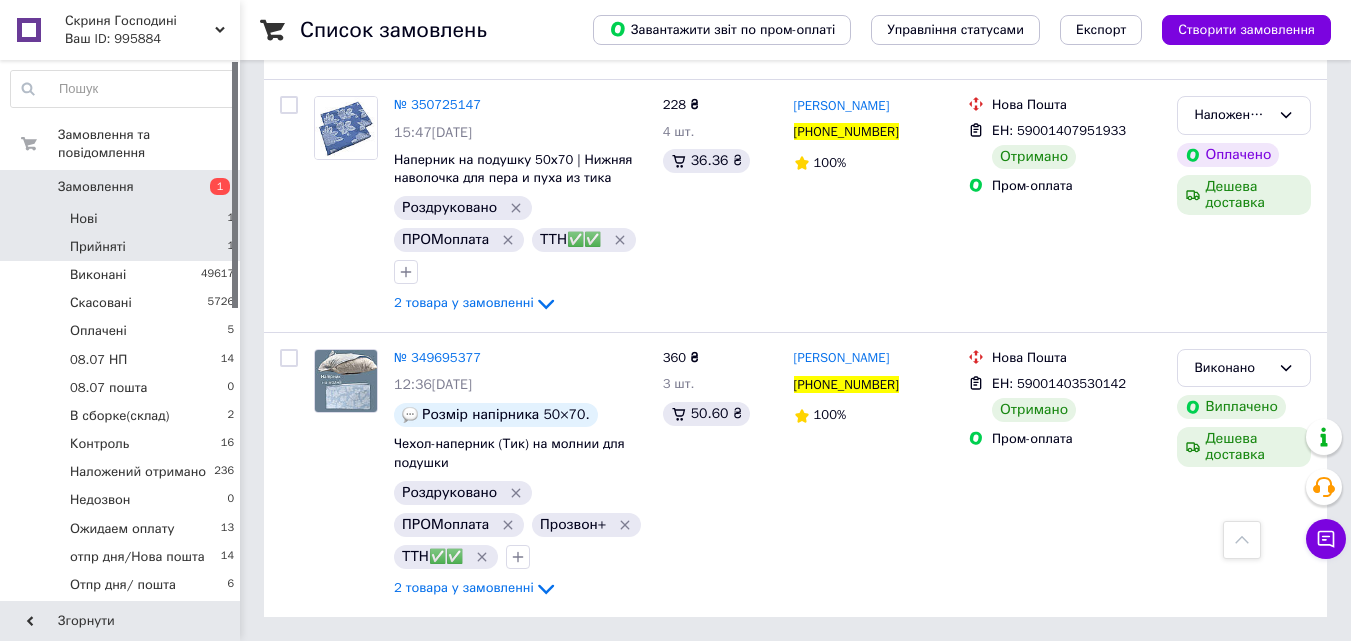 click on "Прийняті 1" at bounding box center [123, 247] 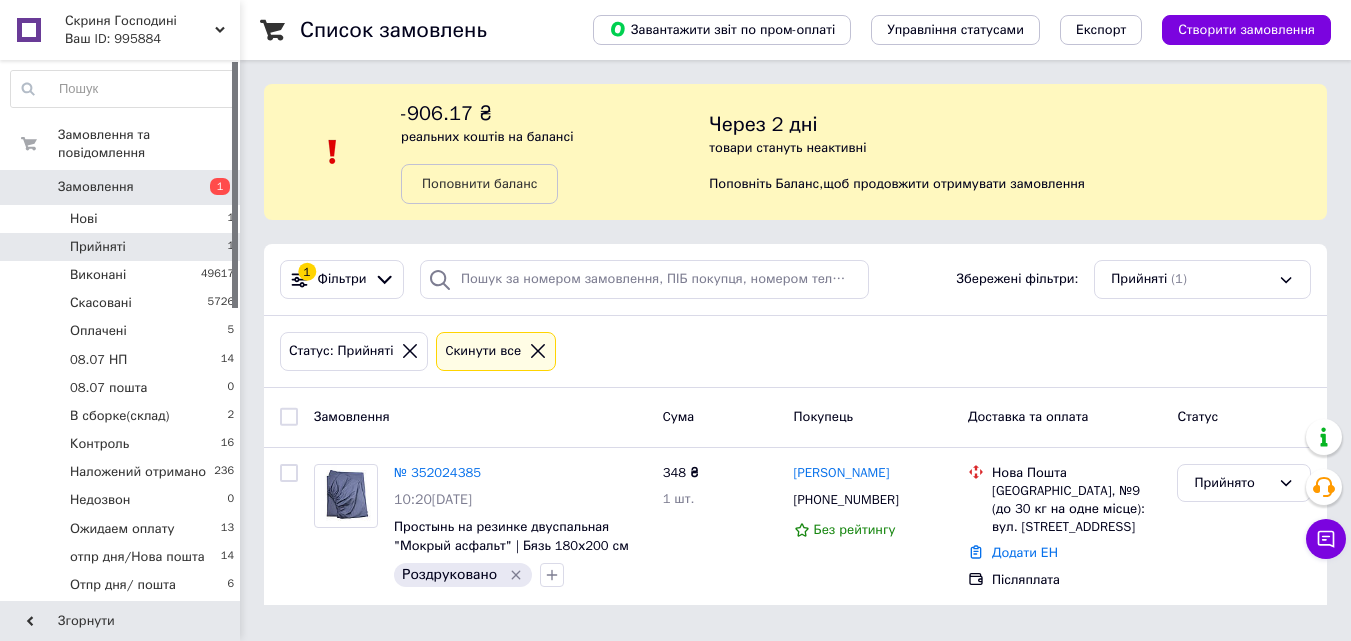 scroll, scrollTop: 0, scrollLeft: 0, axis: both 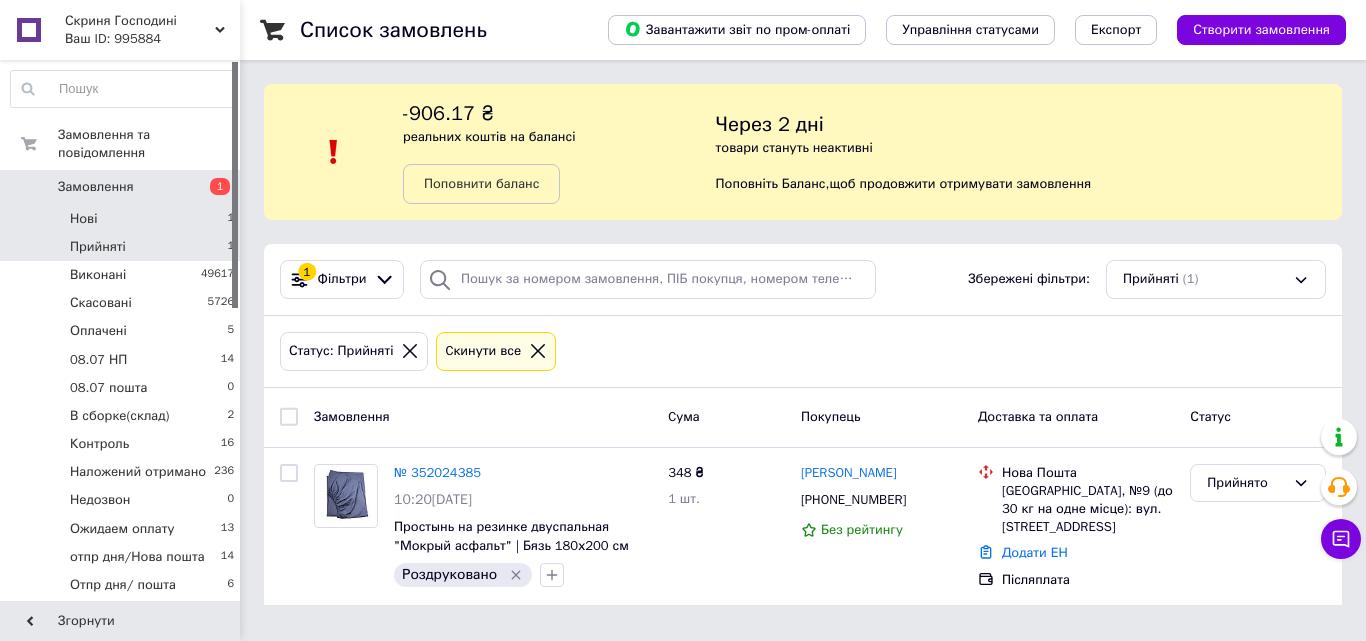 click on "Нові 1" at bounding box center (123, 219) 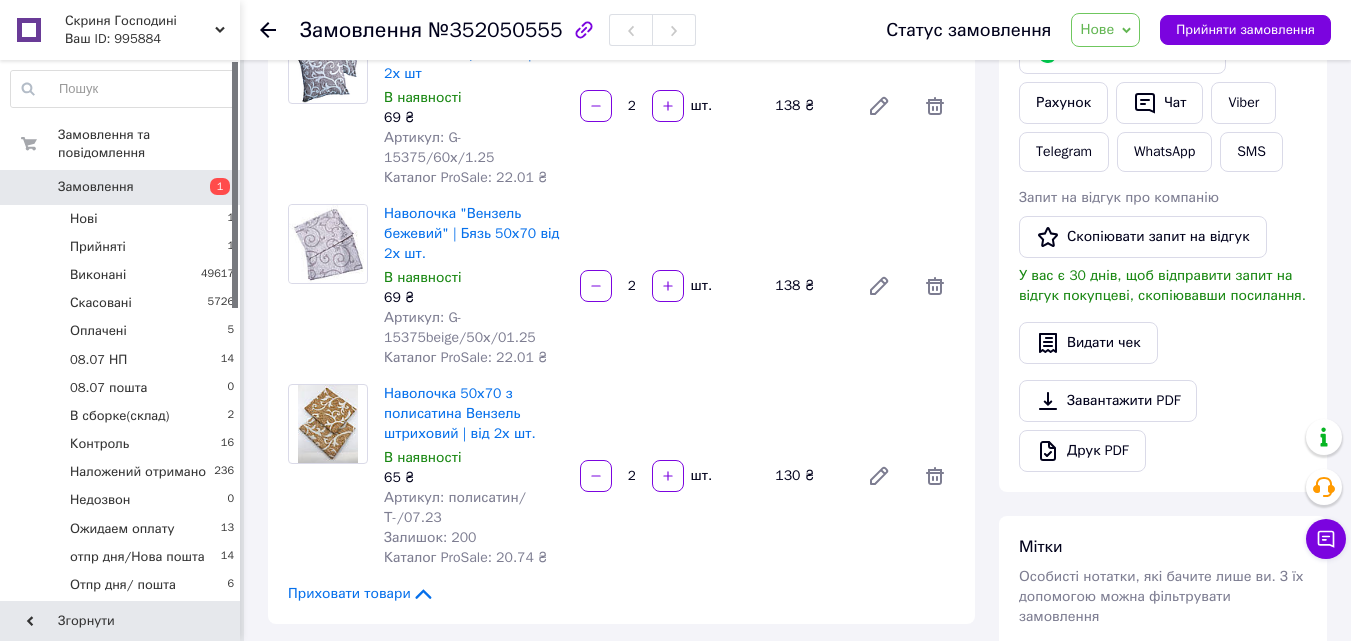 scroll, scrollTop: 400, scrollLeft: 0, axis: vertical 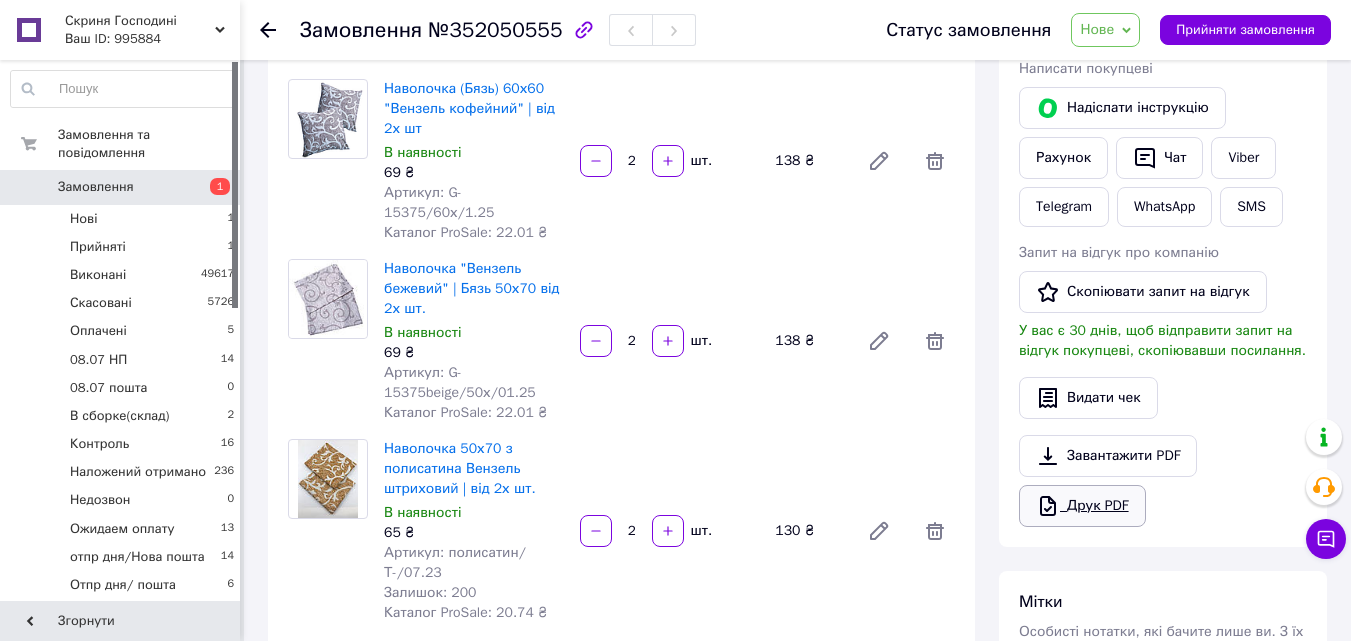 click on "Друк PDF" at bounding box center [1082, 506] 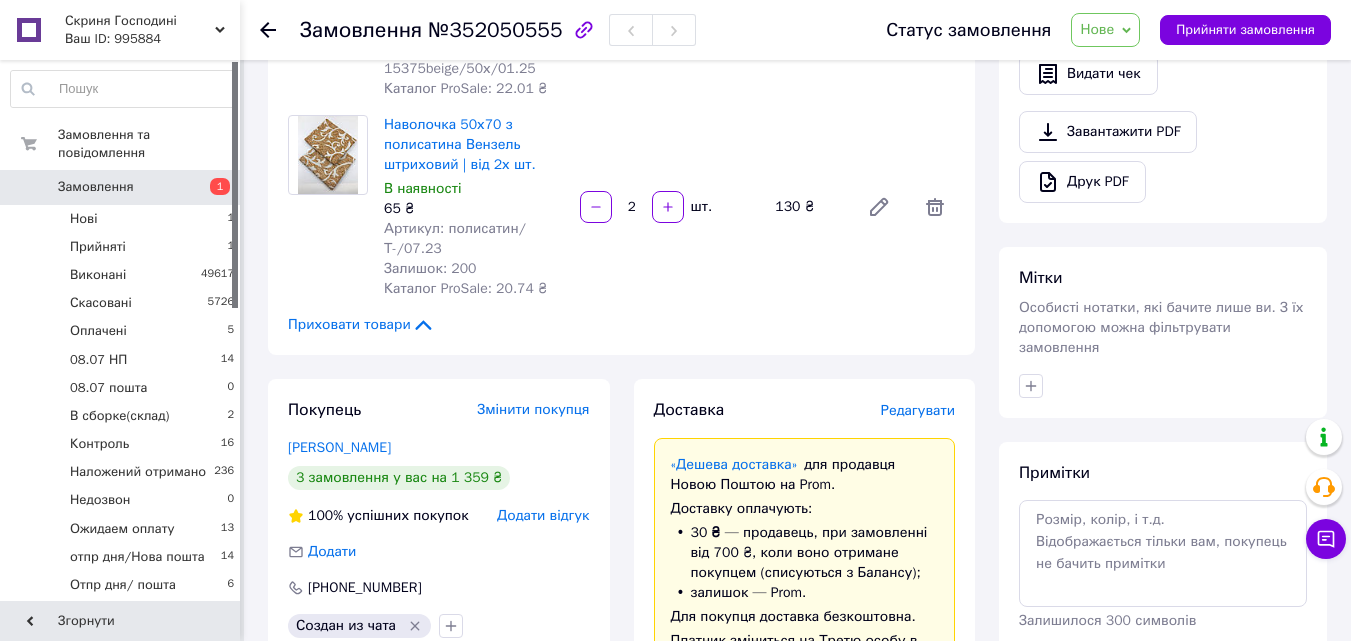 scroll, scrollTop: 800, scrollLeft: 0, axis: vertical 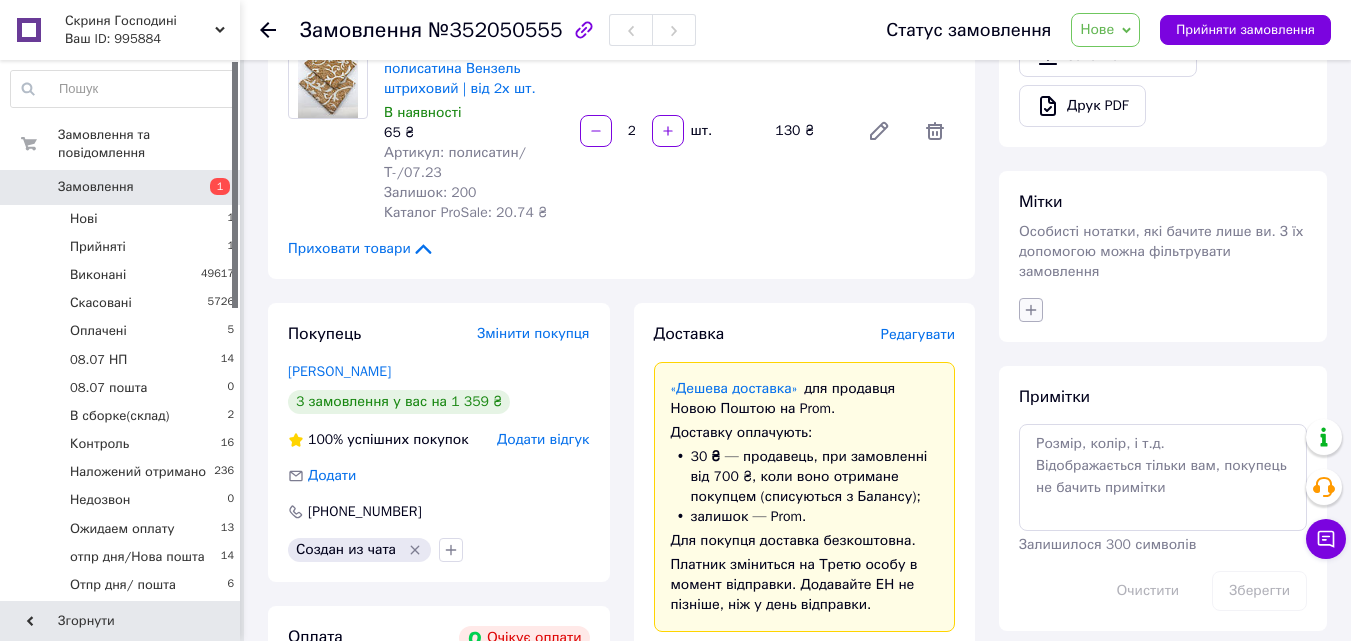 click 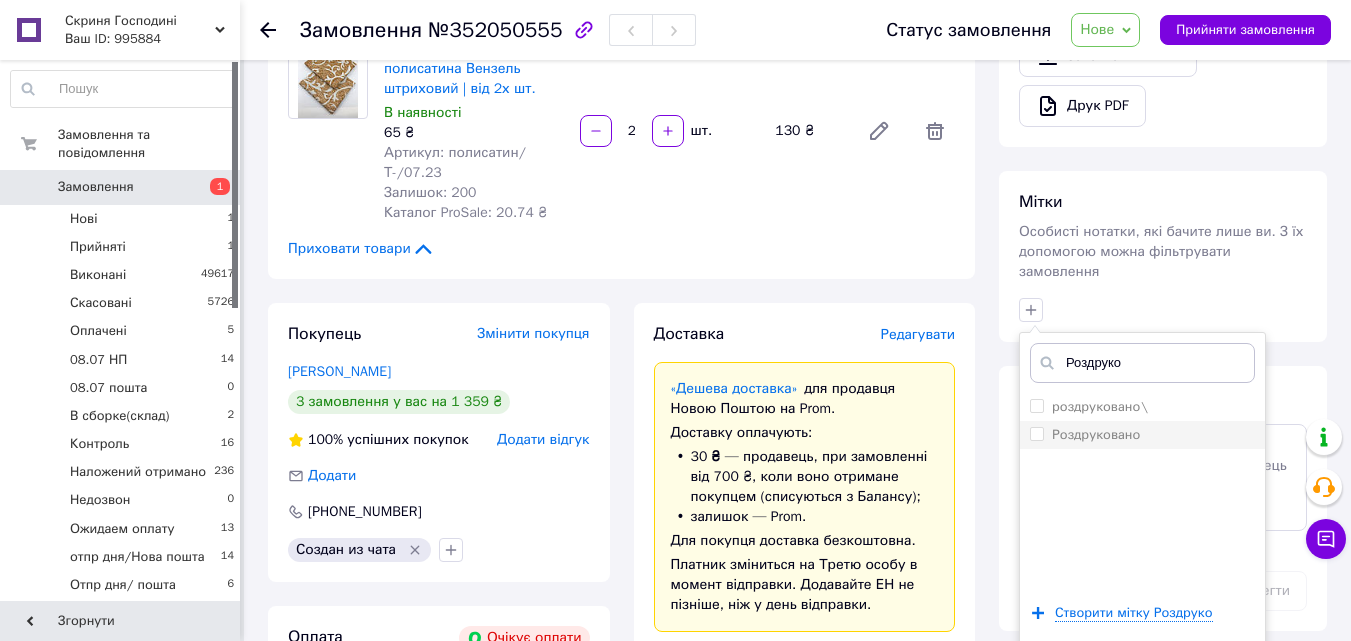 type on "Роздруко" 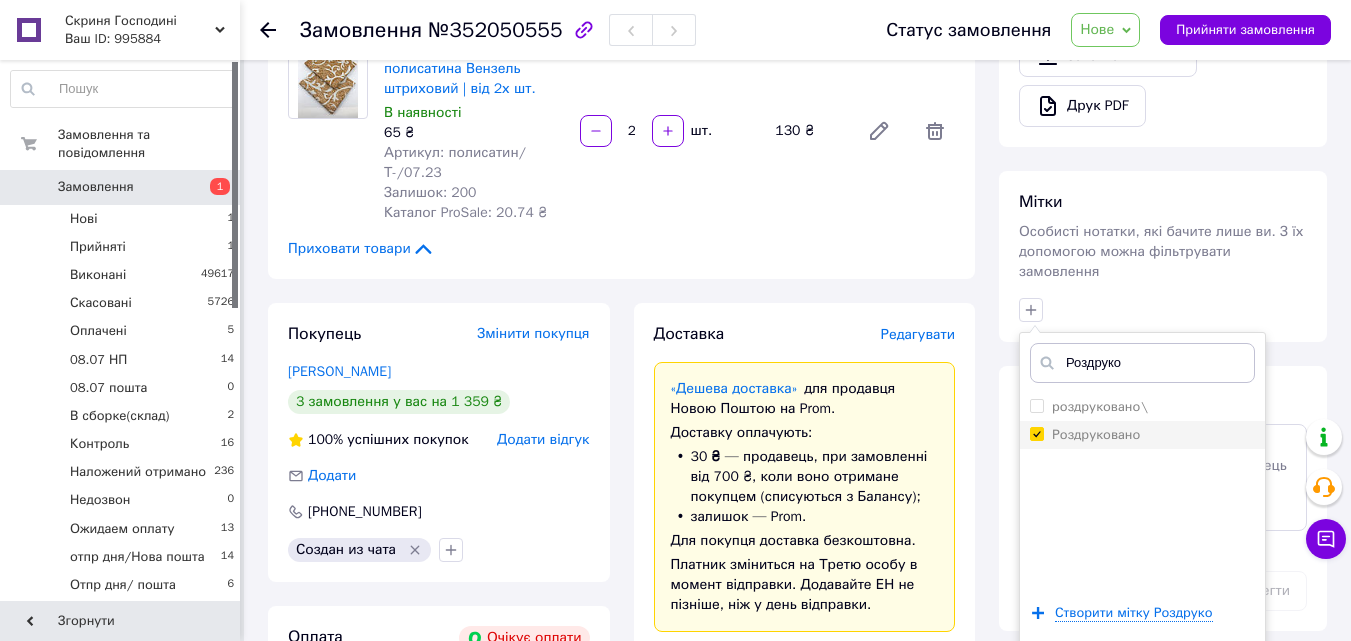 checkbox on "true" 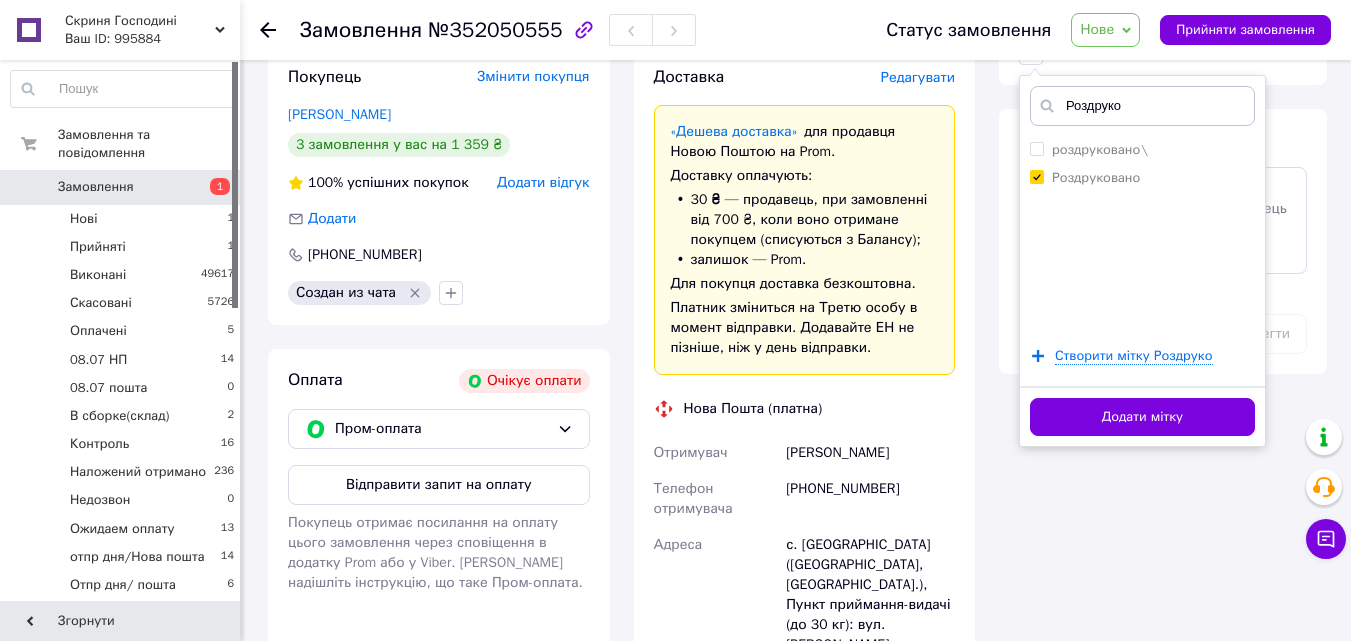 scroll, scrollTop: 1100, scrollLeft: 0, axis: vertical 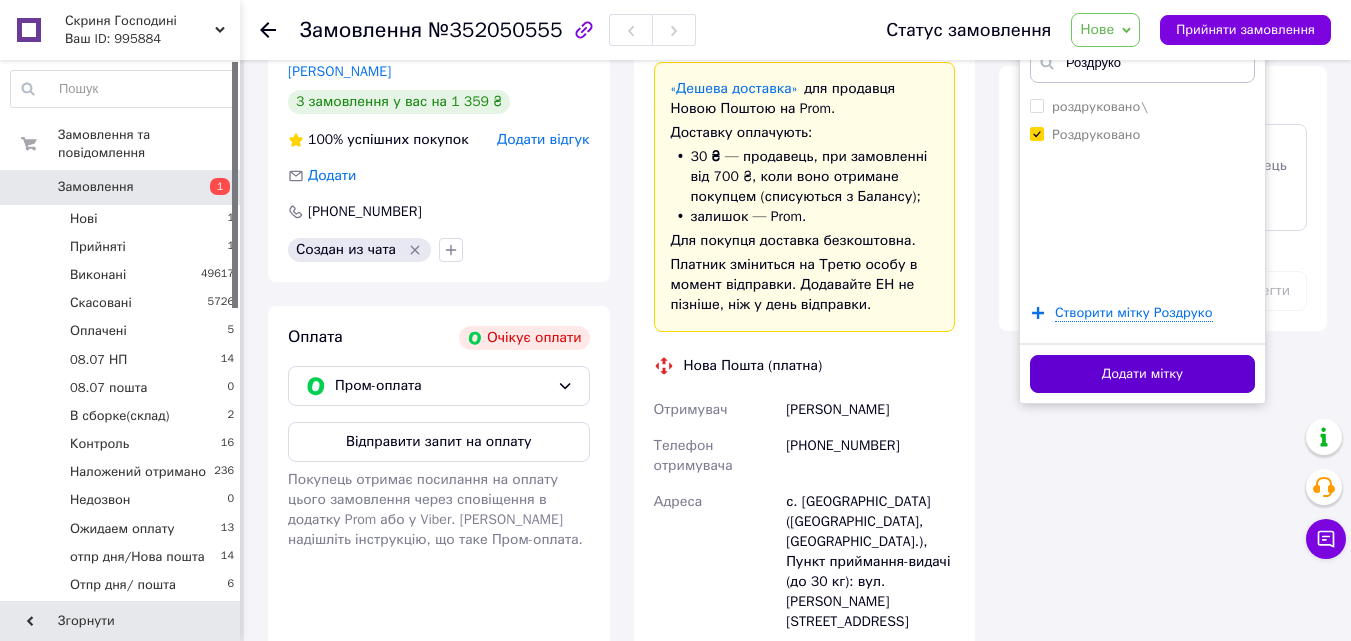 click on "Додати мітку" at bounding box center (1142, 374) 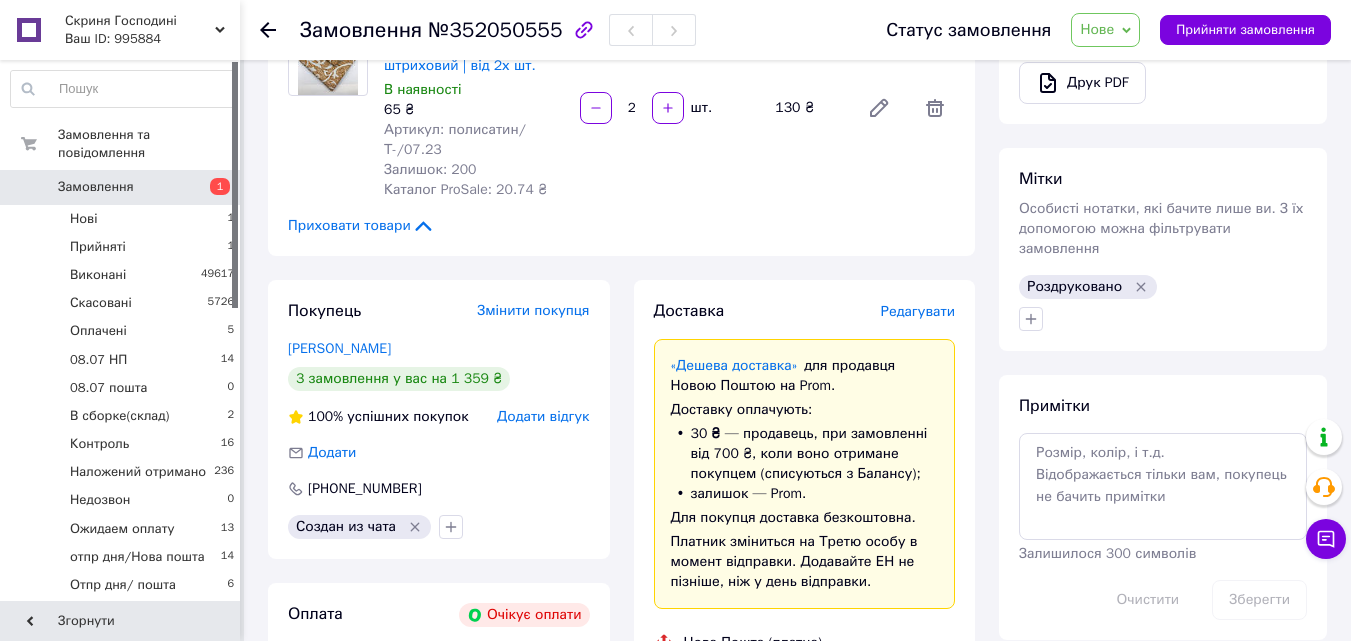 scroll, scrollTop: 800, scrollLeft: 0, axis: vertical 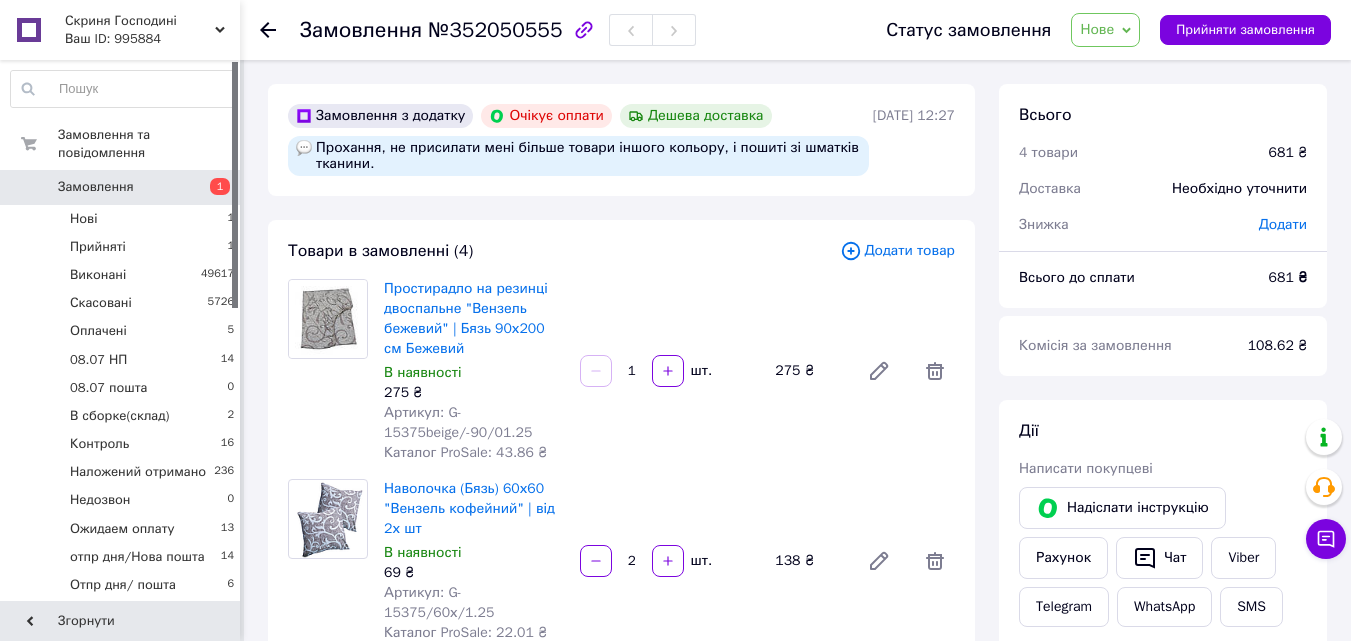 click on "Додати" at bounding box center (1283, 224) 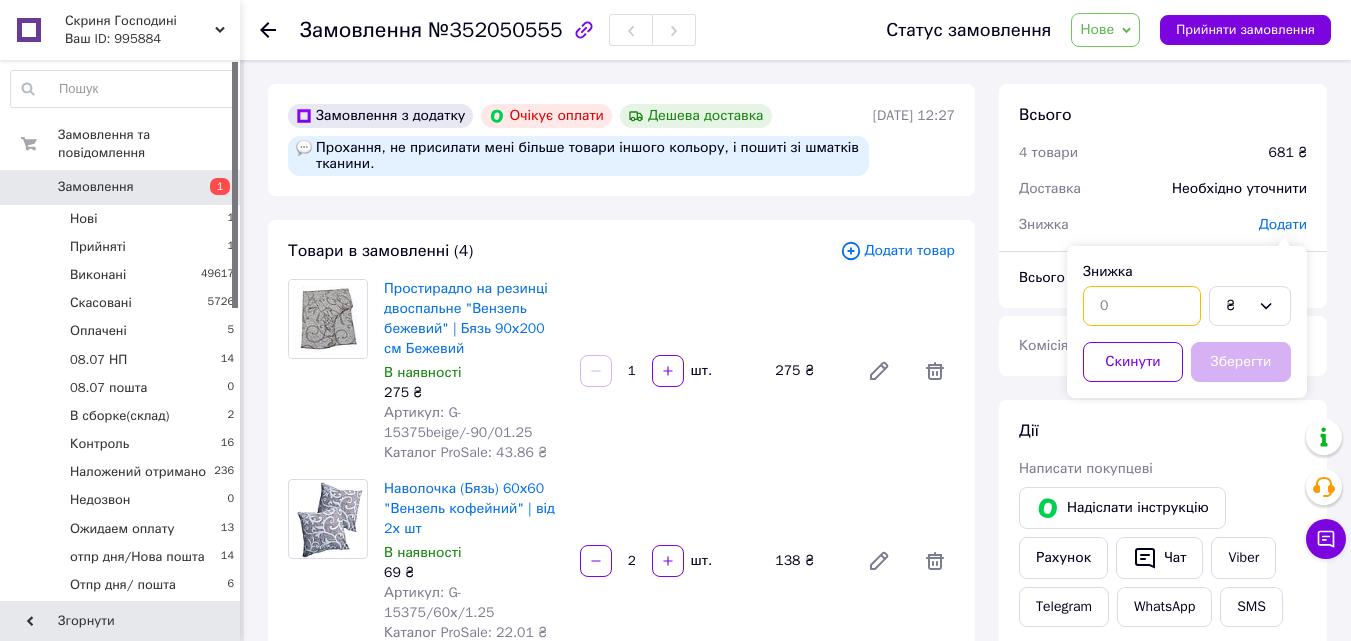 click at bounding box center [1142, 306] 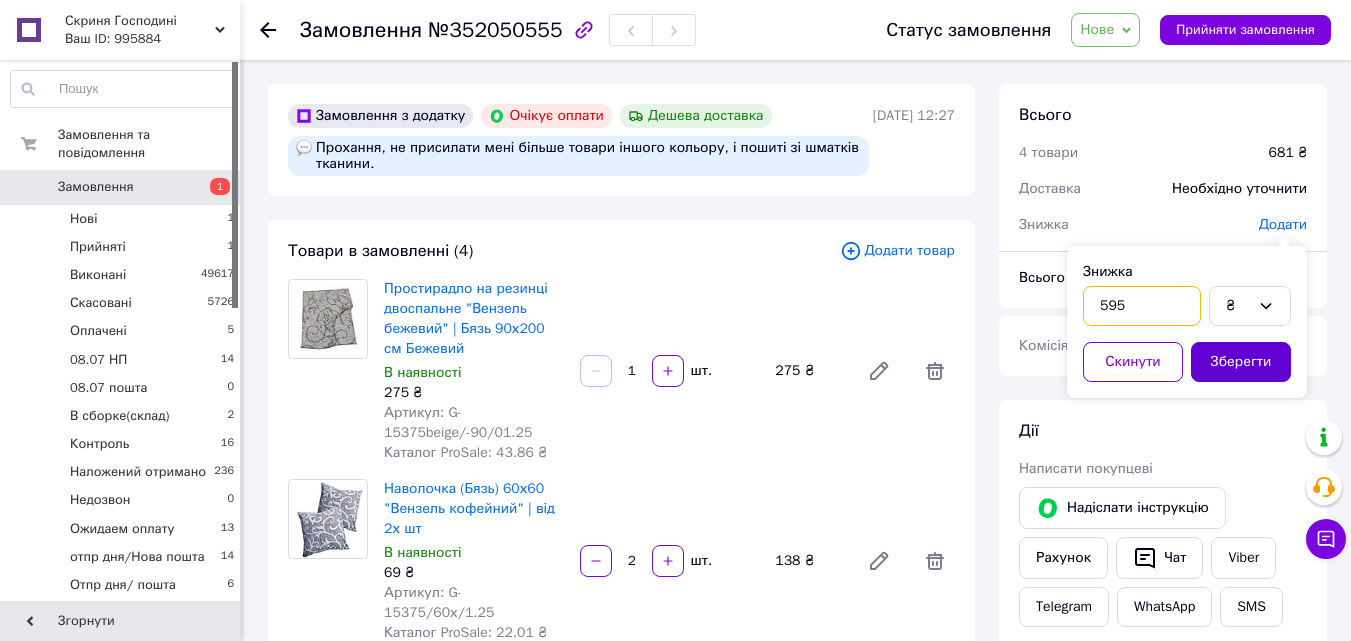 type on "595" 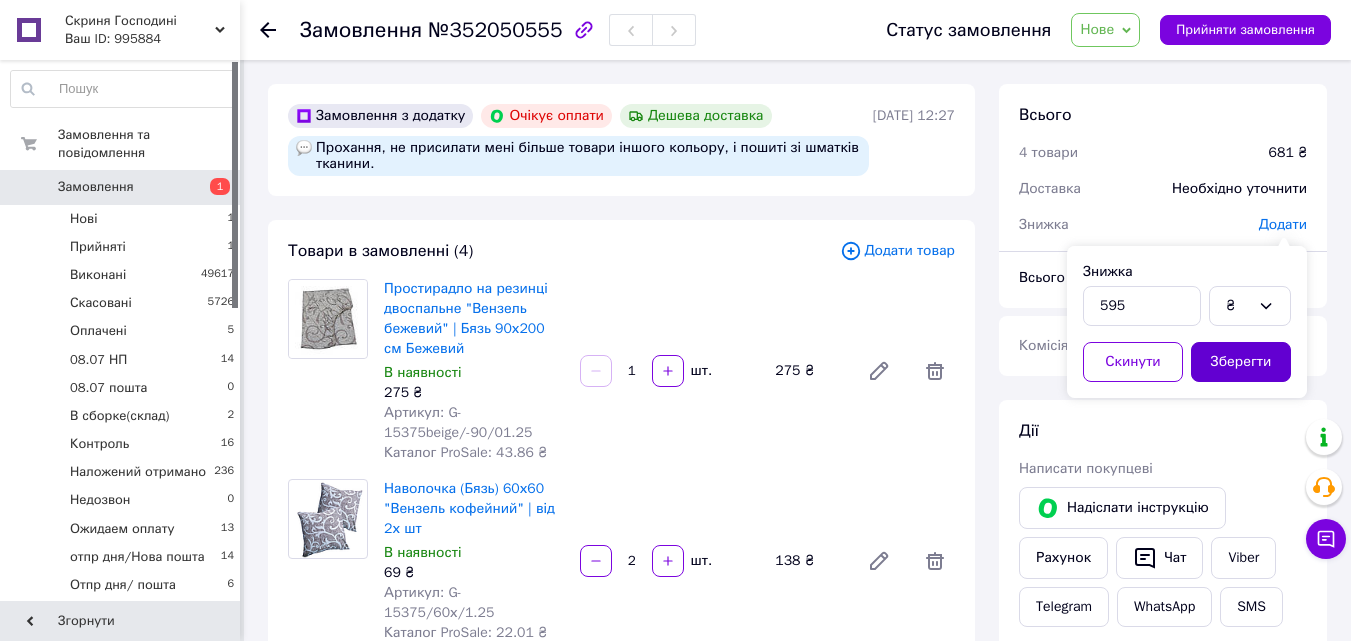 click on "Зберегти" at bounding box center (1241, 362) 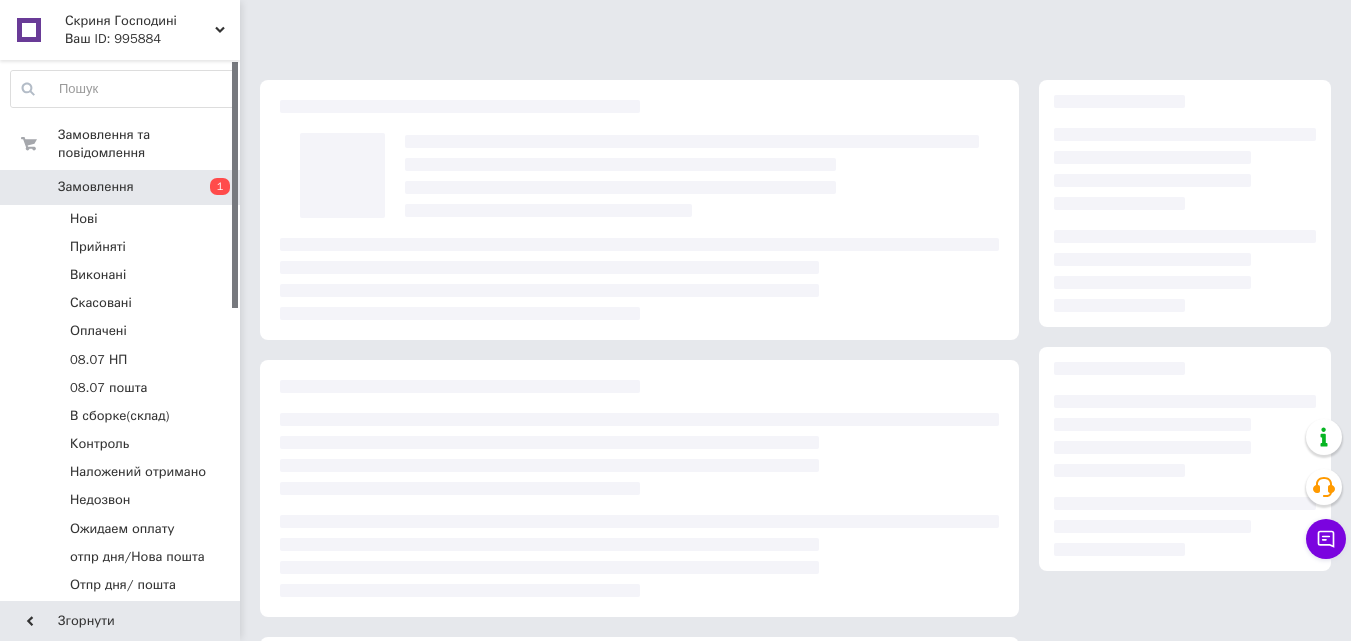 scroll, scrollTop: 0, scrollLeft: 0, axis: both 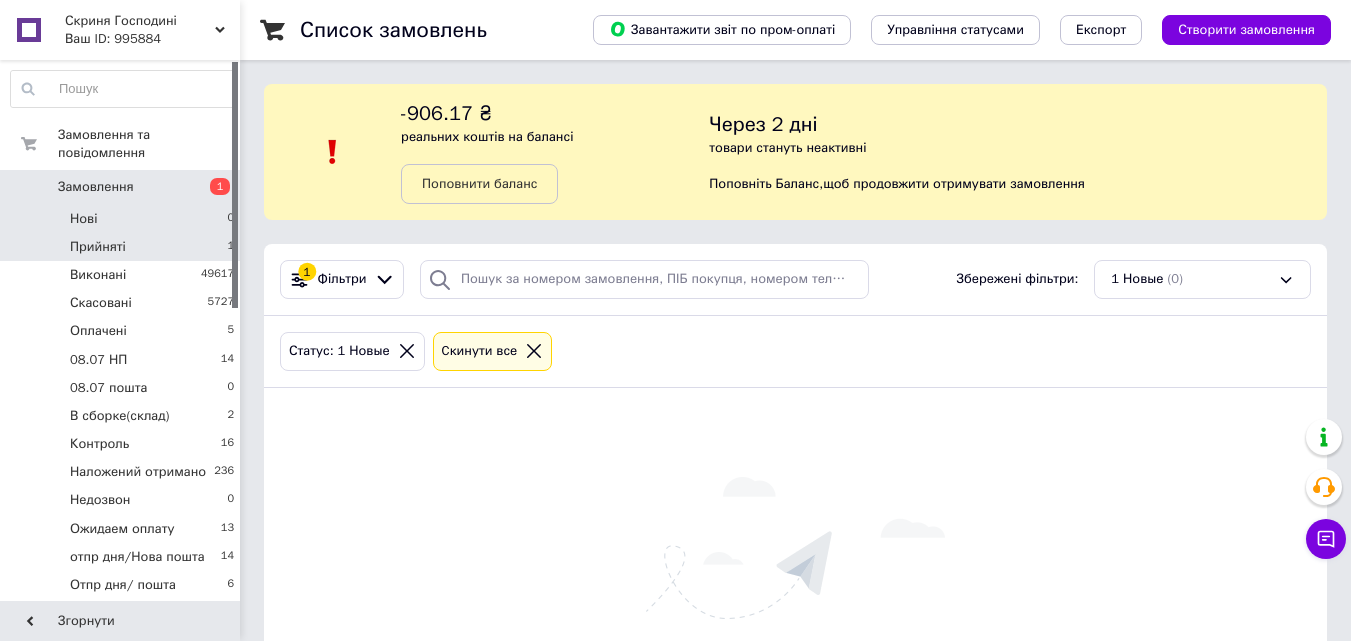 click on "Прийняті 1" at bounding box center (123, 247) 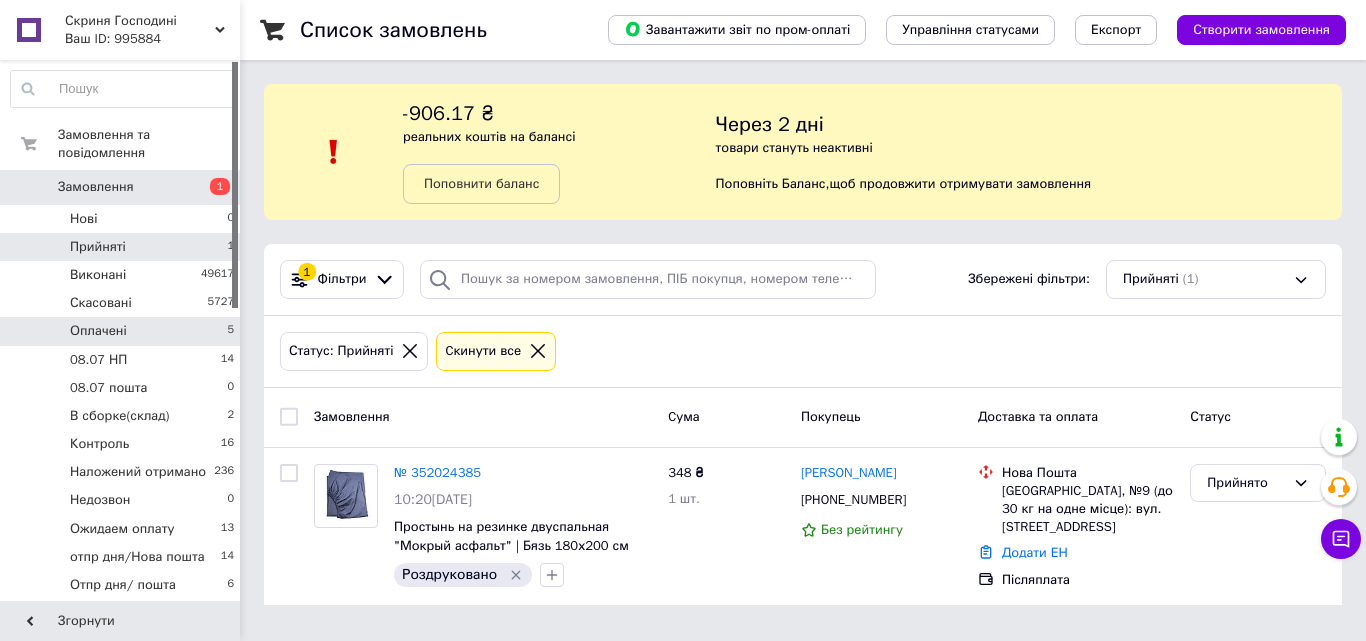 click on "Оплачені 5" at bounding box center [123, 331] 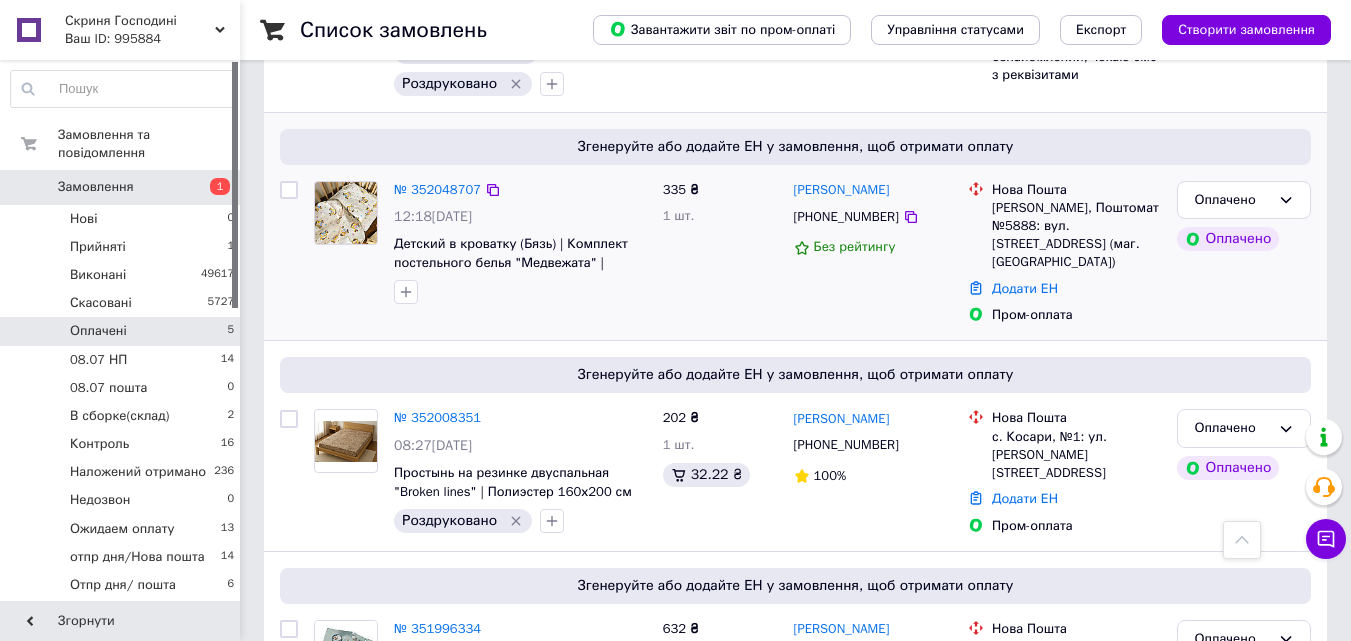 scroll, scrollTop: 500, scrollLeft: 0, axis: vertical 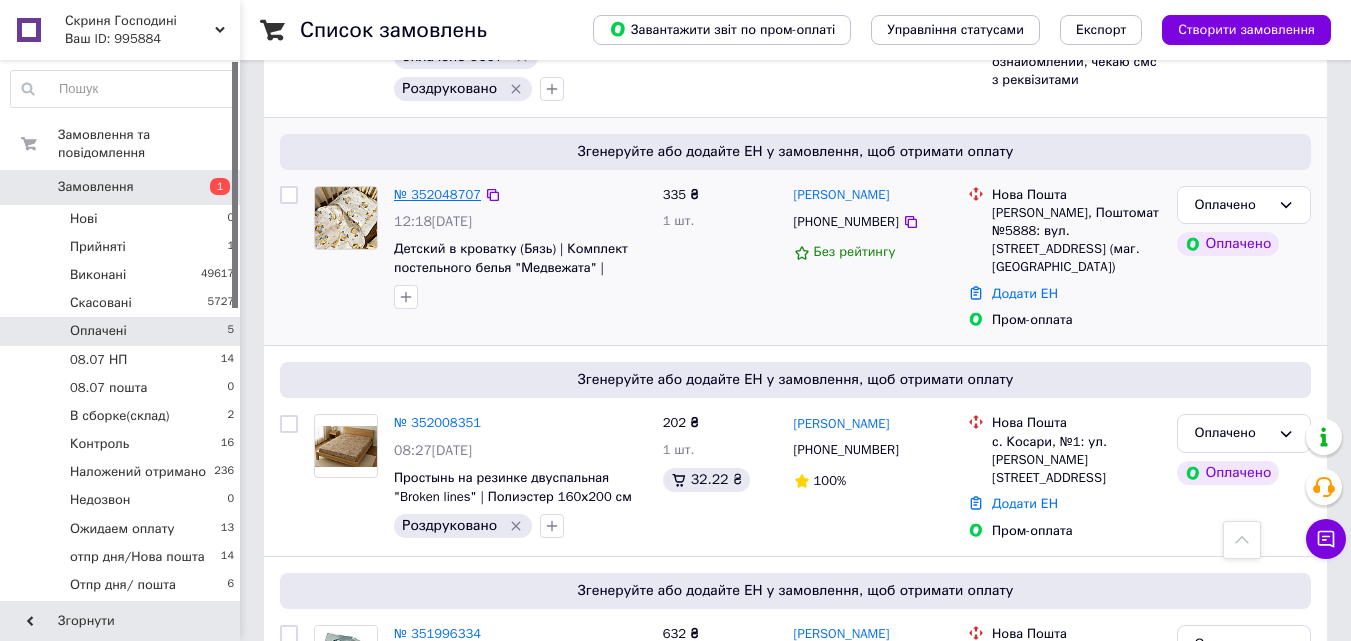click on "№ 352048707" at bounding box center (437, 194) 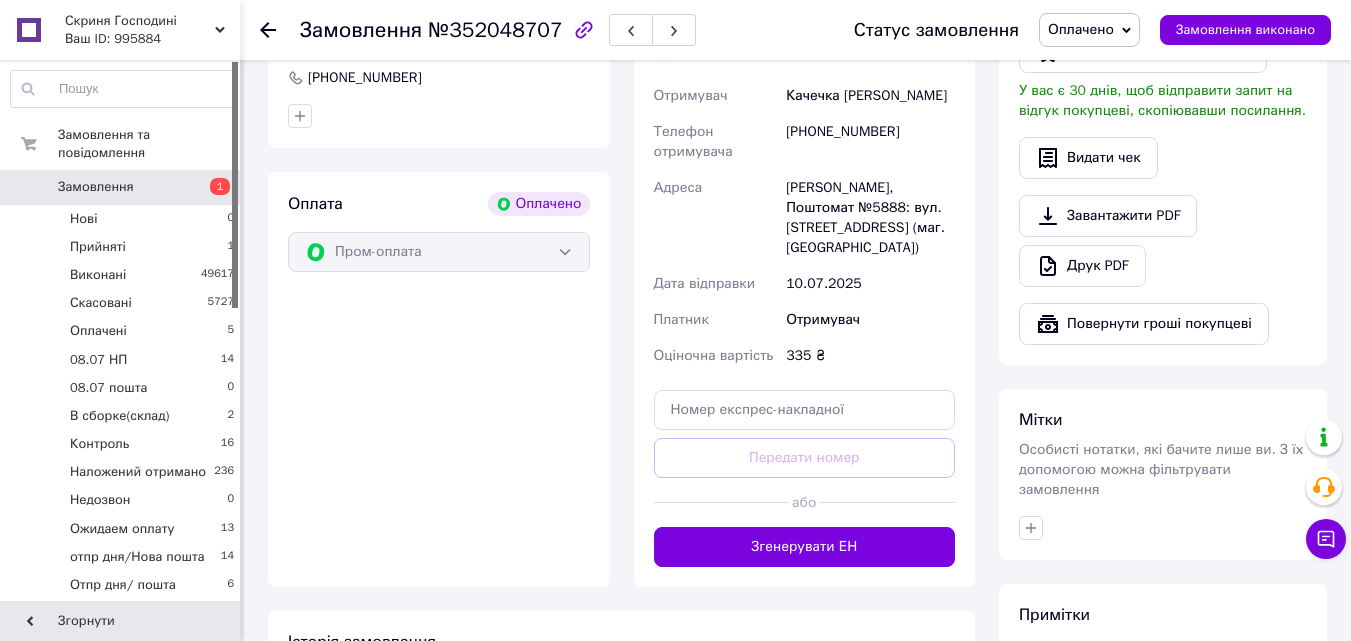 scroll, scrollTop: 600, scrollLeft: 0, axis: vertical 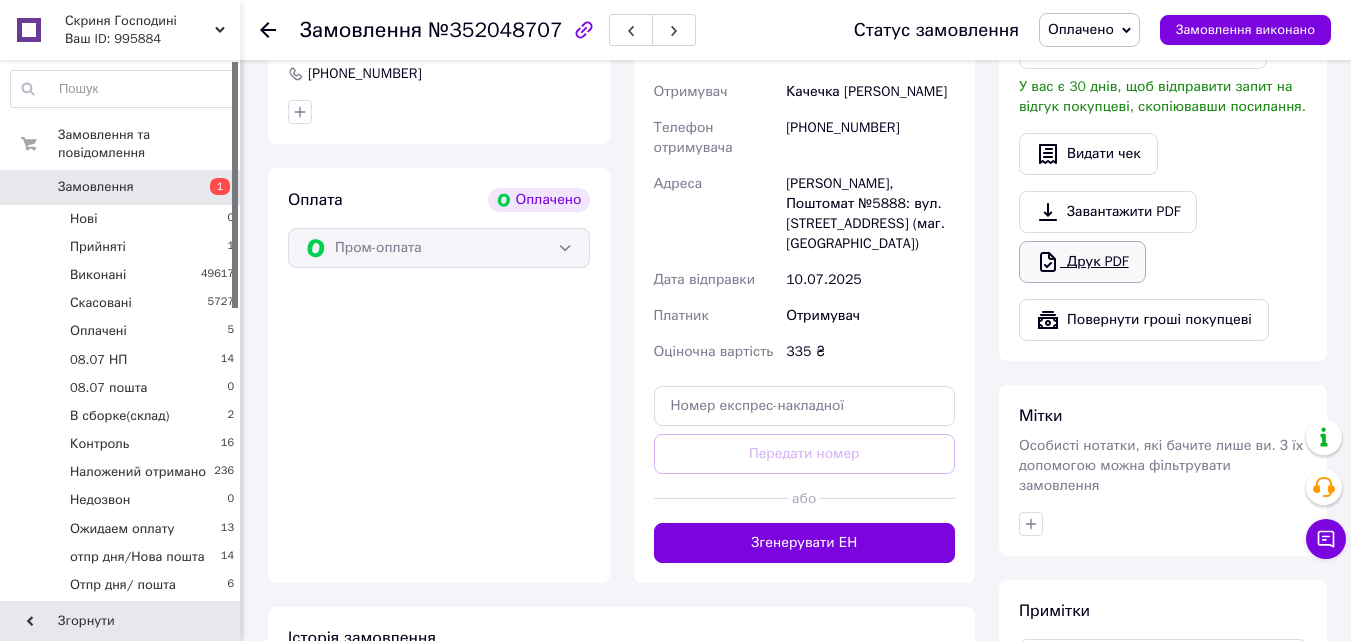 click on "Друк PDF" at bounding box center [1082, 262] 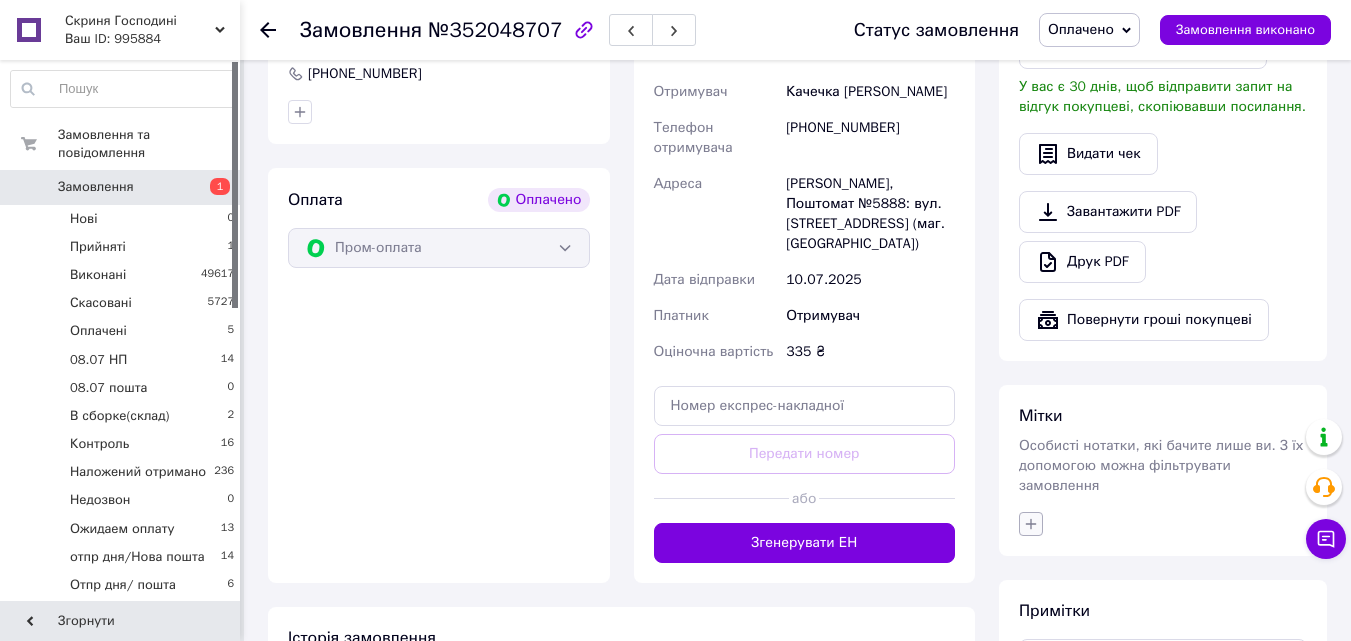 click 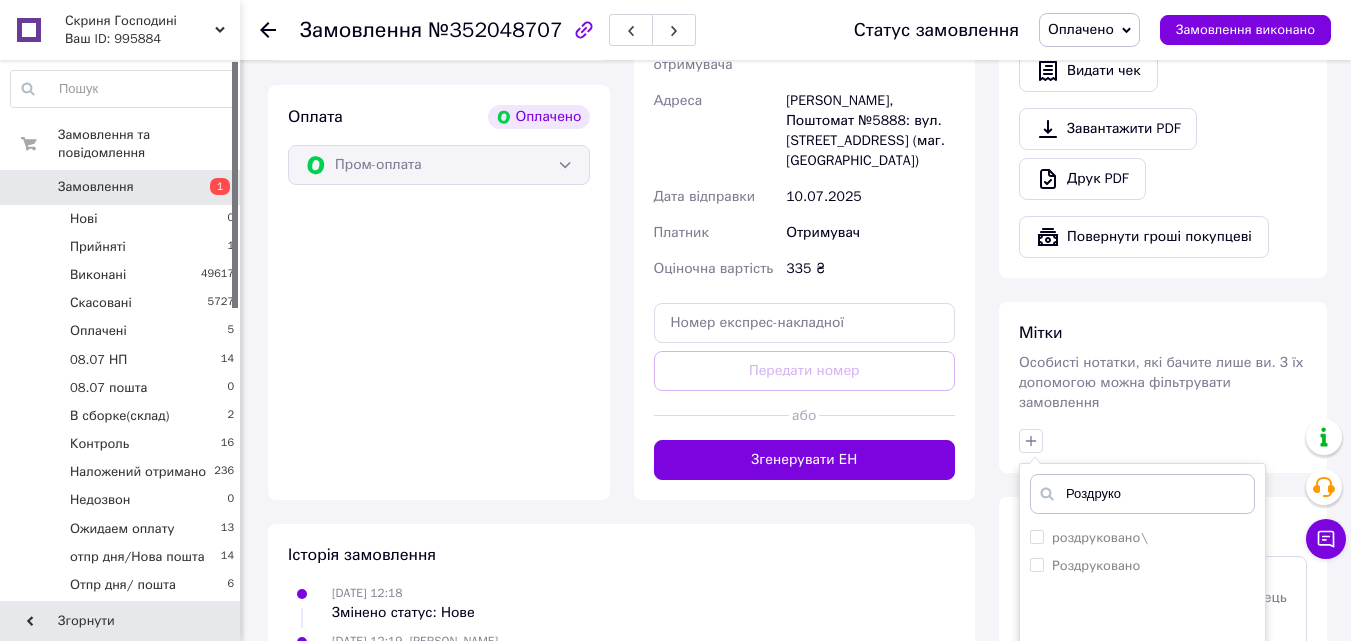 scroll, scrollTop: 858, scrollLeft: 0, axis: vertical 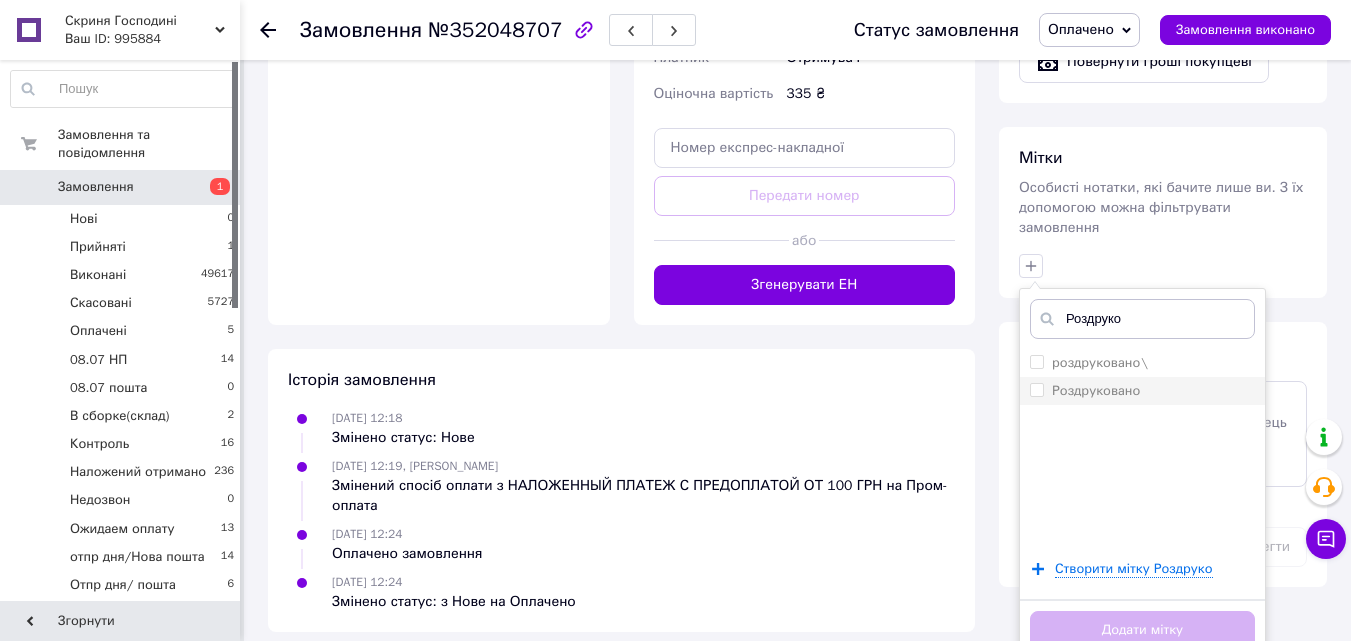 type on "Роздруко" 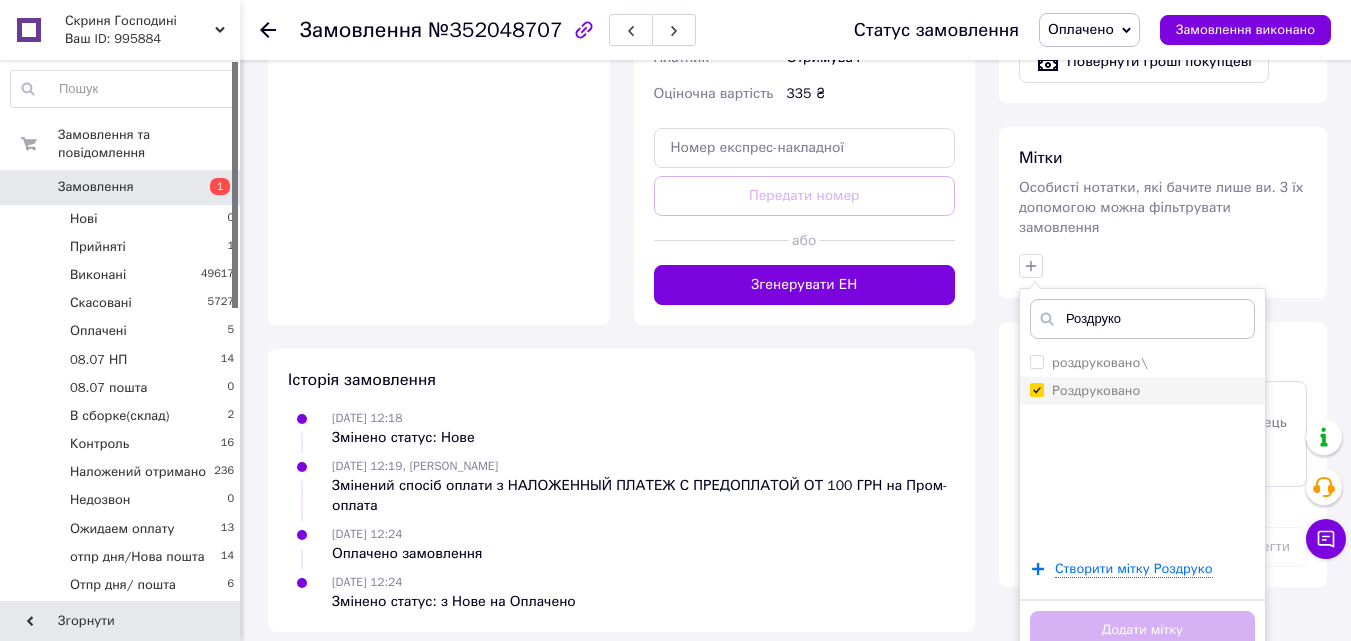 checkbox on "true" 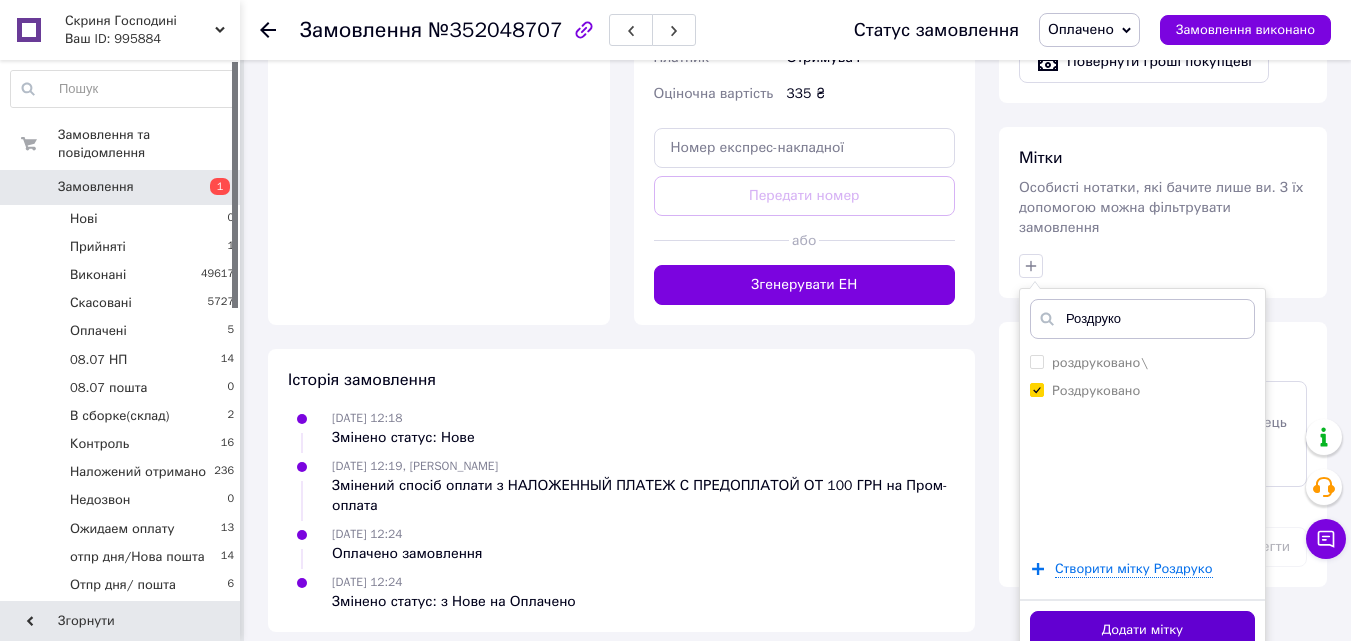 click on "Додати мітку" at bounding box center (1142, 630) 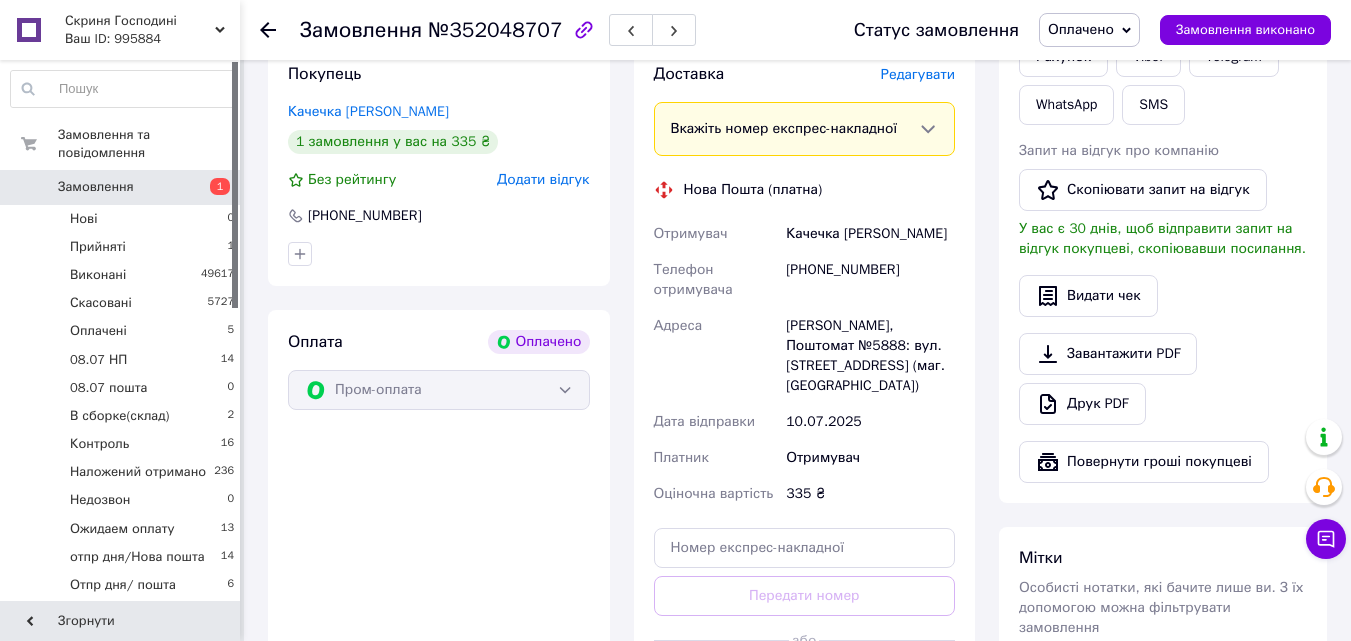 scroll, scrollTop: 0, scrollLeft: 0, axis: both 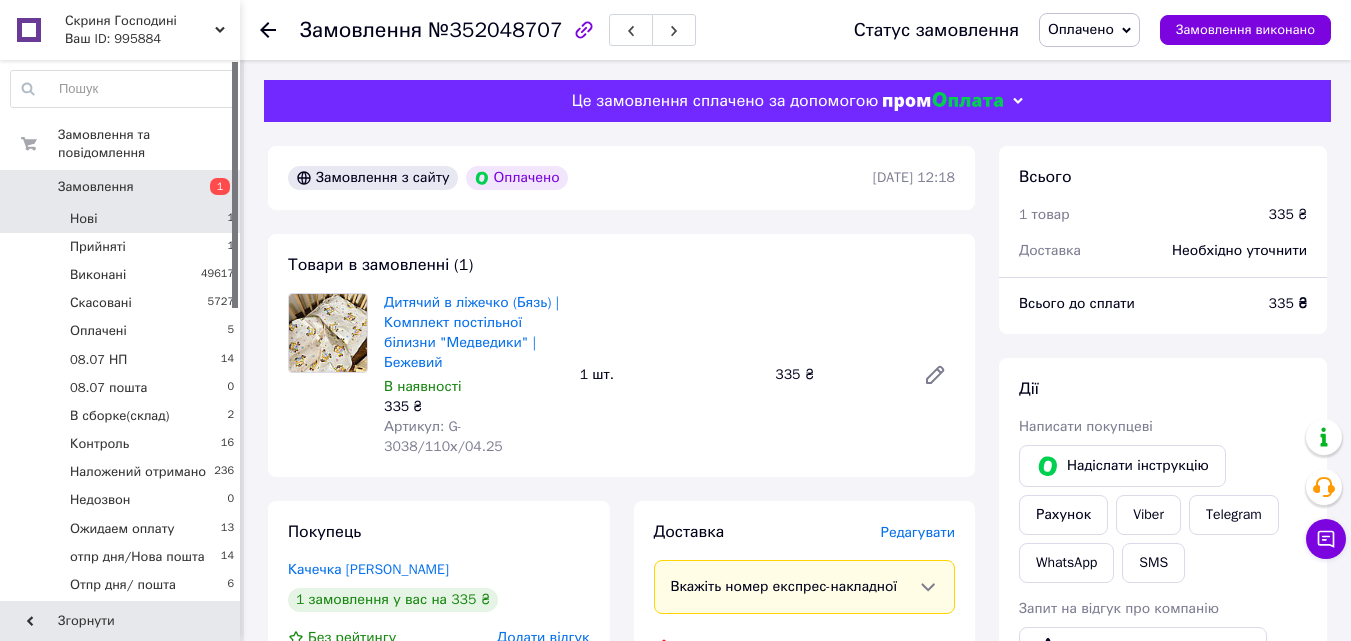 click on "Нові 1" at bounding box center [123, 219] 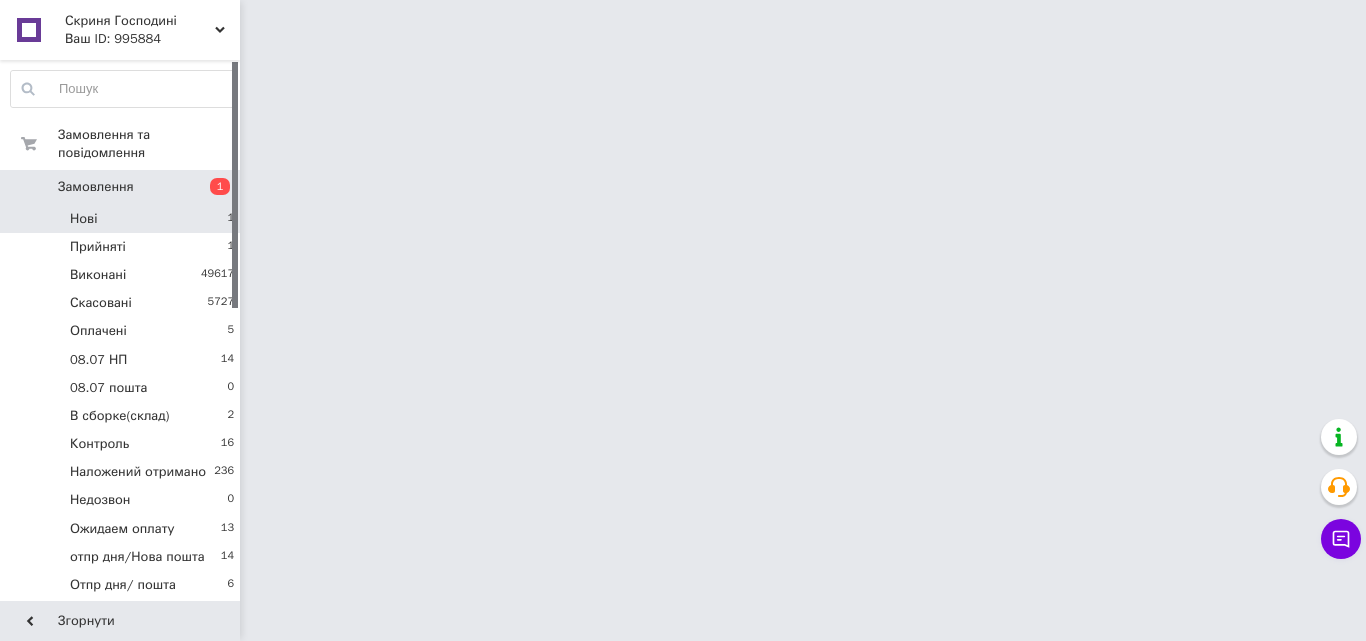 click on "Нові 1" at bounding box center [123, 219] 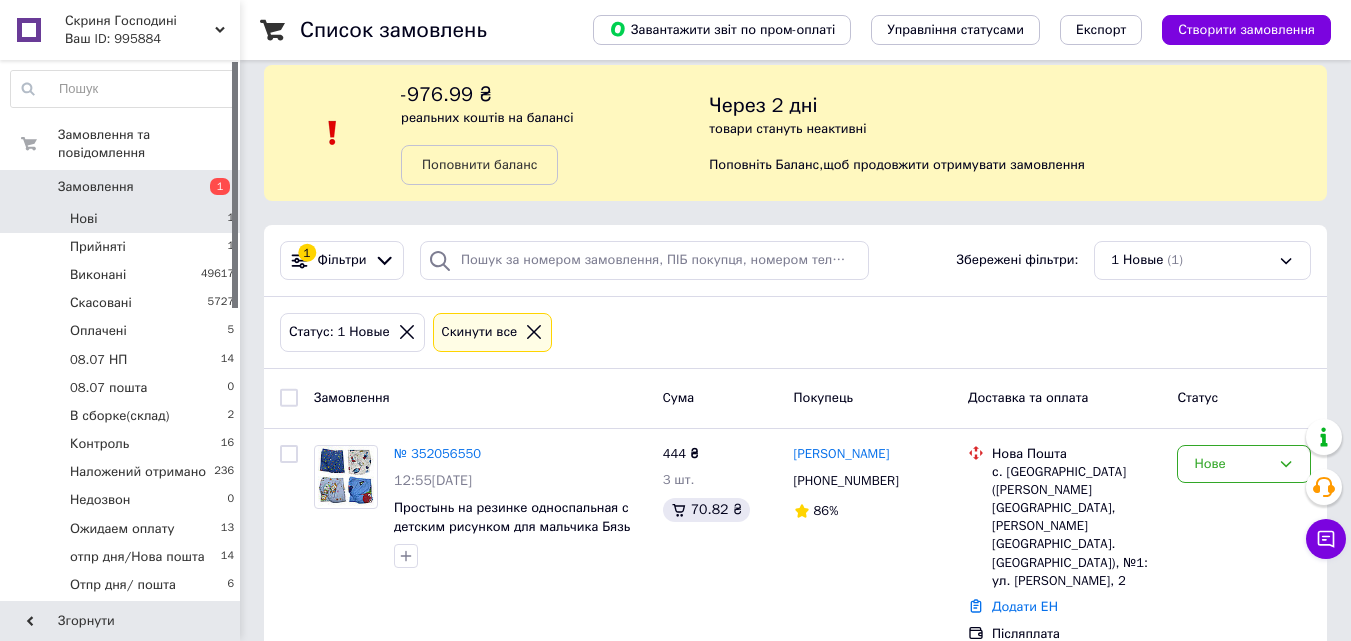 scroll, scrollTop: 24, scrollLeft: 0, axis: vertical 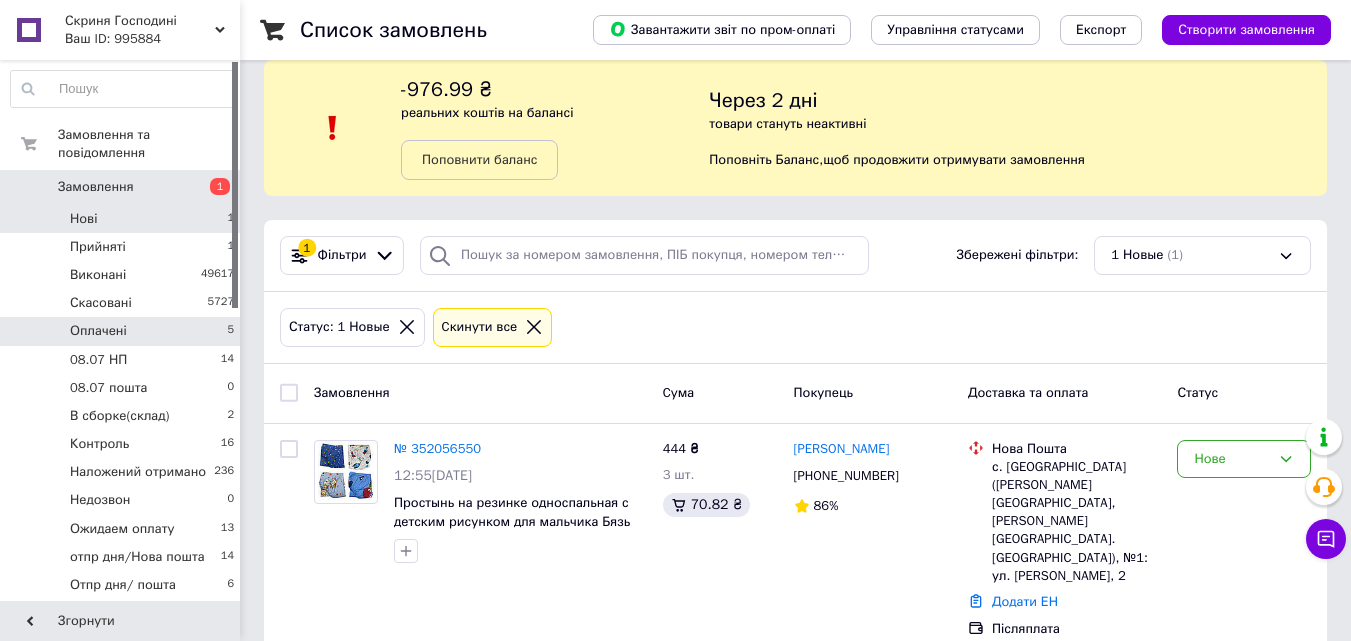 click on "Оплачені" at bounding box center (98, 331) 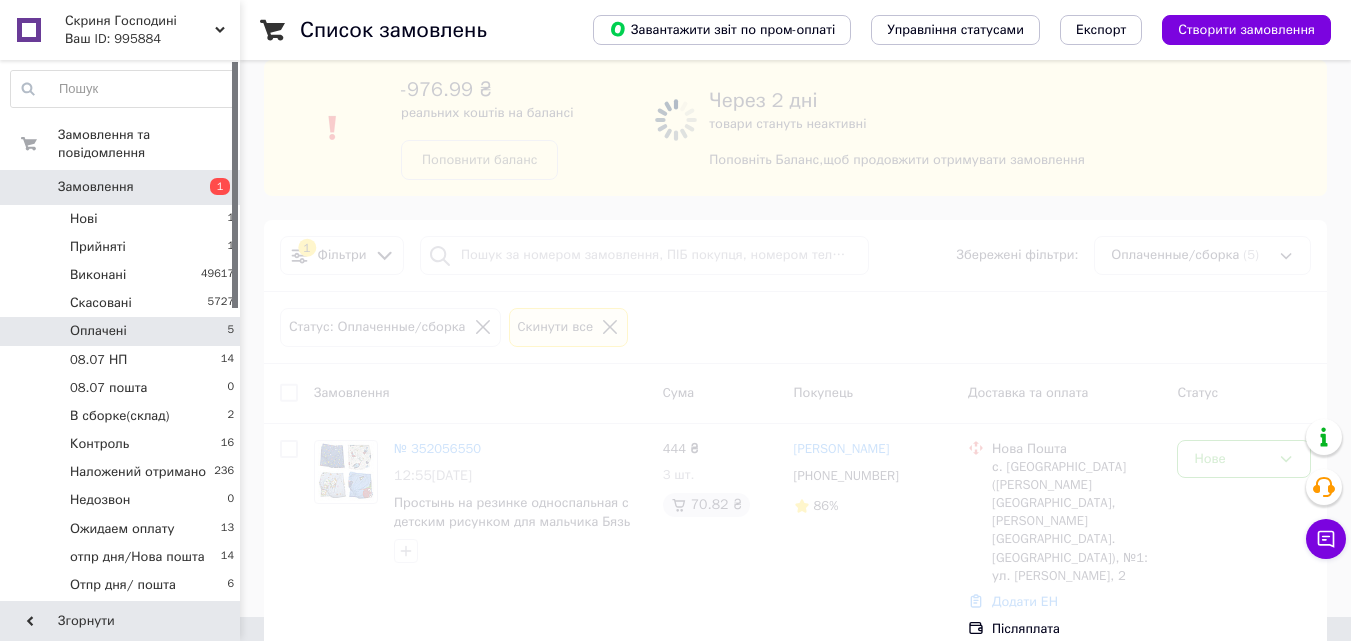 scroll, scrollTop: 0, scrollLeft: 0, axis: both 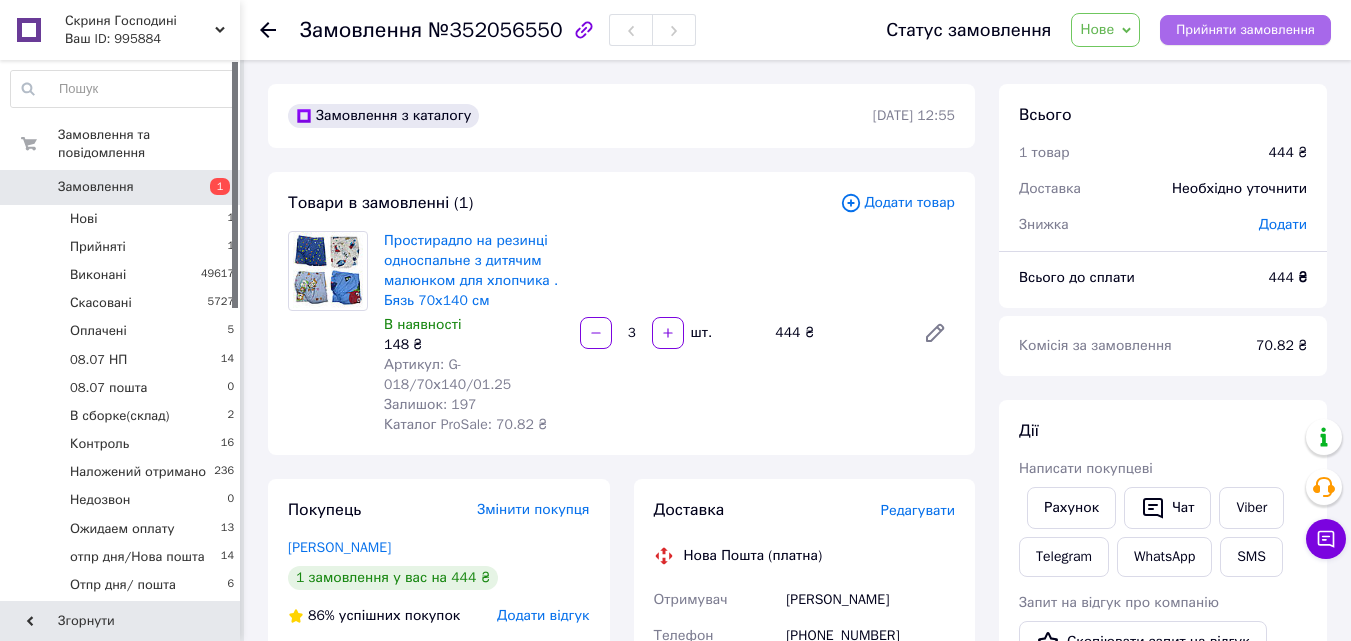 click on "Прийняти замовлення" at bounding box center (1245, 30) 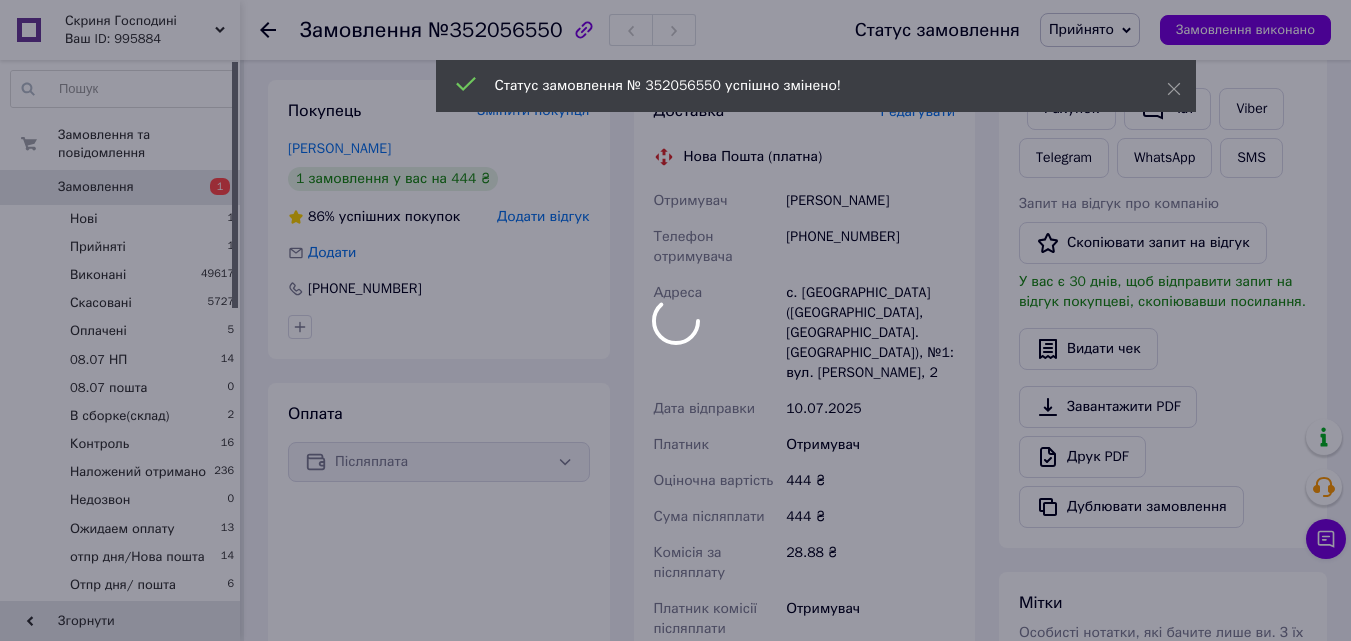 scroll, scrollTop: 400, scrollLeft: 0, axis: vertical 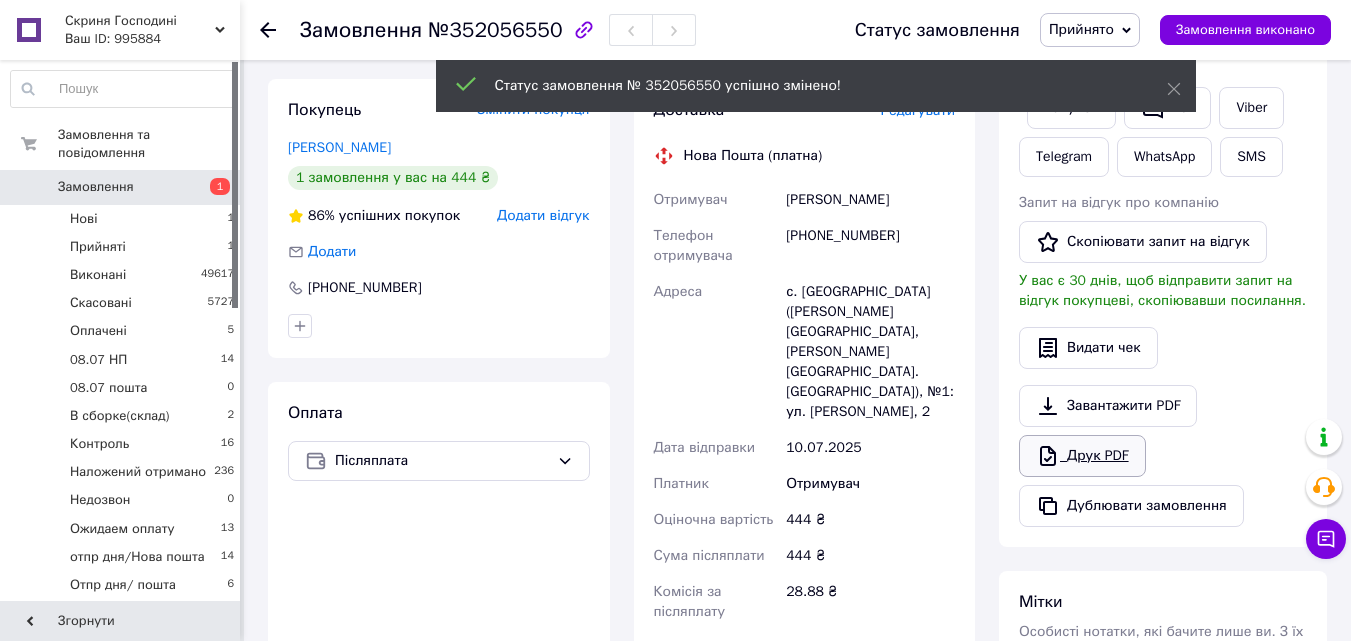 click on "Друк PDF" at bounding box center (1082, 456) 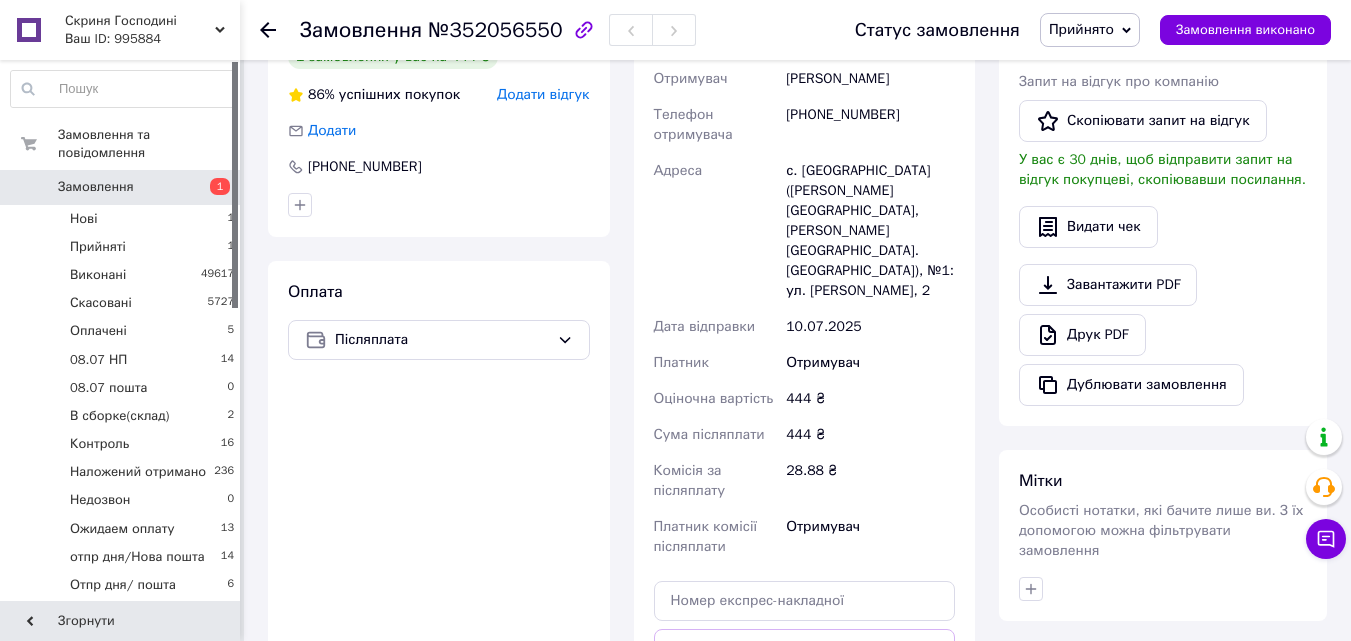 scroll, scrollTop: 700, scrollLeft: 0, axis: vertical 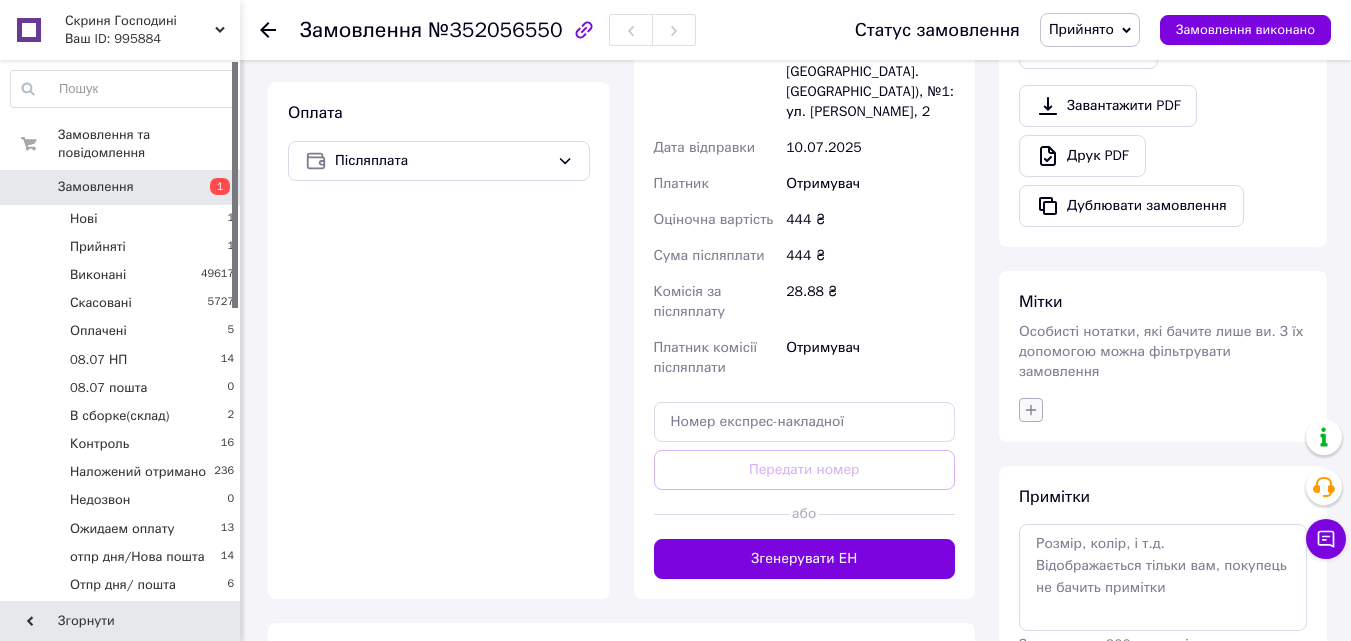 click 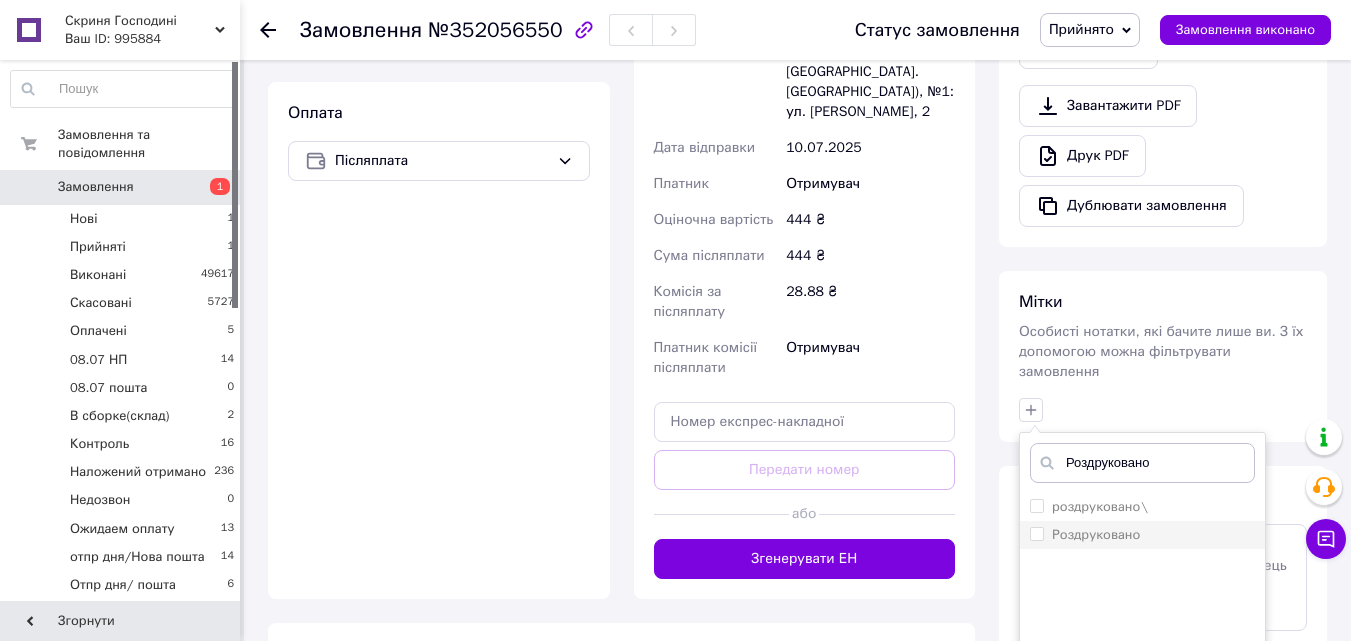 type on "Роздруковано" 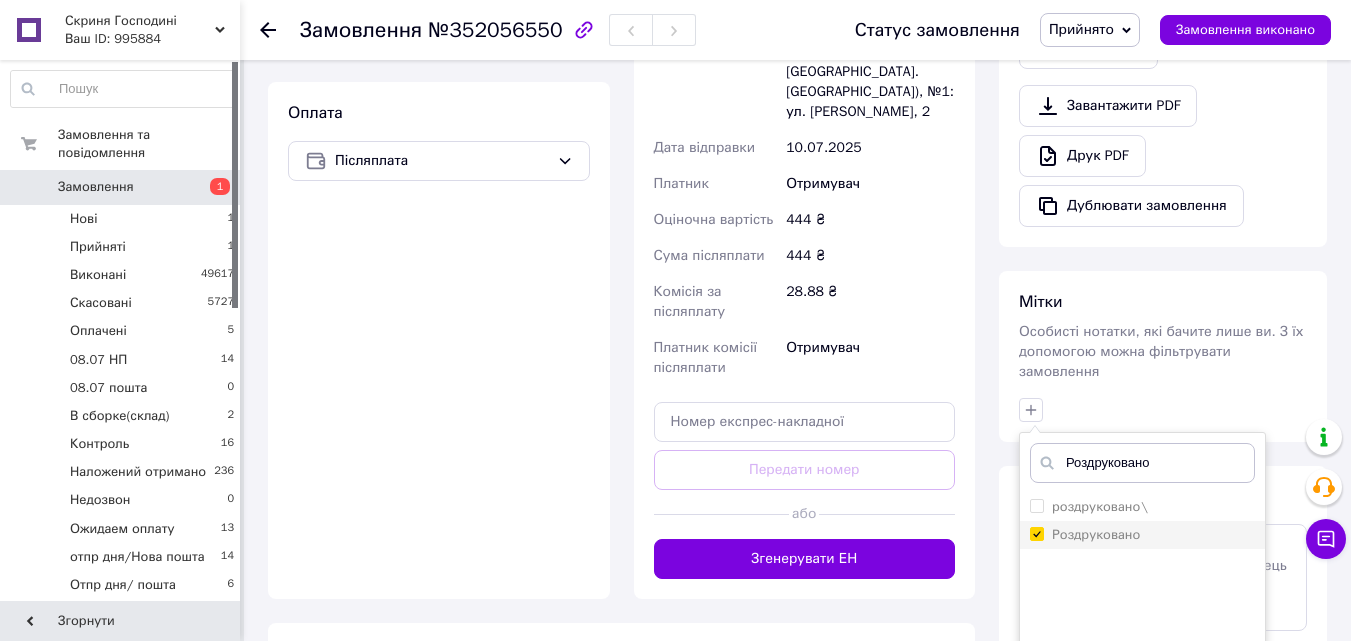 checkbox on "true" 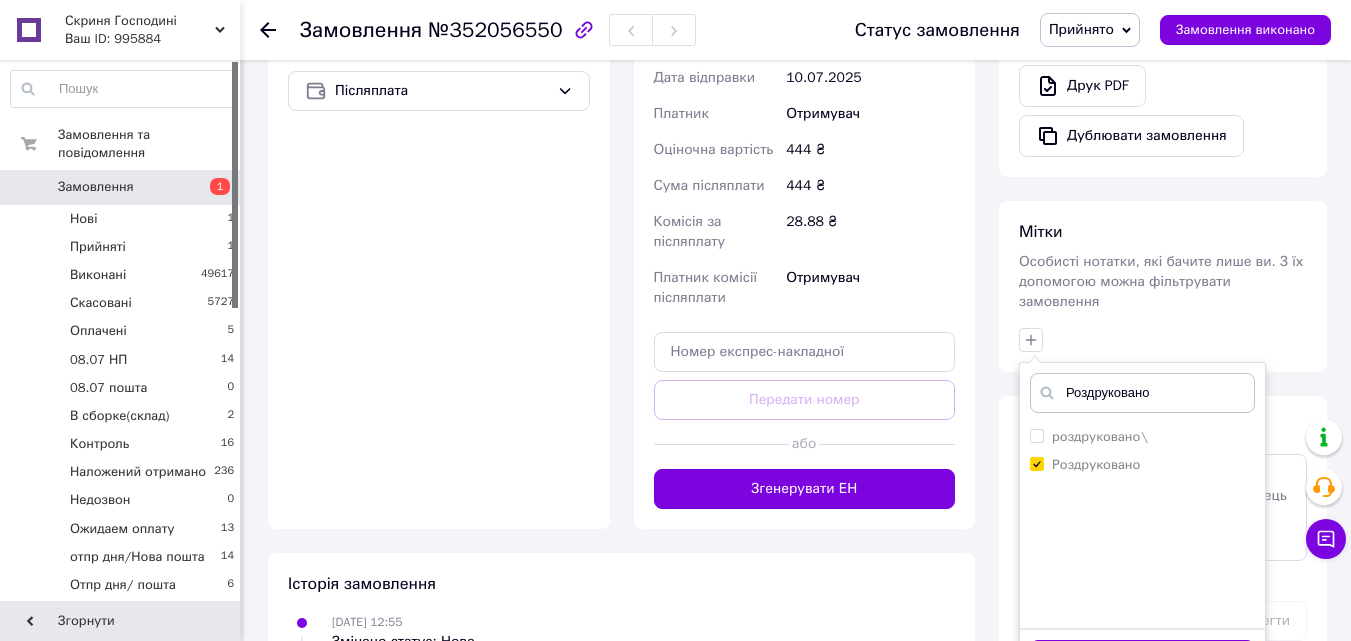 scroll, scrollTop: 800, scrollLeft: 0, axis: vertical 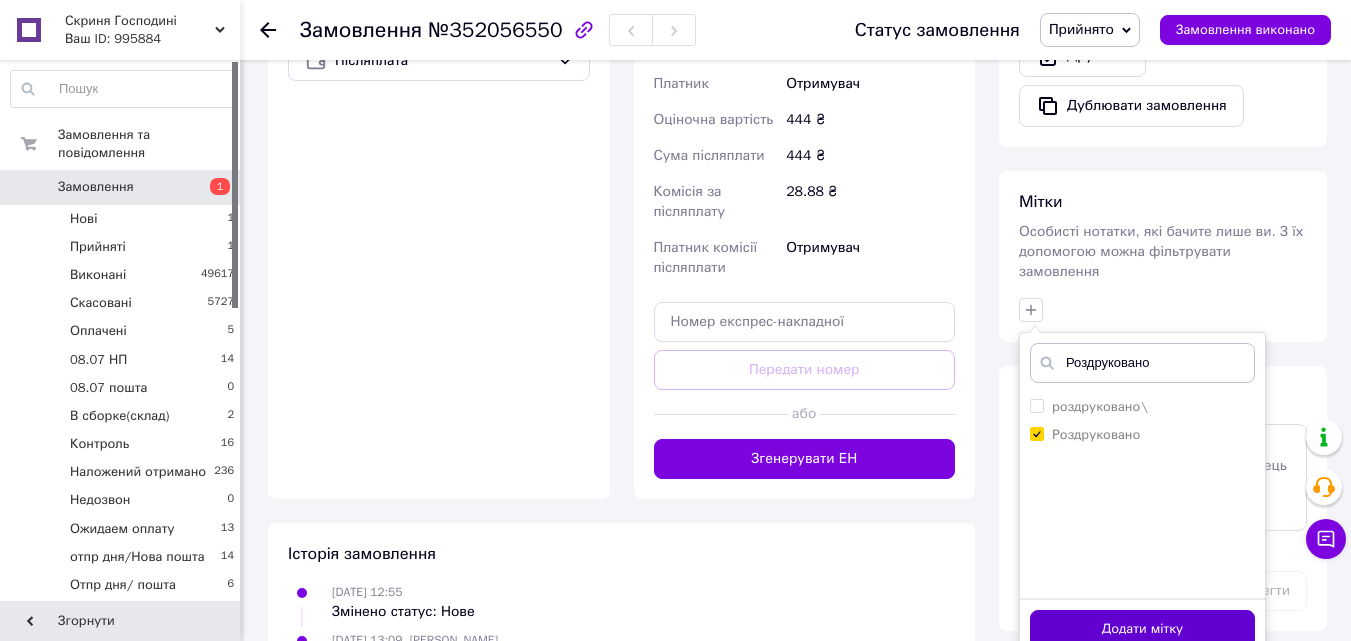 click on "Додати мітку" at bounding box center [1142, 629] 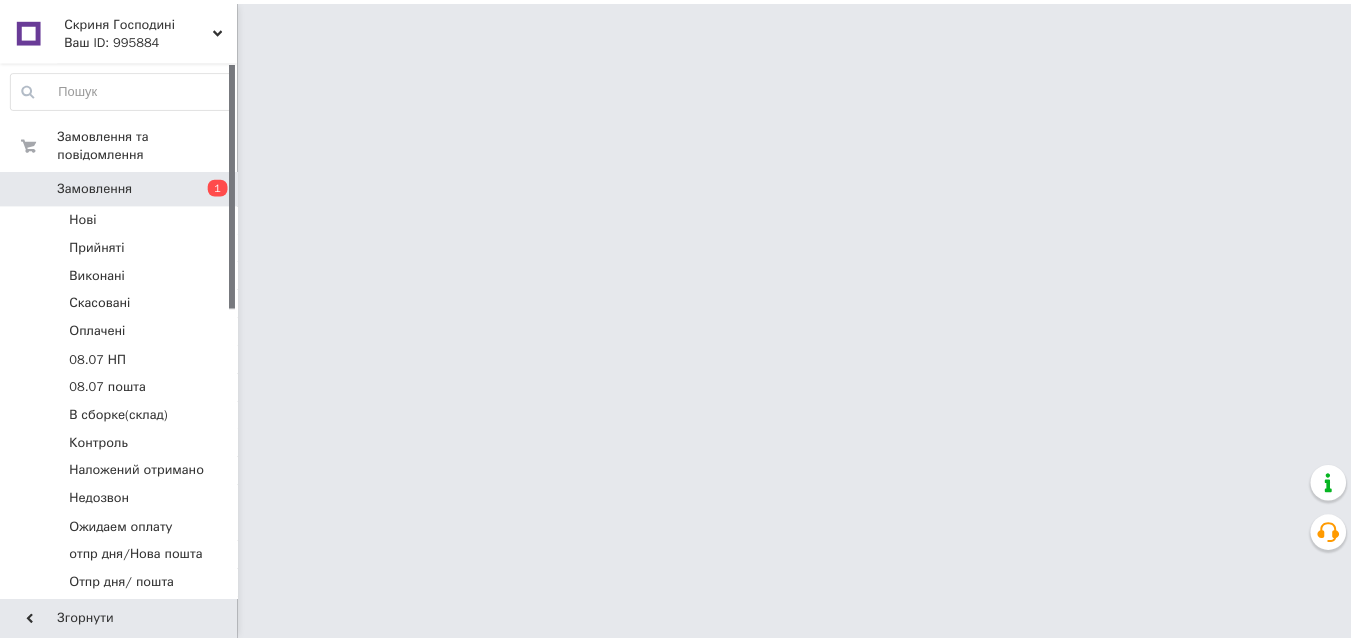scroll, scrollTop: 0, scrollLeft: 0, axis: both 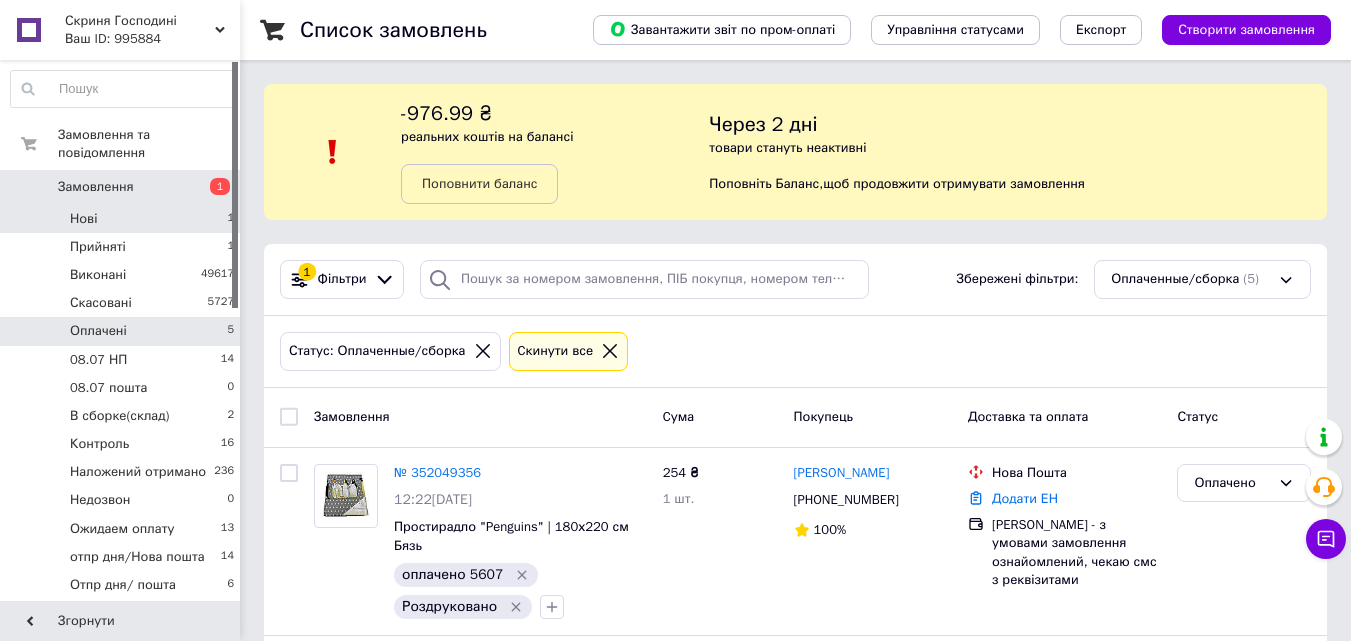 click on "Нові 1" at bounding box center (123, 219) 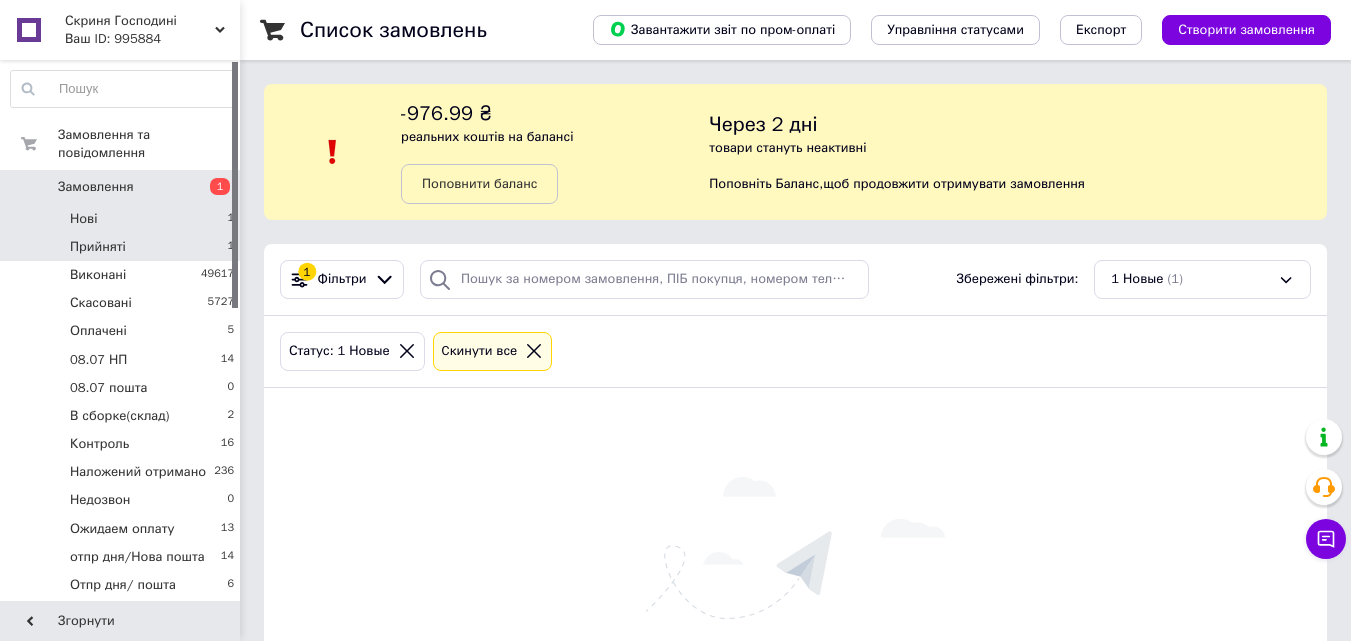 click on "Прийняті 1" at bounding box center (123, 247) 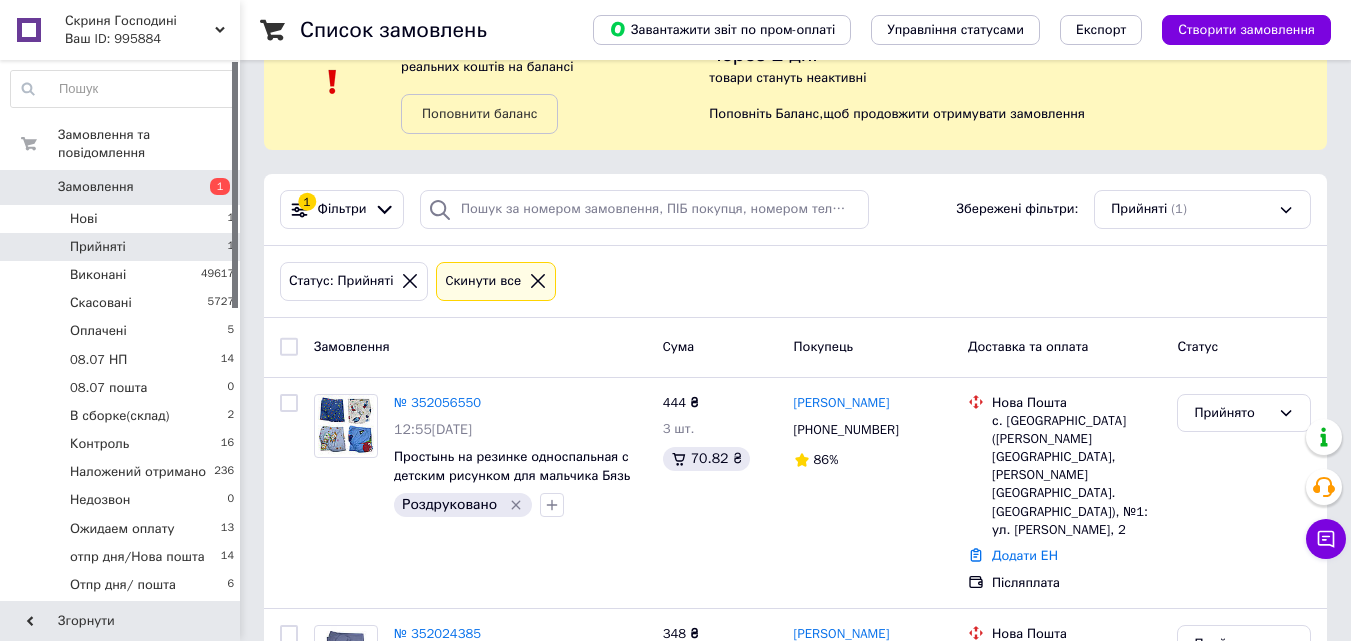 scroll, scrollTop: 181, scrollLeft: 0, axis: vertical 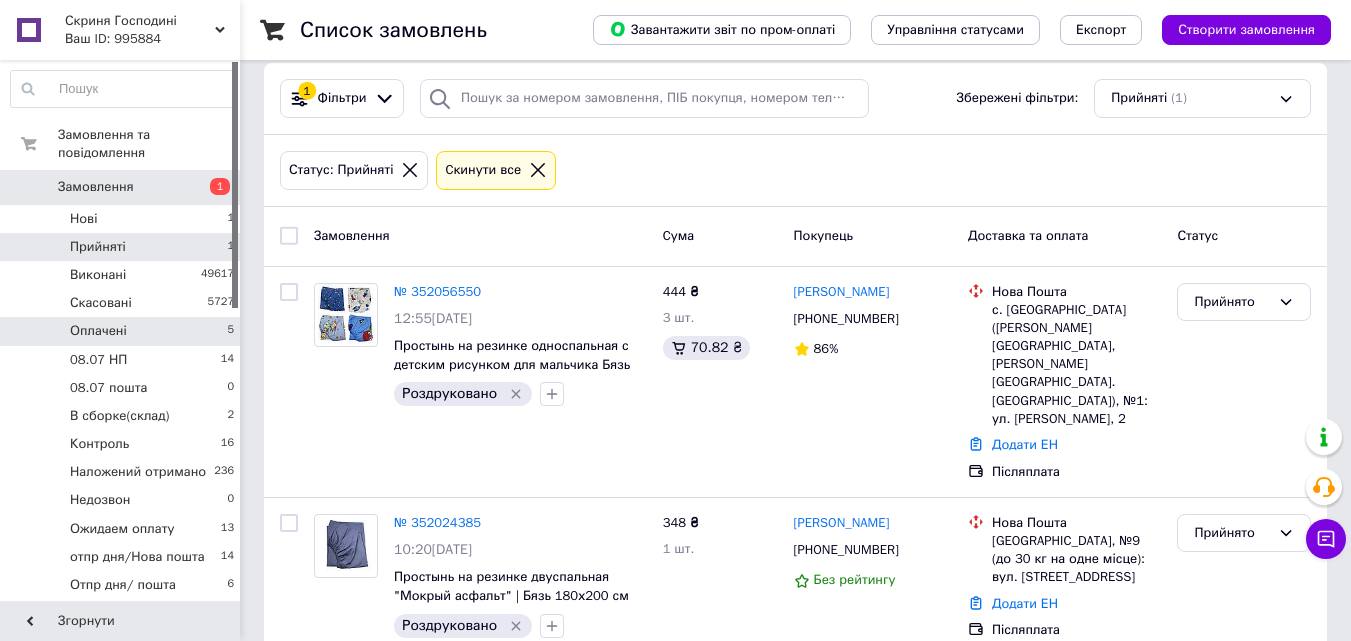 click on "Оплачені 5" at bounding box center (123, 331) 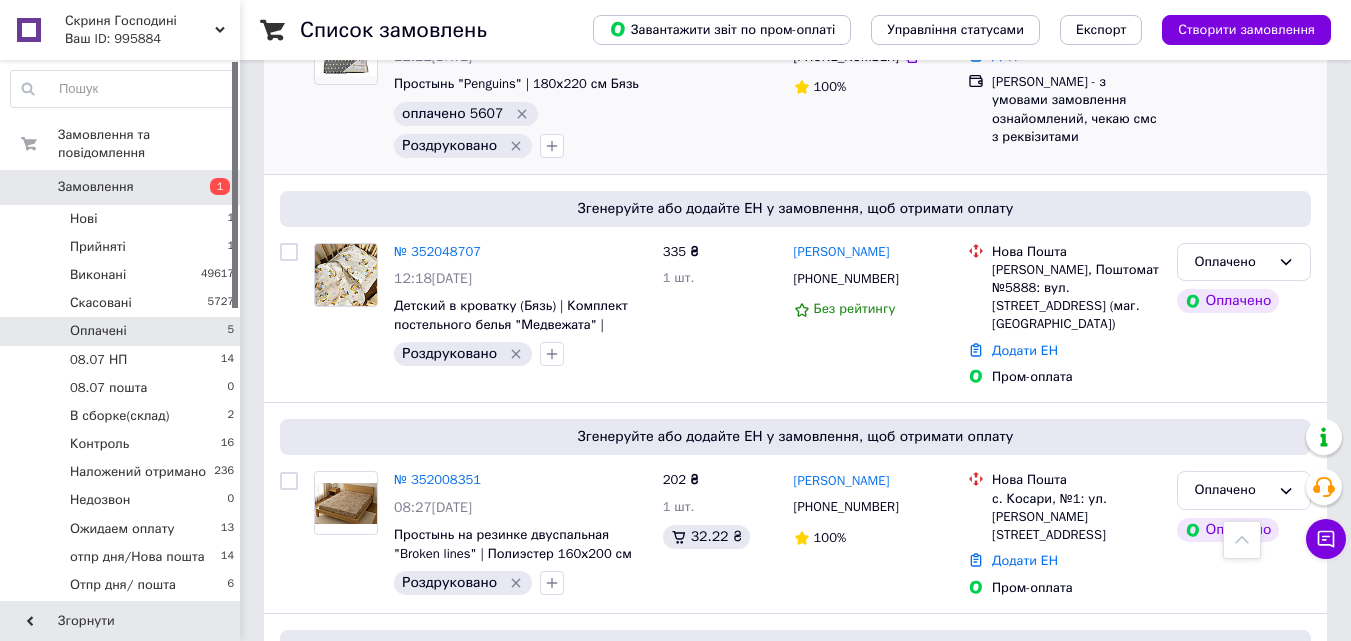 scroll, scrollTop: 108, scrollLeft: 0, axis: vertical 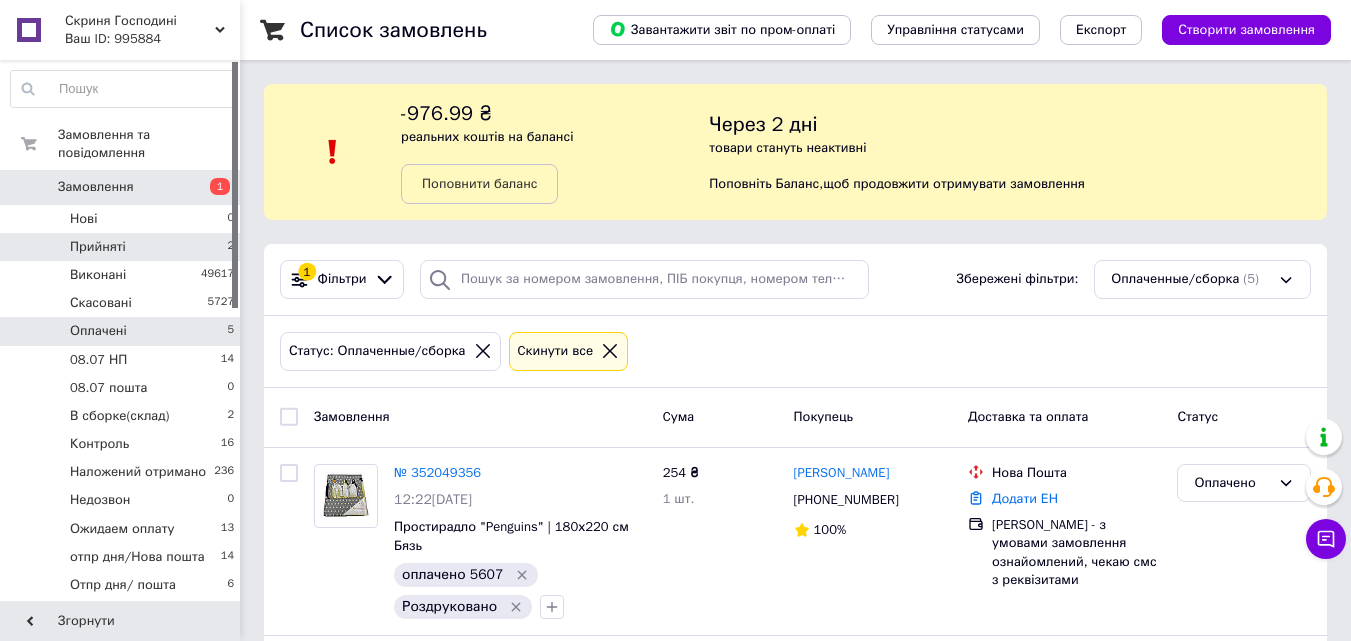 click on "Прийняті 2" at bounding box center [123, 247] 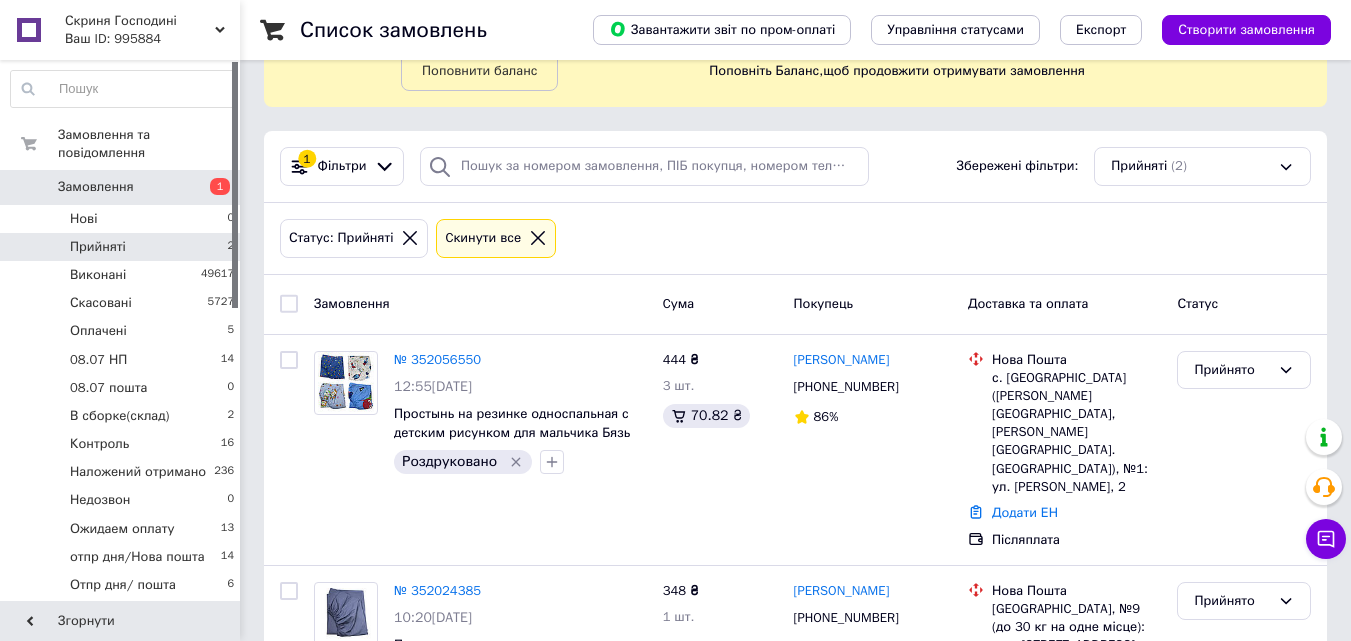 scroll, scrollTop: 0, scrollLeft: 0, axis: both 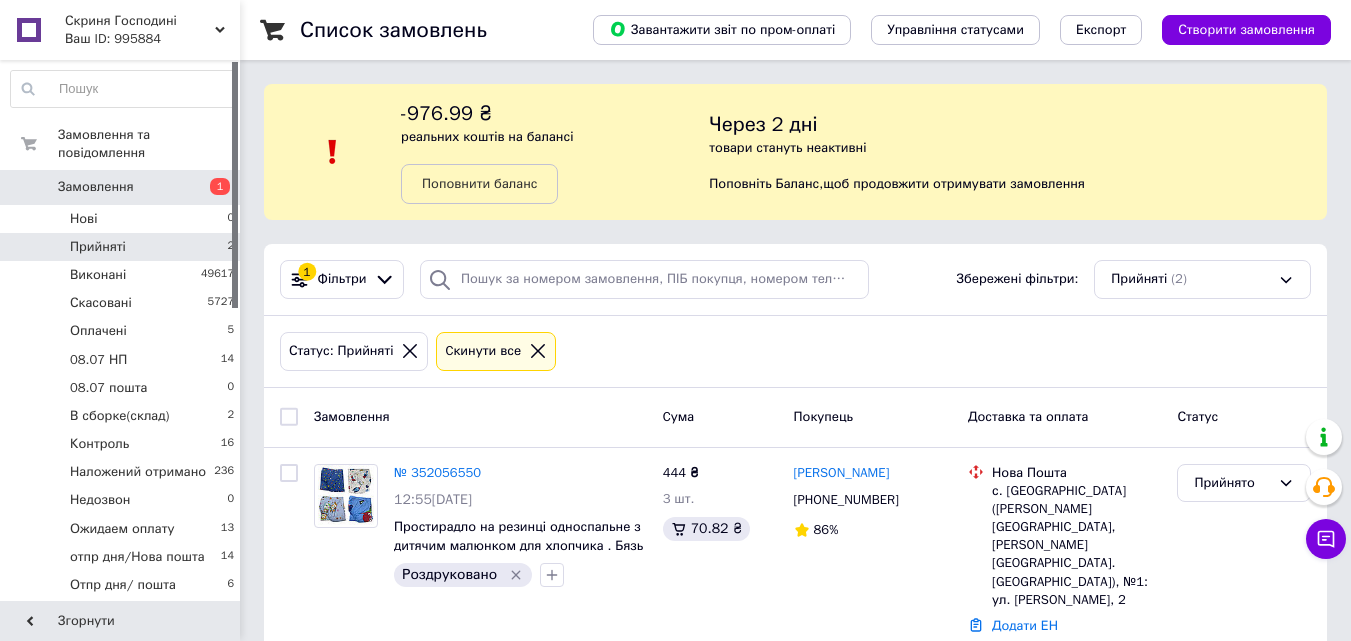 click on "Замовлення" at bounding box center (96, 187) 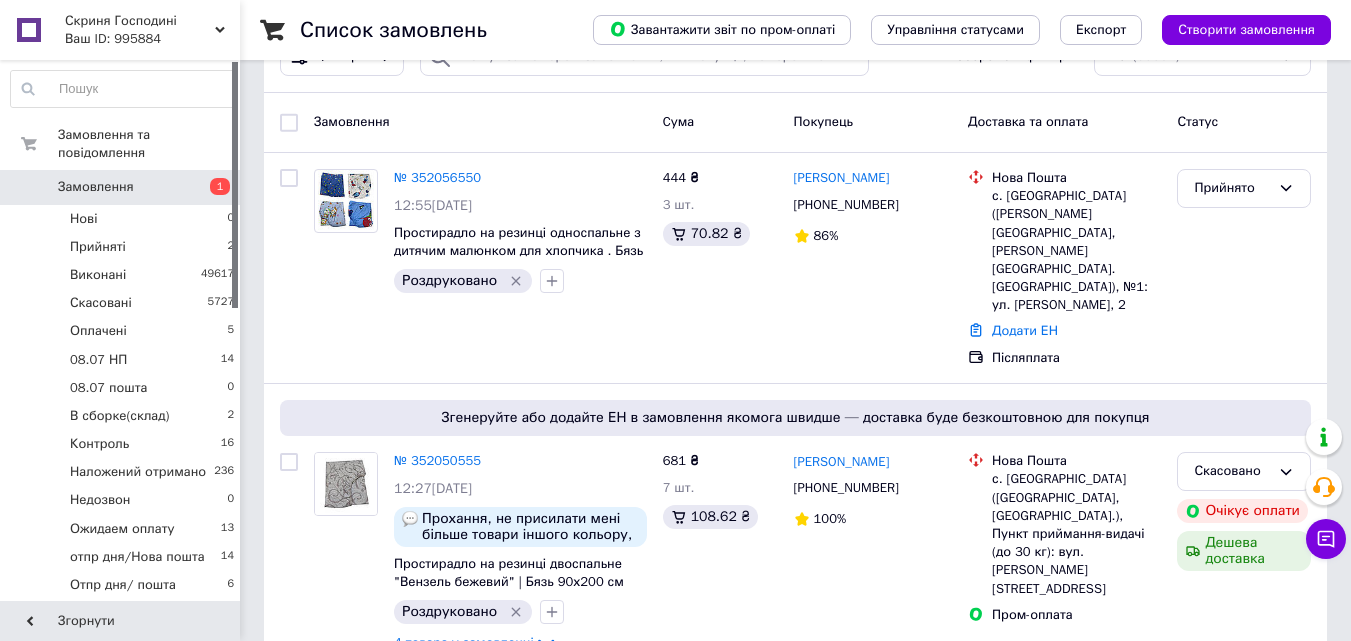 scroll, scrollTop: 400, scrollLeft: 0, axis: vertical 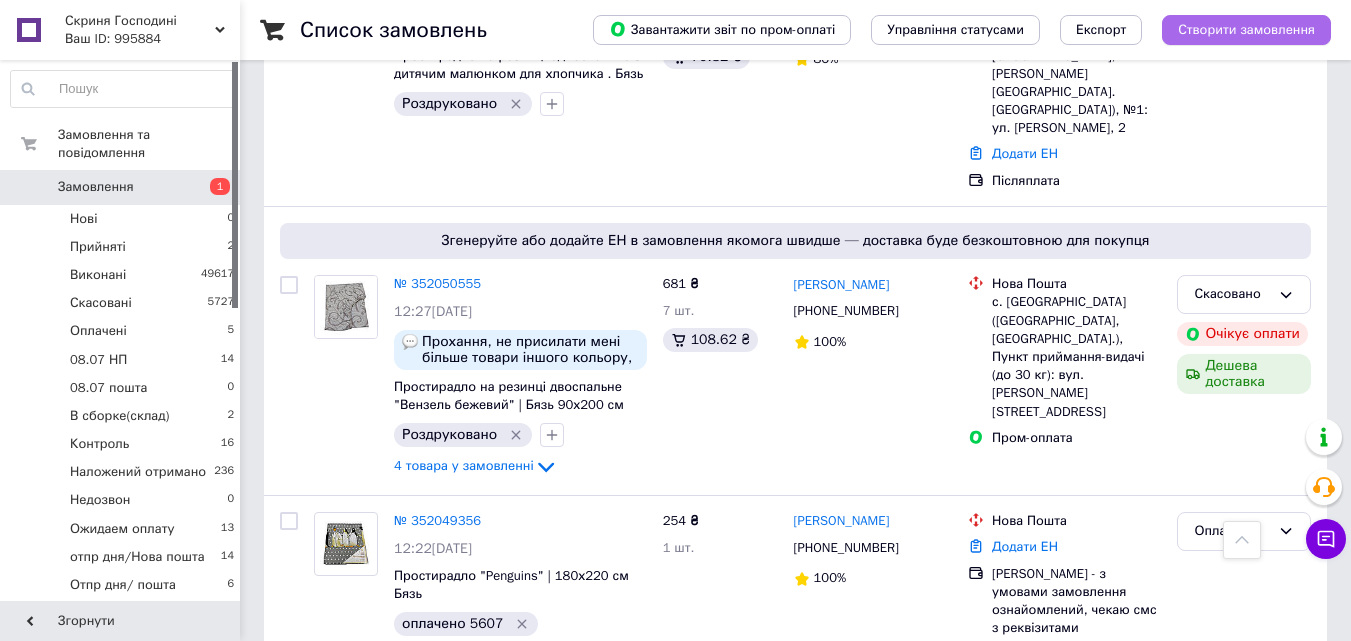 click on "Створити замовлення" at bounding box center (1246, 30) 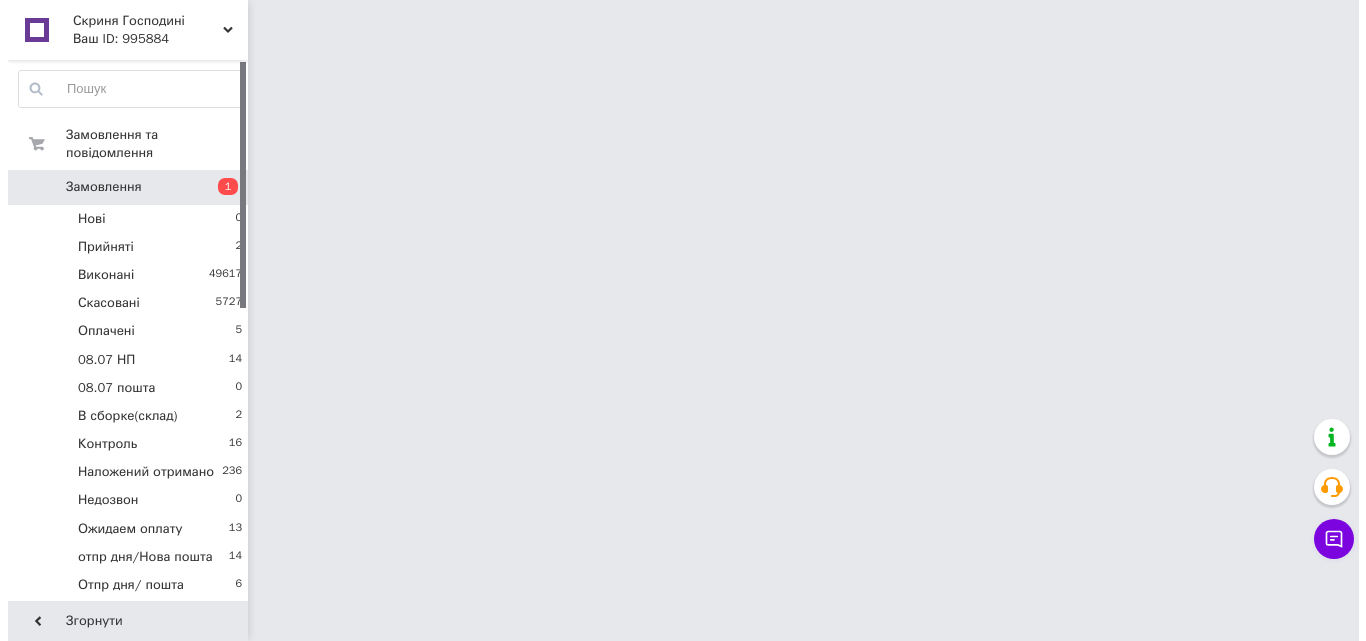 scroll, scrollTop: 0, scrollLeft: 0, axis: both 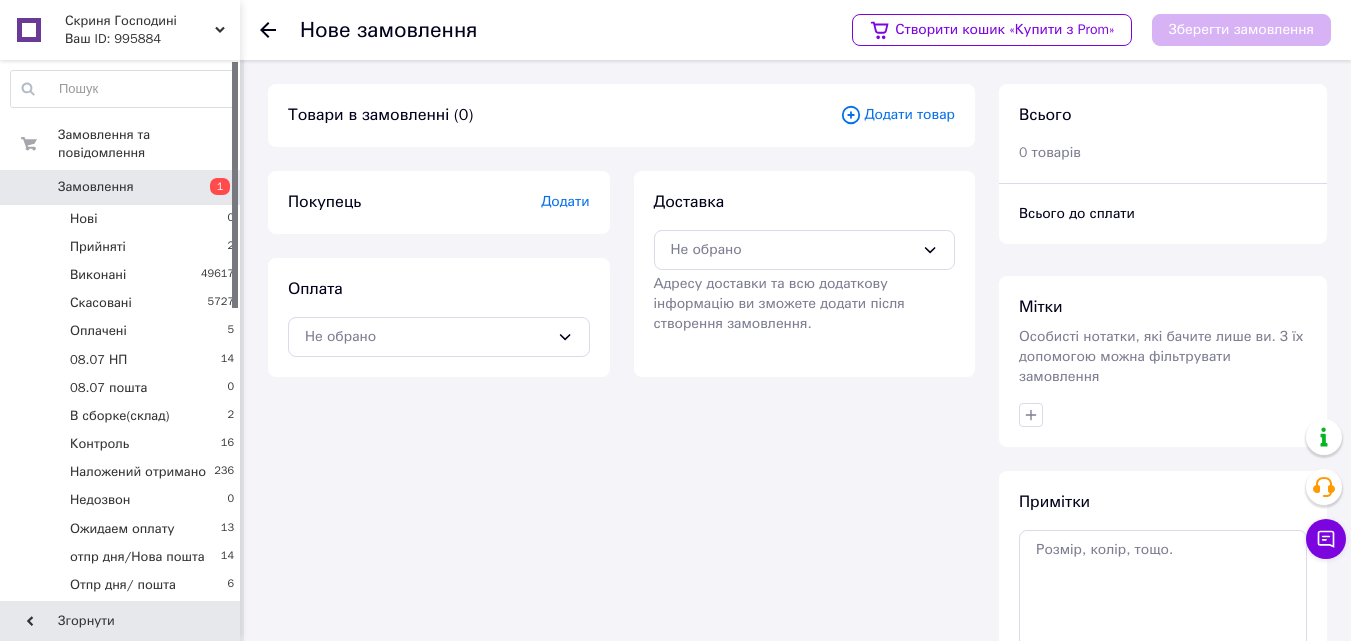 click on "Додати" at bounding box center (565, 201) 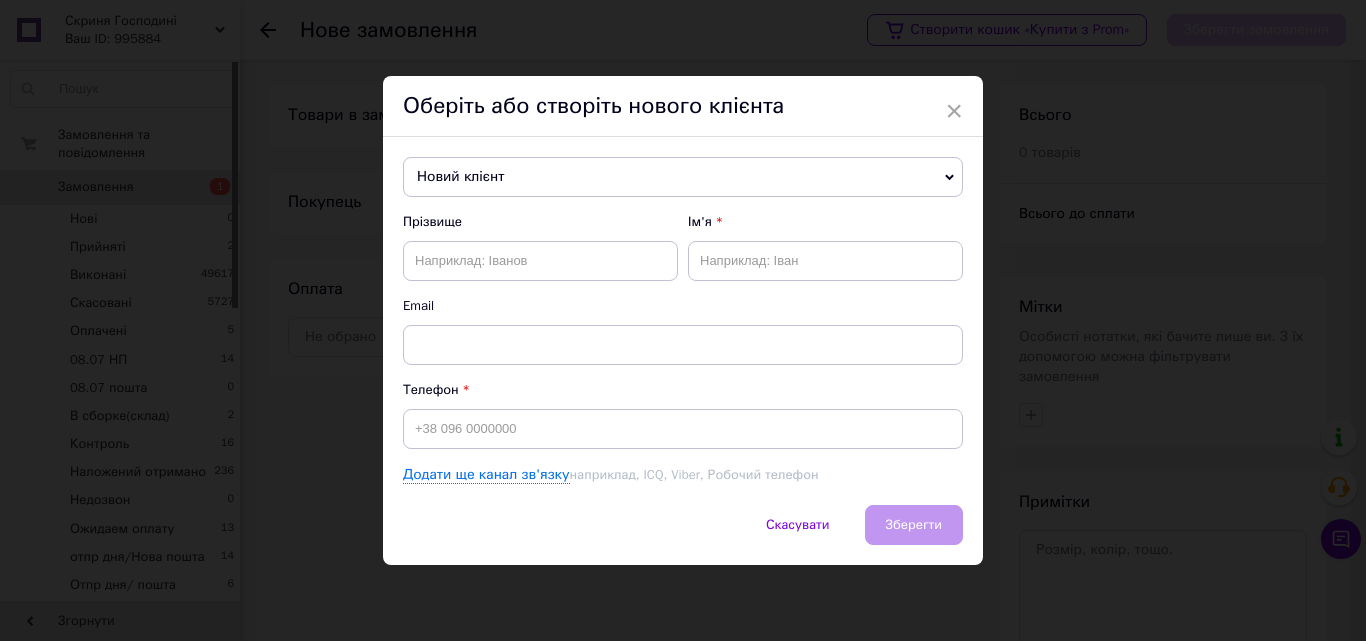 click on "Новий клієнт" at bounding box center (683, 177) 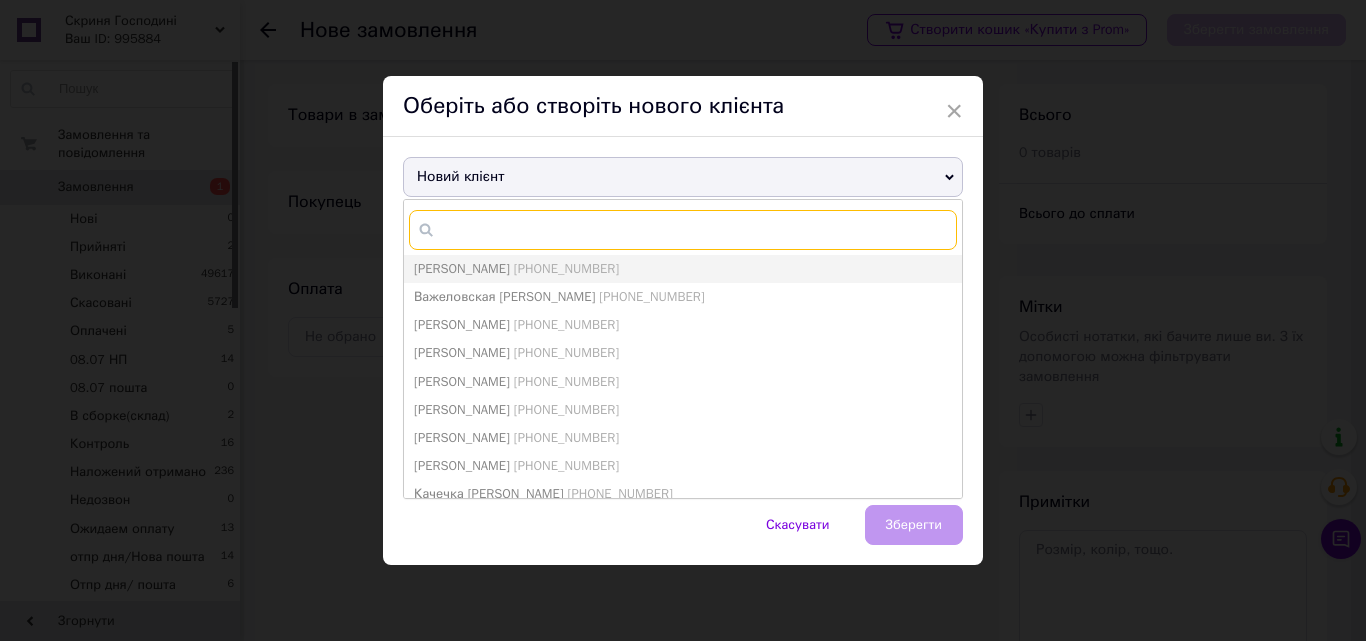 paste on "[PHONE_NUMBER]" 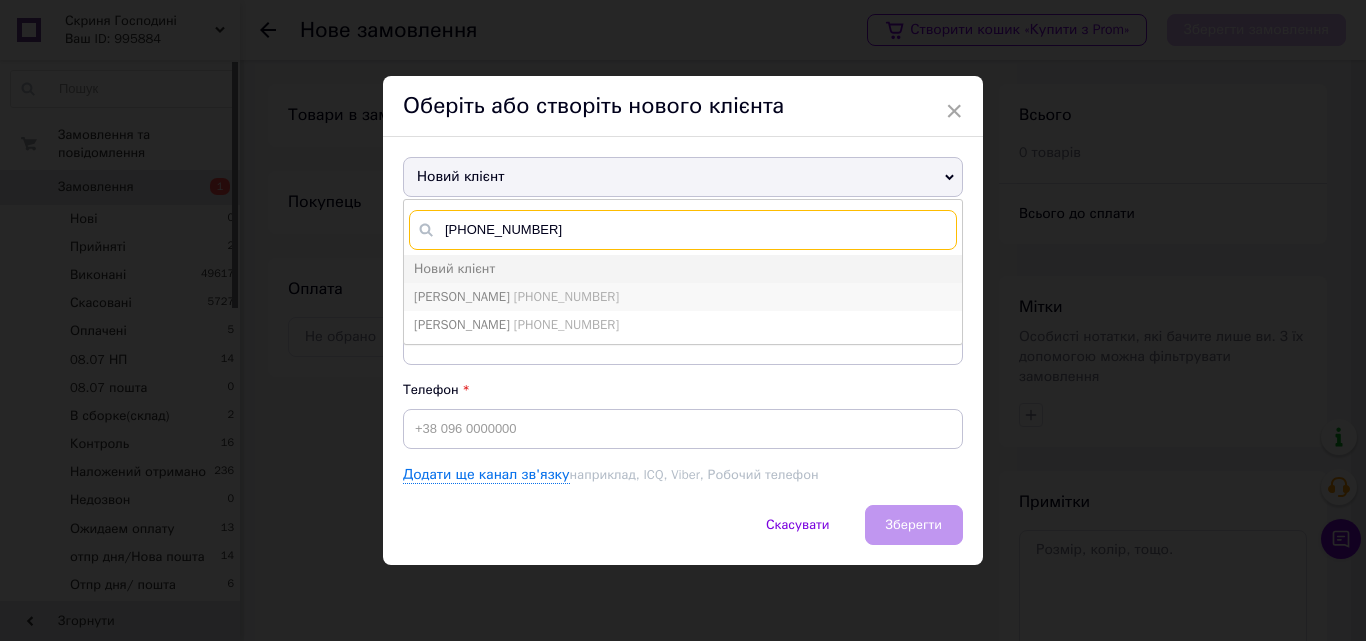 type on "[PHONE_NUMBER]" 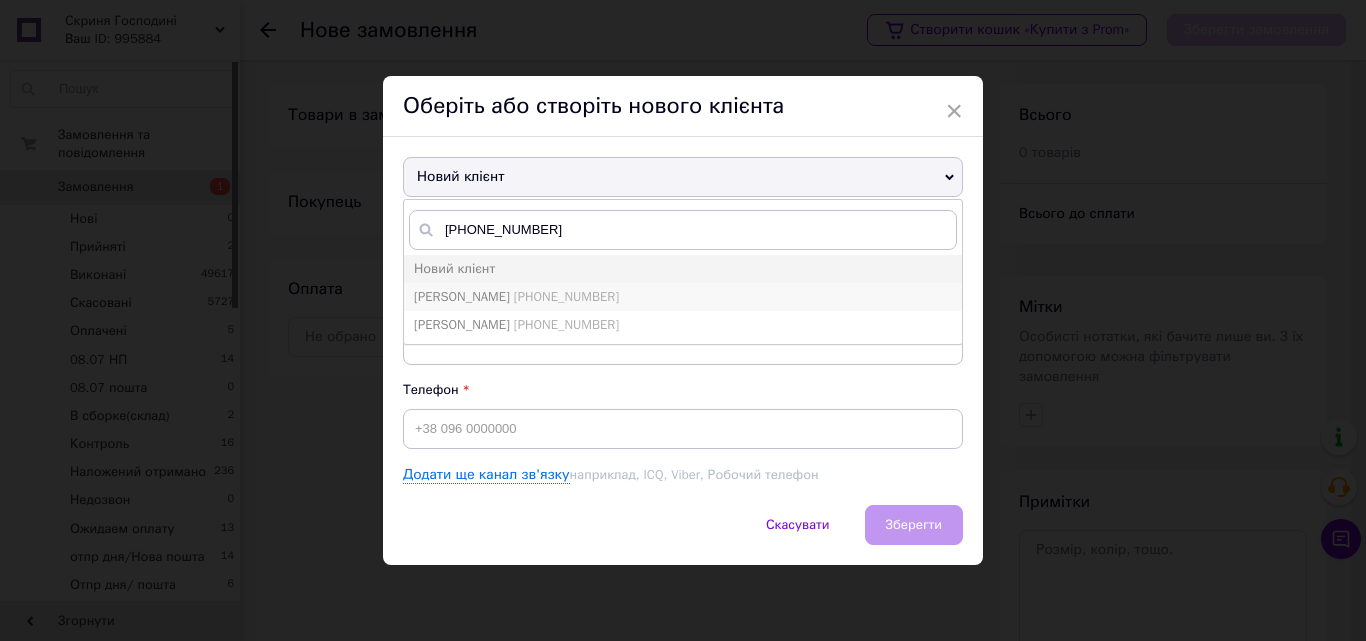 click on "[PERSON_NAME]" at bounding box center [462, 296] 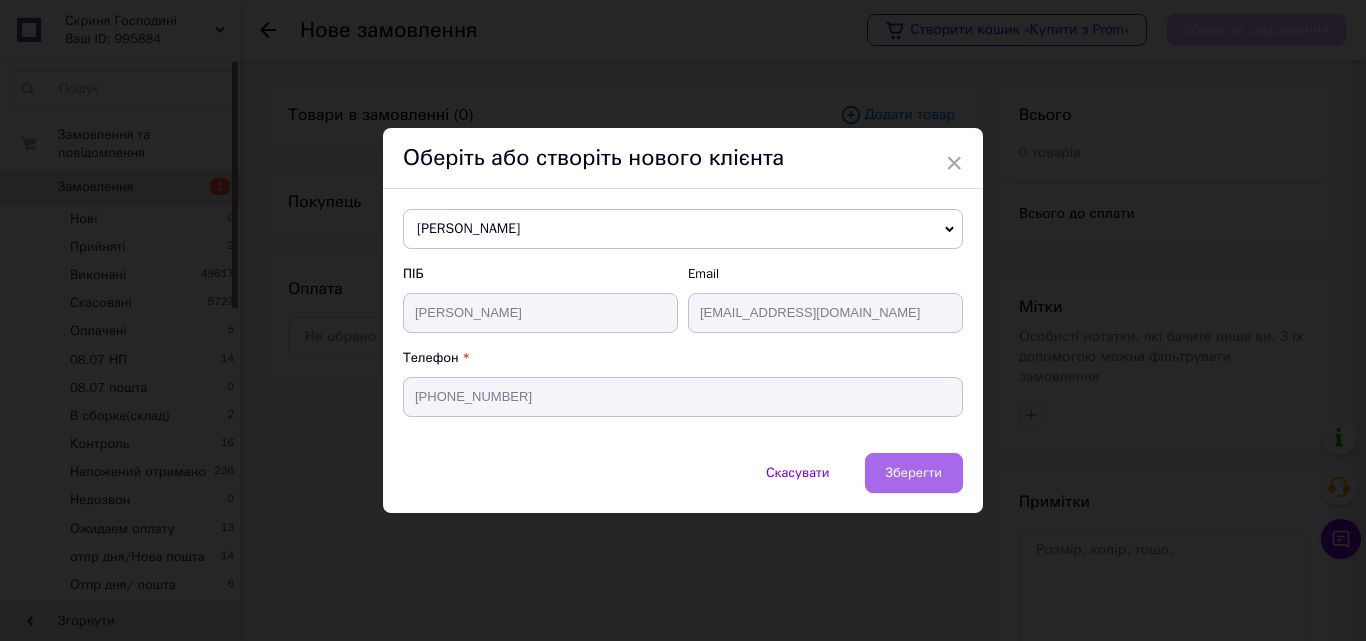 click on "Зберегти" at bounding box center (914, 473) 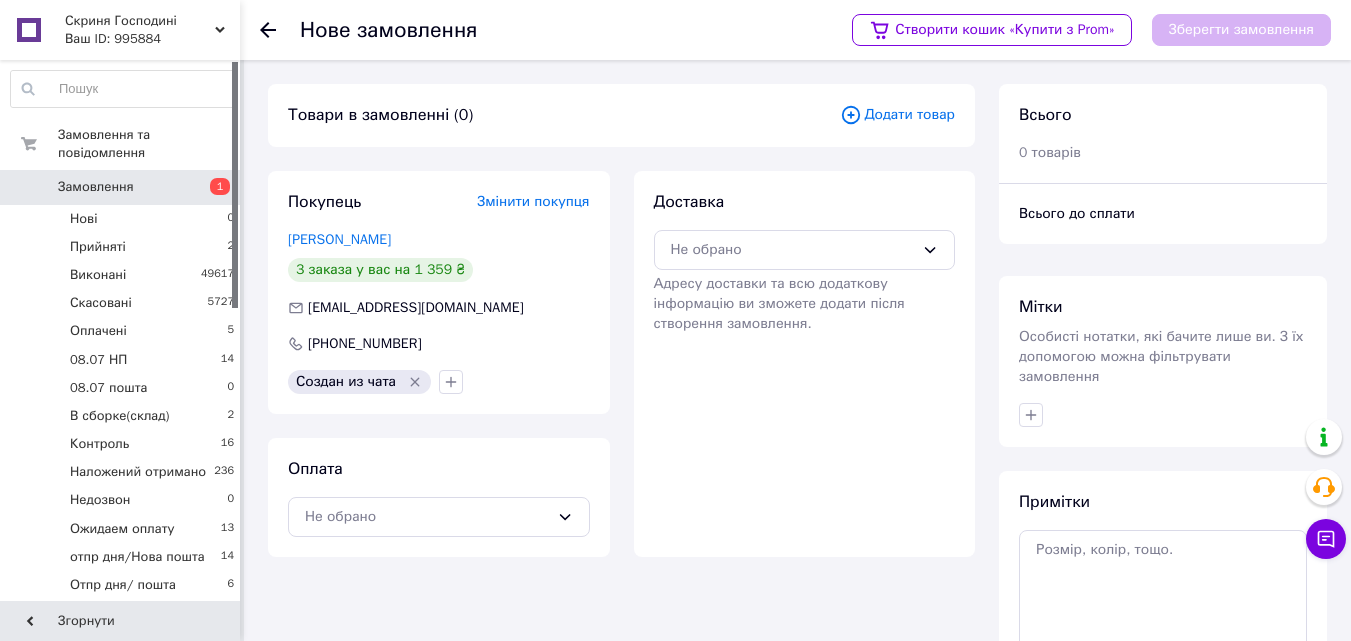 click on "Додати товар" at bounding box center [897, 115] 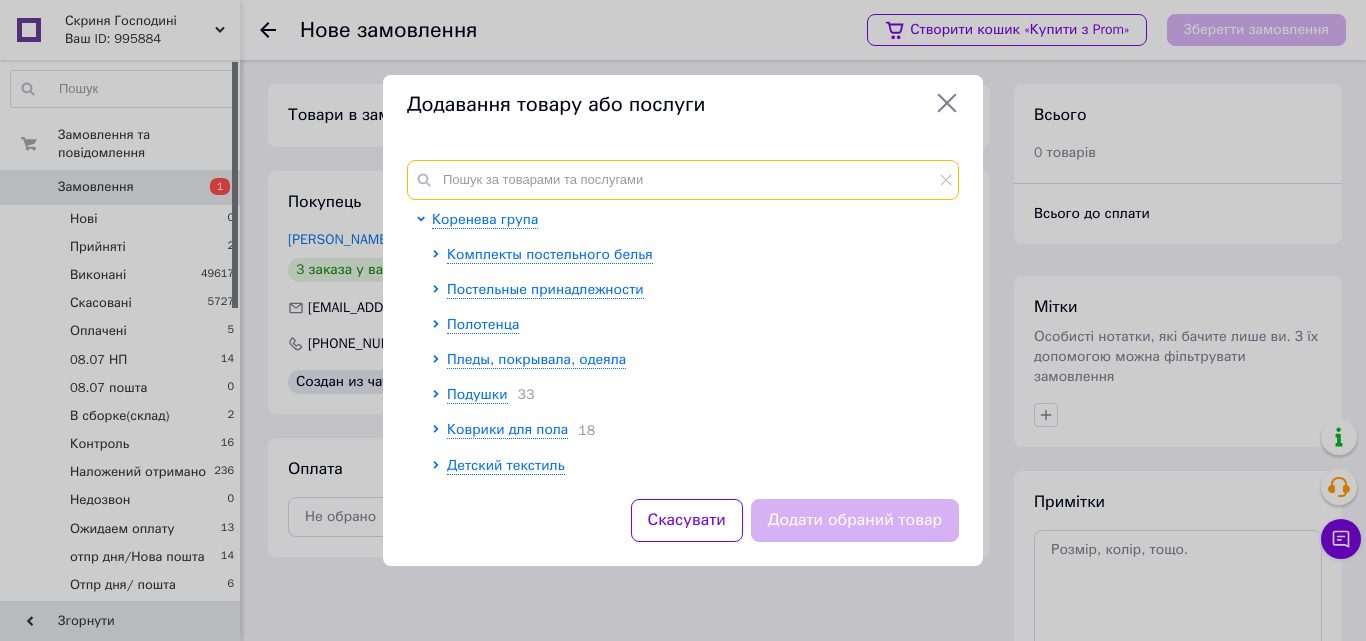 click at bounding box center (683, 180) 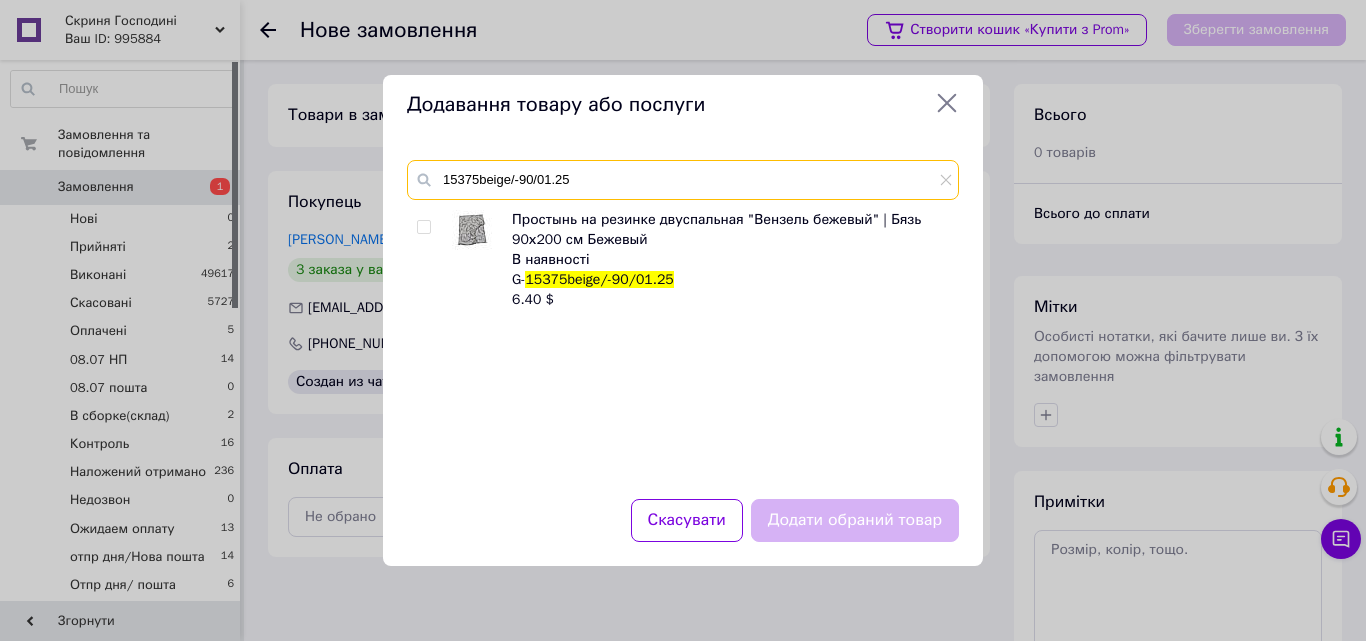 type on "15375beige/-90/01.25" 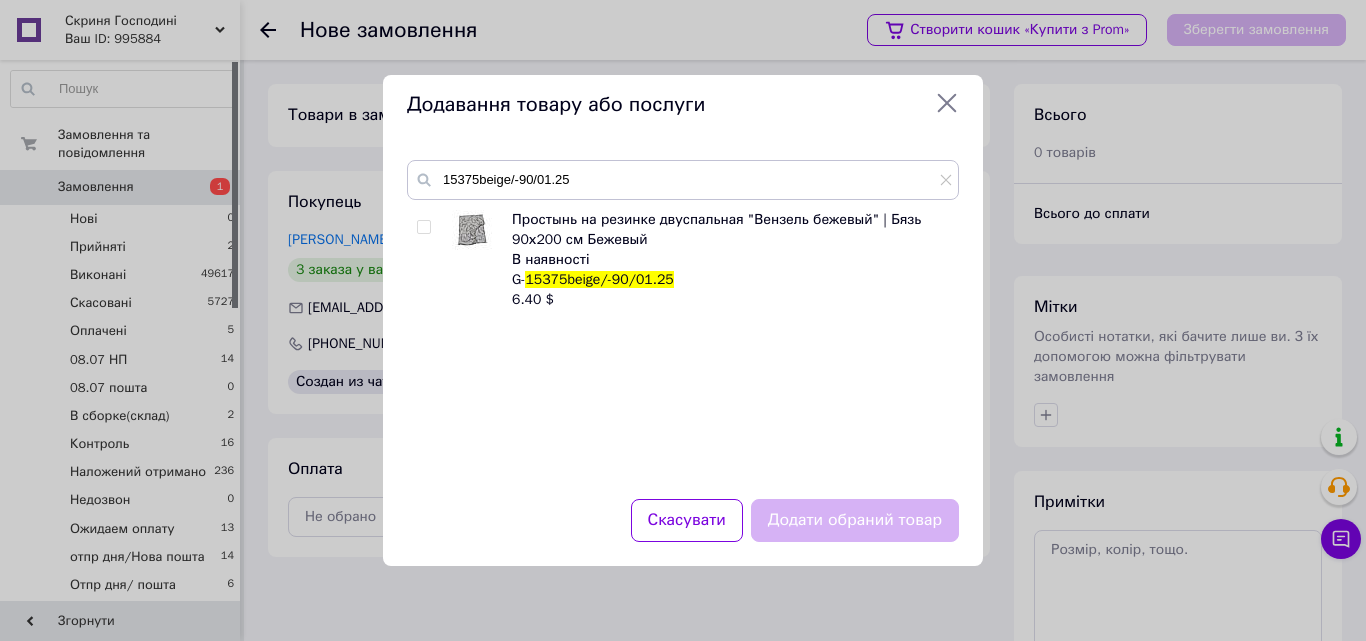 click at bounding box center [423, 227] 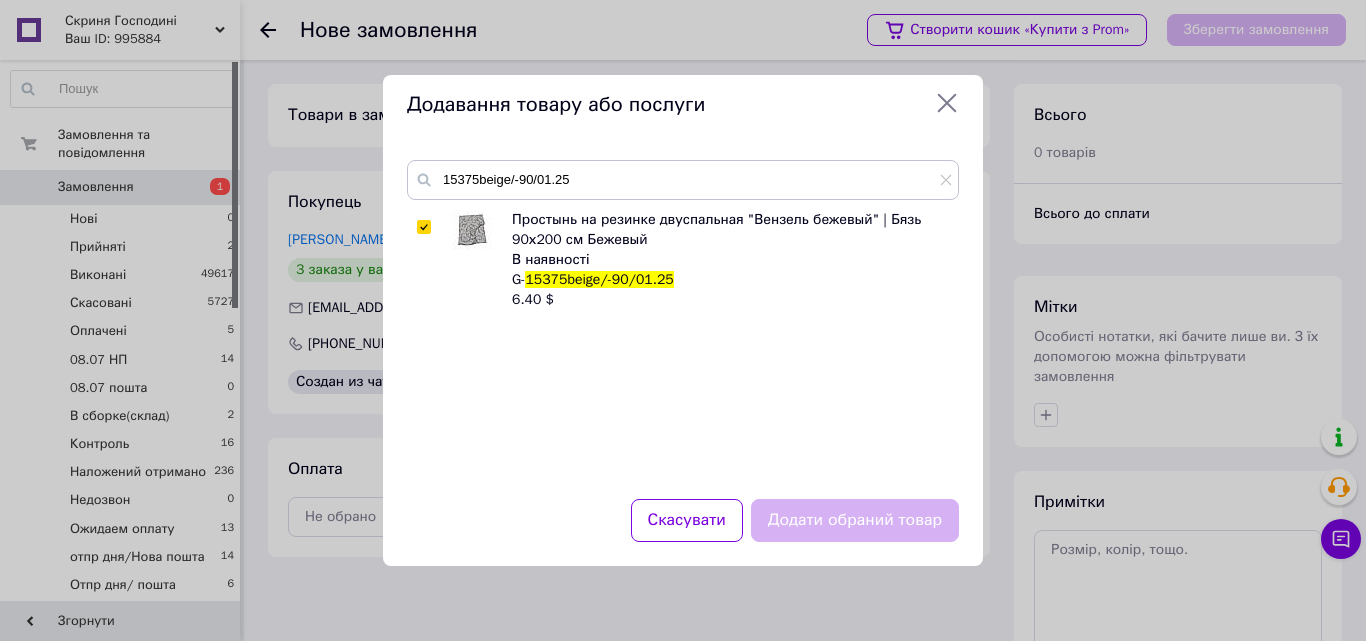 checkbox on "true" 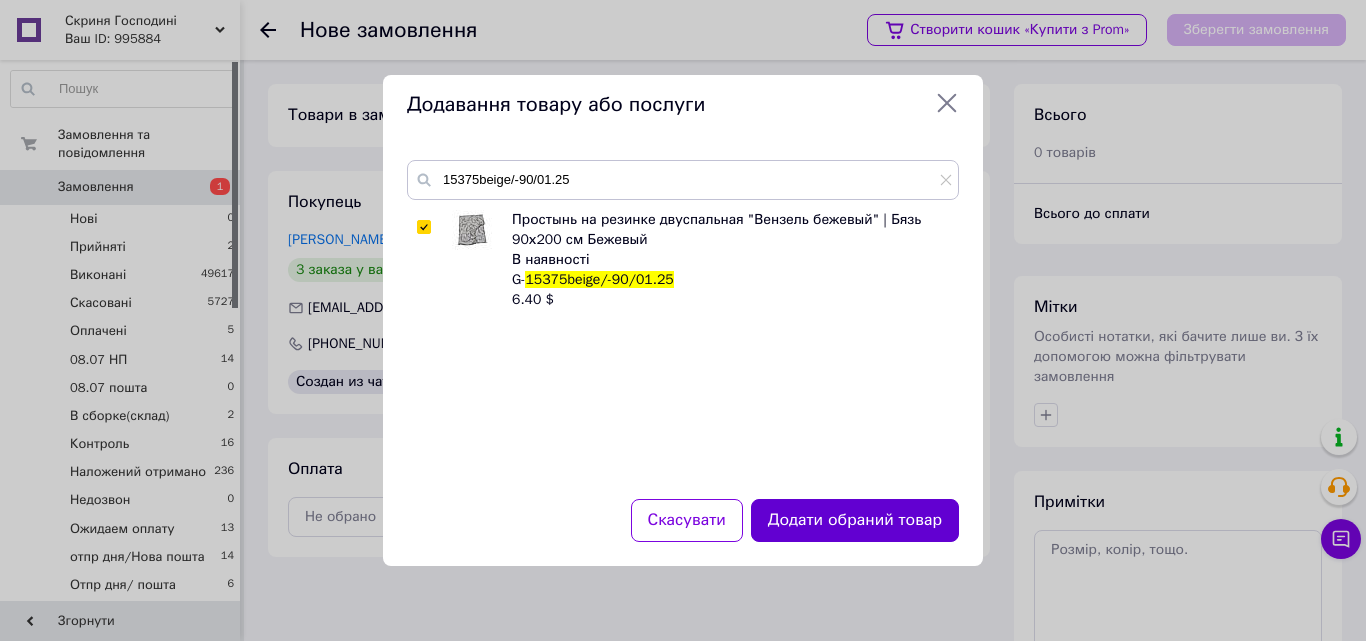 click on "Додати обраний товар" at bounding box center (855, 520) 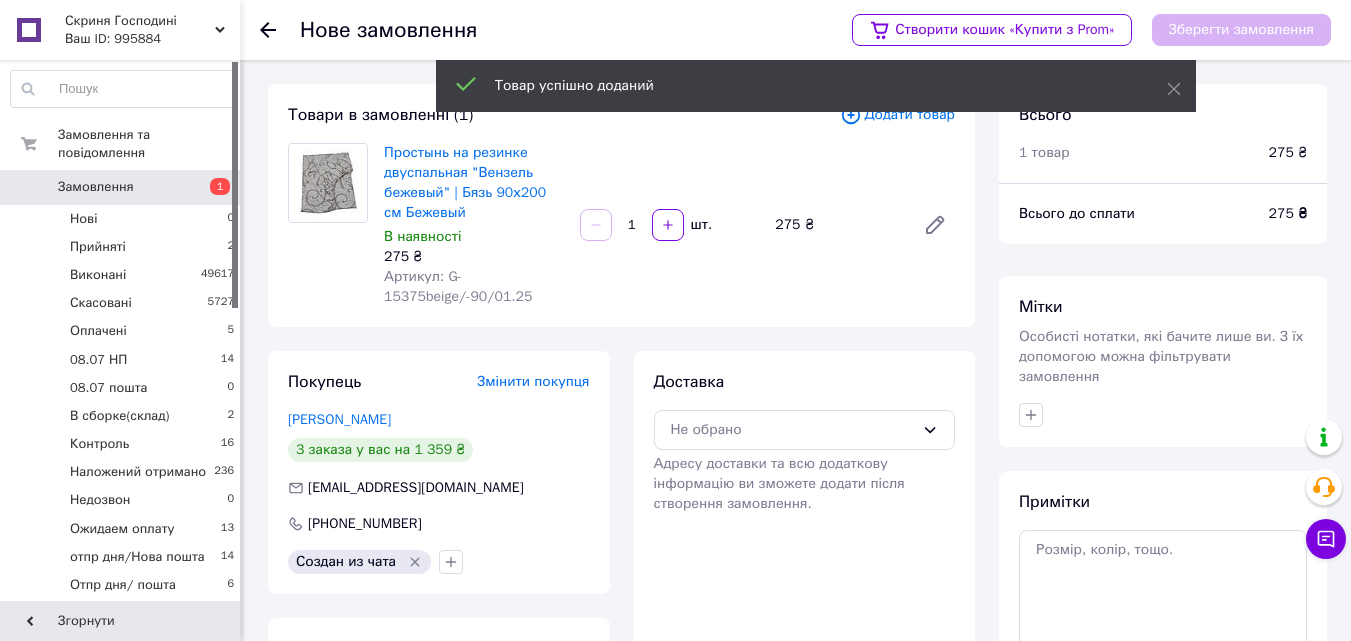 click on "Додати товар" at bounding box center (897, 115) 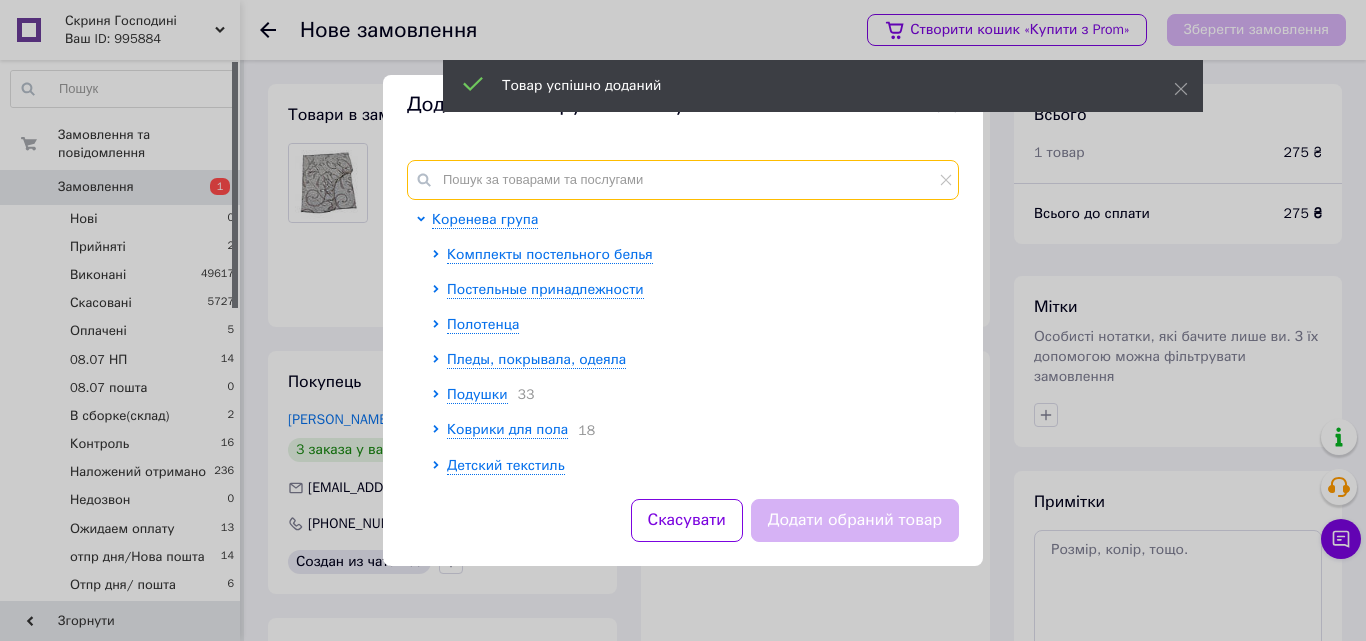 click at bounding box center (683, 180) 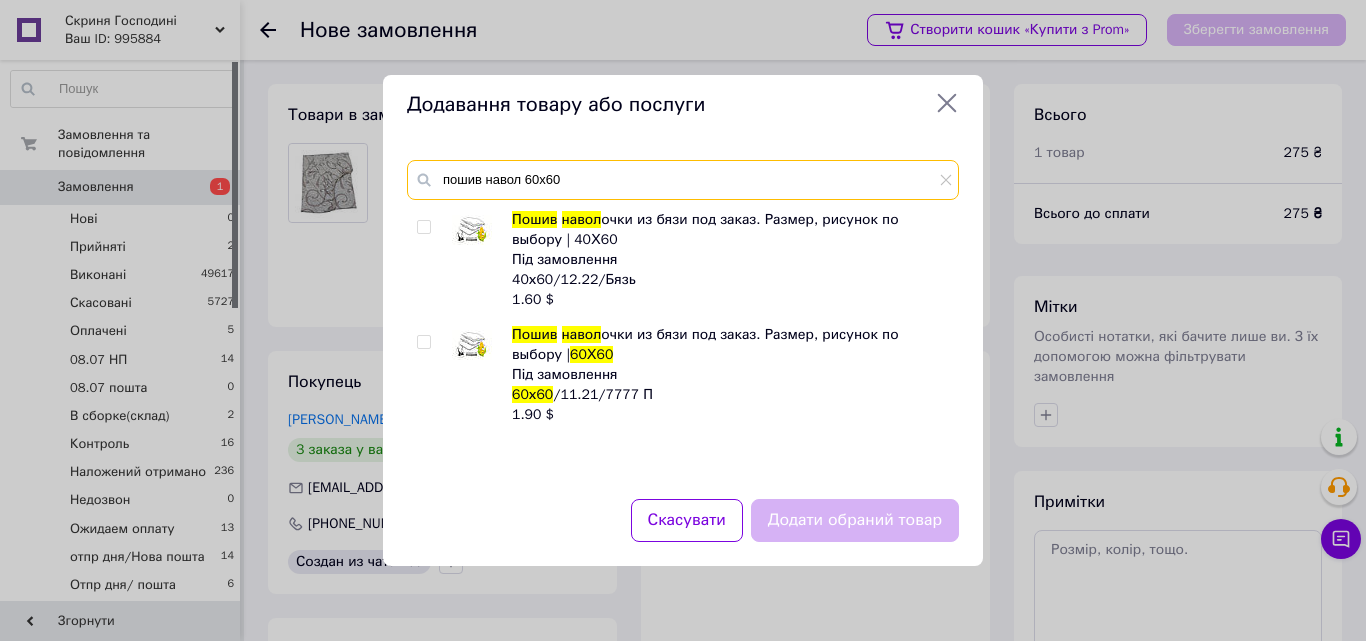 type on "пошив навол 60х60" 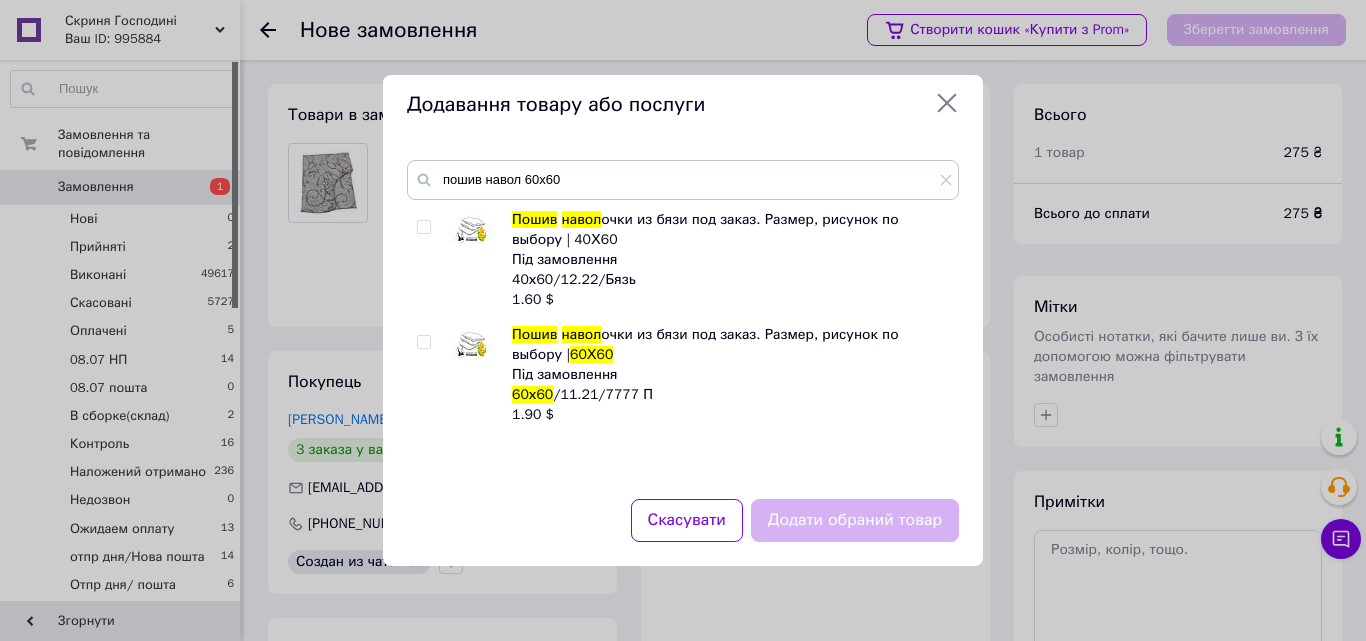 drag, startPoint x: 419, startPoint y: 341, endPoint x: 584, endPoint y: 413, distance: 180.025 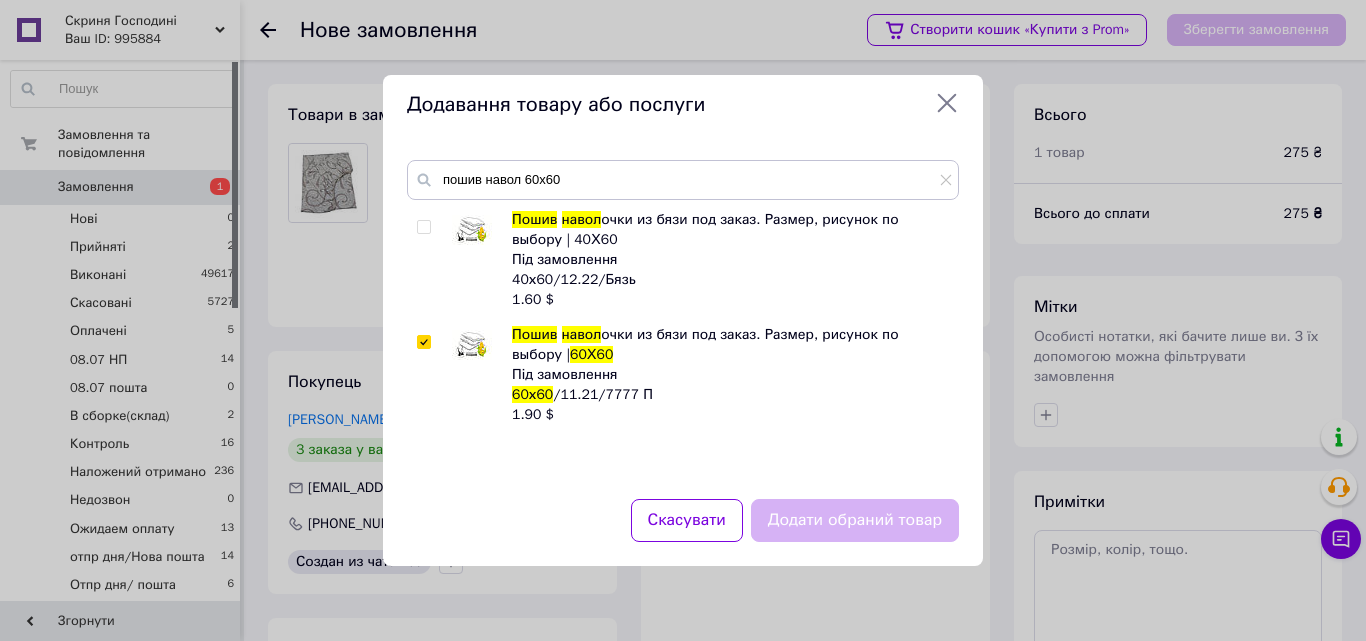 checkbox on "true" 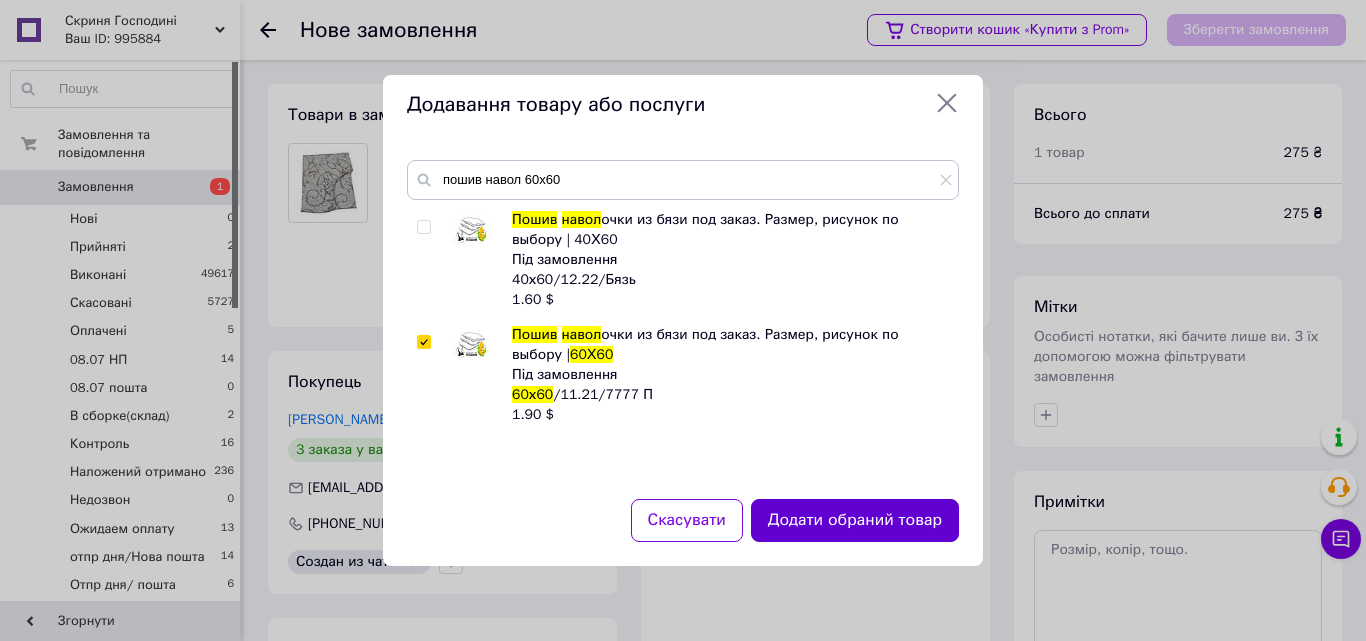 click on "Додати обраний товар" at bounding box center [855, 520] 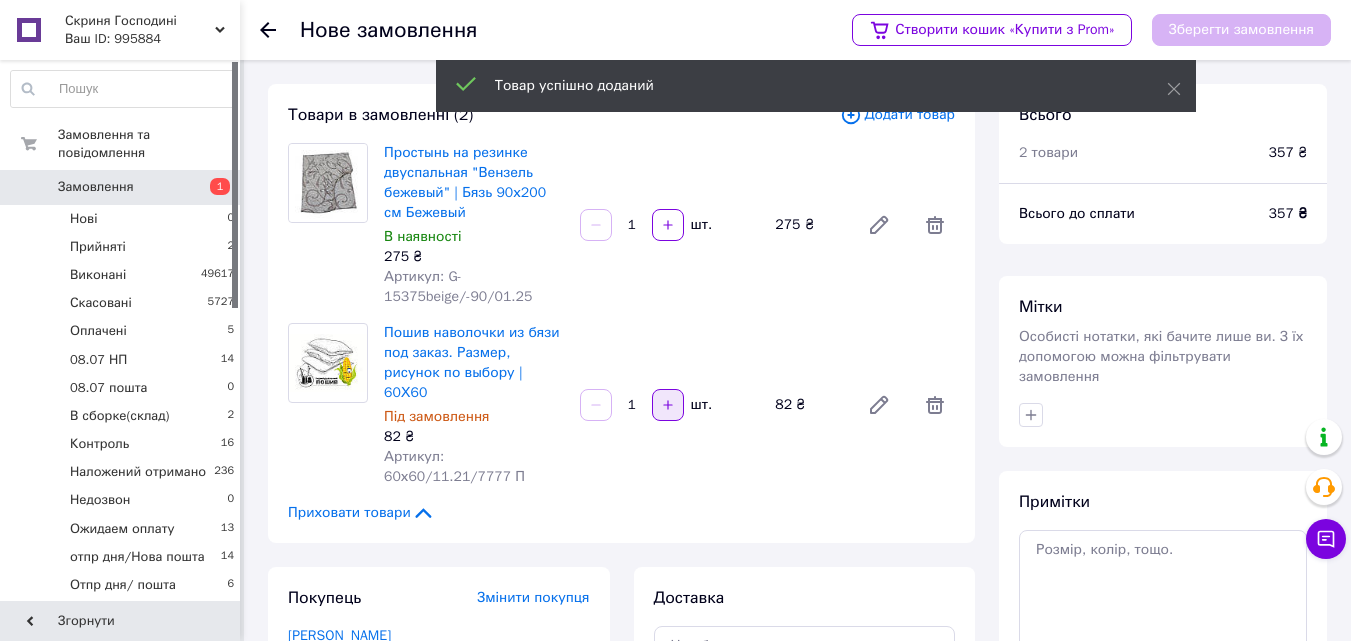 click 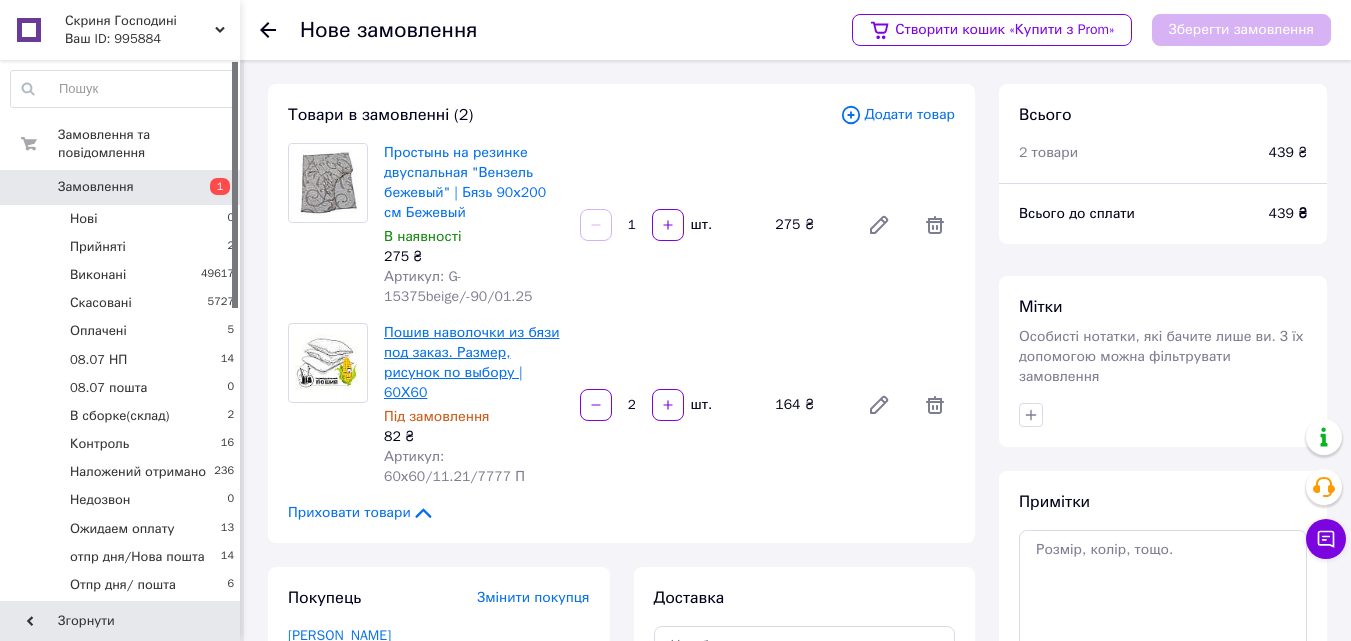 click on "Пошив наволочки из бязи под заказ. Размер, рисунок по выбору | 60Х60" at bounding box center (472, 362) 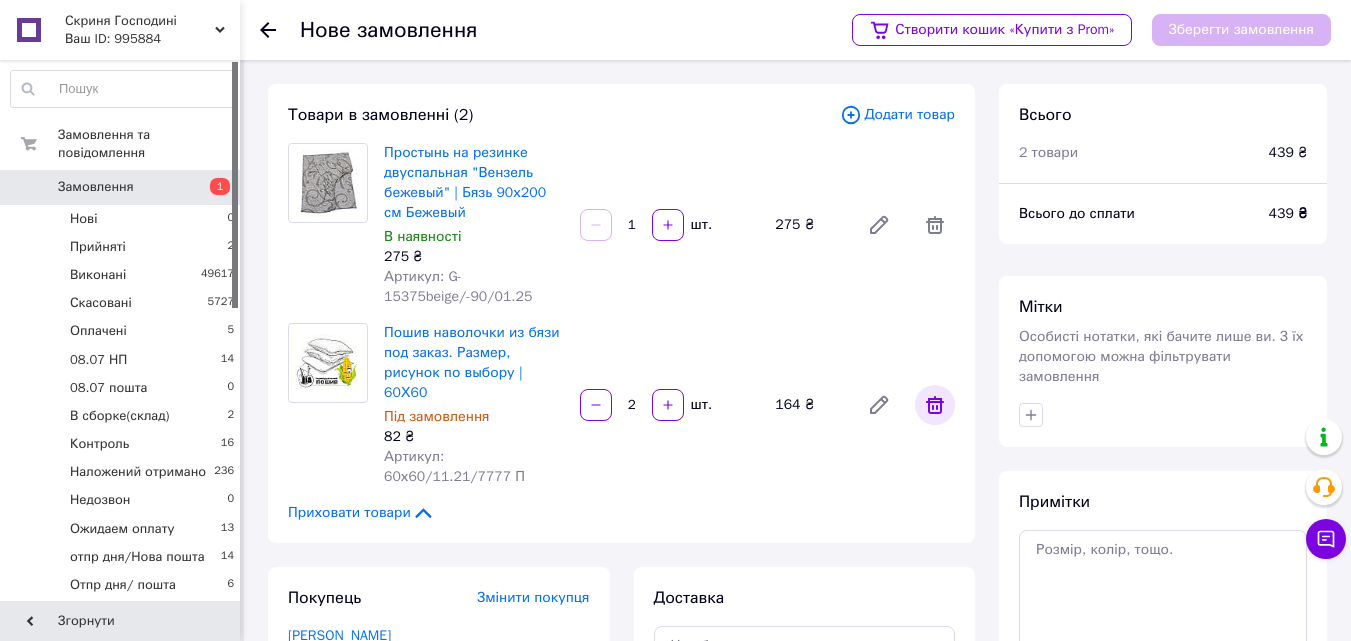 click 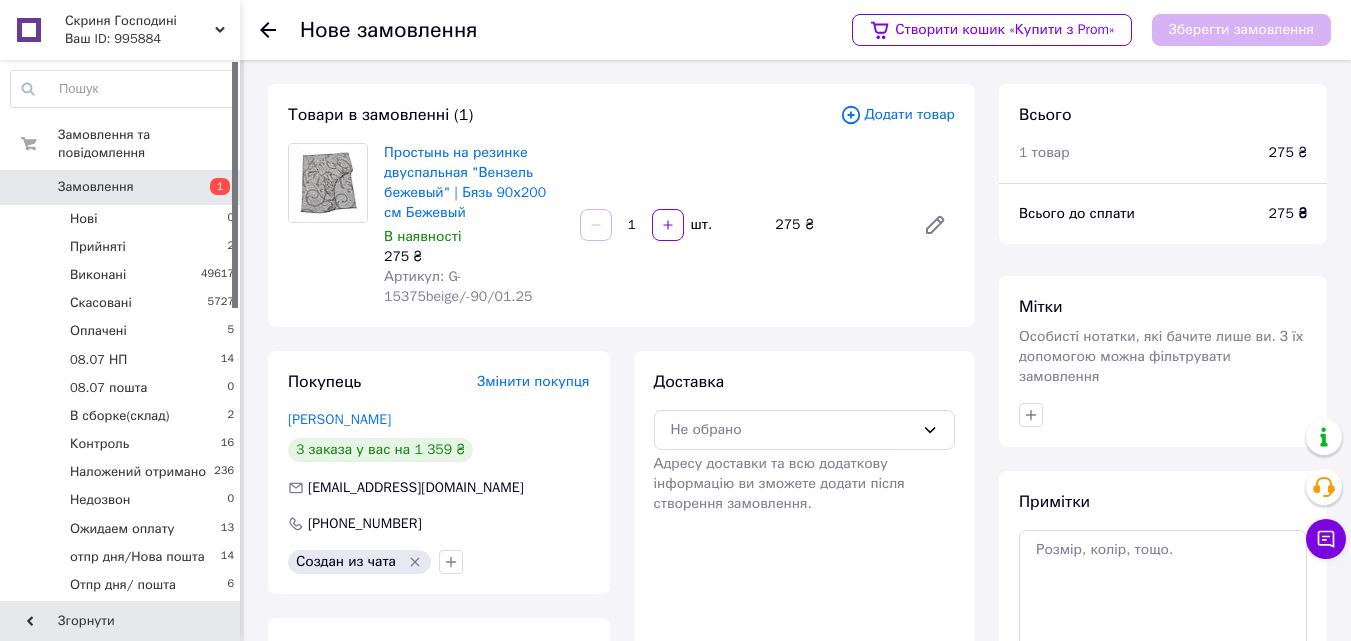 click on "Додати товар" at bounding box center [897, 115] 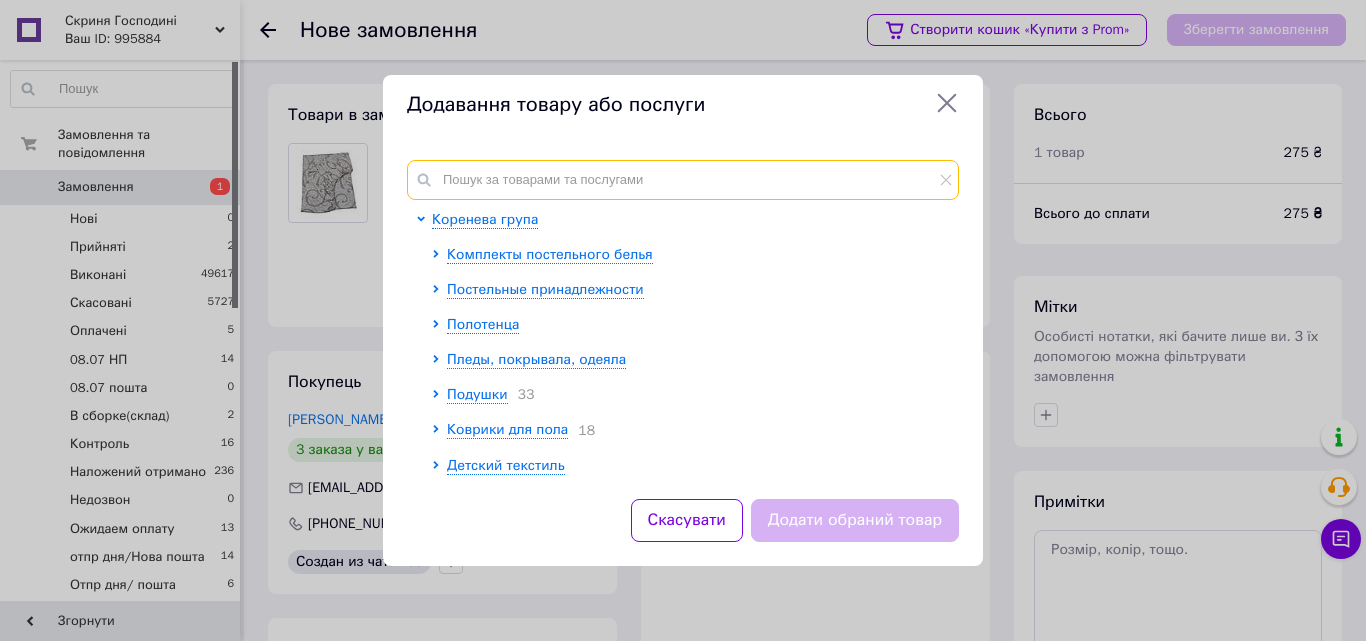 click at bounding box center (683, 180) 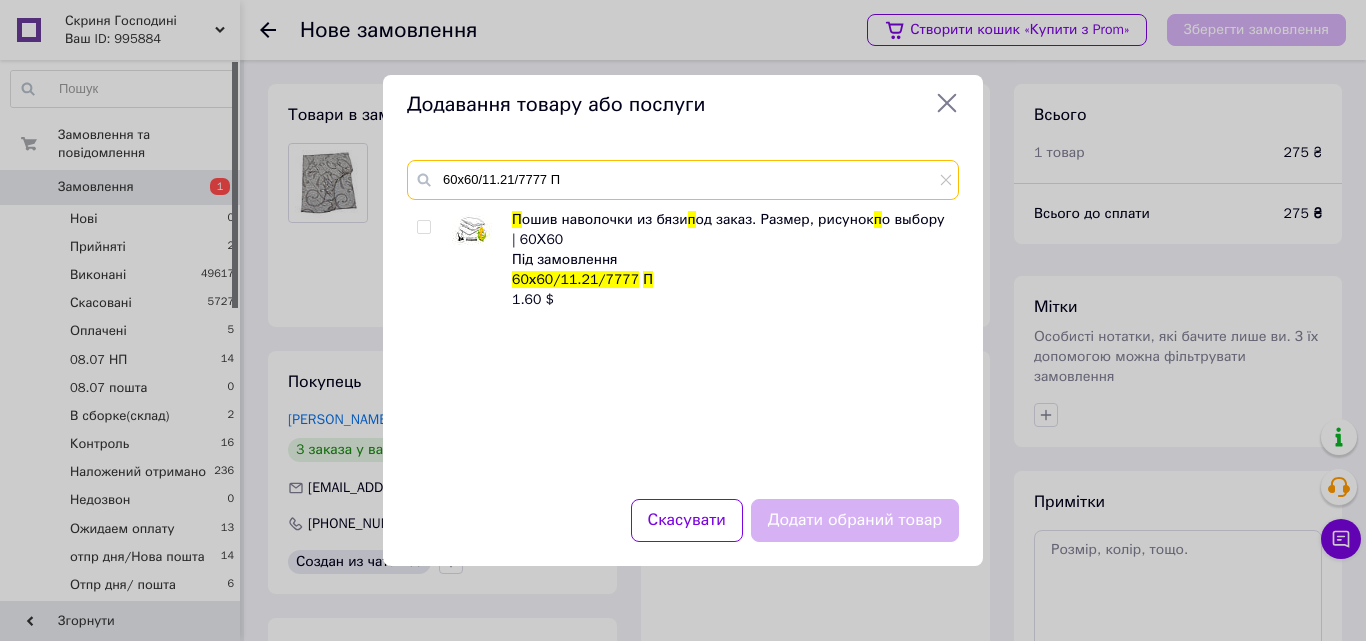 type on "60х60/11.21/7777 П" 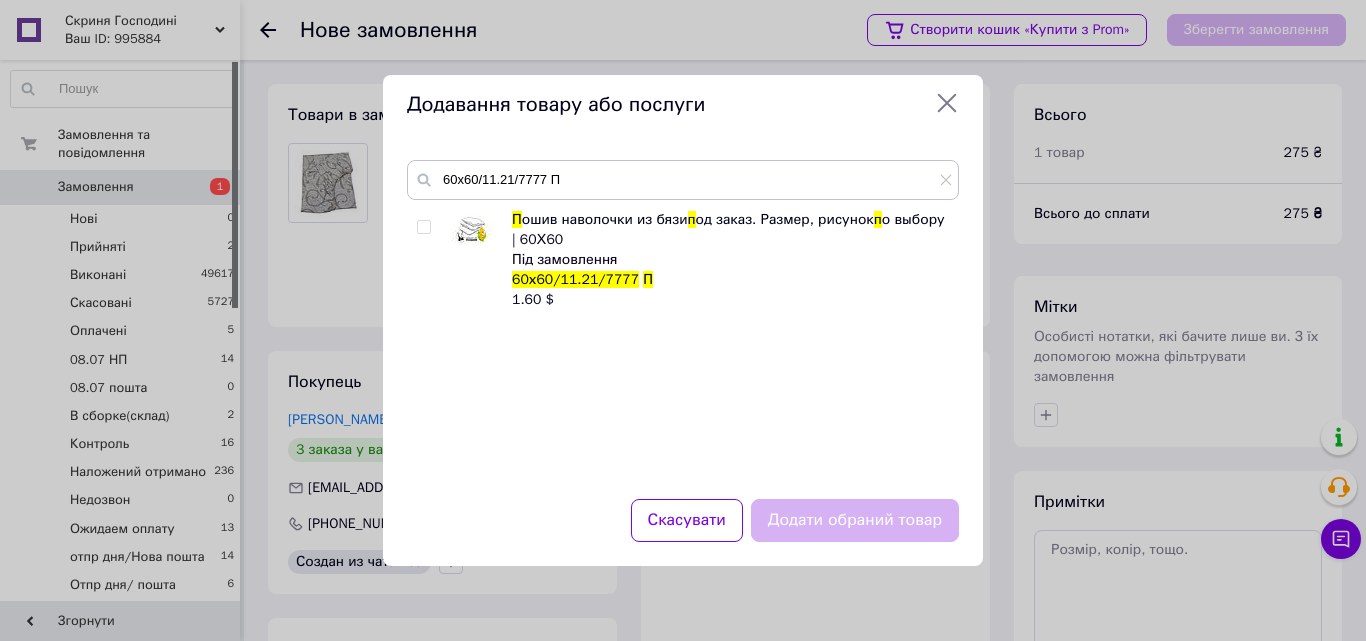 click at bounding box center [423, 227] 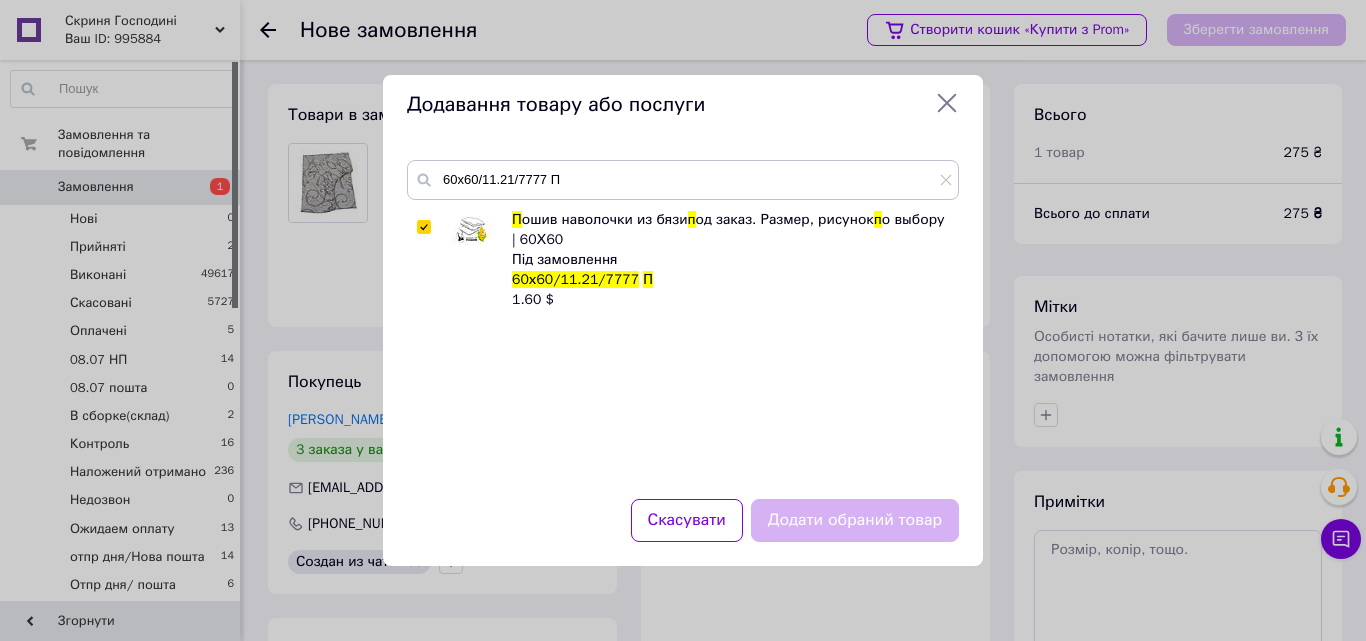 checkbox on "true" 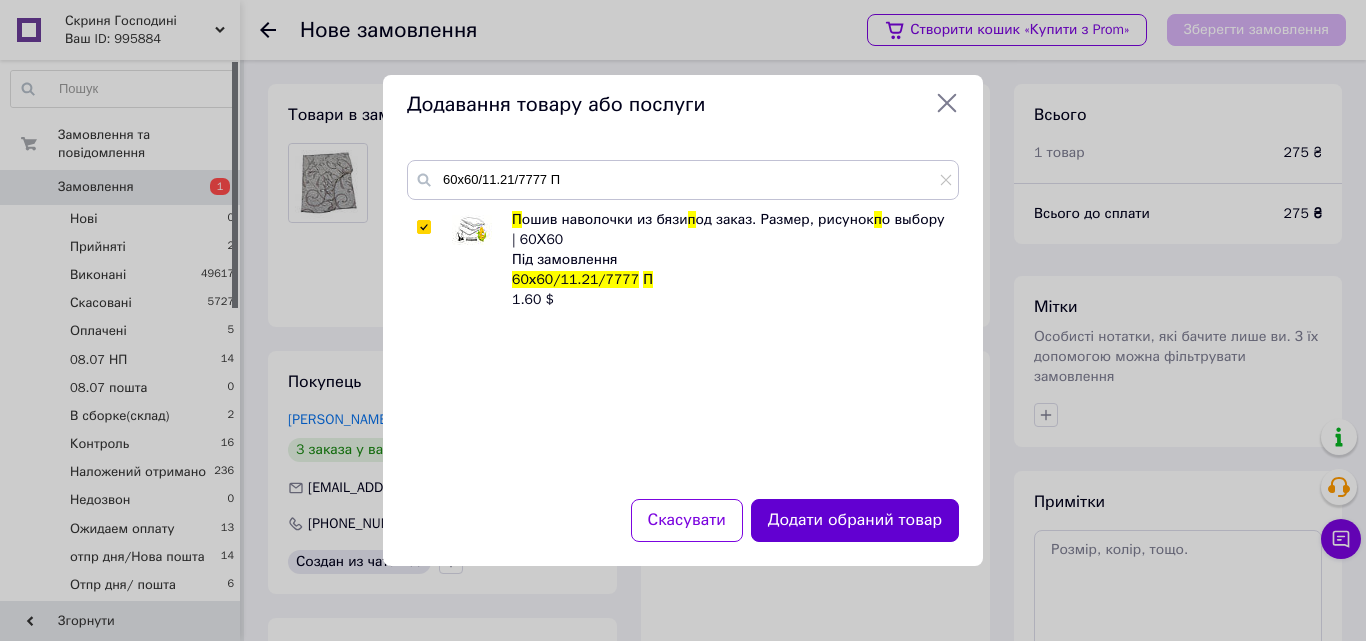 click on "Додати обраний товар" at bounding box center (855, 520) 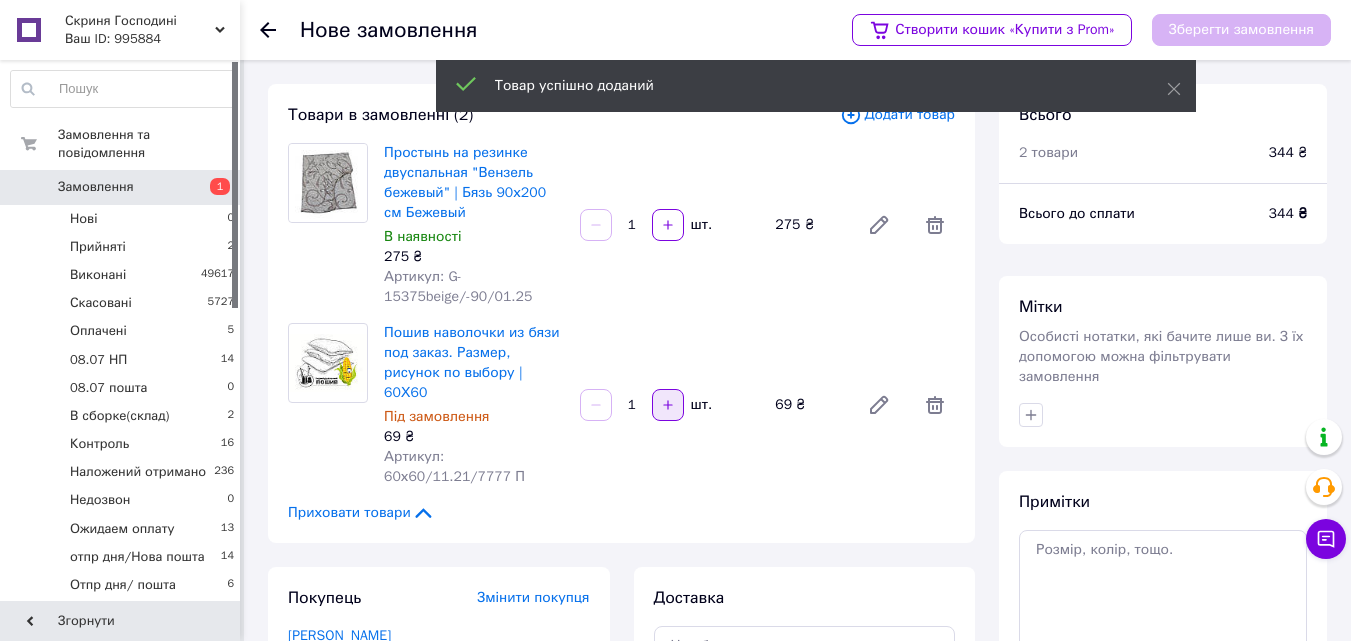click 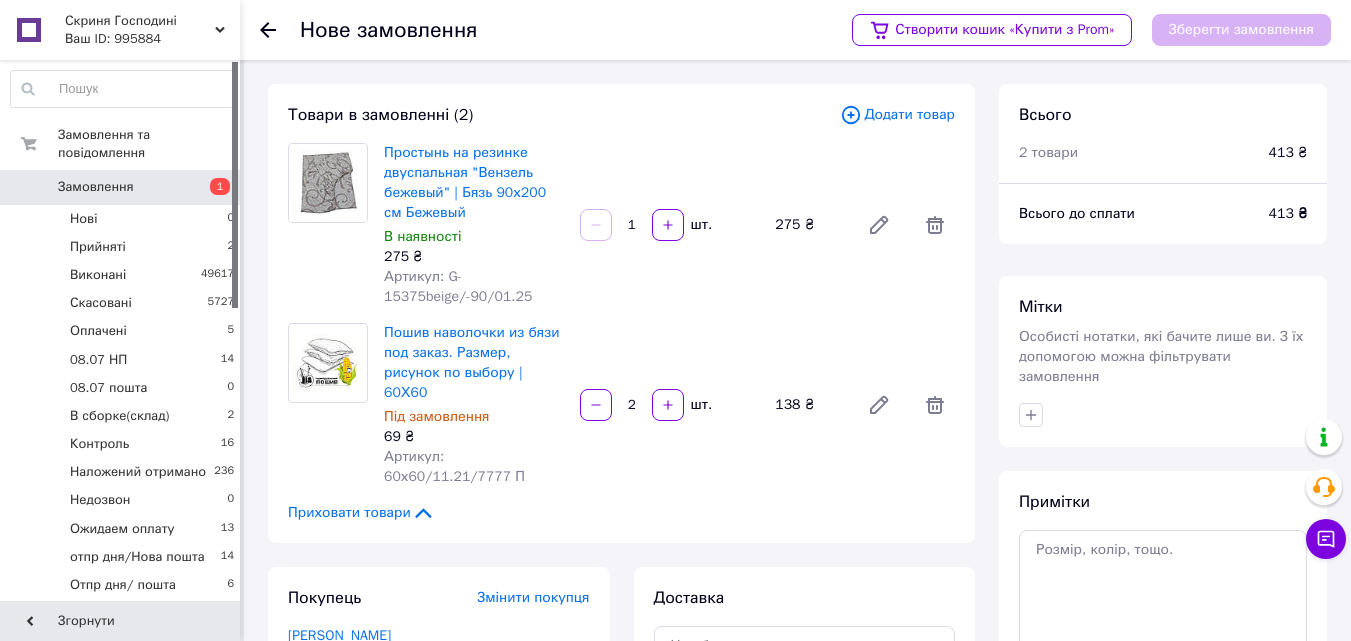 click on "Додати товар" at bounding box center (897, 115) 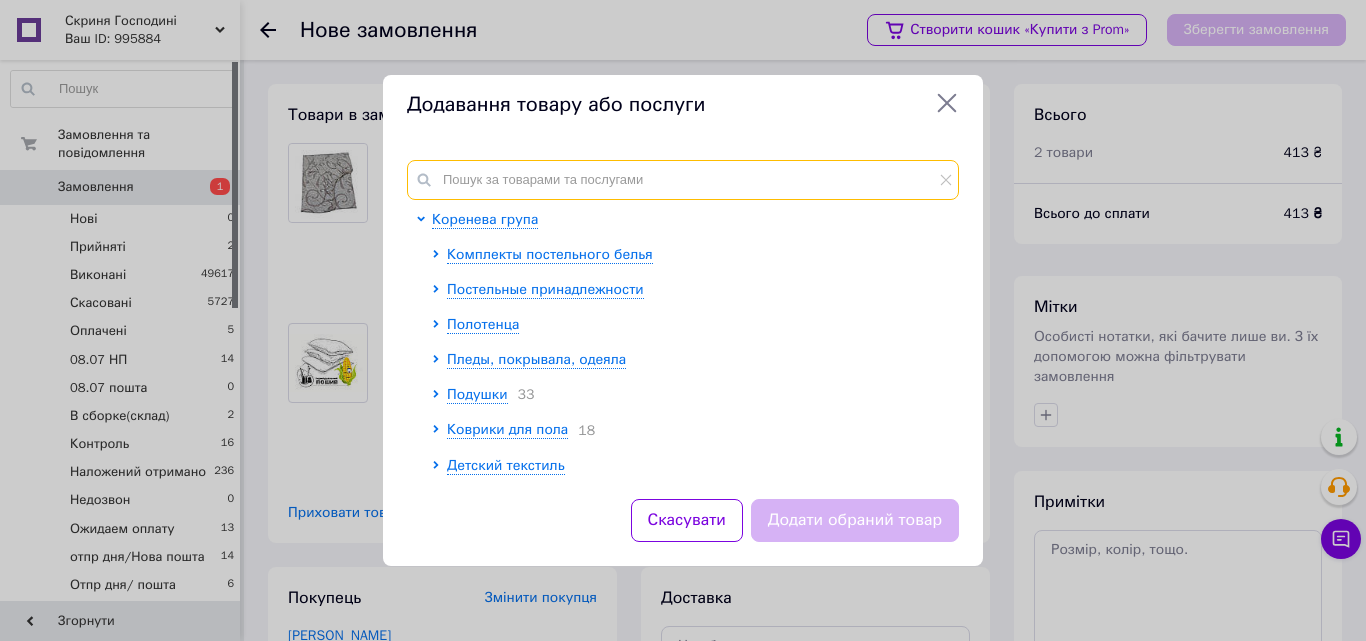 click at bounding box center [683, 180] 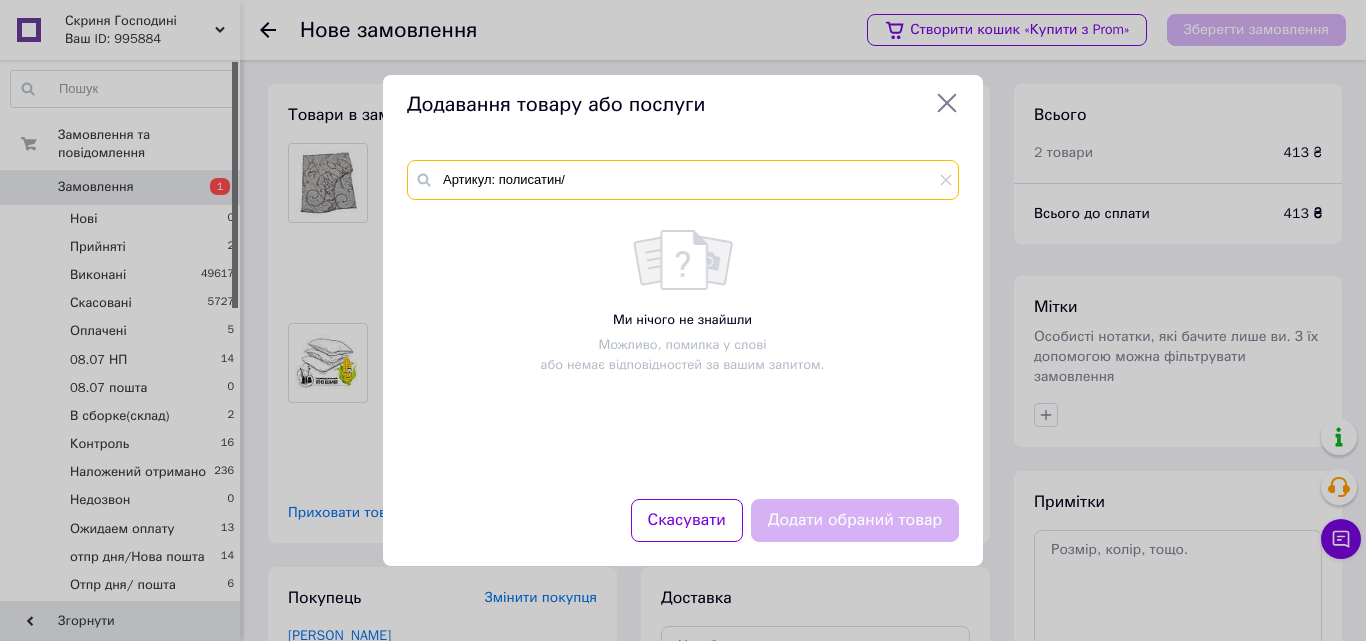 drag, startPoint x: 484, startPoint y: 186, endPoint x: 425, endPoint y: 186, distance: 59 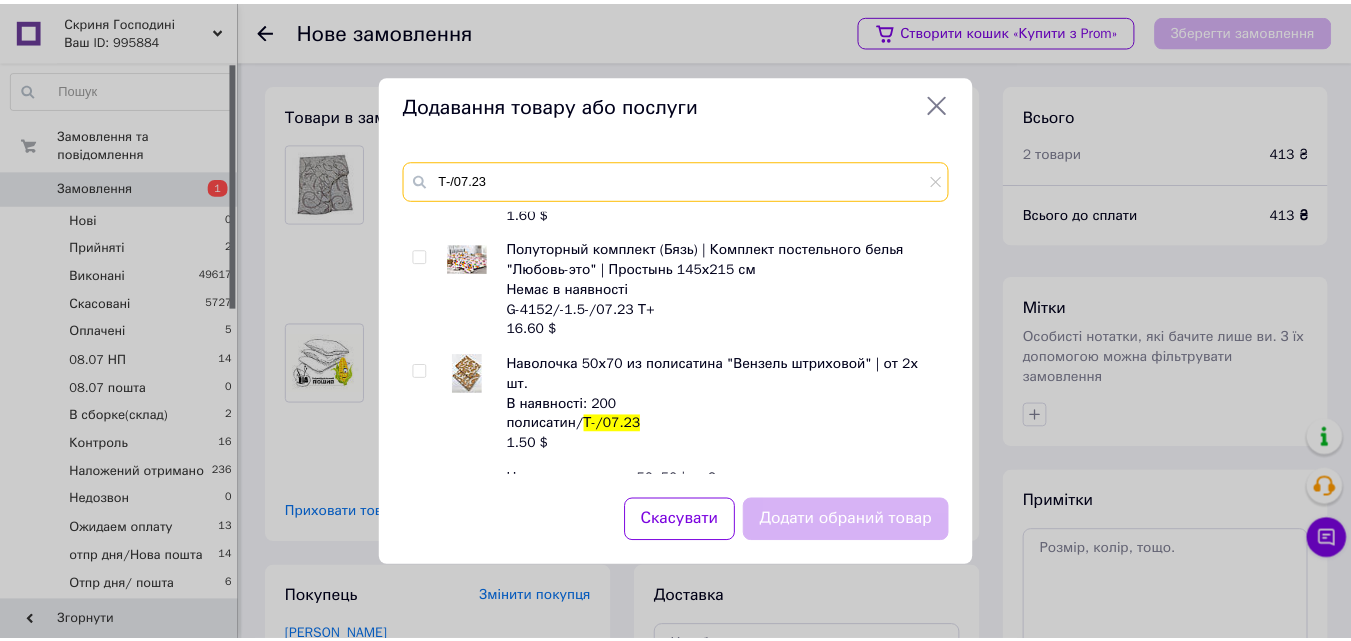 scroll, scrollTop: 200, scrollLeft: 0, axis: vertical 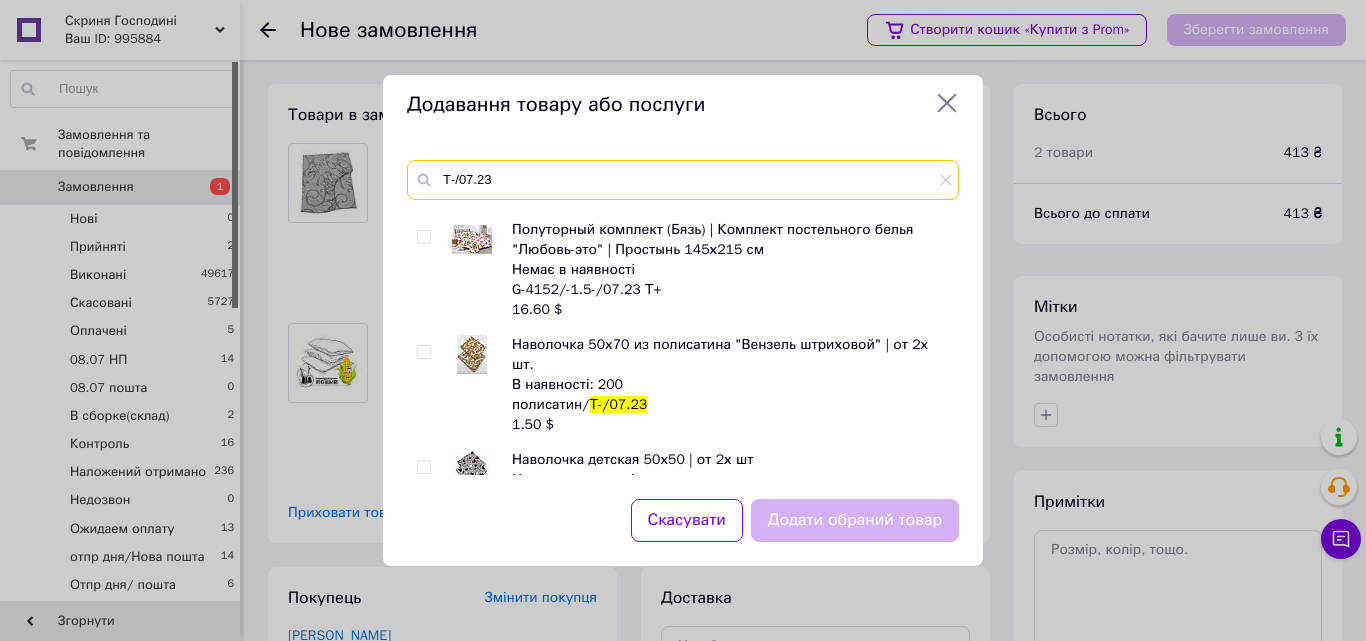 type on "Т-/07.23" 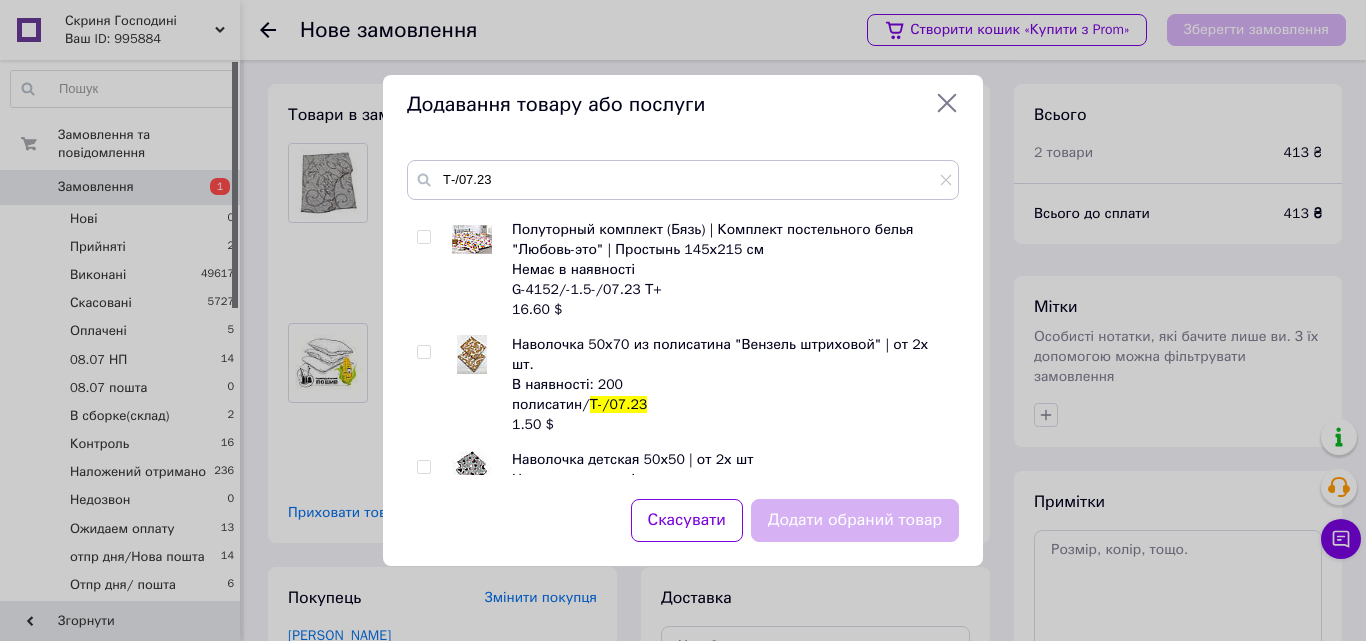 click at bounding box center [423, 352] 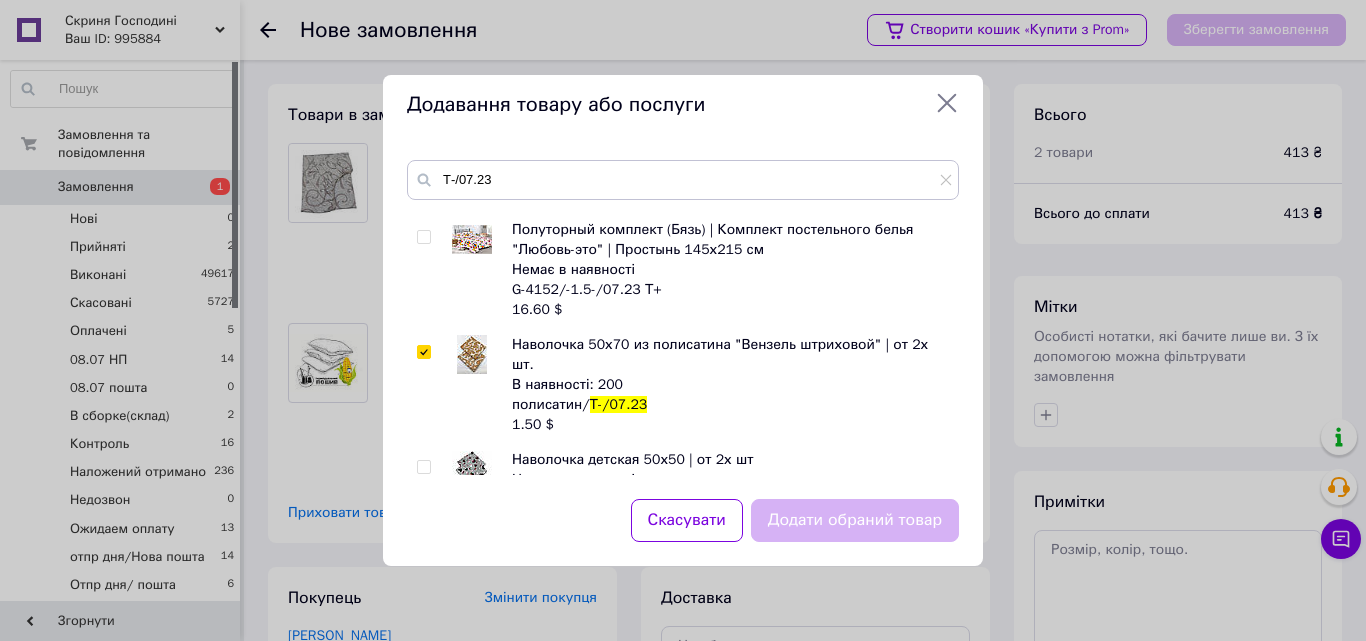 checkbox on "true" 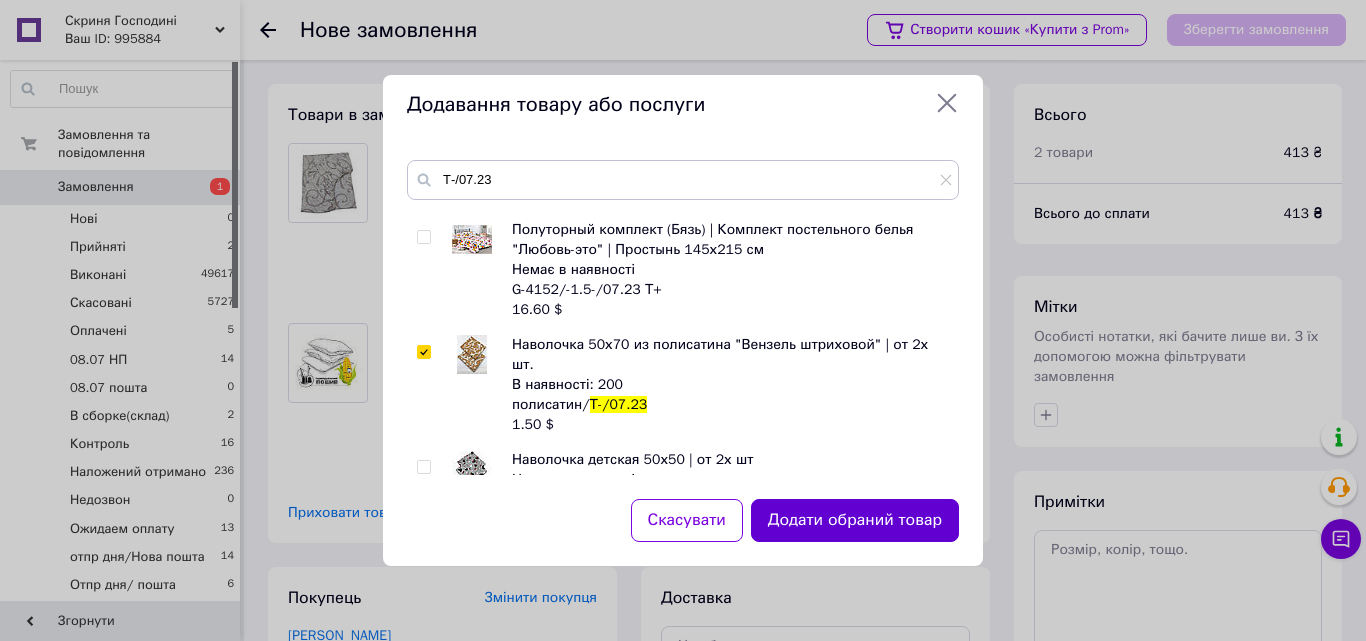 click on "Додати обраний товар" at bounding box center [855, 520] 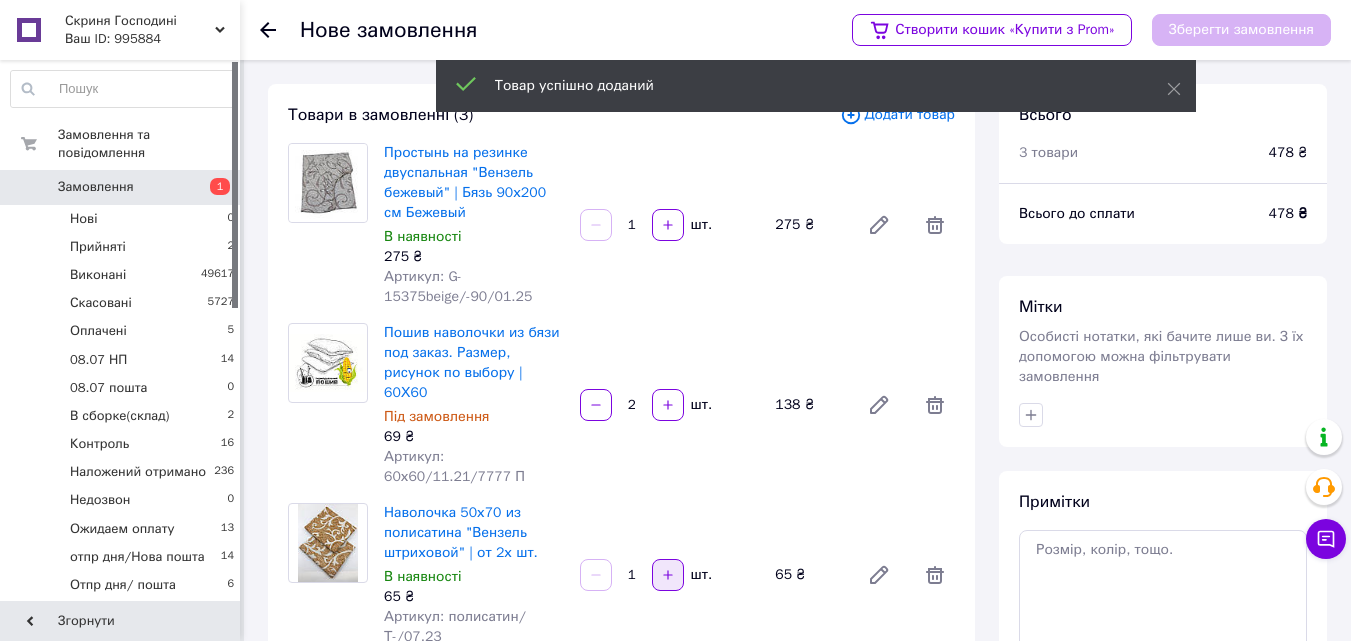 drag, startPoint x: 663, startPoint y: 552, endPoint x: 673, endPoint y: 549, distance: 10.440307 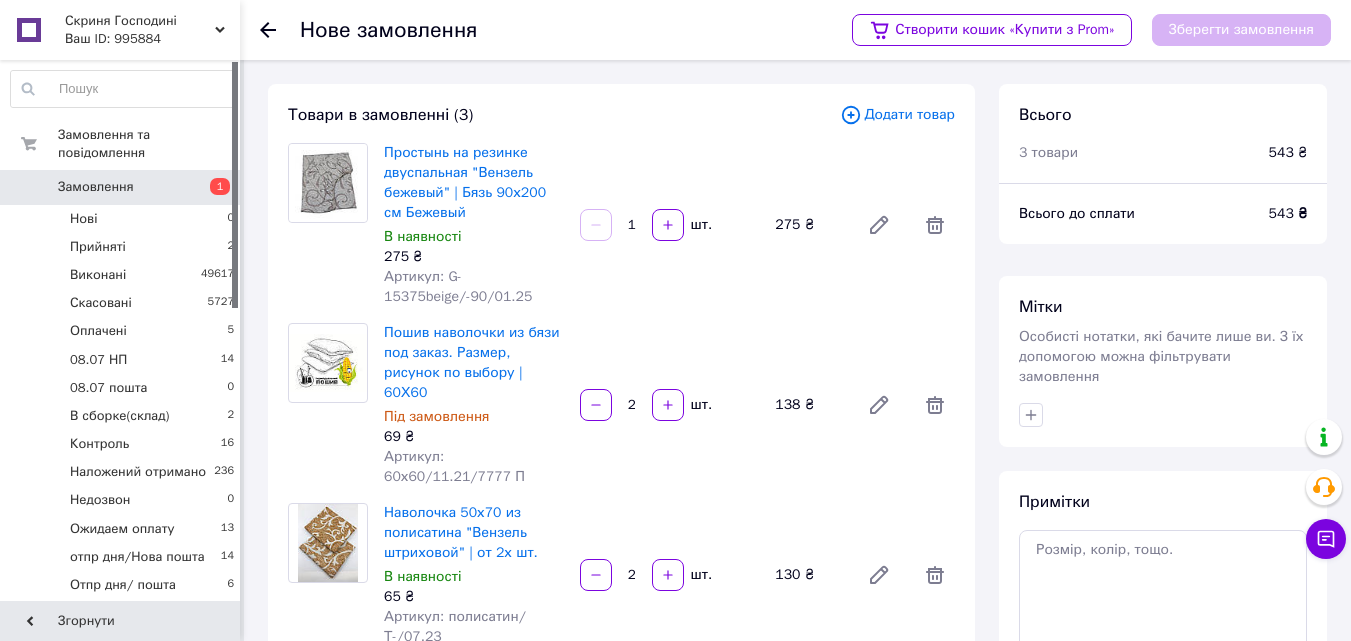 click on "Додати товар" at bounding box center (897, 115) 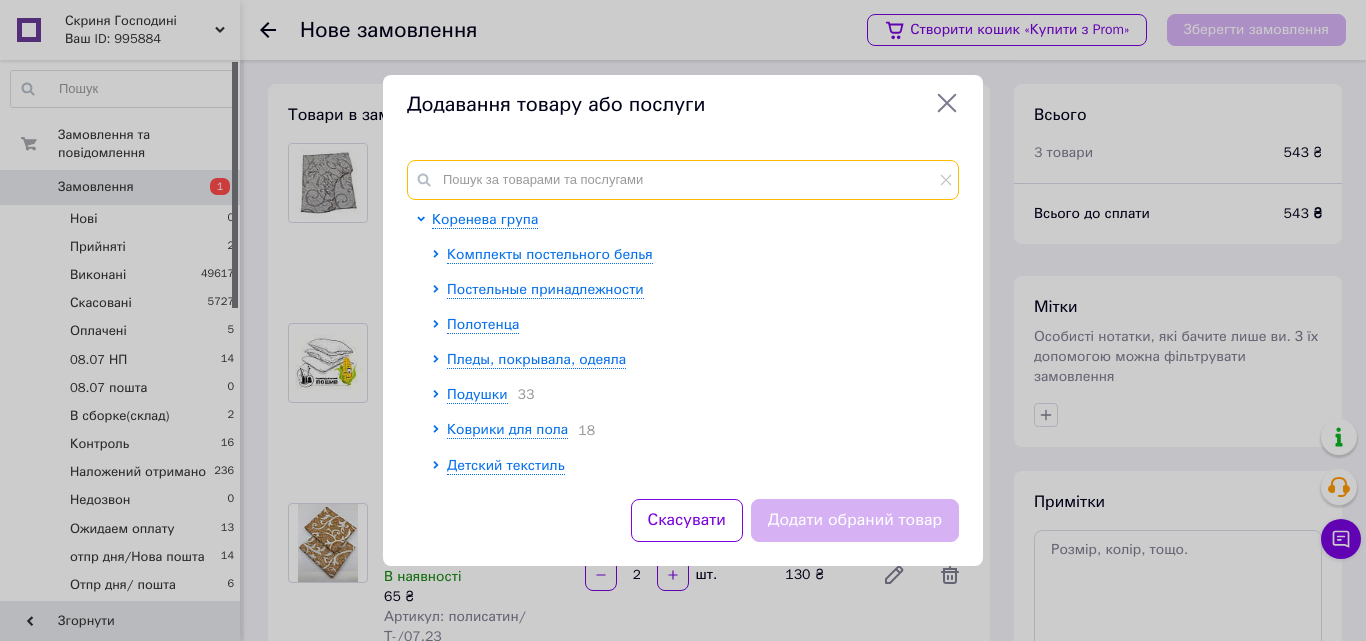 click at bounding box center [683, 180] 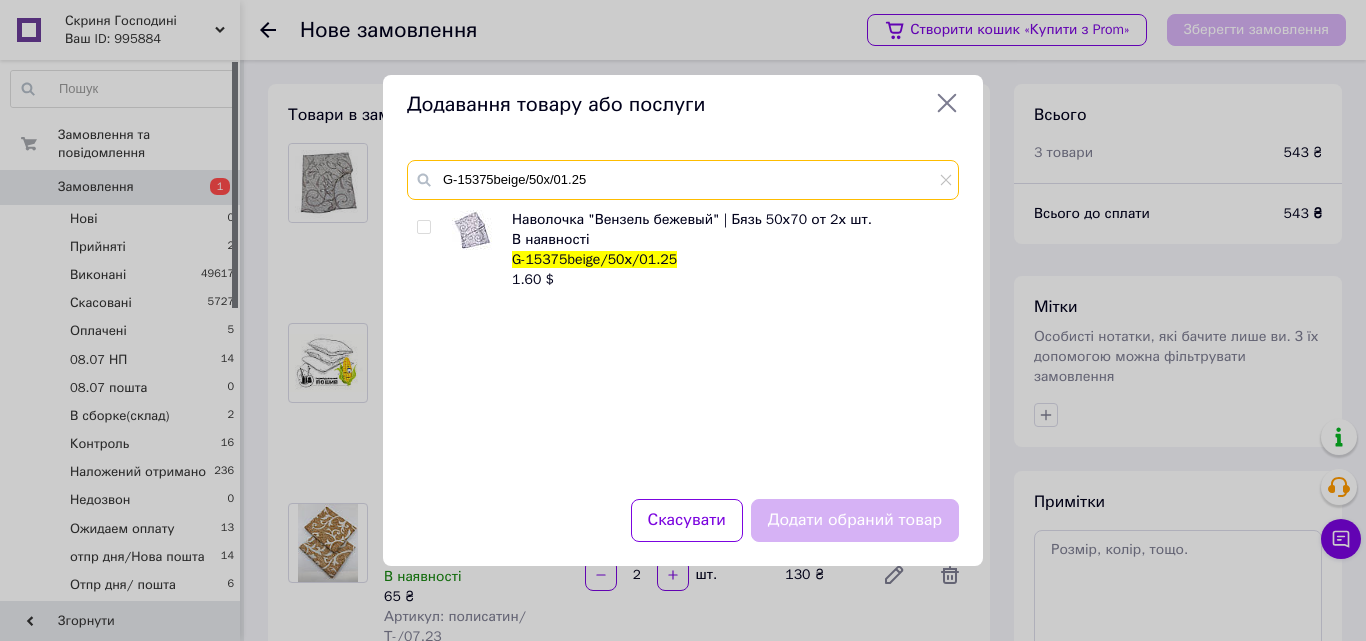type on "G-15375beige/50х/01.25" 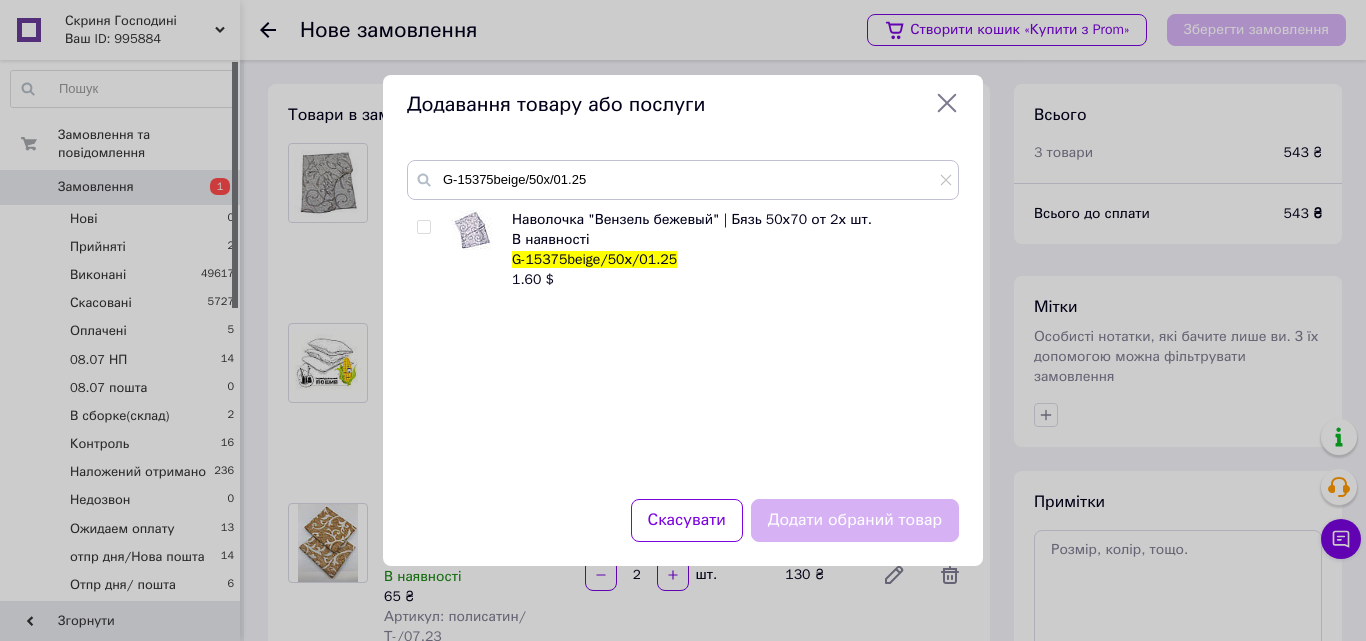 drag, startPoint x: 423, startPoint y: 224, endPoint x: 814, endPoint y: 377, distance: 419.86902 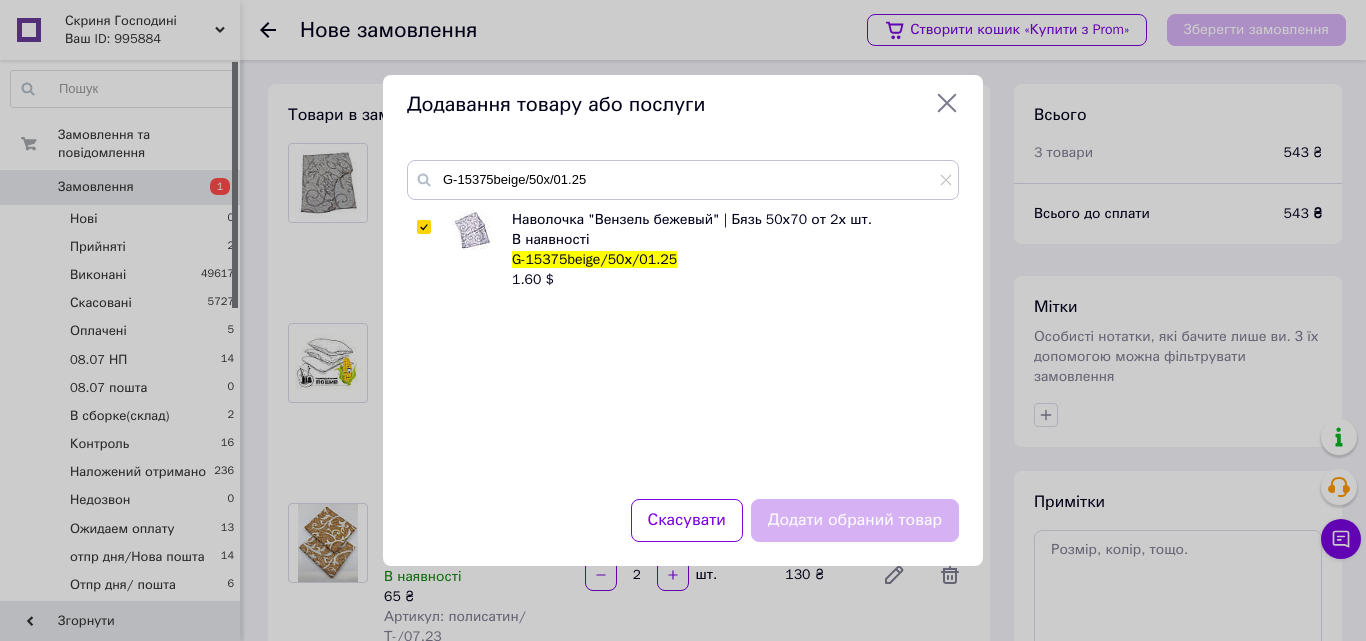 checkbox on "true" 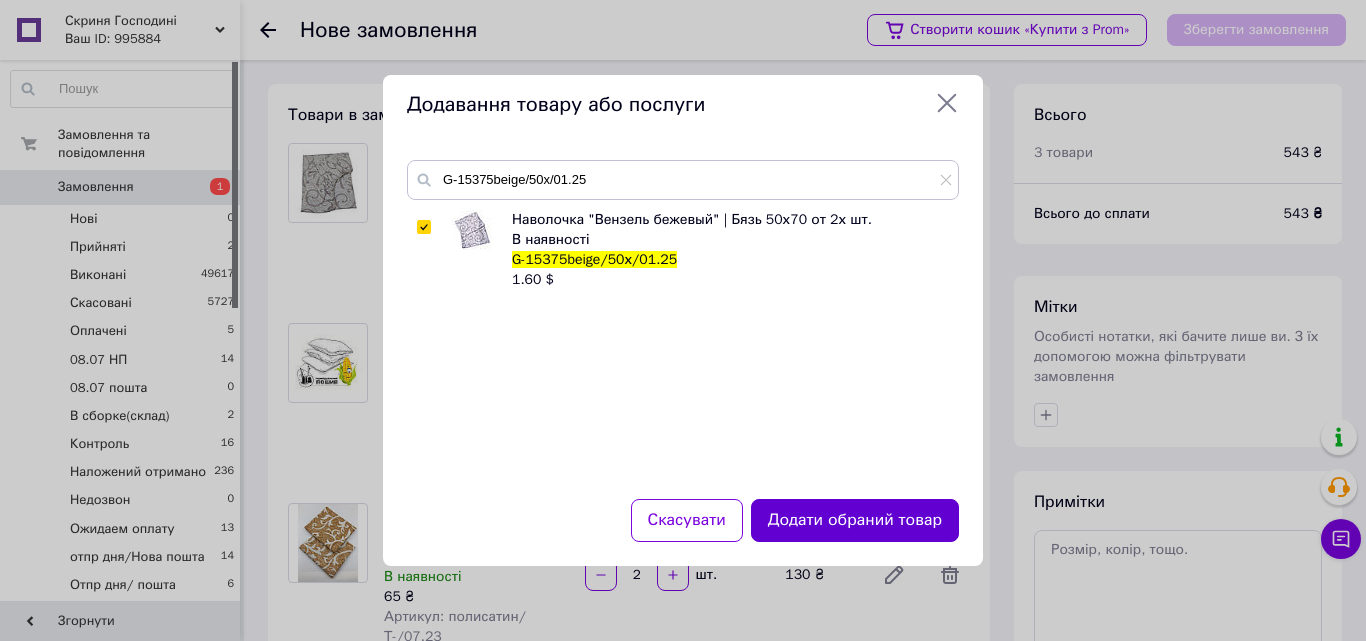 click on "Додати обраний товар" at bounding box center [855, 520] 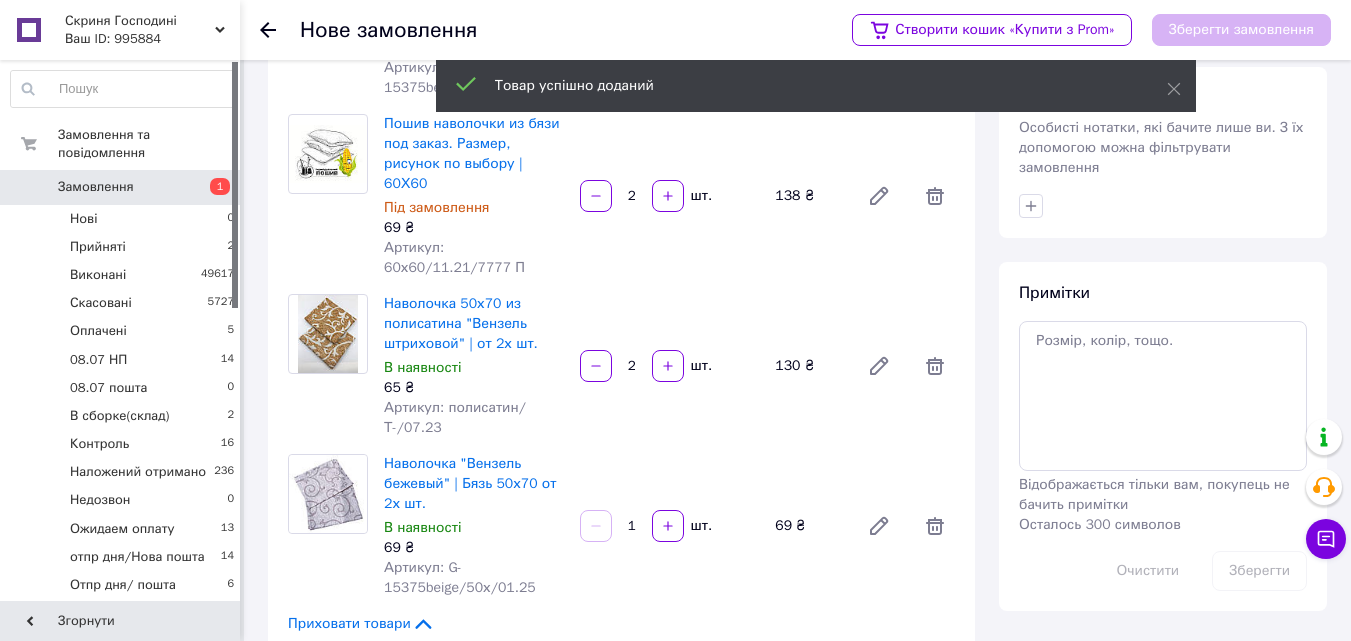 scroll, scrollTop: 500, scrollLeft: 0, axis: vertical 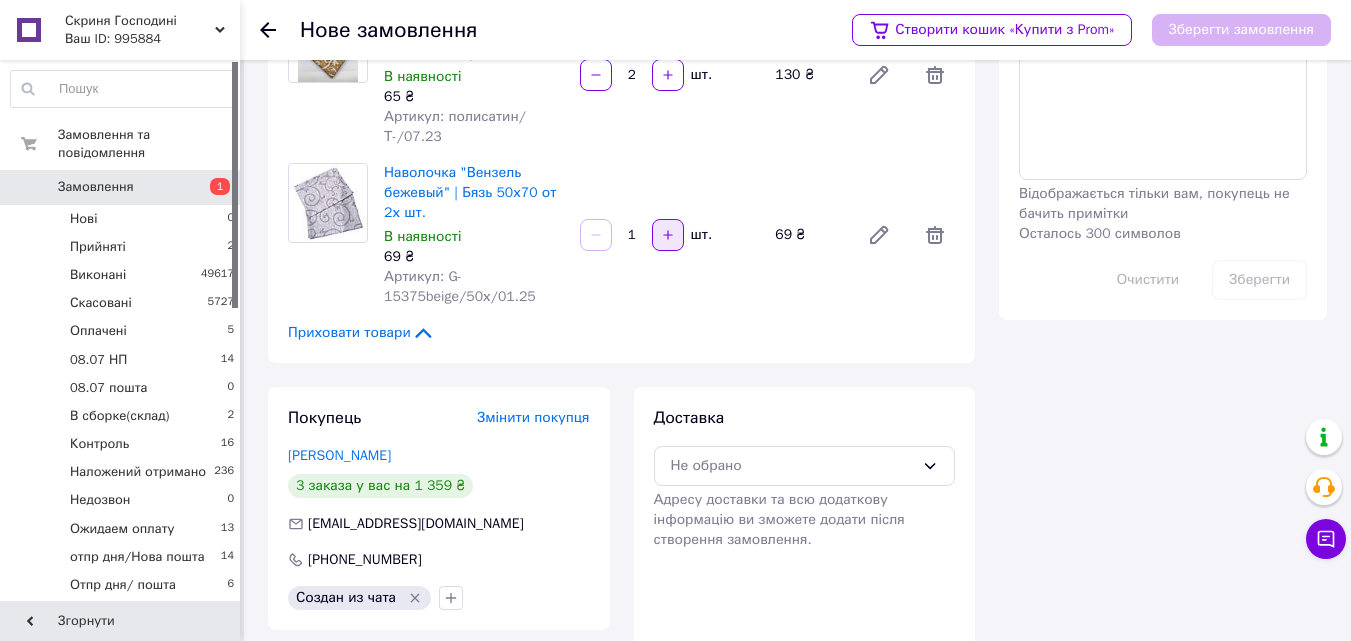 click 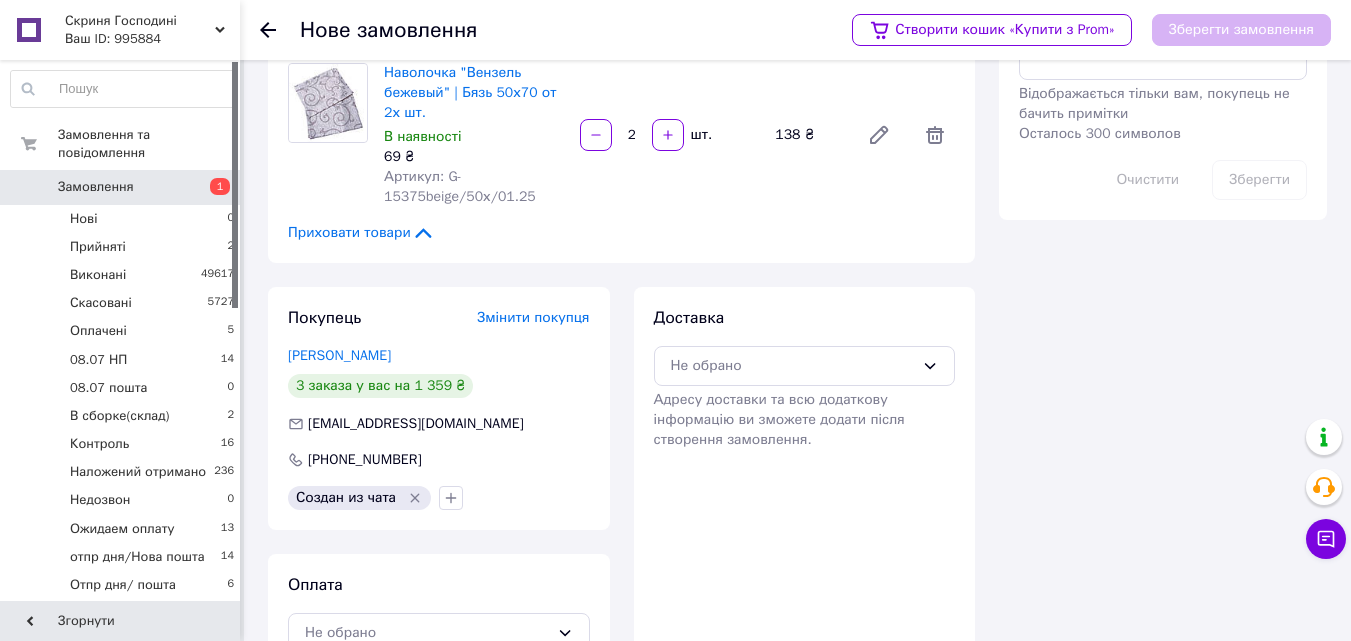 scroll, scrollTop: 636, scrollLeft: 0, axis: vertical 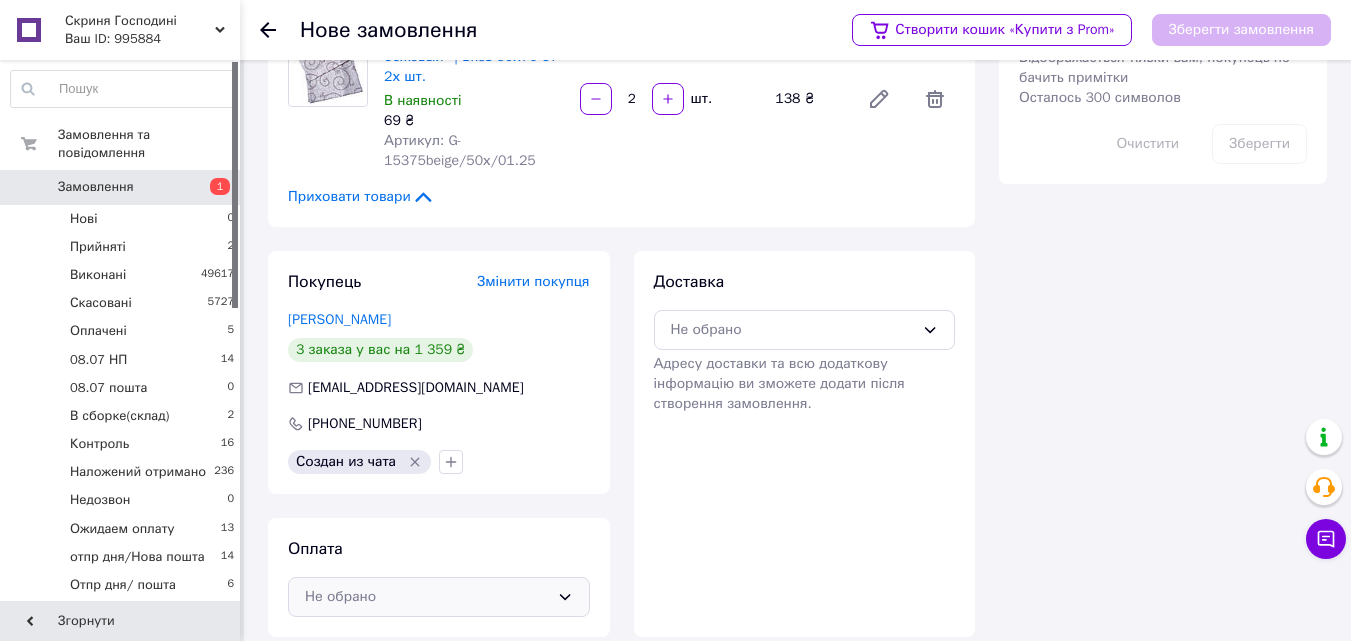 click on "Не обрано" at bounding box center (427, 597) 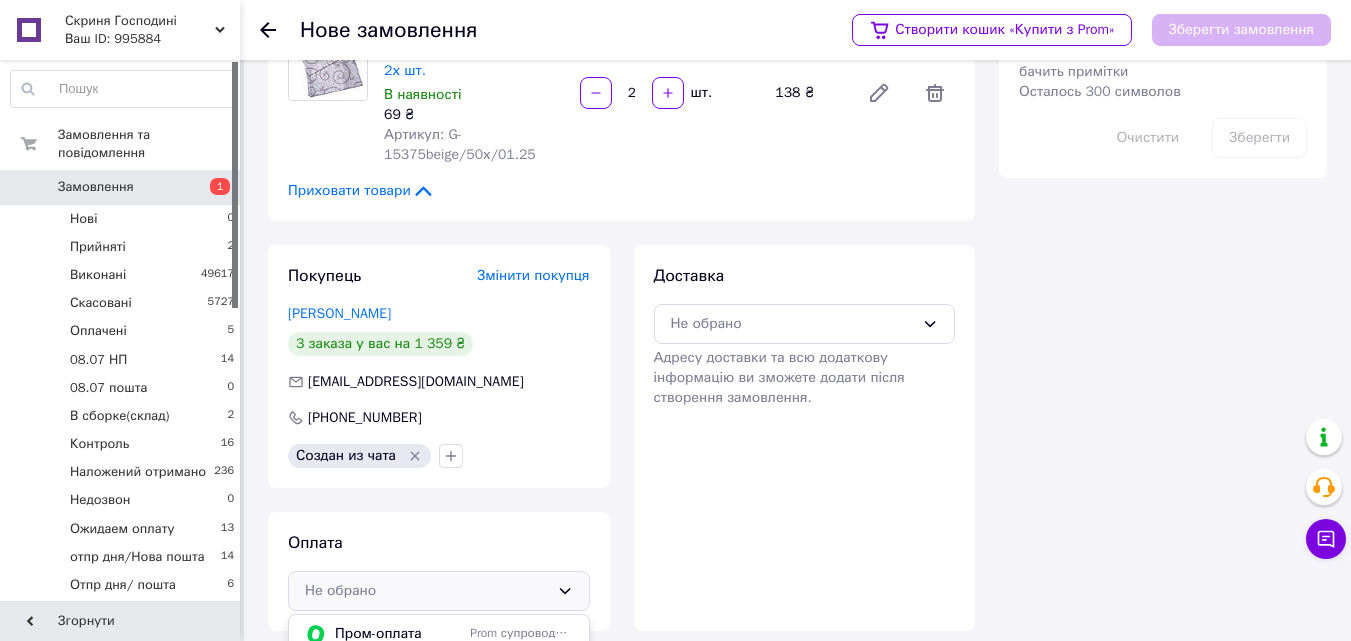 scroll, scrollTop: 769, scrollLeft: 0, axis: vertical 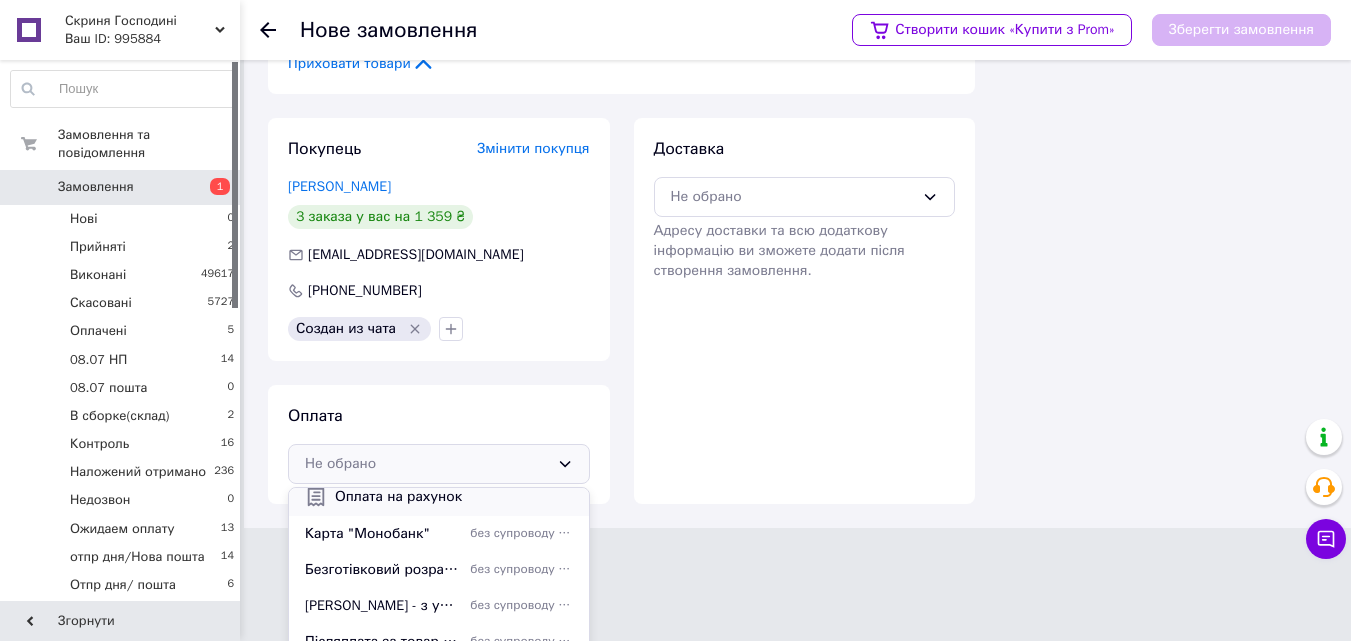 click on "Оплата на рахунок" at bounding box center (454, 497) 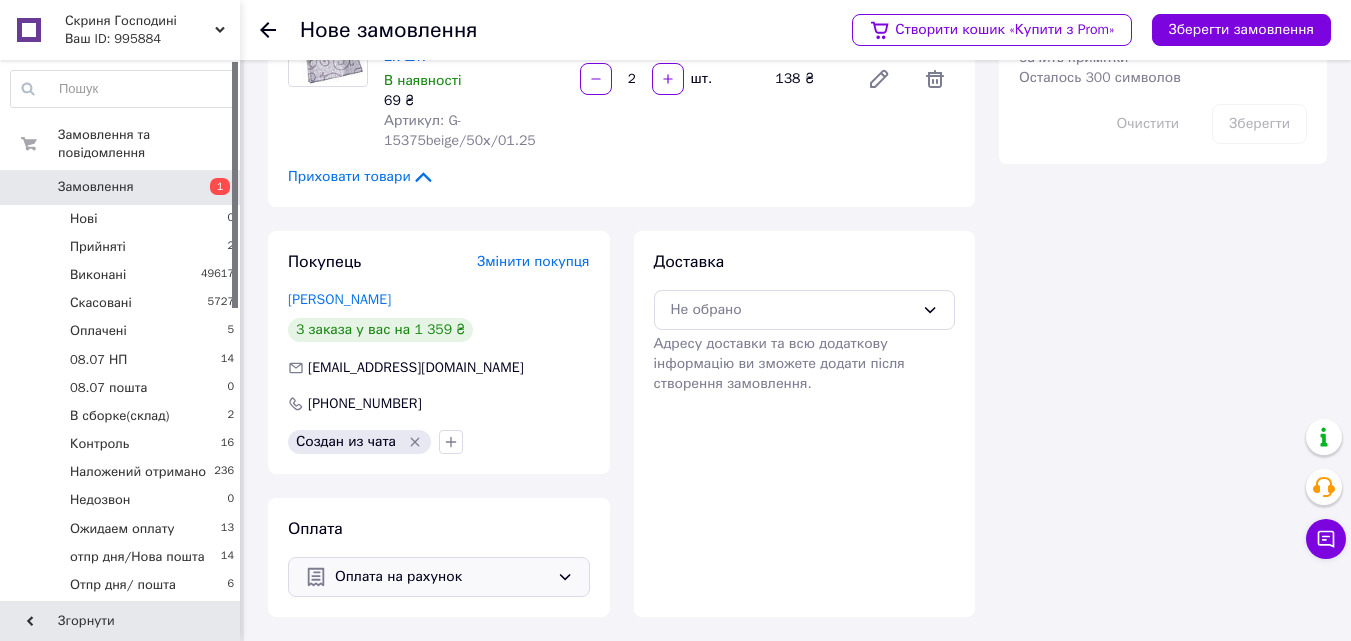 scroll, scrollTop: 636, scrollLeft: 0, axis: vertical 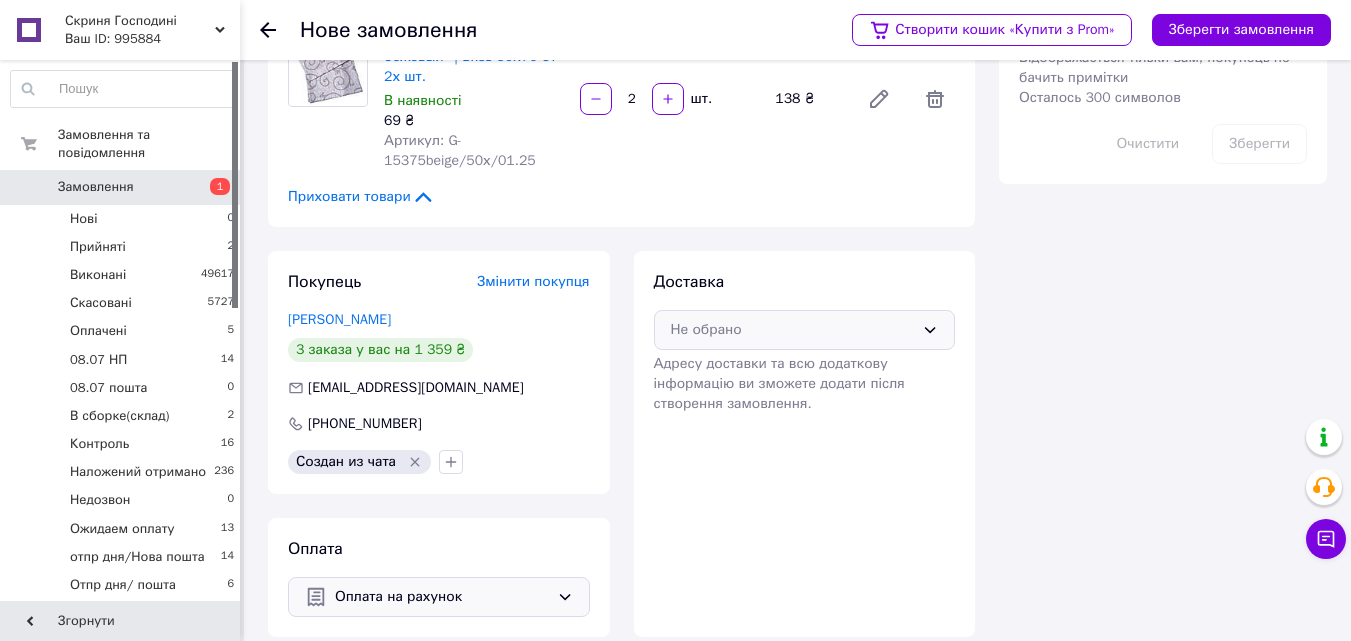 click on "Не обрано" at bounding box center (793, 330) 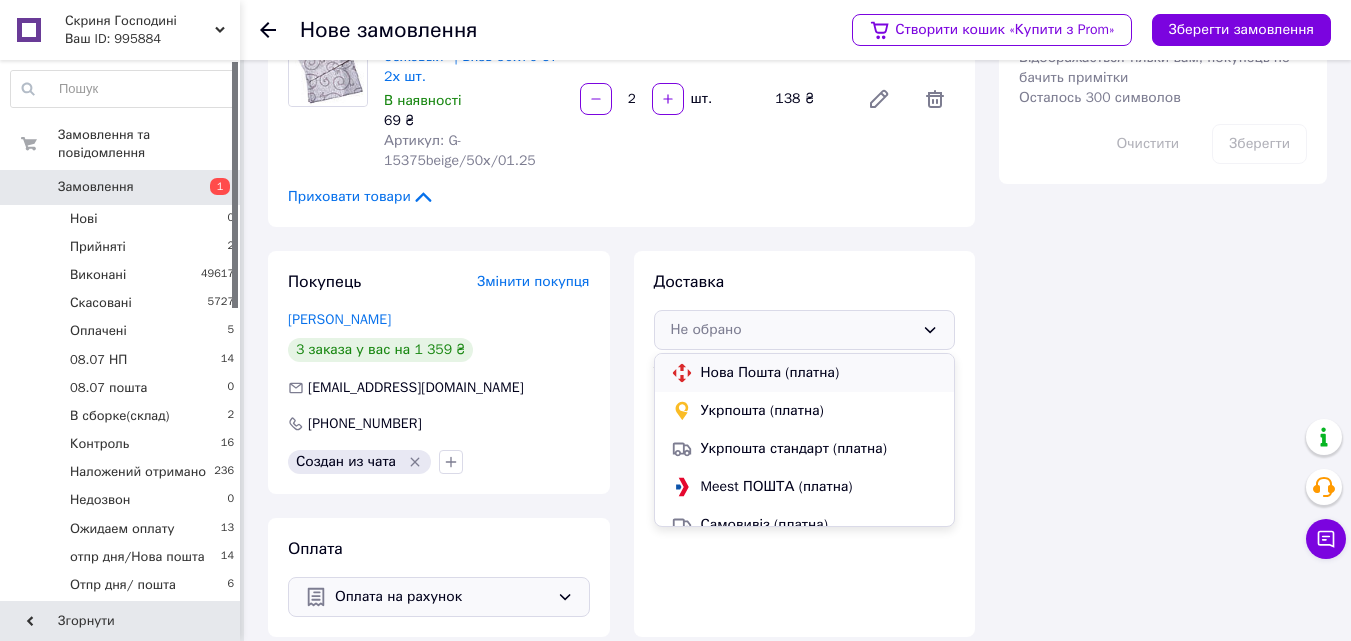 click on "Нова Пошта (платна)" at bounding box center (820, 373) 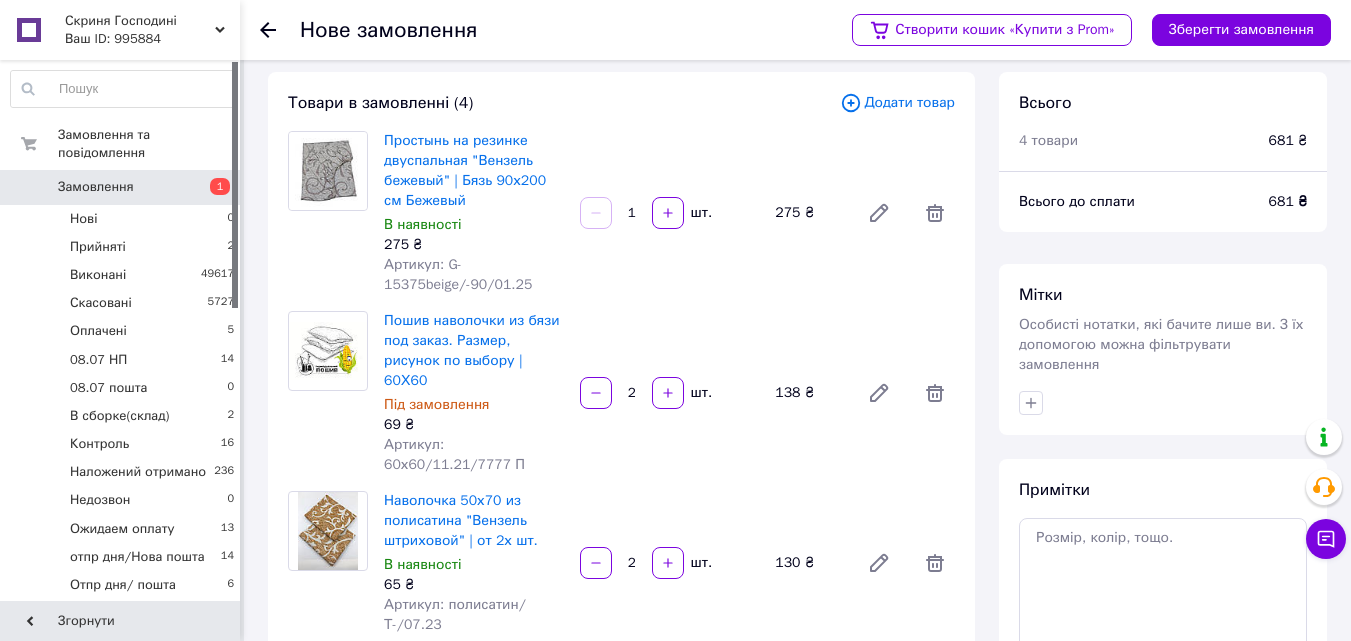 scroll, scrollTop: 0, scrollLeft: 0, axis: both 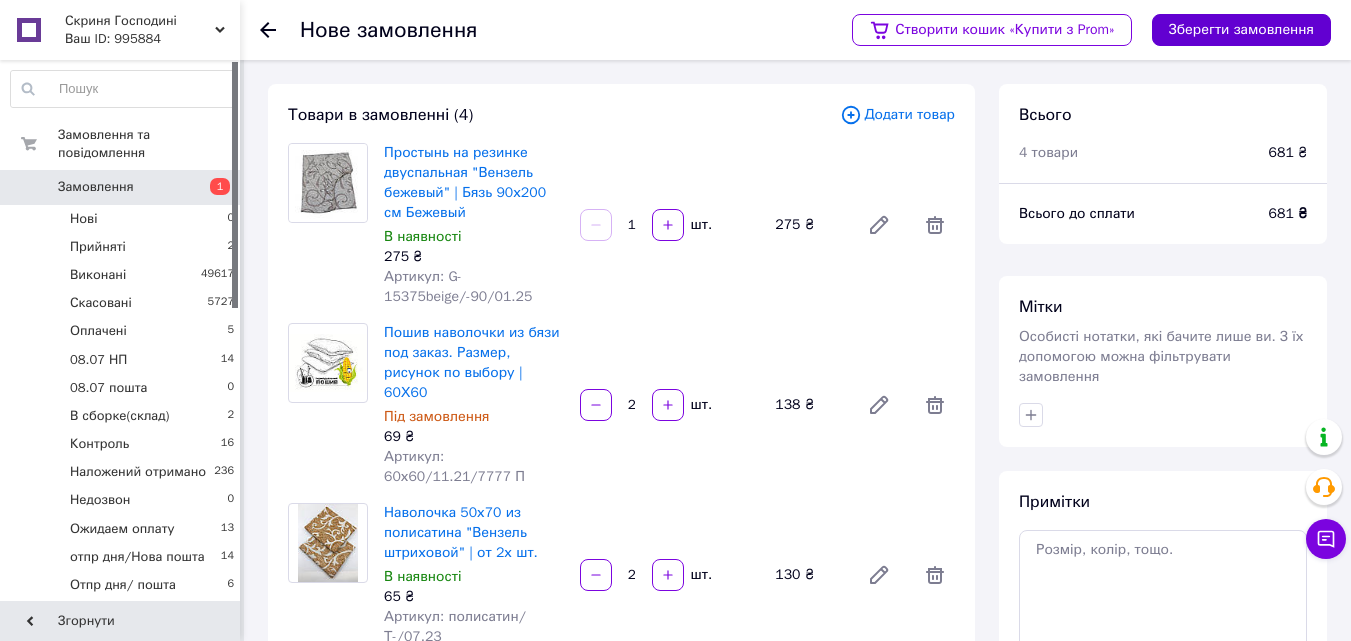 click on "Зберегти замовлення" at bounding box center [1241, 30] 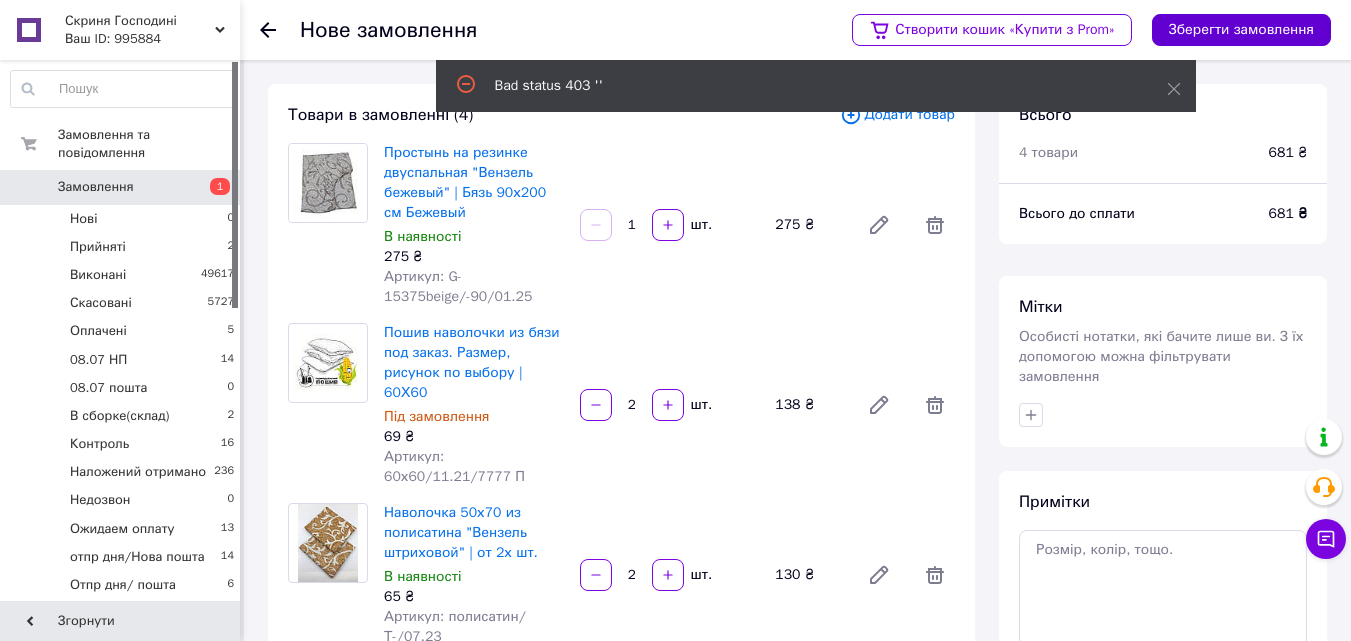 click on "Зберегти замовлення" at bounding box center (1241, 30) 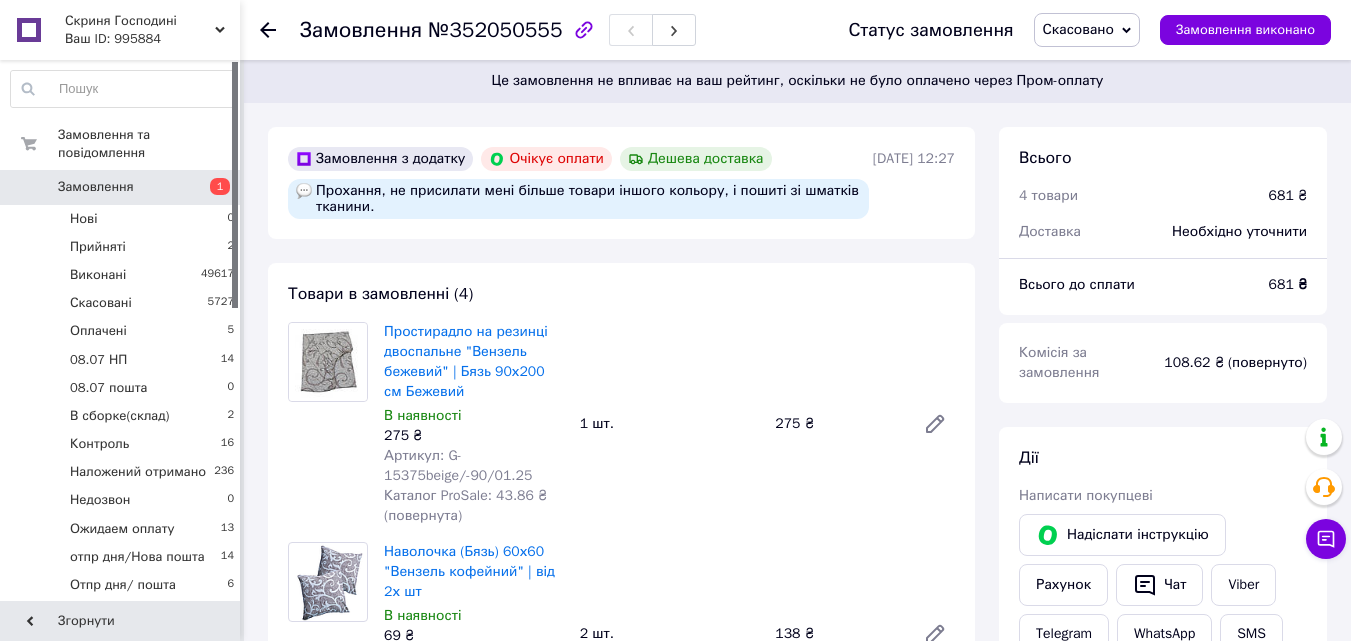 scroll, scrollTop: 0, scrollLeft: 0, axis: both 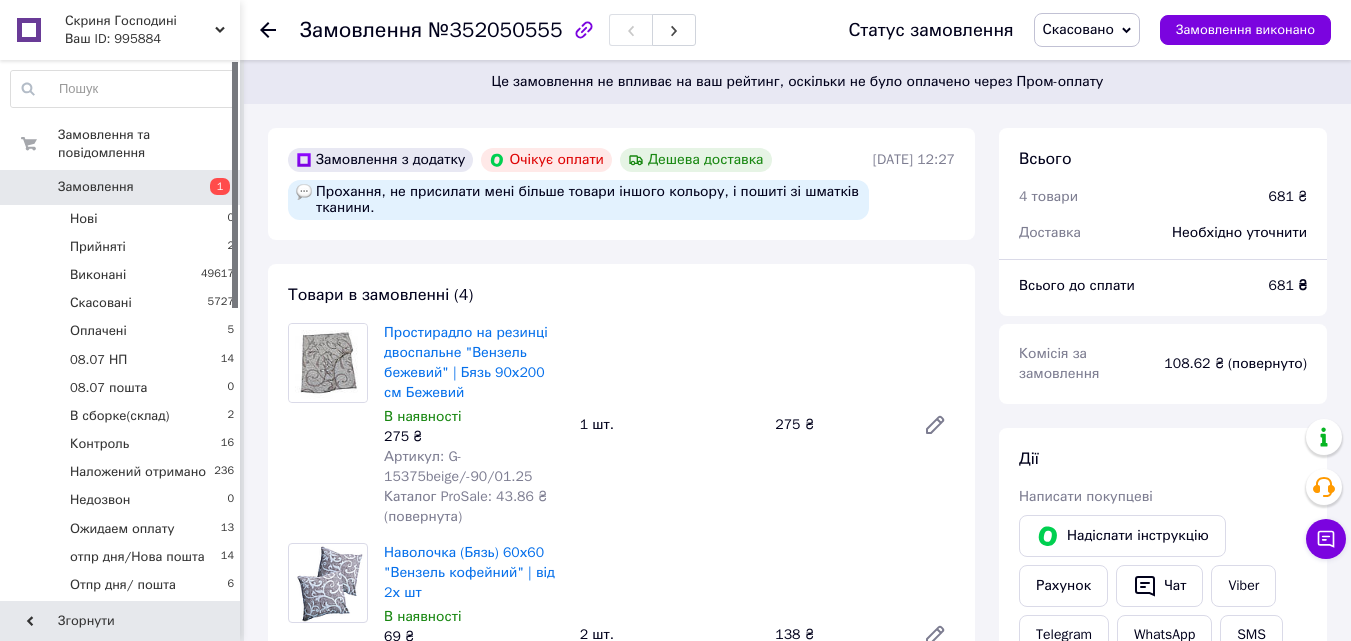 click on "Скасовано" at bounding box center [1078, 29] 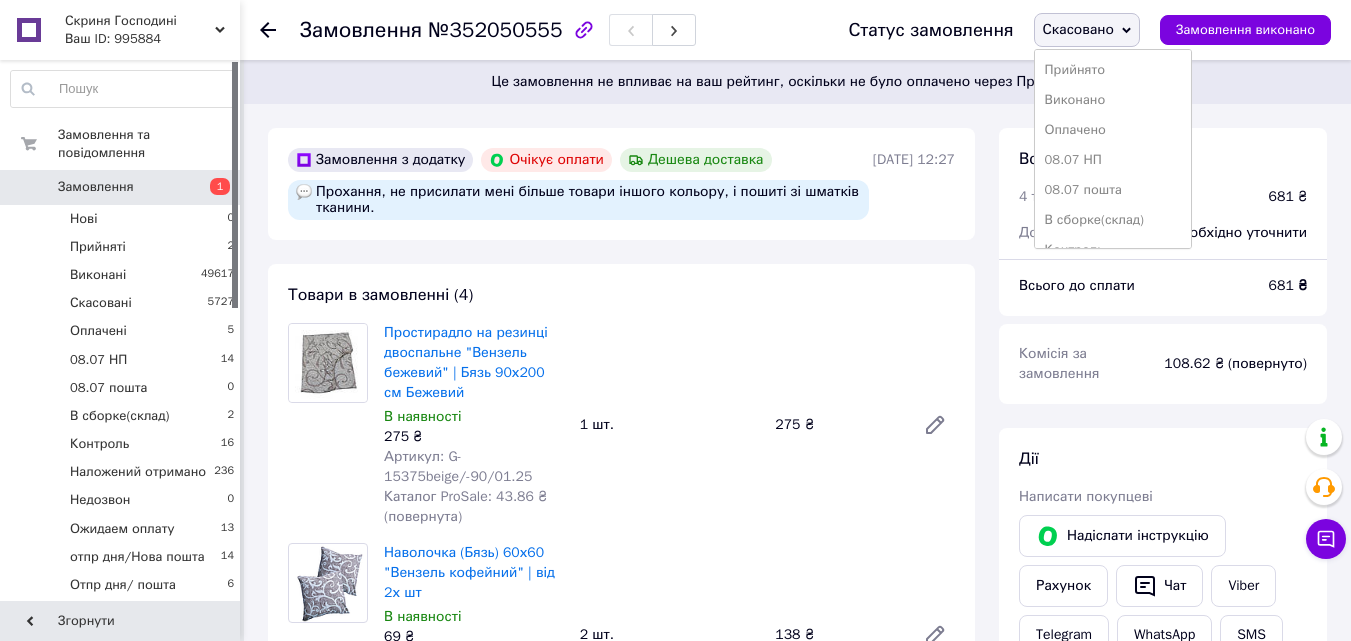 click on "Простирадло на резинці двоспальне "Вензель бежевий" | Бязь 90х200 см Бежевий В наявності 275 ₴ Артикул: G-15375beige/-90/01.25 Каталог ProSale: 43.86 ₴ (повернута) 1 шт. 275 ₴" at bounding box center [669, 425] 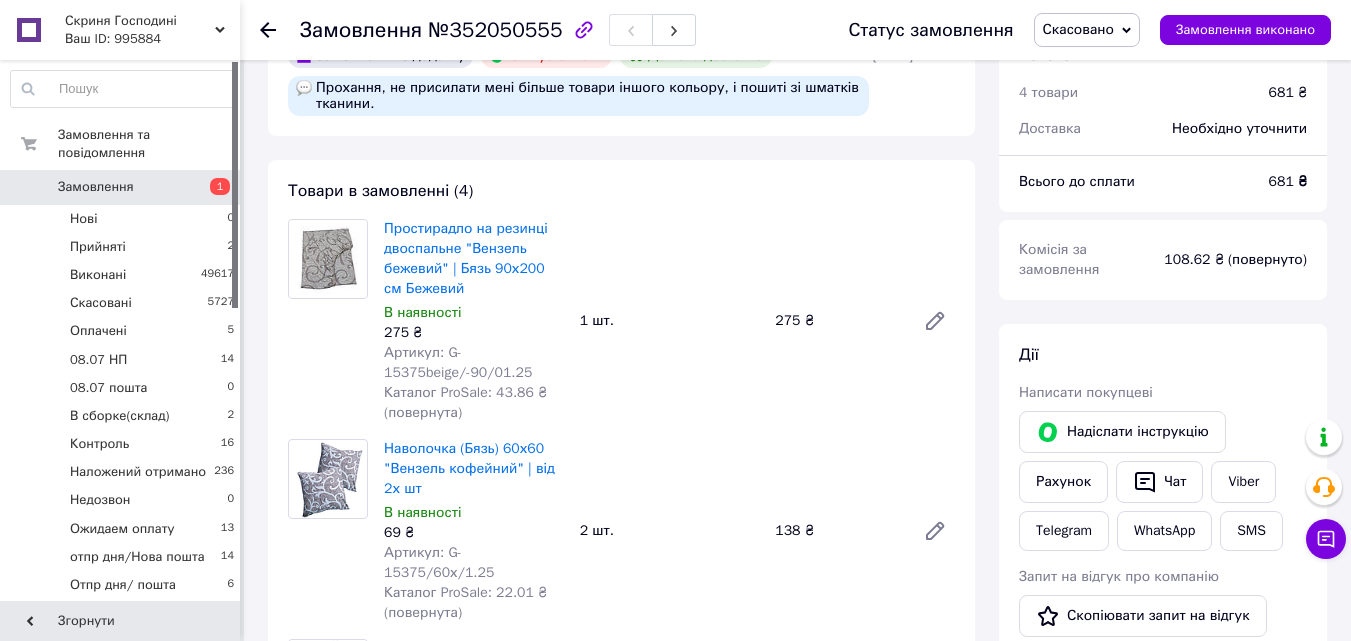 scroll, scrollTop: 100, scrollLeft: 0, axis: vertical 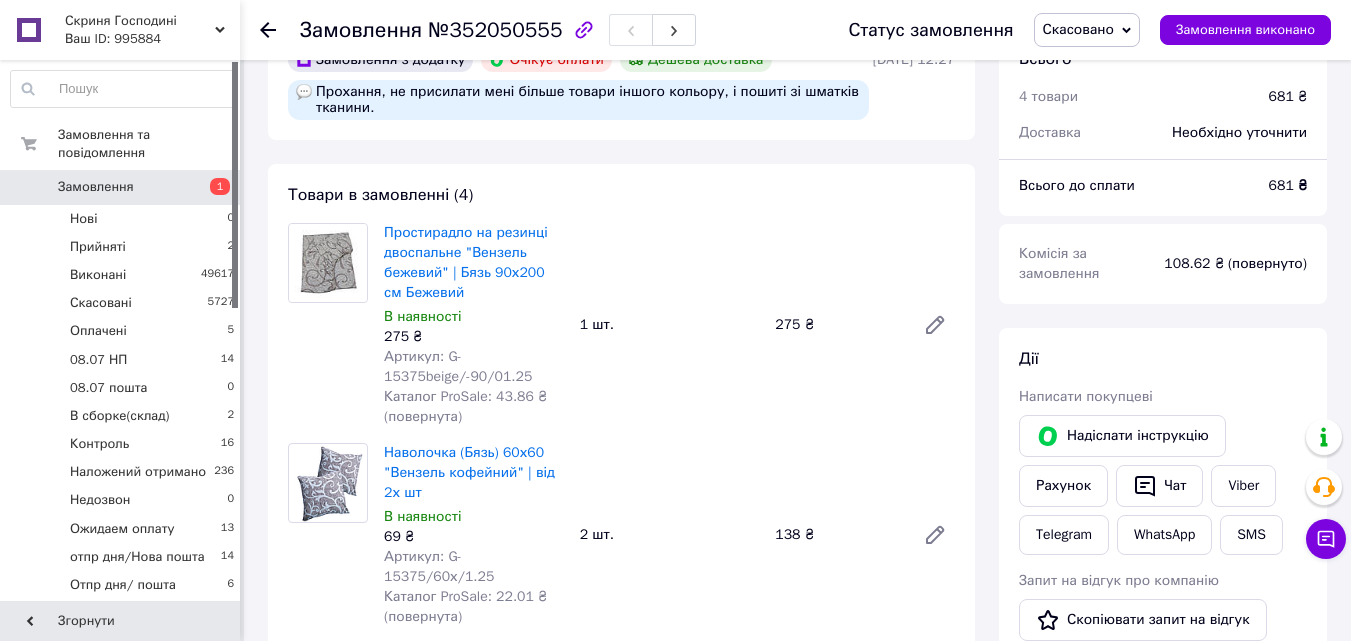 click on "Скасовано" at bounding box center [1078, 29] 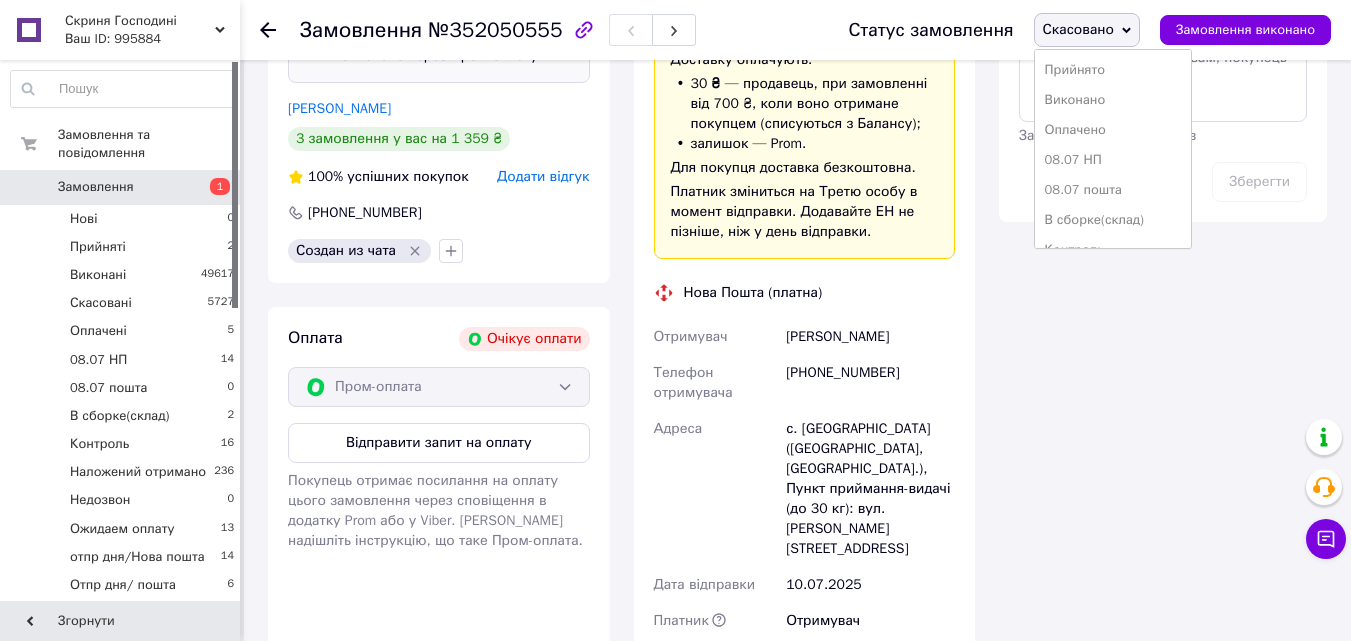 scroll, scrollTop: 1300, scrollLeft: 0, axis: vertical 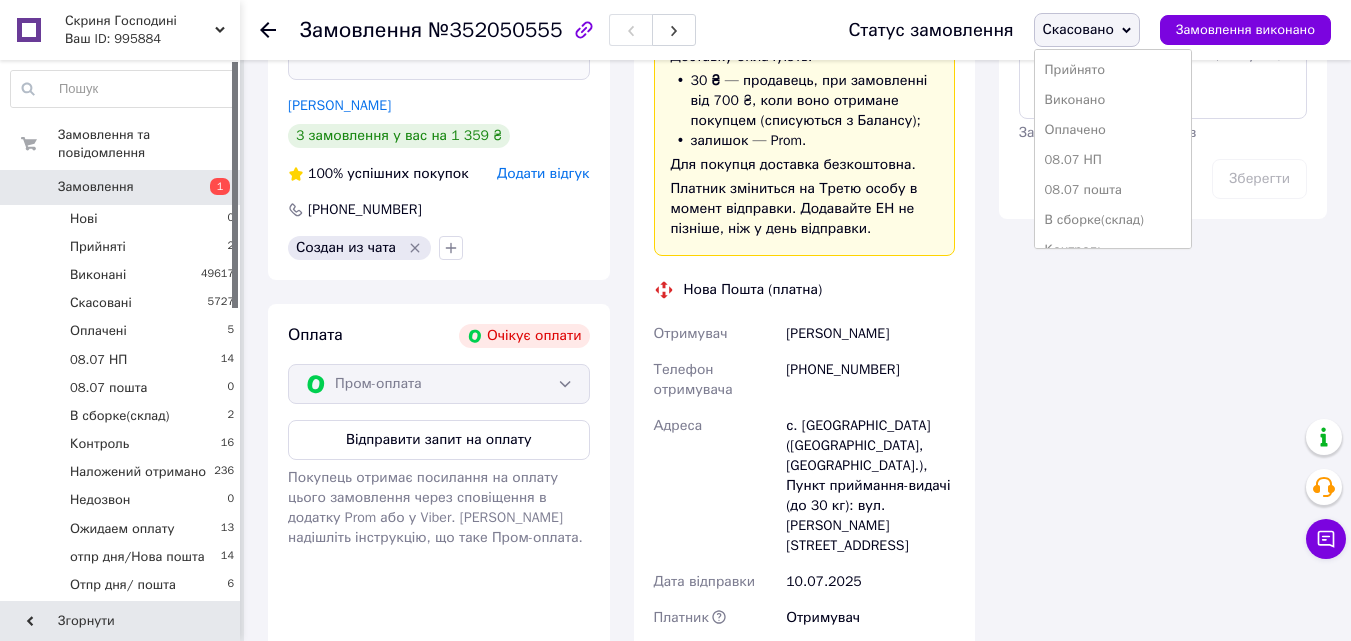 click on "Всього 4 товари 681 ₴ Доставка Необхідно уточнити Всього до сплати 681 ₴ Комісія за замовлення 108.62 ₴ (повернуто) Дії Написати покупцеві   Надіслати інструкцію Рахунок   Чат Viber Telegram WhatsApp SMS Запит на відгук про компанію   Скопіювати запит на відгук У вас є 30 днів, щоб відправити запит на відгук покупцеві, скопіювавши посилання. Оплата за замовлення повернута     Видати чек   Завантажити PDF   Друк PDF Мітки Особисті нотатки, які бачите лише ви. З їх допомогою можна фільтрувати замовлення Роздруковано   Примітки Залишилося 300 символів Очистити Зберегти" at bounding box center (1163, -103) 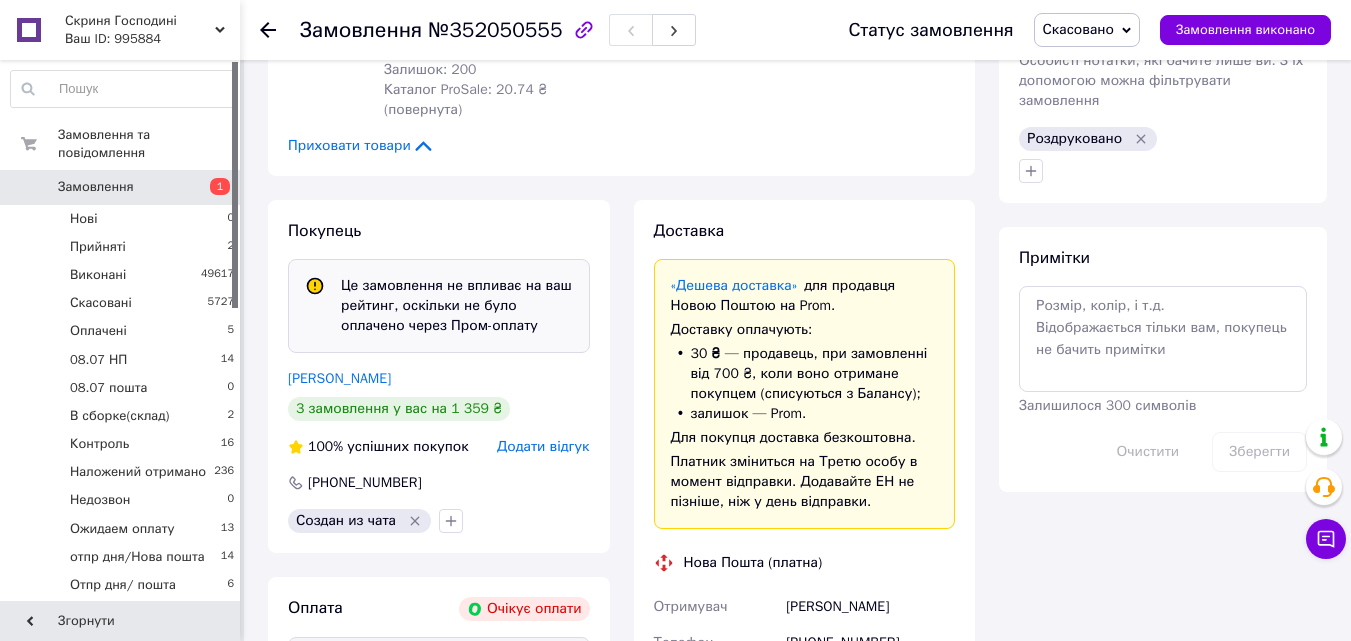 scroll, scrollTop: 1100, scrollLeft: 0, axis: vertical 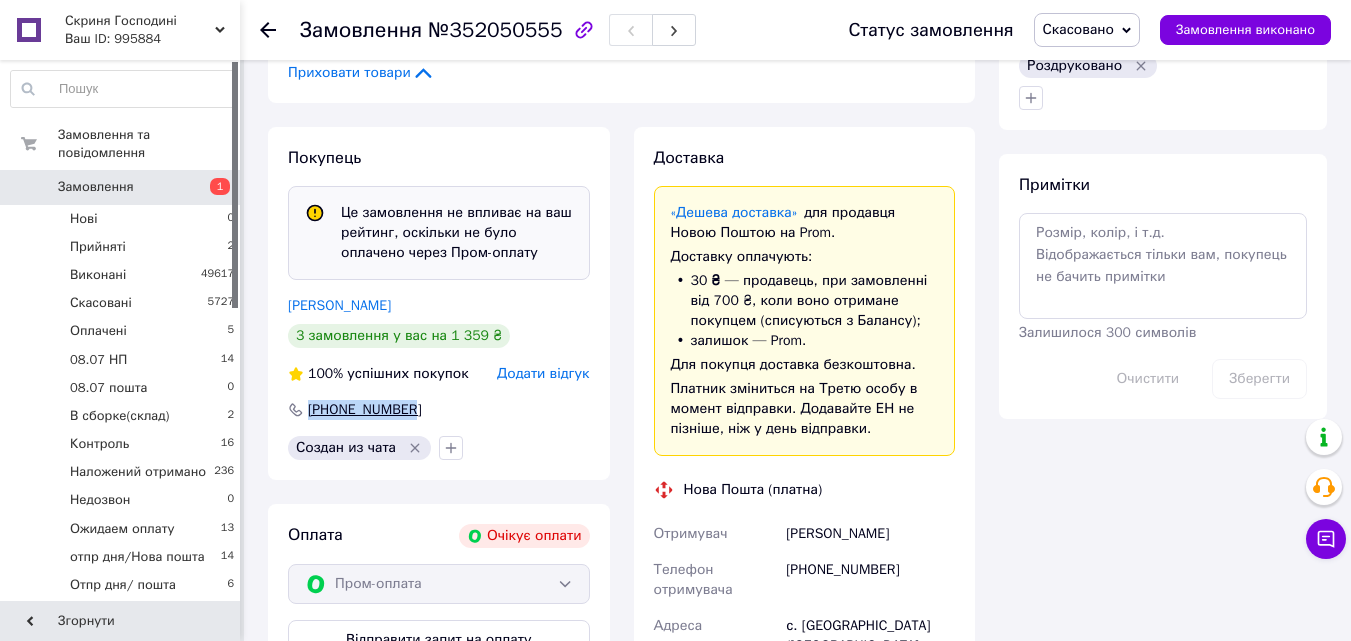 drag, startPoint x: 424, startPoint y: 389, endPoint x: 309, endPoint y: 393, distance: 115.06954 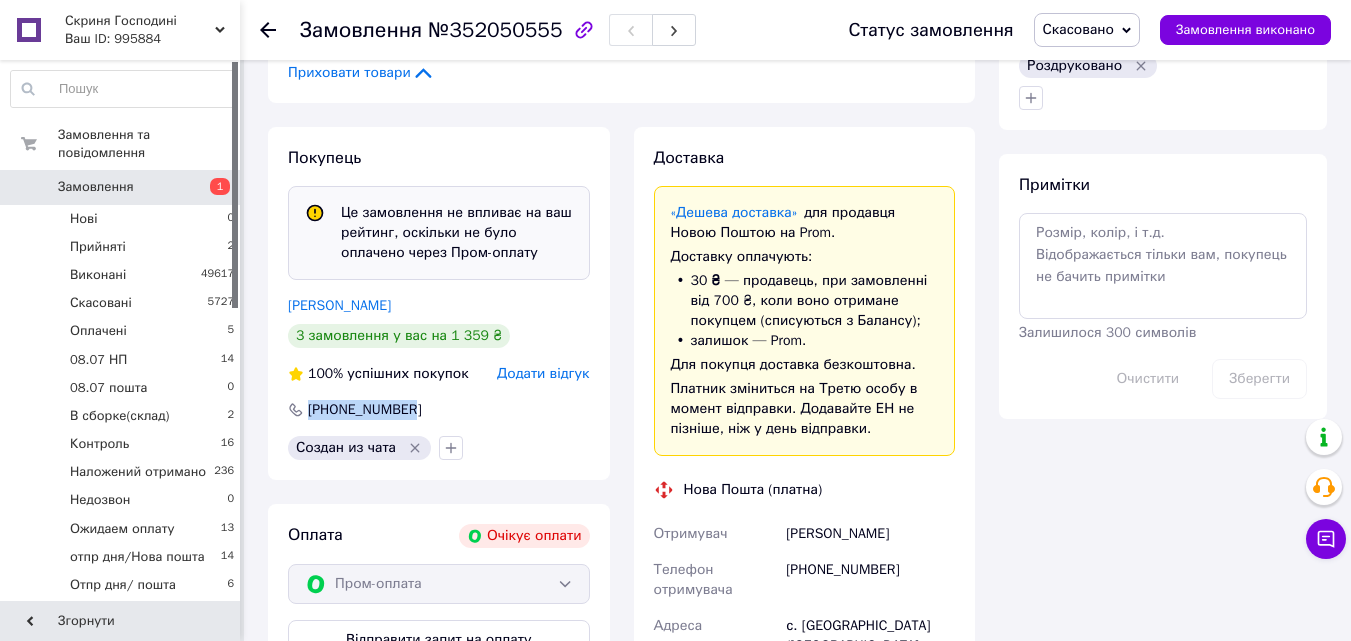 copy on "[PHONE_NUMBER]" 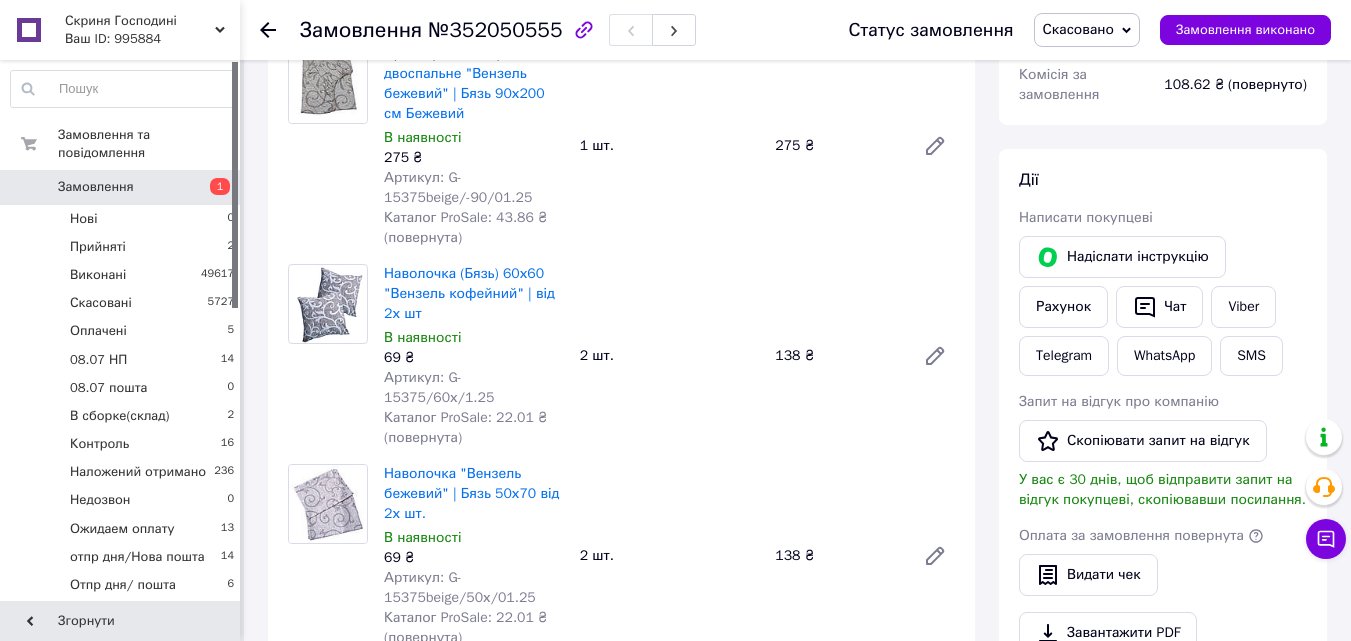 scroll, scrollTop: 0, scrollLeft: 0, axis: both 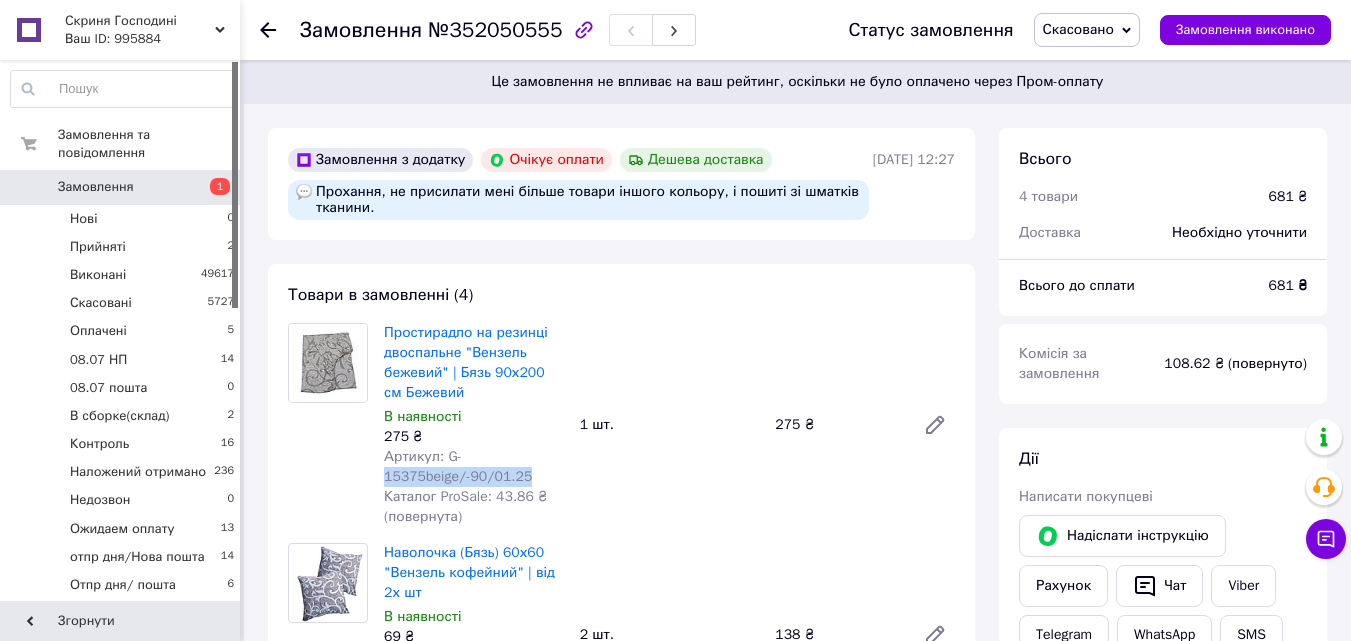 drag, startPoint x: 542, startPoint y: 472, endPoint x: 387, endPoint y: 474, distance: 155.01291 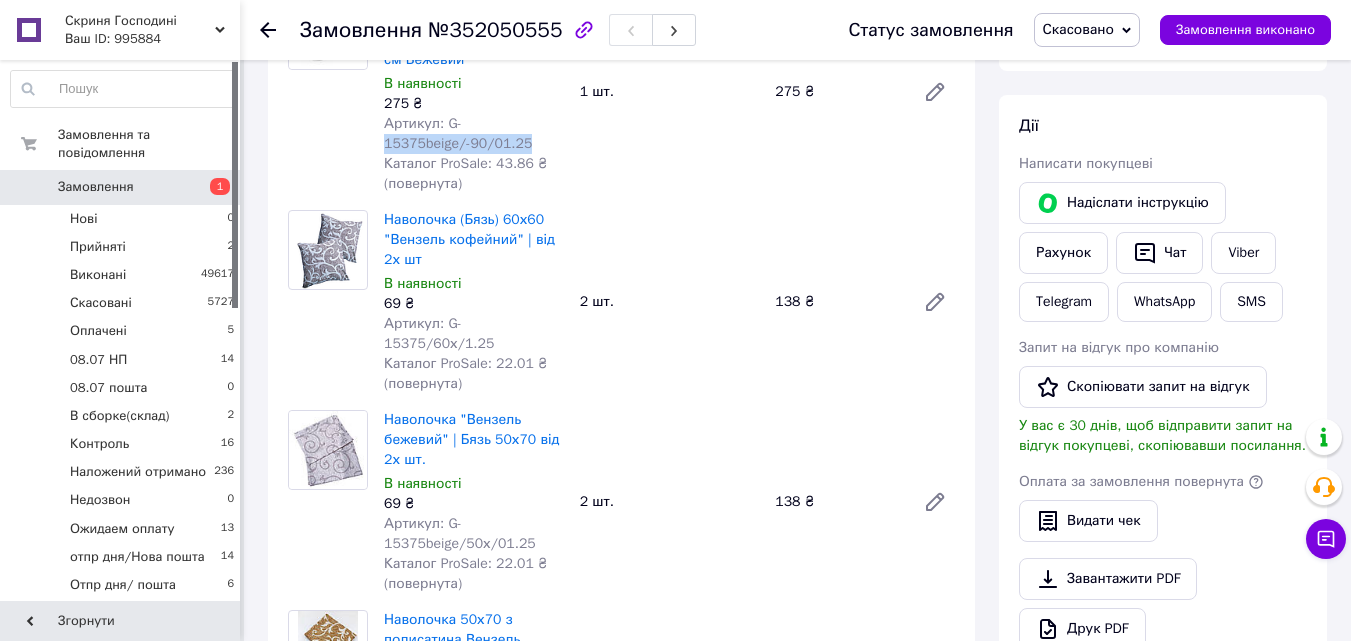 scroll, scrollTop: 300, scrollLeft: 0, axis: vertical 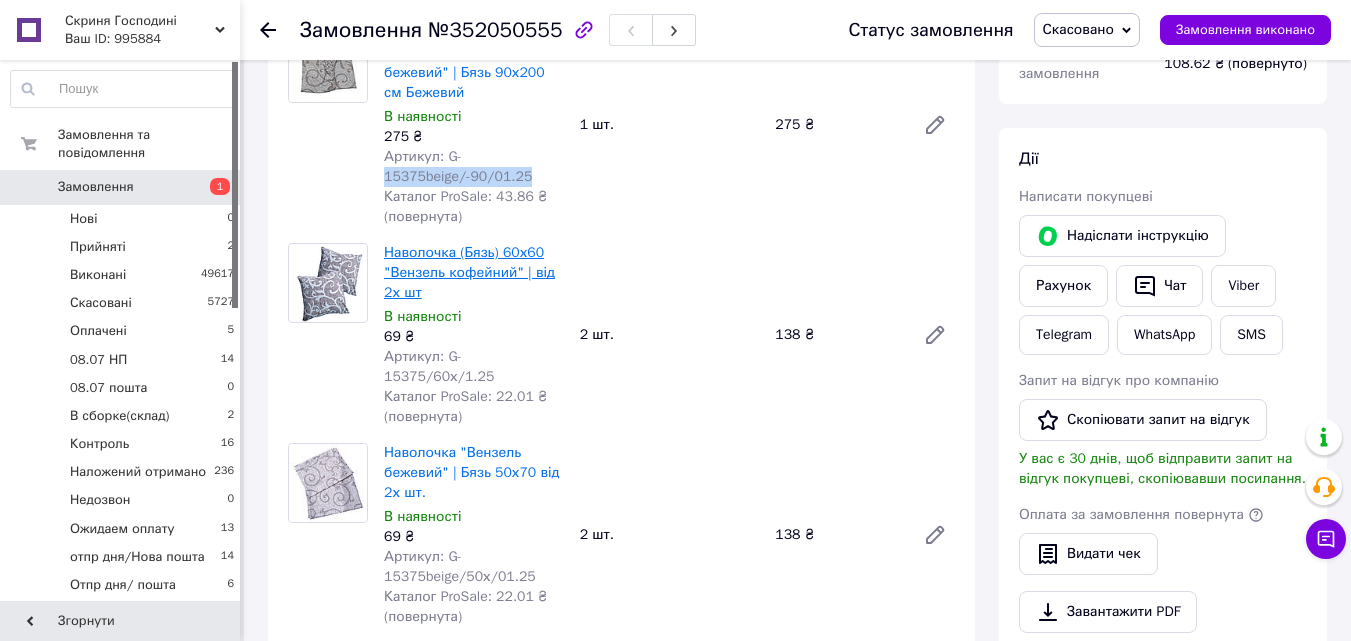 click on "Наволочка (Бязь) 60х60 "Вензель кофейний" | від 2х шт" at bounding box center [469, 272] 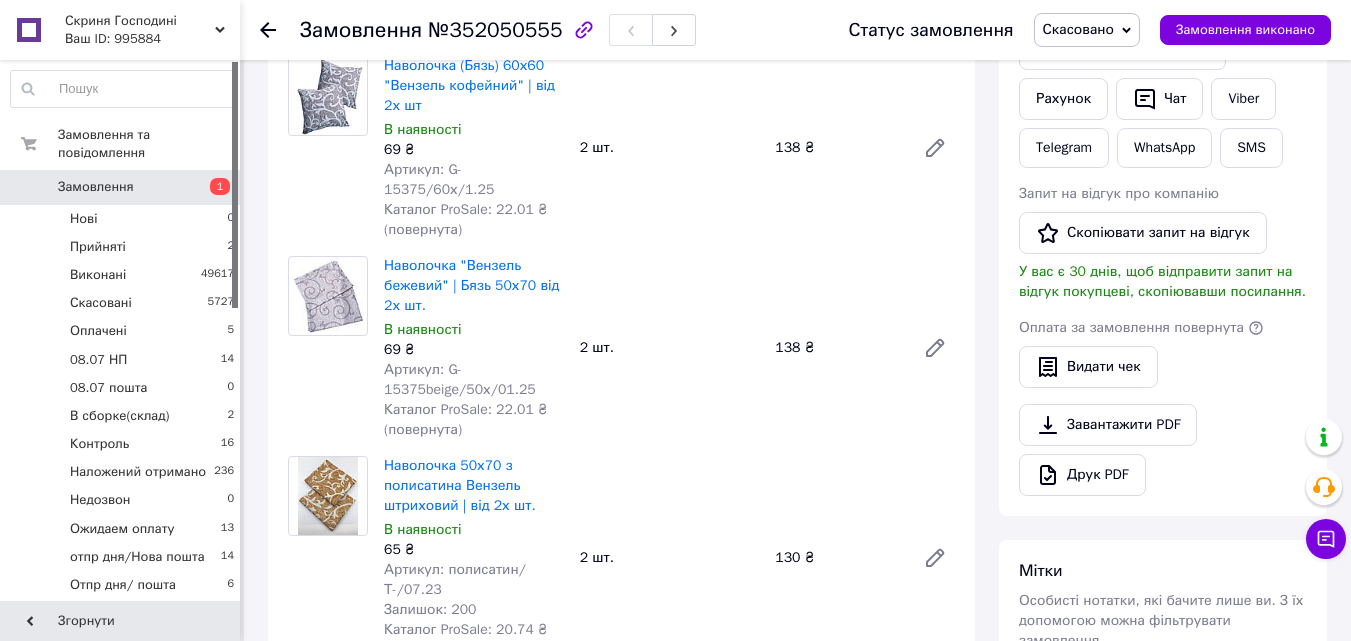 scroll, scrollTop: 500, scrollLeft: 0, axis: vertical 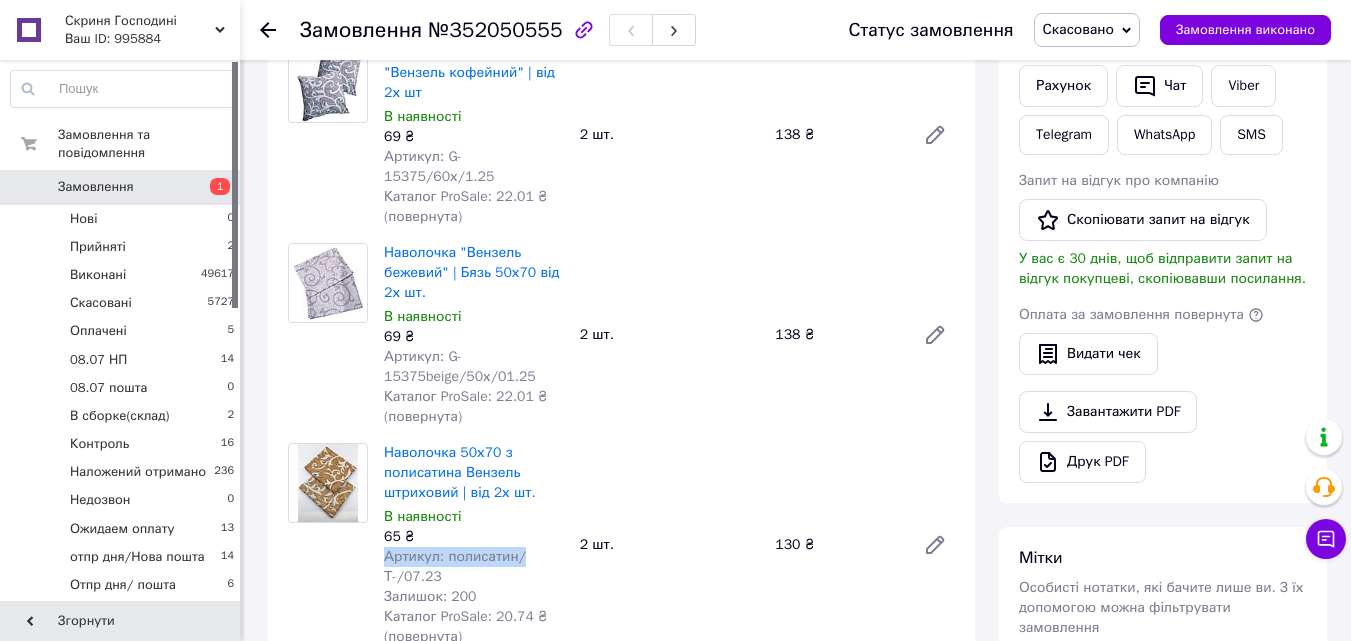 drag, startPoint x: 534, startPoint y: 535, endPoint x: 382, endPoint y: 540, distance: 152.08221 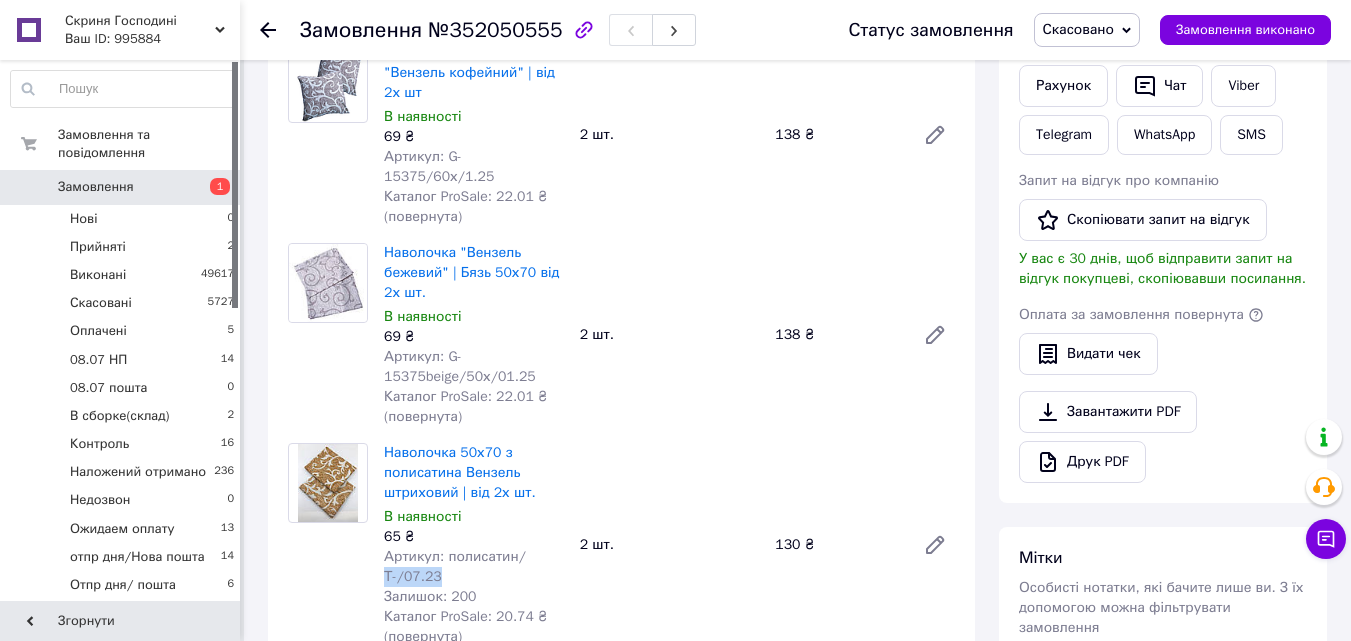 drag, startPoint x: 434, startPoint y: 562, endPoint x: 378, endPoint y: 551, distance: 57.070133 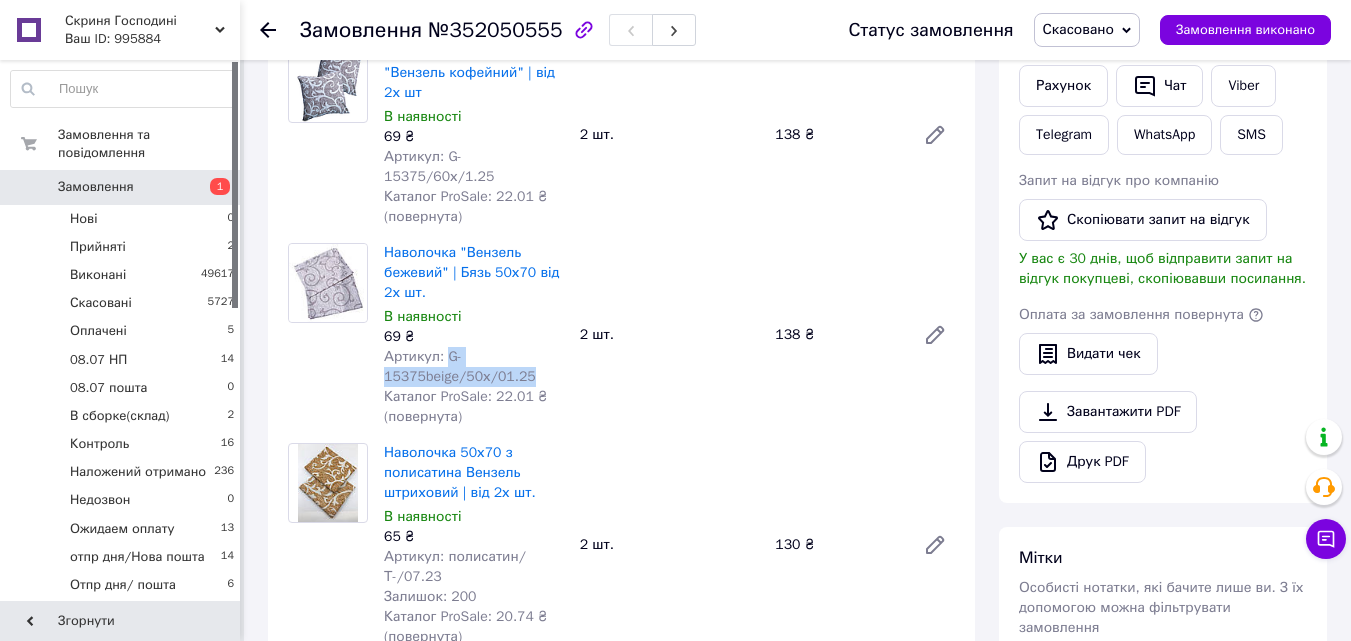 drag, startPoint x: 538, startPoint y: 362, endPoint x: 448, endPoint y: 340, distance: 92.64988 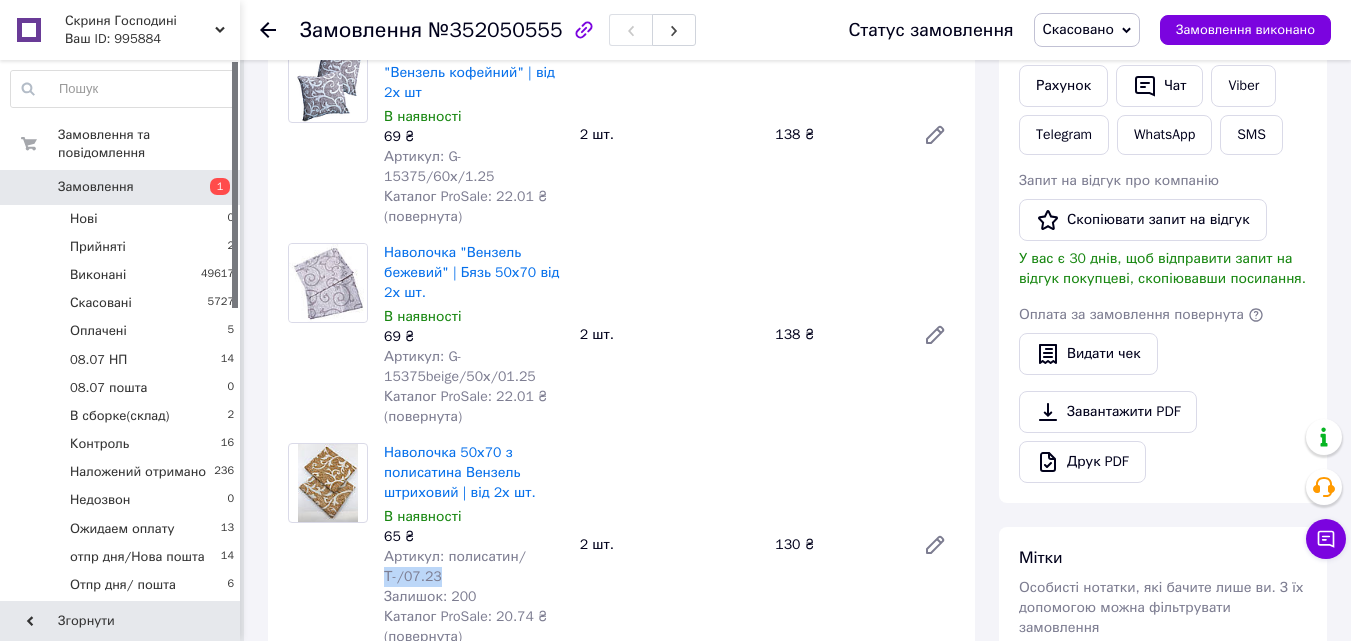 drag, startPoint x: 450, startPoint y: 554, endPoint x: 382, endPoint y: 552, distance: 68.0294 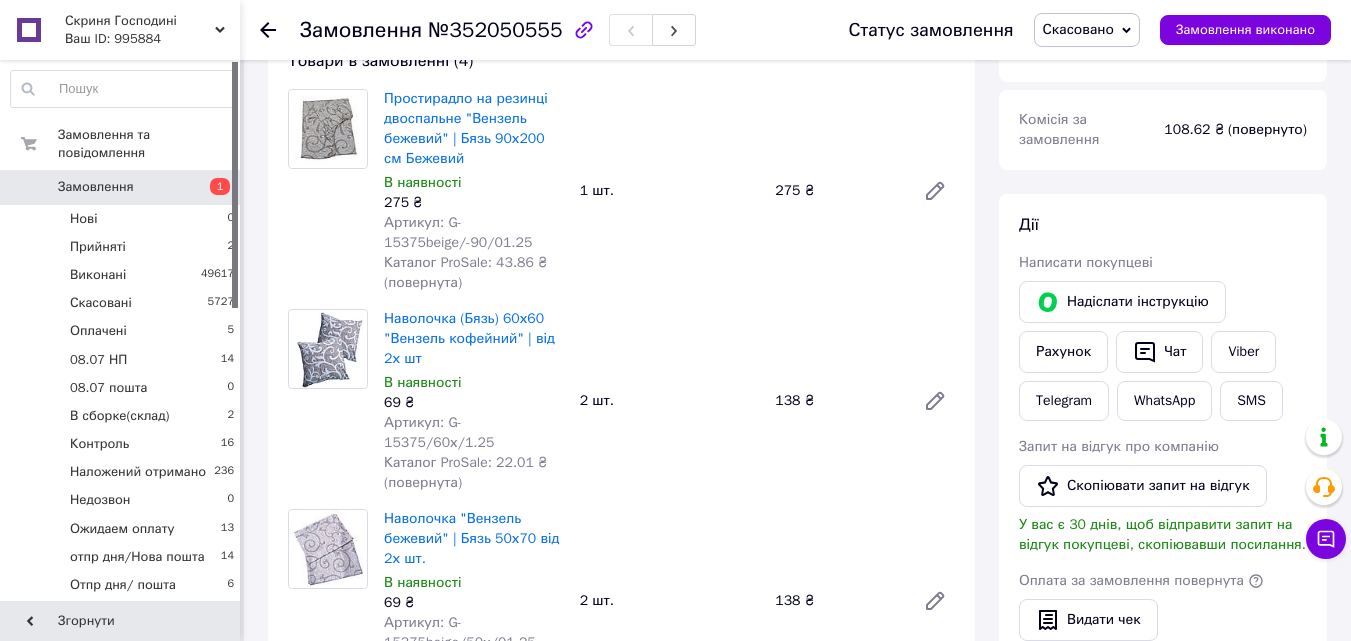 scroll, scrollTop: 200, scrollLeft: 0, axis: vertical 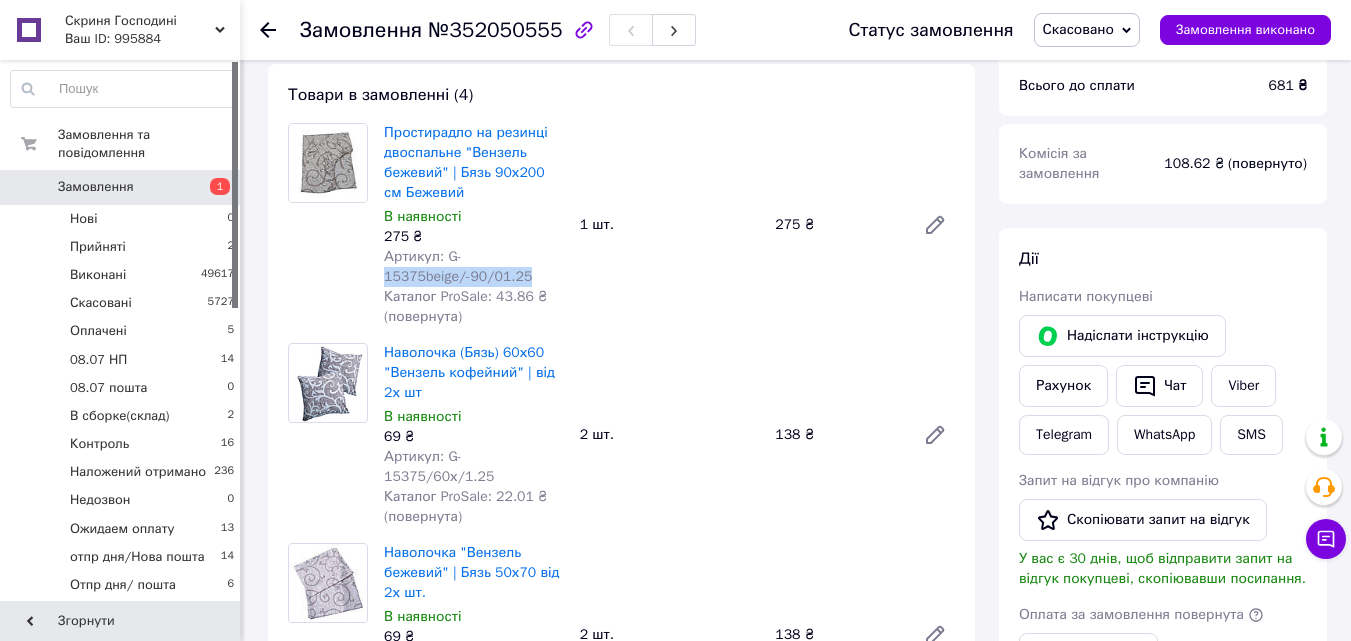 drag, startPoint x: 538, startPoint y: 272, endPoint x: 380, endPoint y: 281, distance: 158.25612 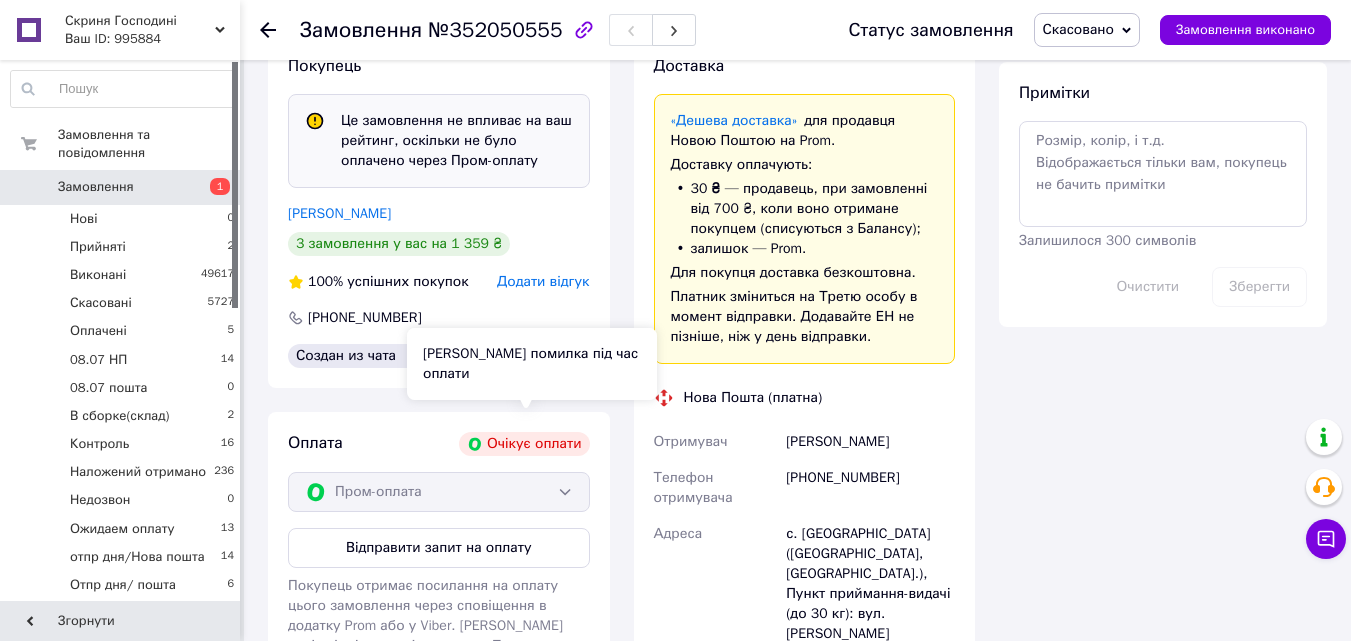 scroll, scrollTop: 1200, scrollLeft: 0, axis: vertical 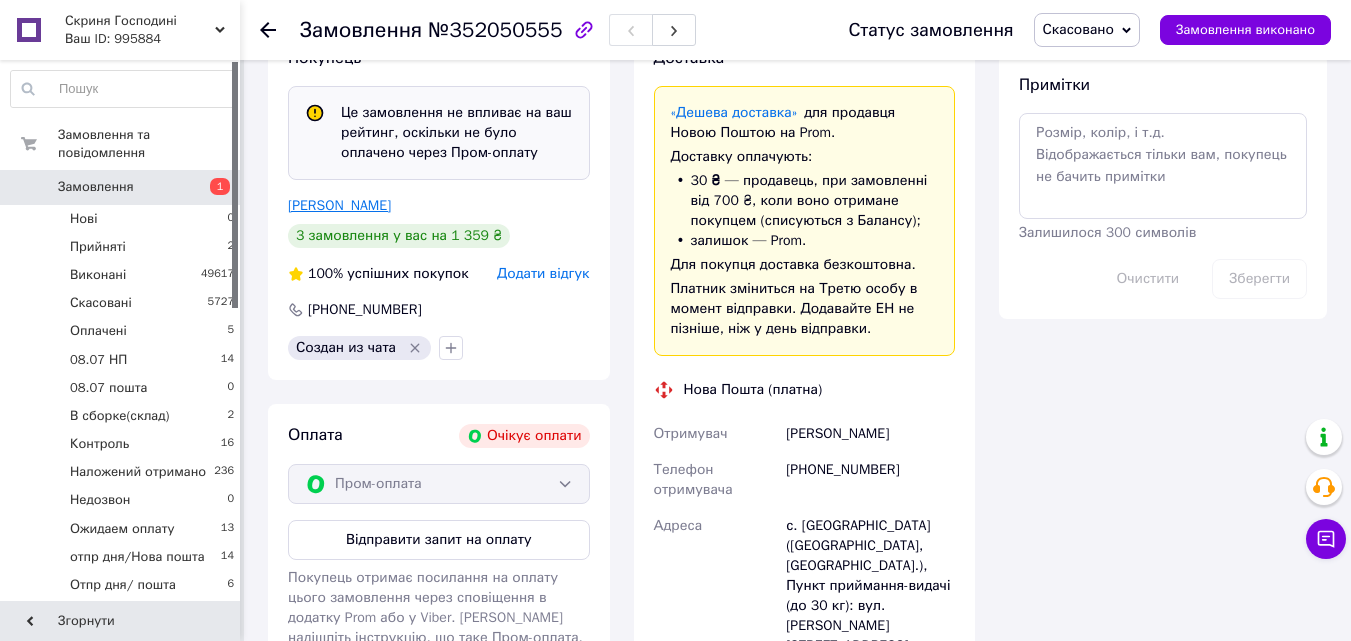 drag, startPoint x: 409, startPoint y: 180, endPoint x: 291, endPoint y: 180, distance: 118 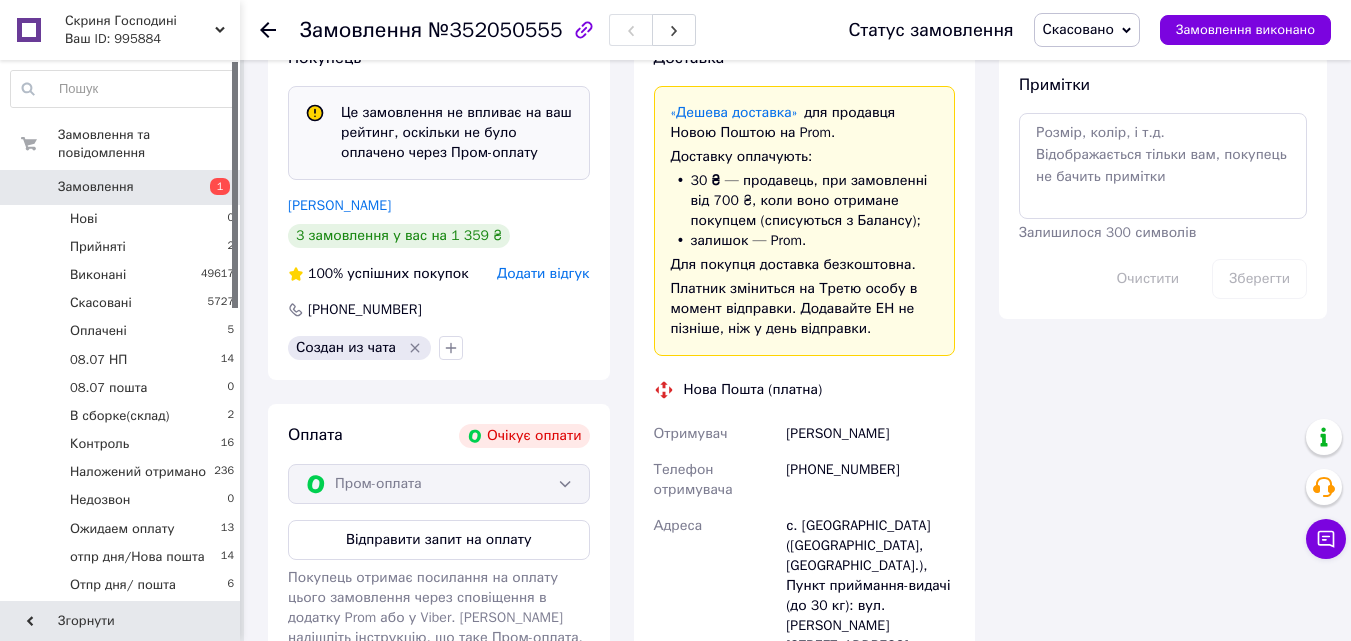 copy on "[PERSON_NAME]" 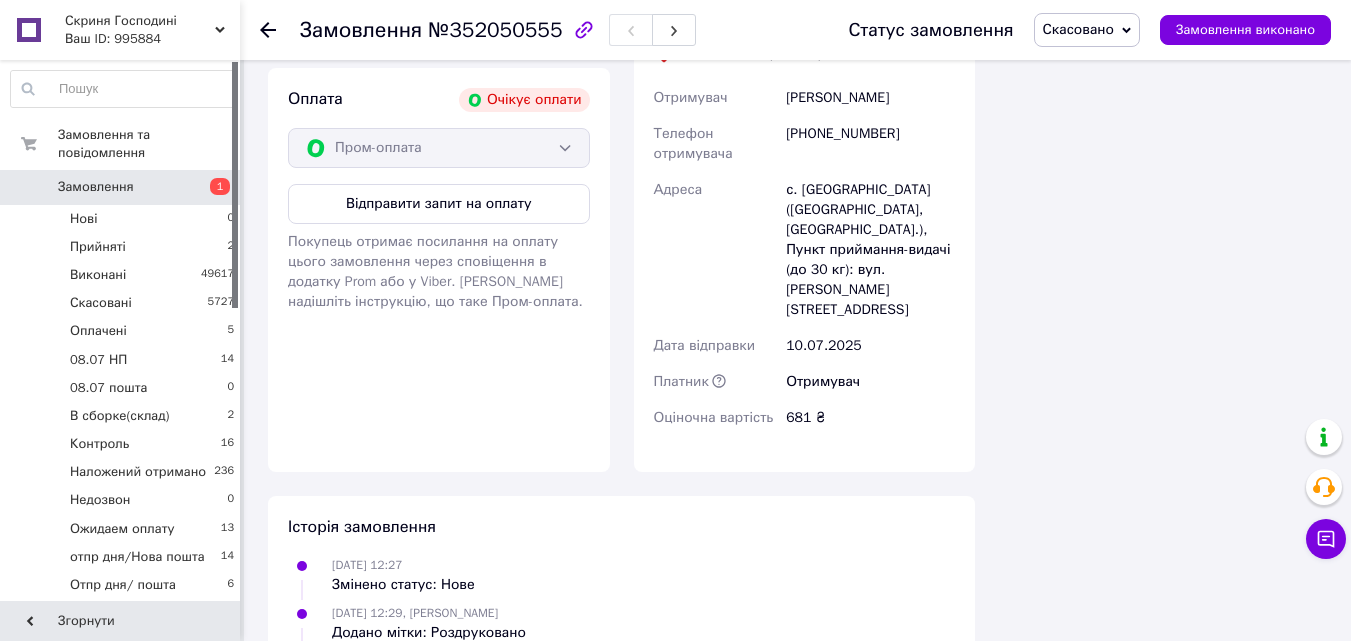 scroll, scrollTop: 1490, scrollLeft: 0, axis: vertical 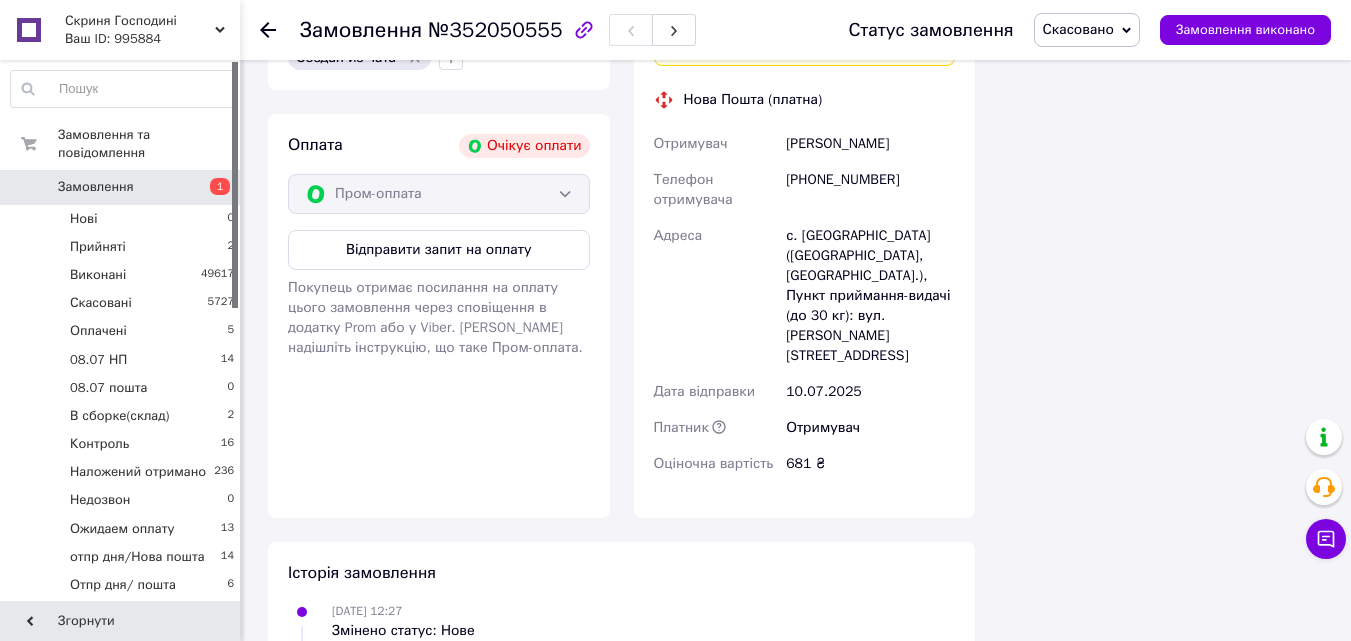 click on "с. [GEOGRAPHIC_DATA] ([GEOGRAPHIC_DATA], [GEOGRAPHIC_DATA].), Пункт приймання-видачі (до 30 кг): вул. [PERSON_NAME][STREET_ADDRESS]" at bounding box center (870, 296) 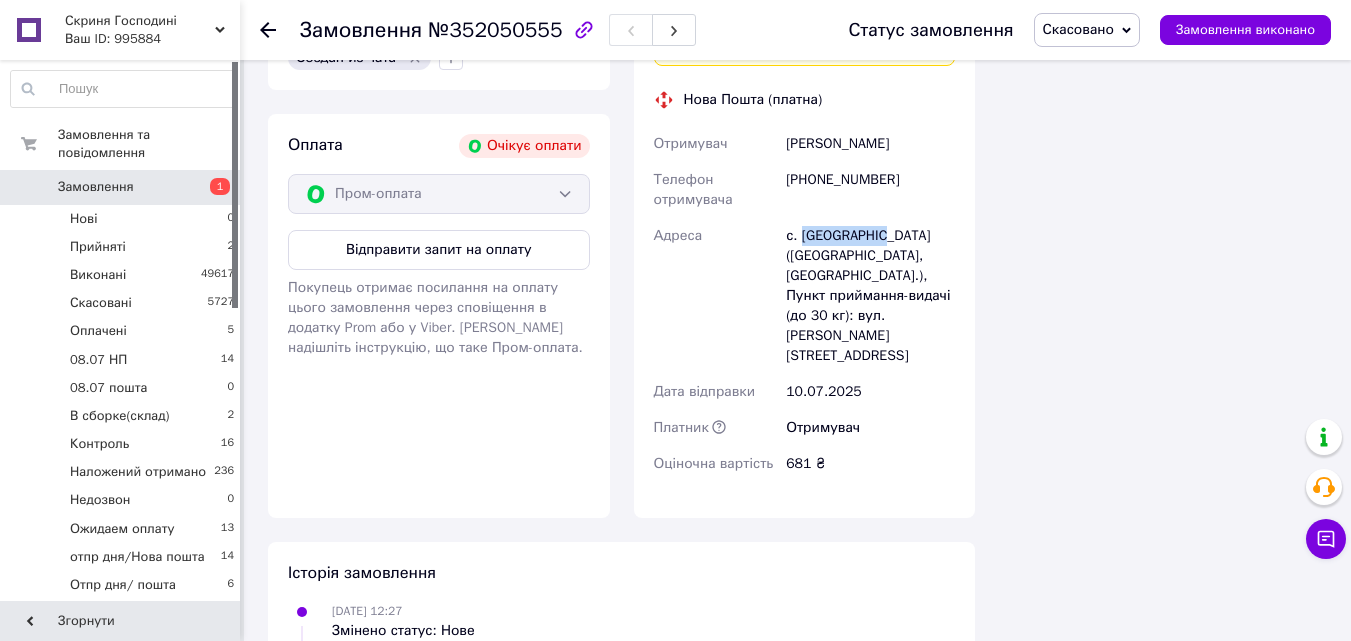 click on "с. [GEOGRAPHIC_DATA] ([GEOGRAPHIC_DATA], [GEOGRAPHIC_DATA].), Пункт приймання-видачі (до 30 кг): вул. [PERSON_NAME][STREET_ADDRESS]" at bounding box center (870, 296) 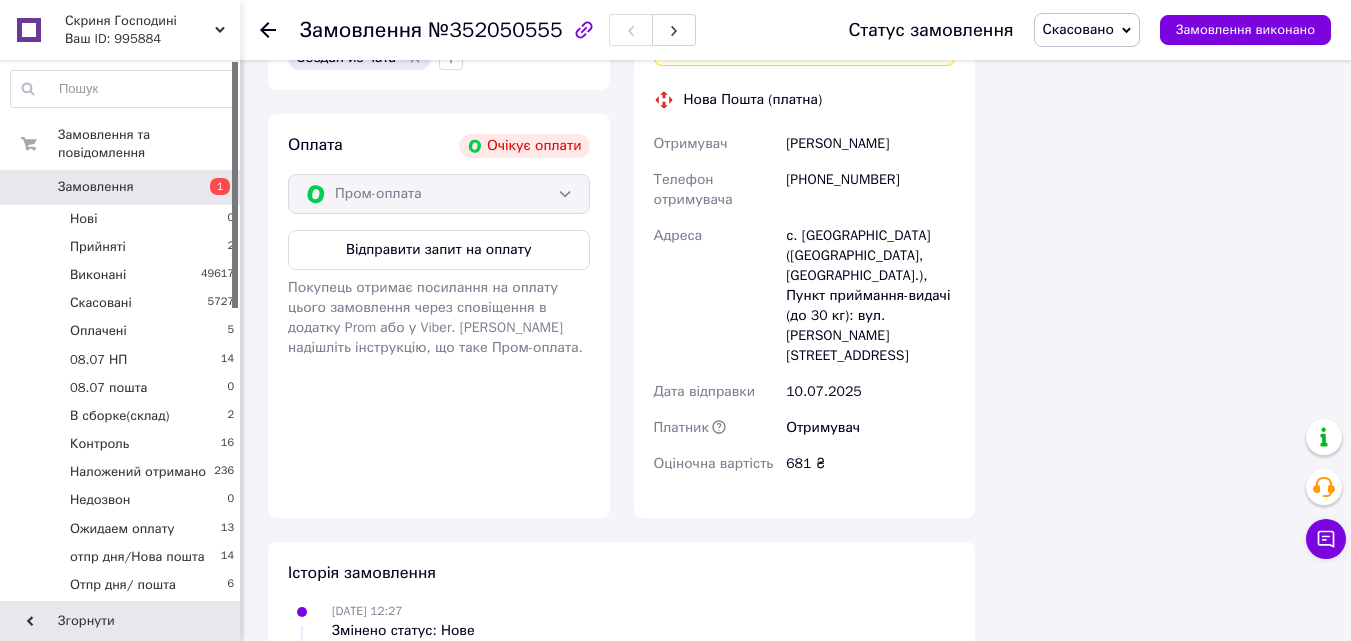 click on "с. [GEOGRAPHIC_DATA] ([GEOGRAPHIC_DATA], [GEOGRAPHIC_DATA].), Пункт приймання-видачі (до 30 кг): вул. [PERSON_NAME][STREET_ADDRESS]" at bounding box center [870, 296] 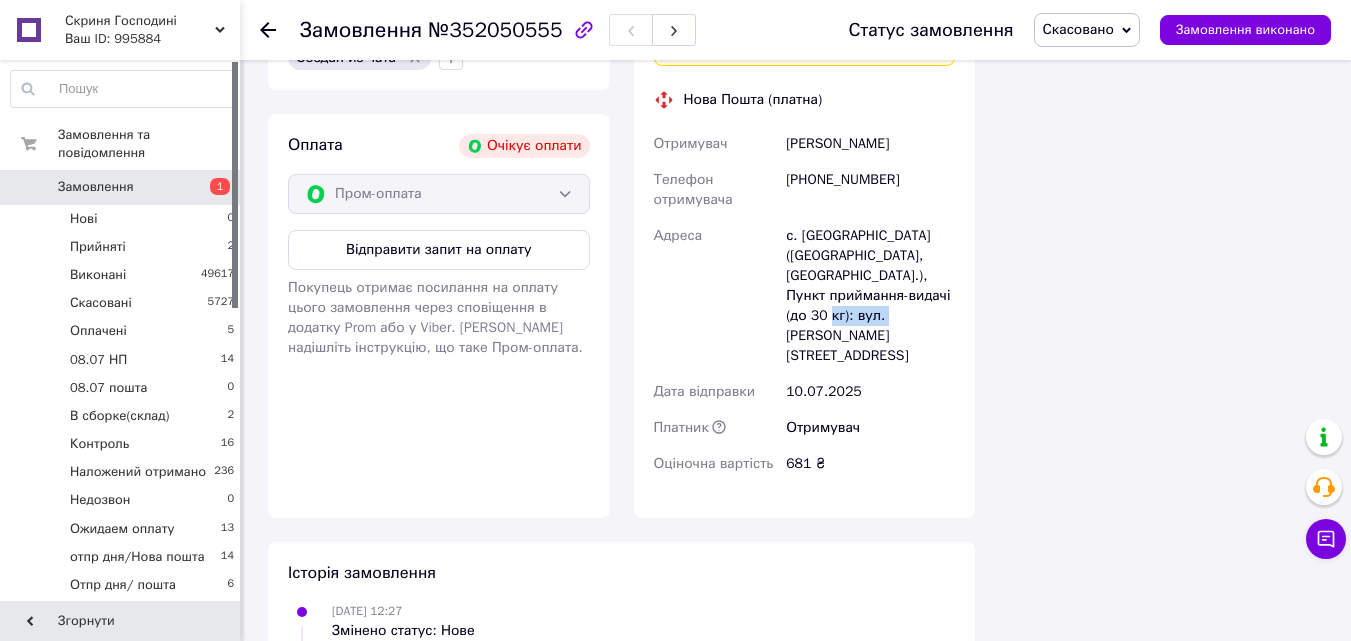 click on "с. [GEOGRAPHIC_DATA] ([GEOGRAPHIC_DATA], [GEOGRAPHIC_DATA].), Пункт приймання-видачі (до 30 кг): вул. [PERSON_NAME][STREET_ADDRESS]" at bounding box center [870, 296] 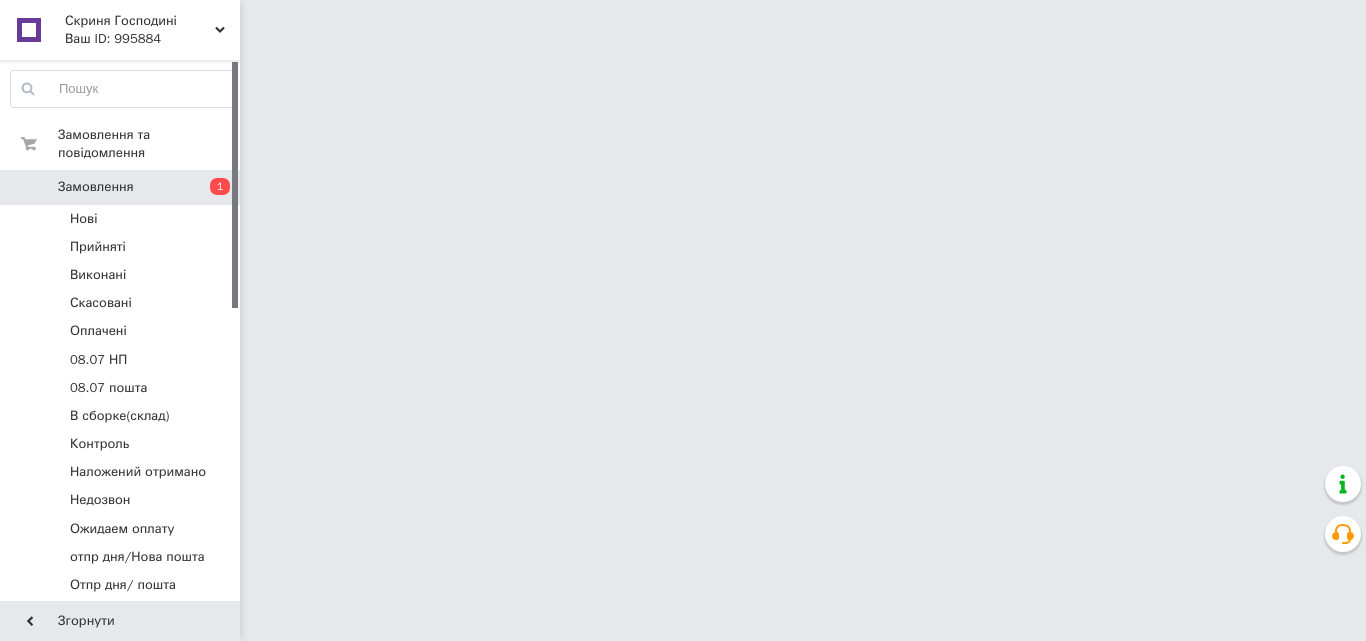 scroll, scrollTop: 0, scrollLeft: 0, axis: both 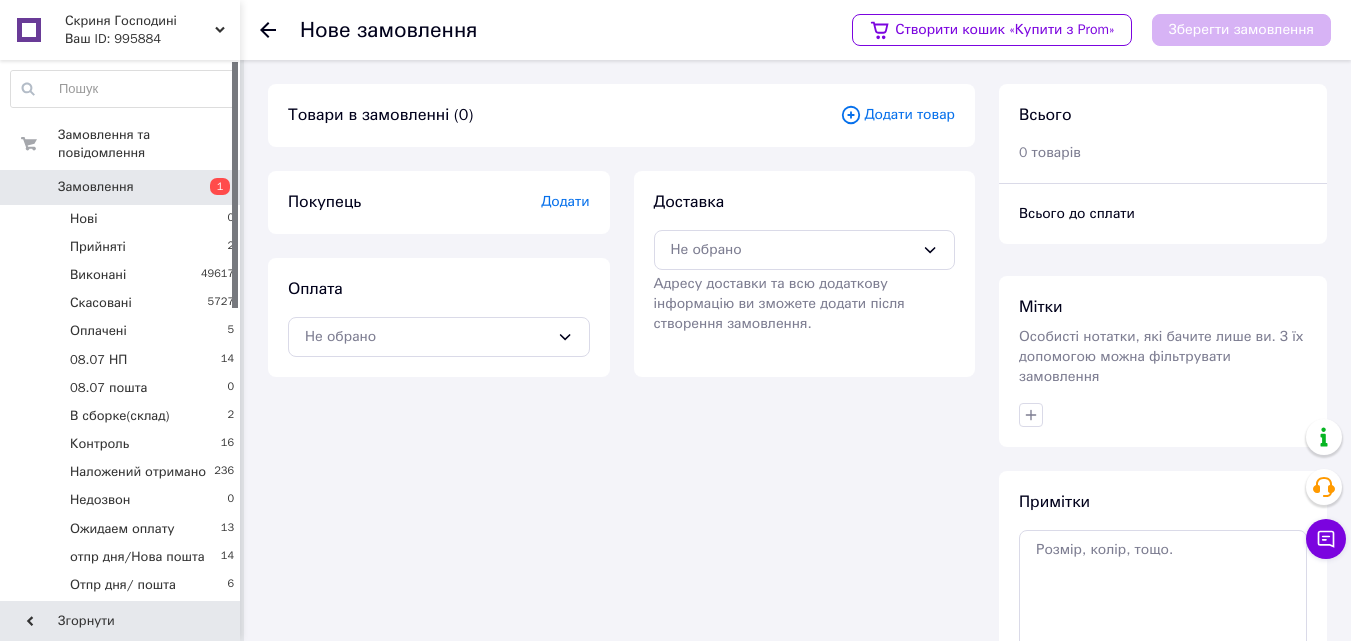 click on "Додати товар" at bounding box center (897, 115) 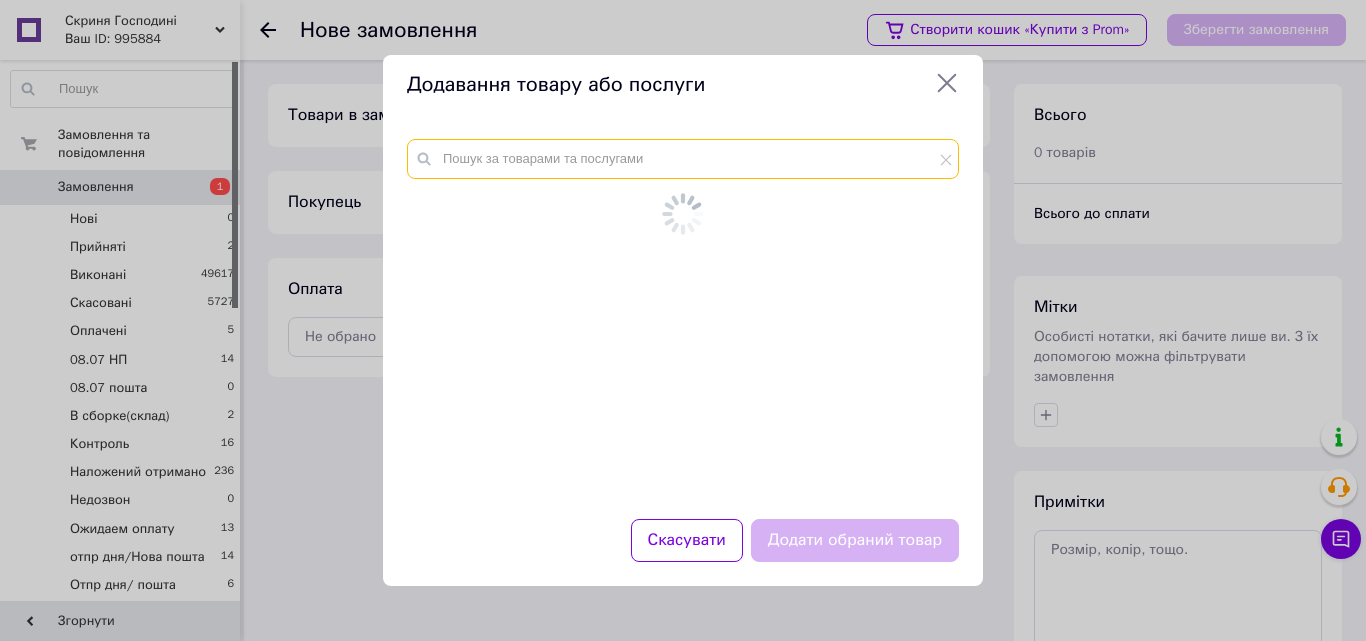 click at bounding box center (683, 159) 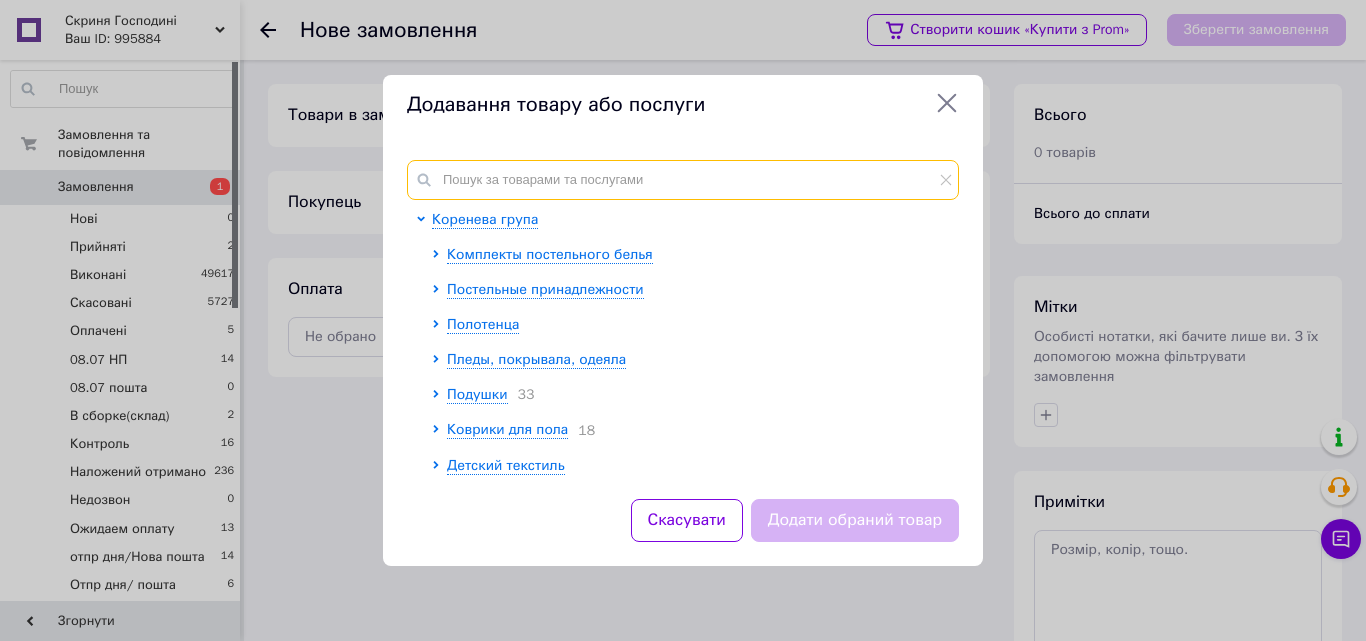 paste on "G-15375beige/50х/01.25" 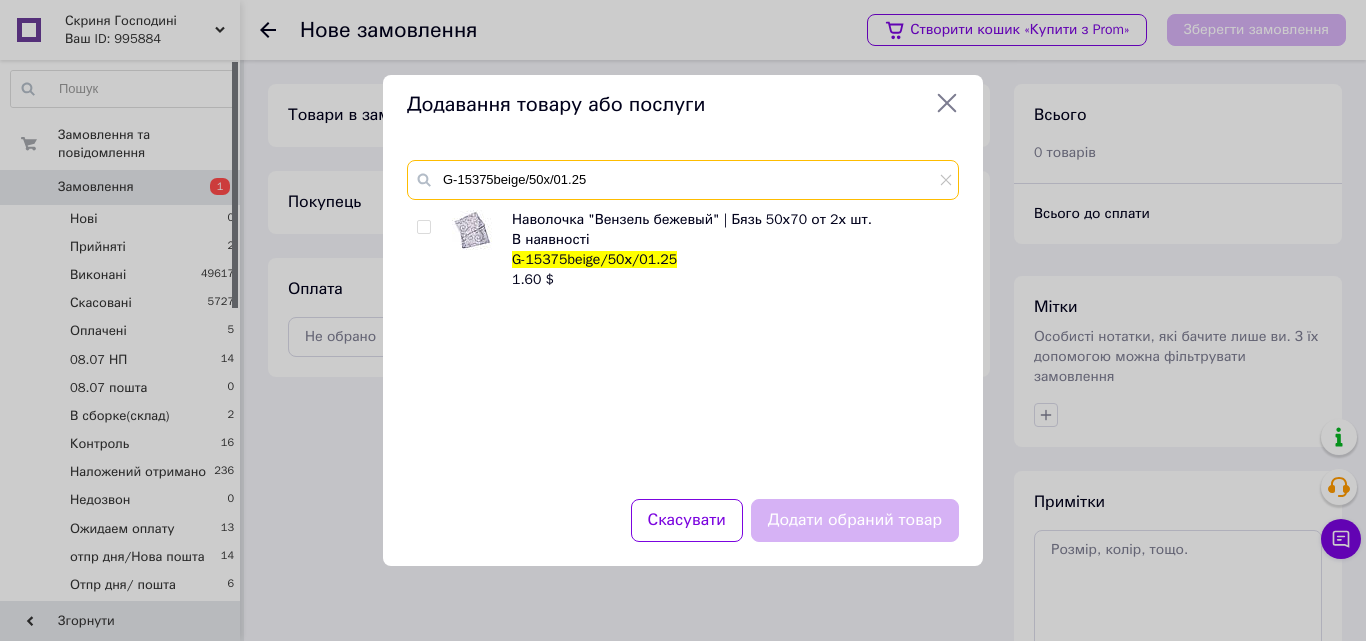 type on "G-15375beige/50х/01.25" 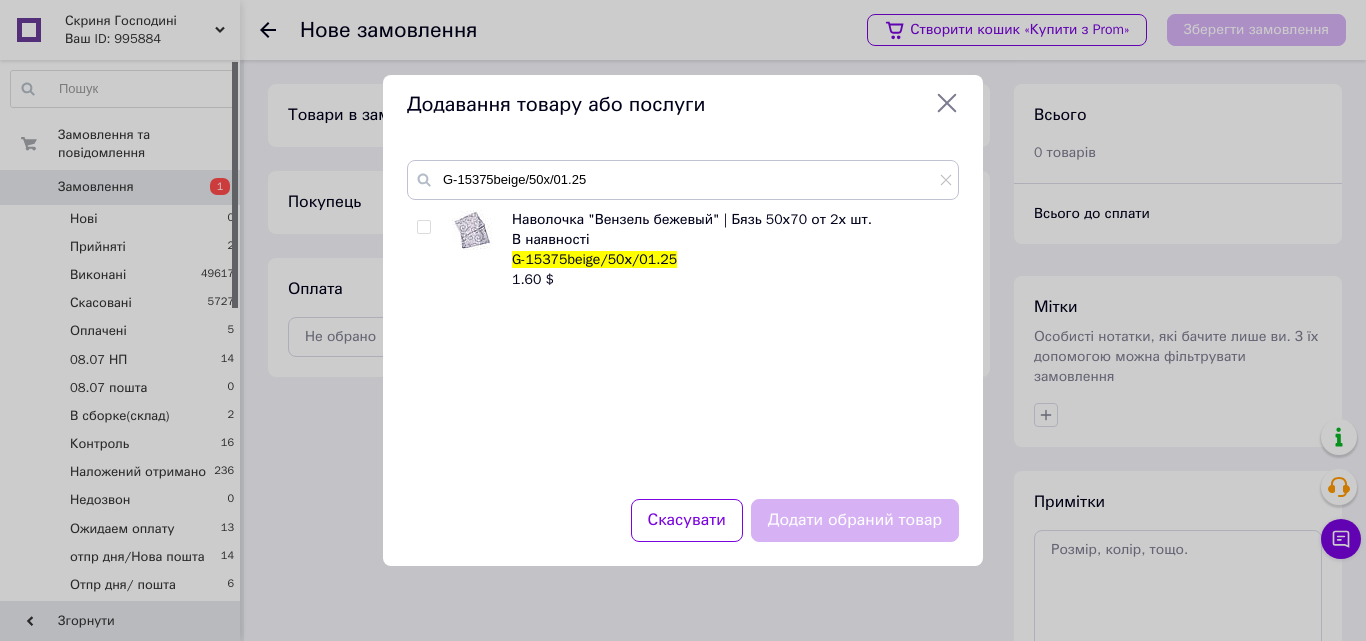 click at bounding box center (423, 227) 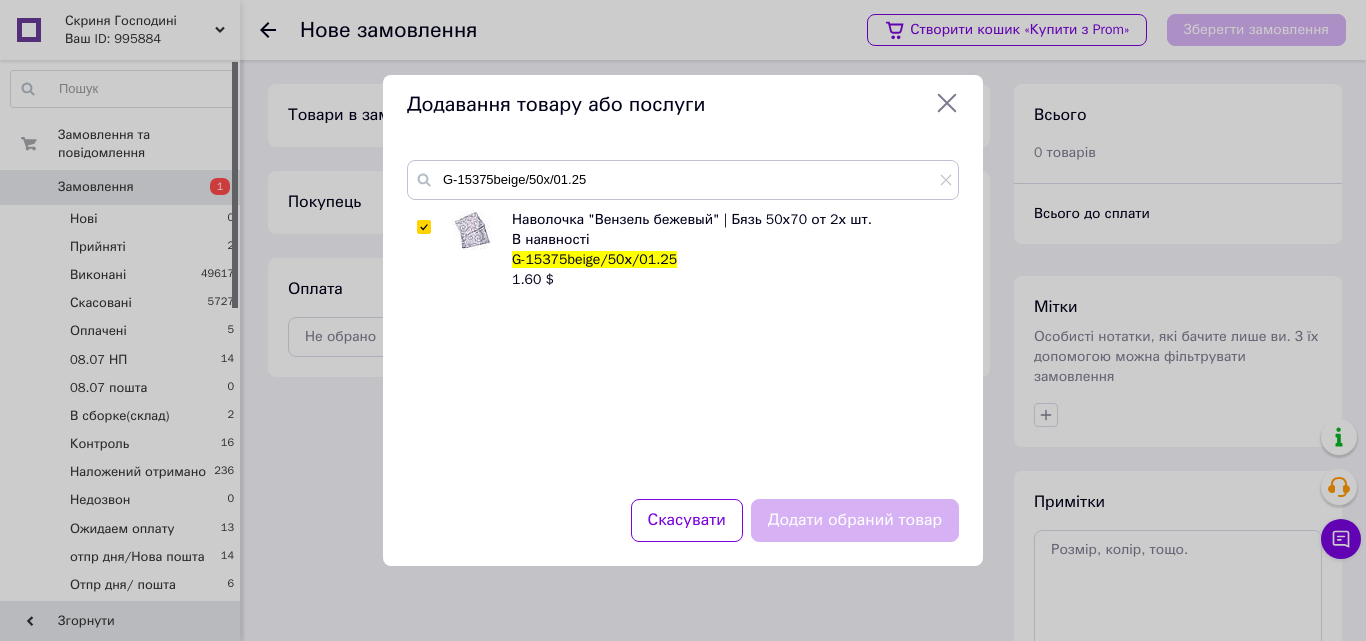 checkbox on "true" 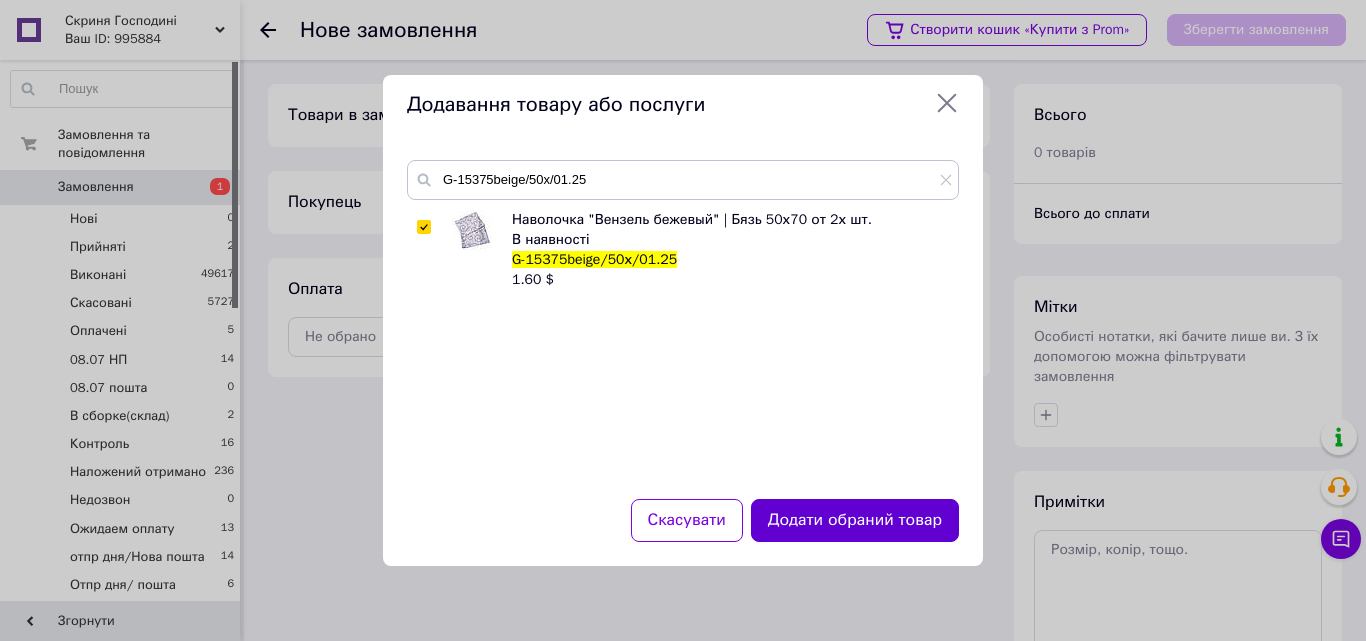 click on "Додати обраний товар" at bounding box center (855, 520) 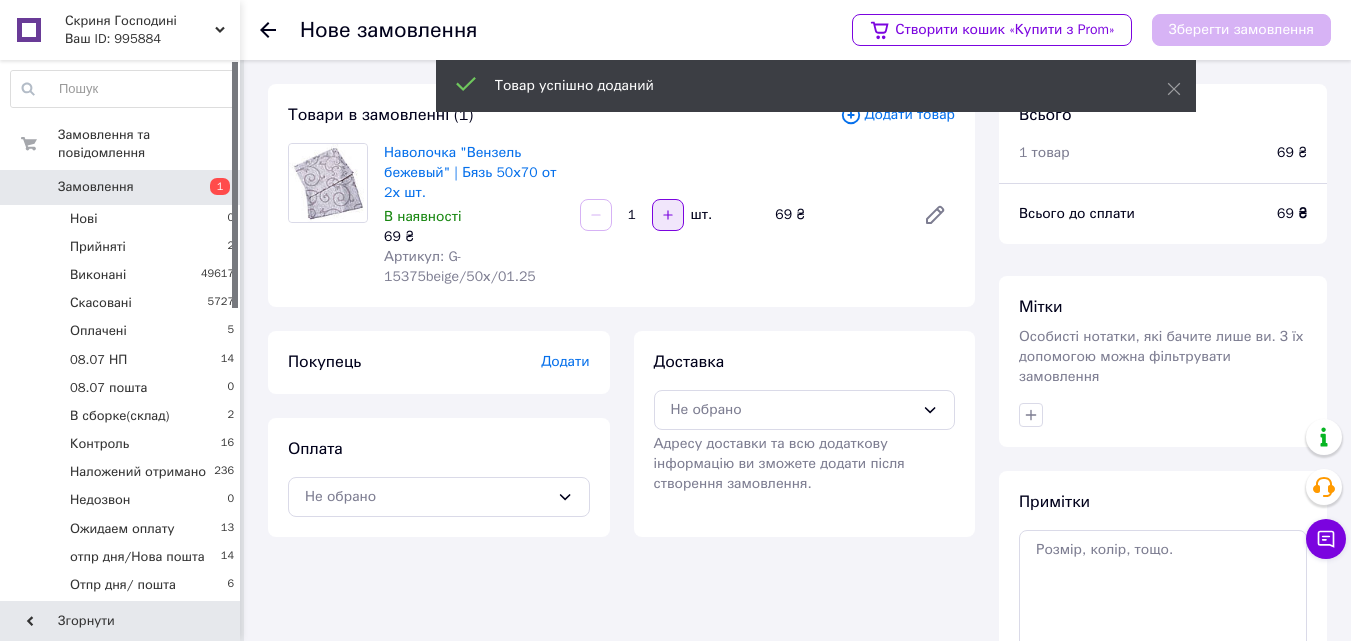 click 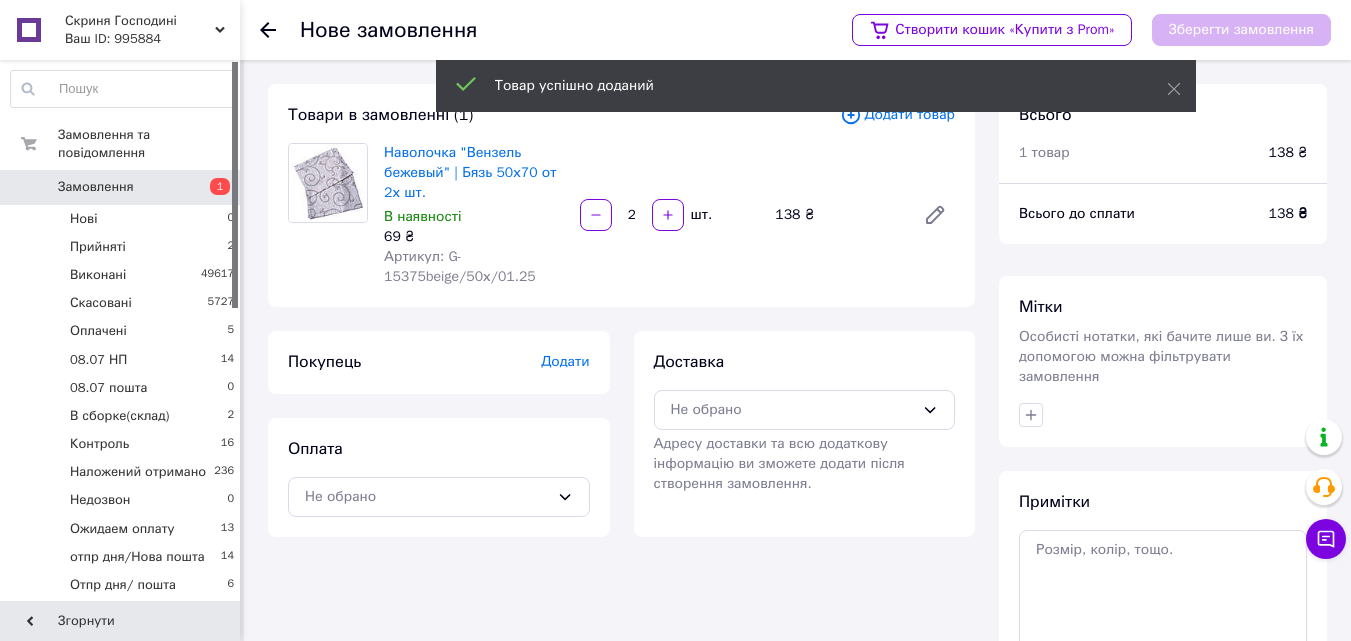 click on "Додати товар" at bounding box center [897, 115] 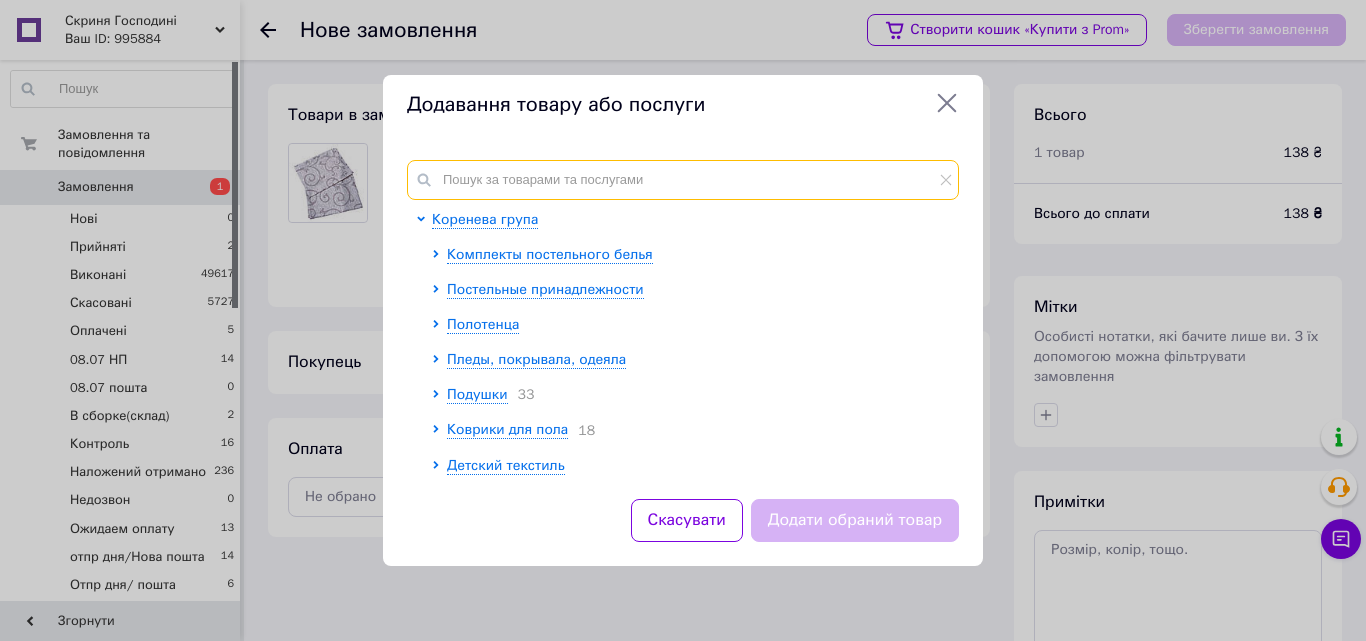 click at bounding box center (683, 180) 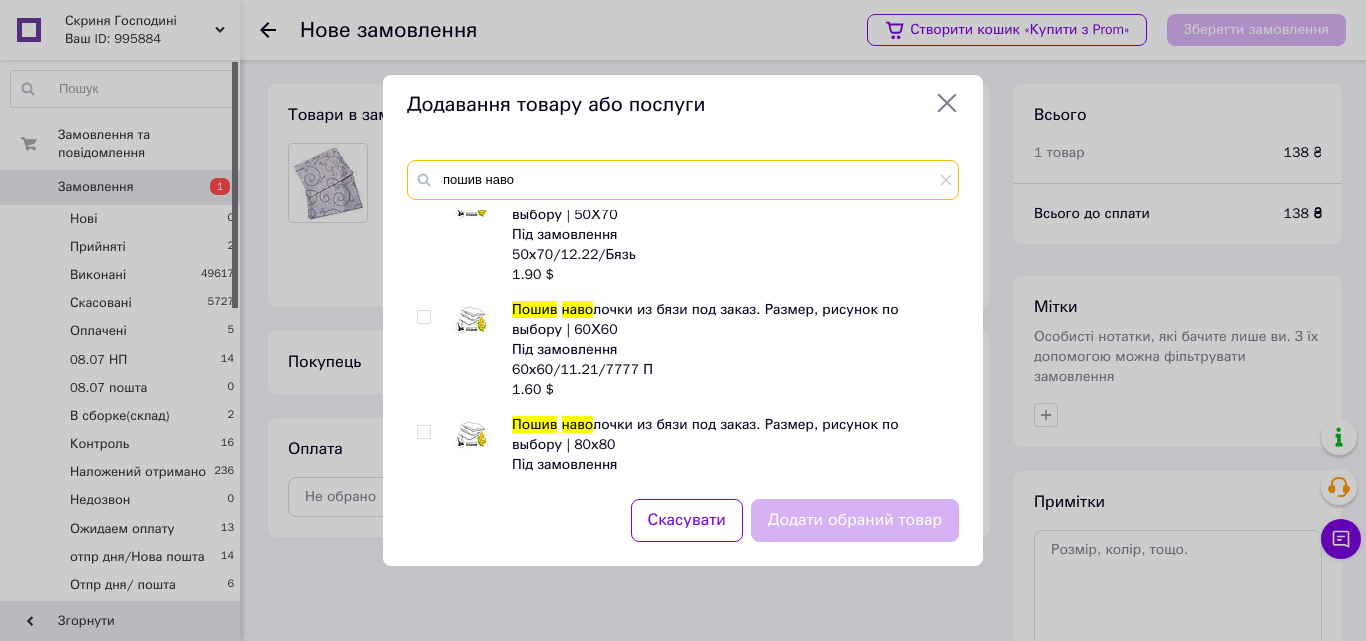 scroll, scrollTop: 500, scrollLeft: 0, axis: vertical 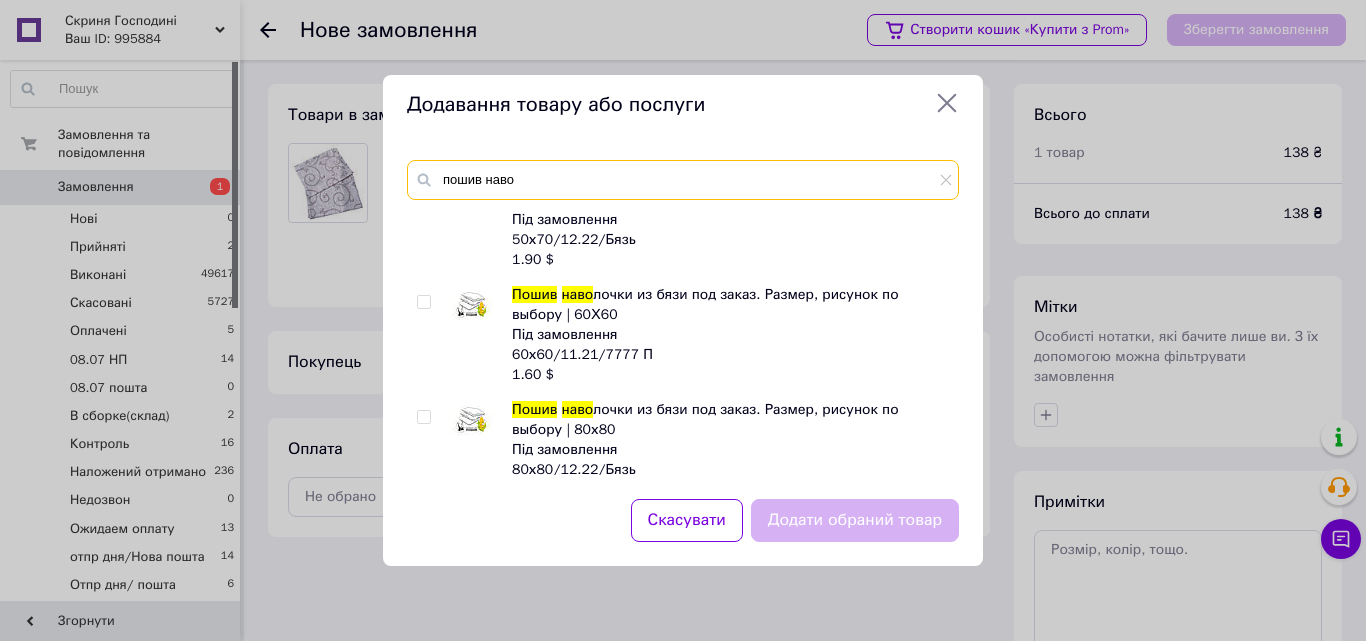 type on "пошив наво" 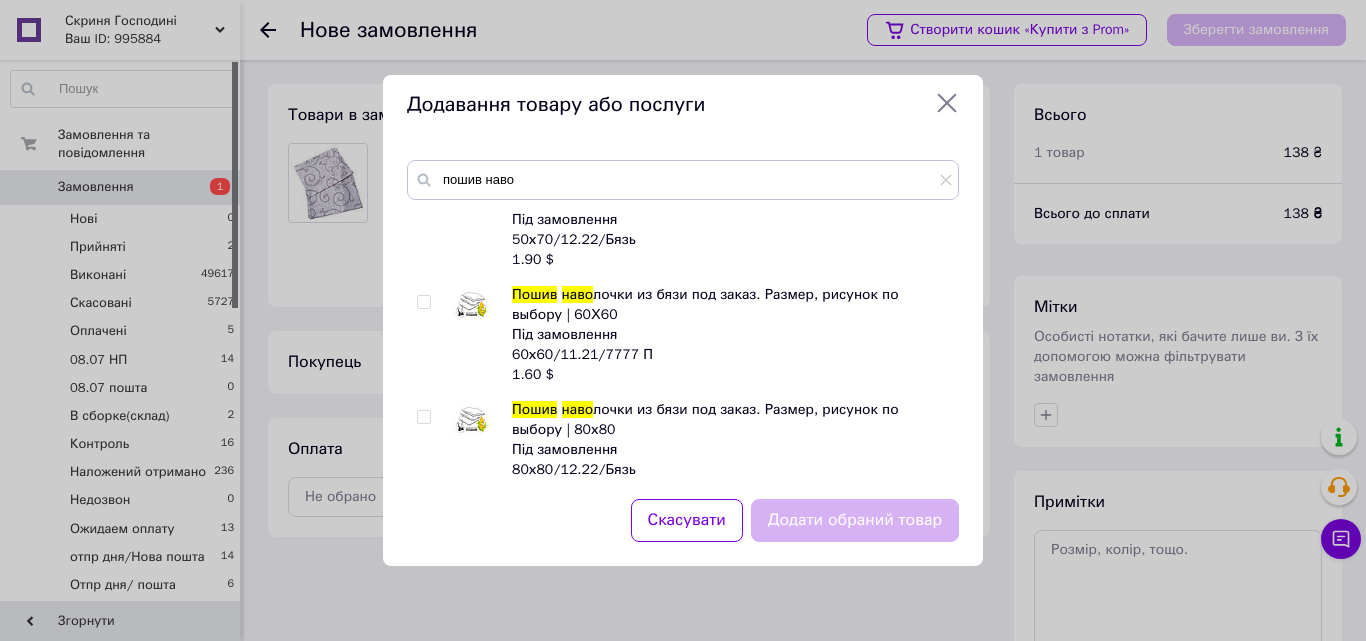 drag, startPoint x: 421, startPoint y: 279, endPoint x: 753, endPoint y: 430, distance: 364.72592 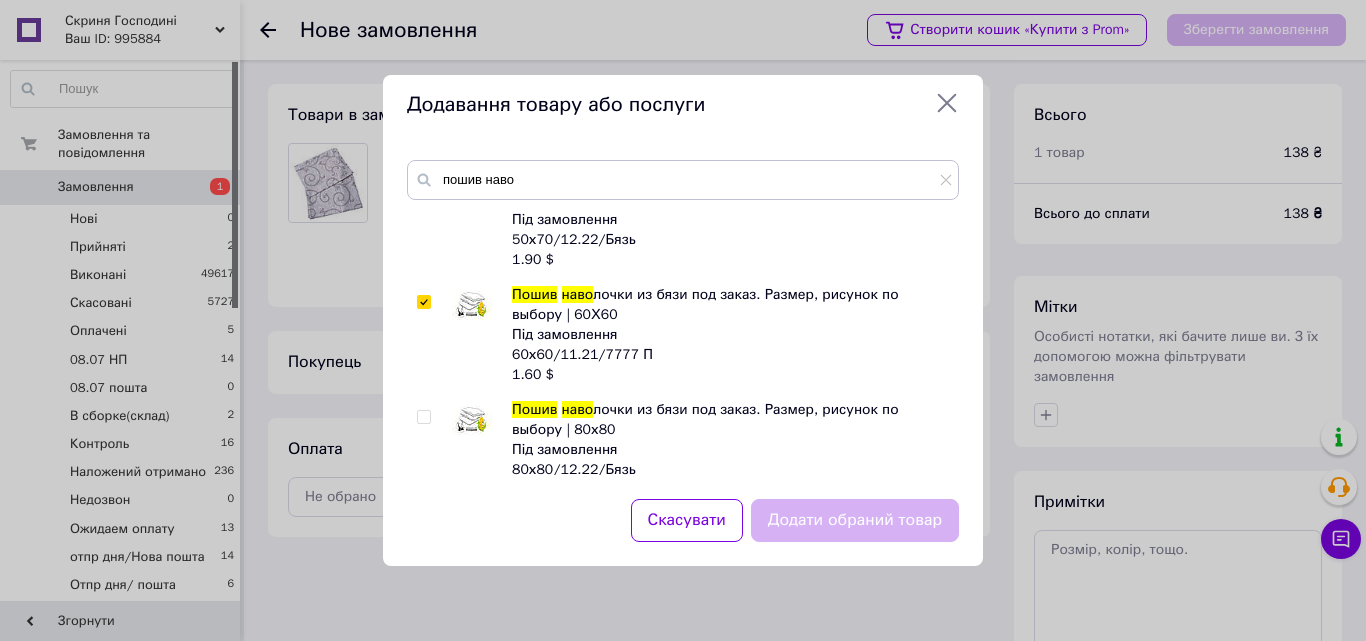 checkbox on "true" 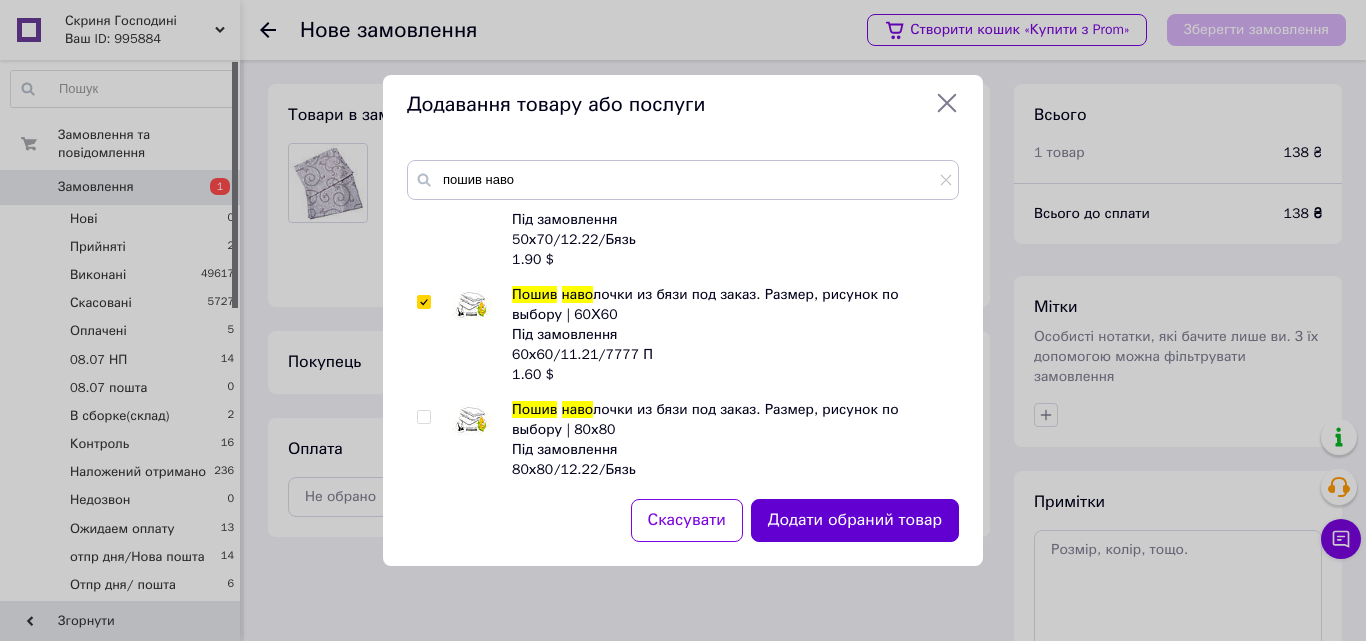click on "Додати обраний товар" at bounding box center [855, 520] 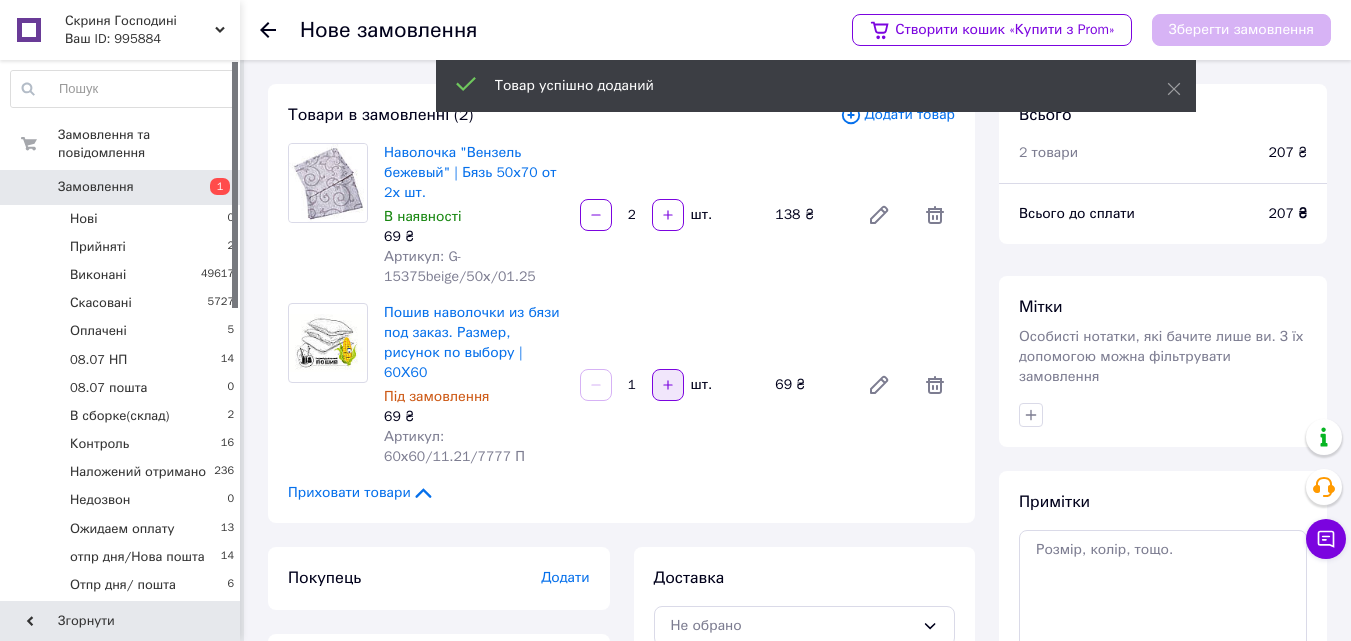 click 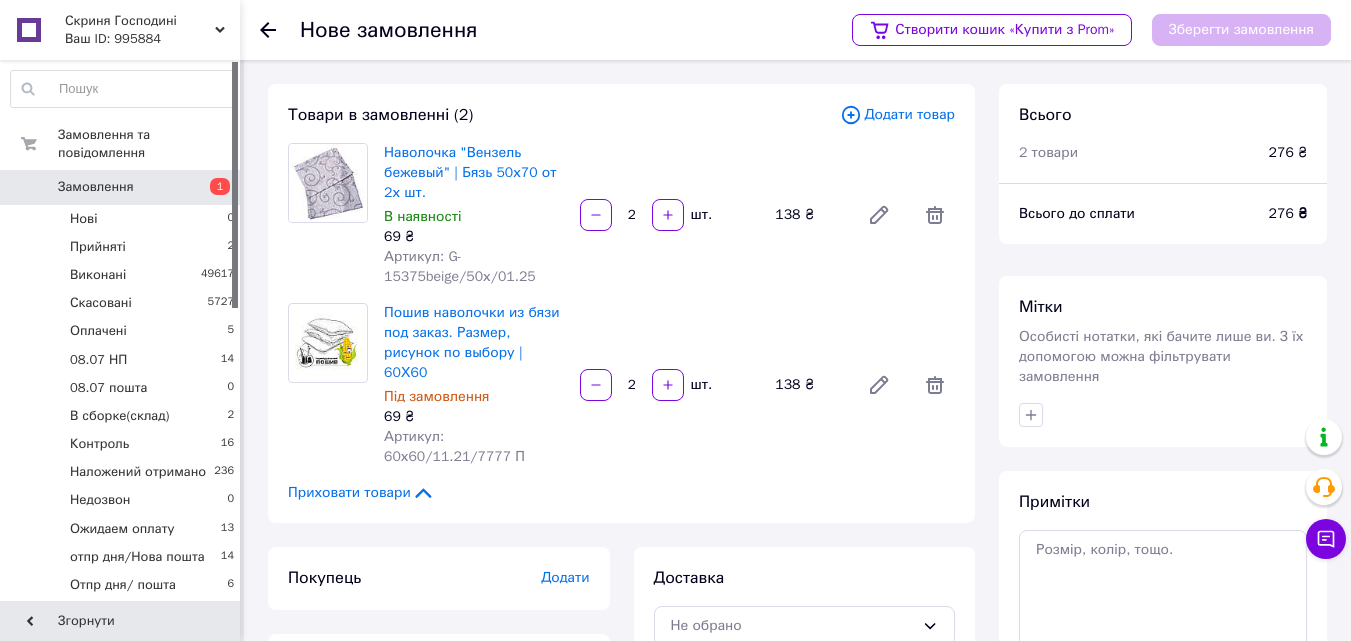 click on "Додати товар" at bounding box center [897, 115] 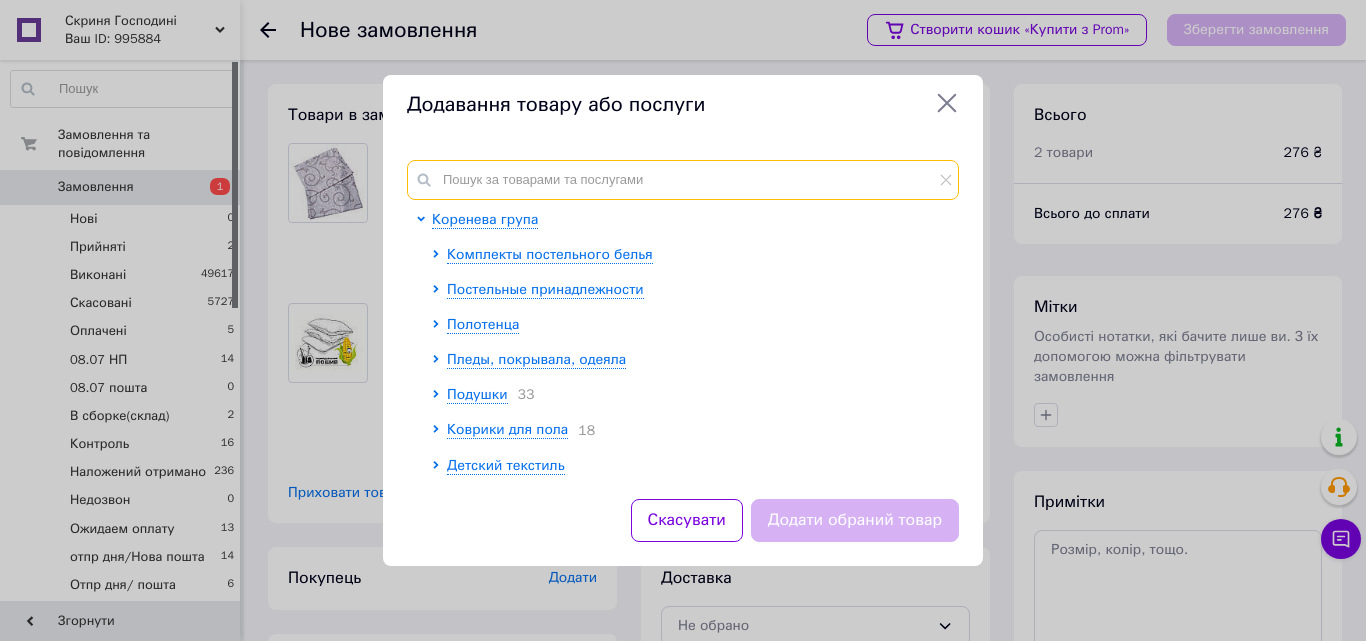 click at bounding box center (683, 180) 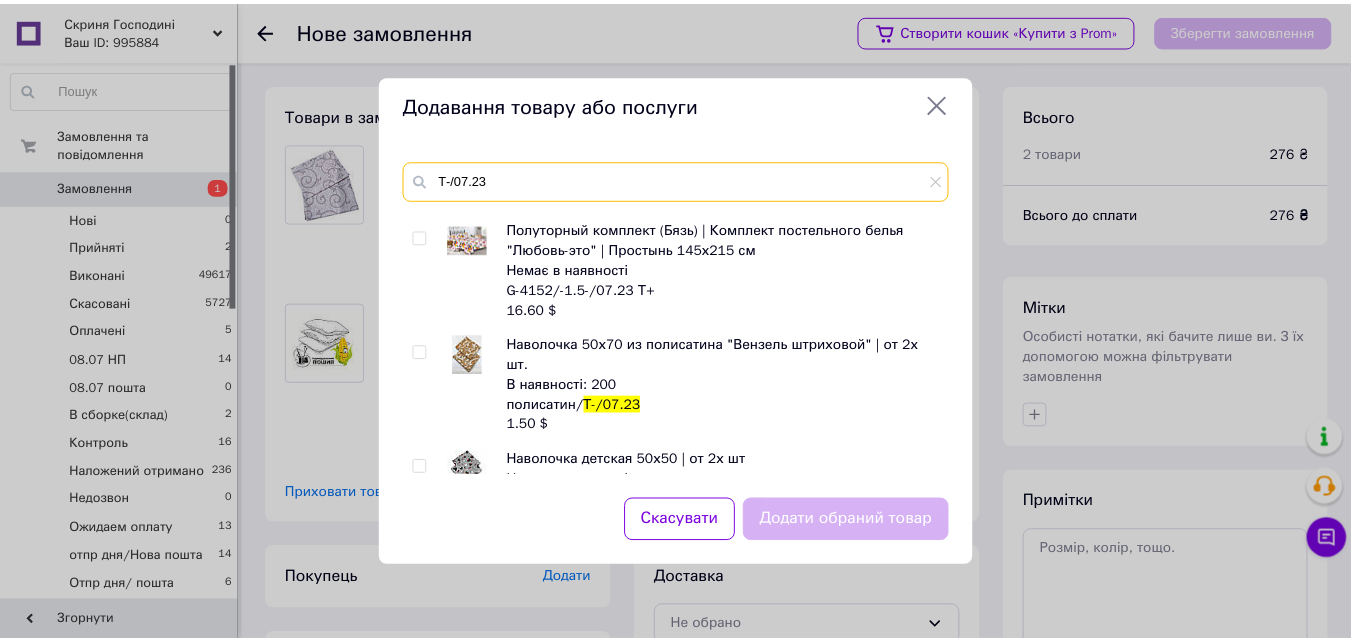 scroll, scrollTop: 300, scrollLeft: 0, axis: vertical 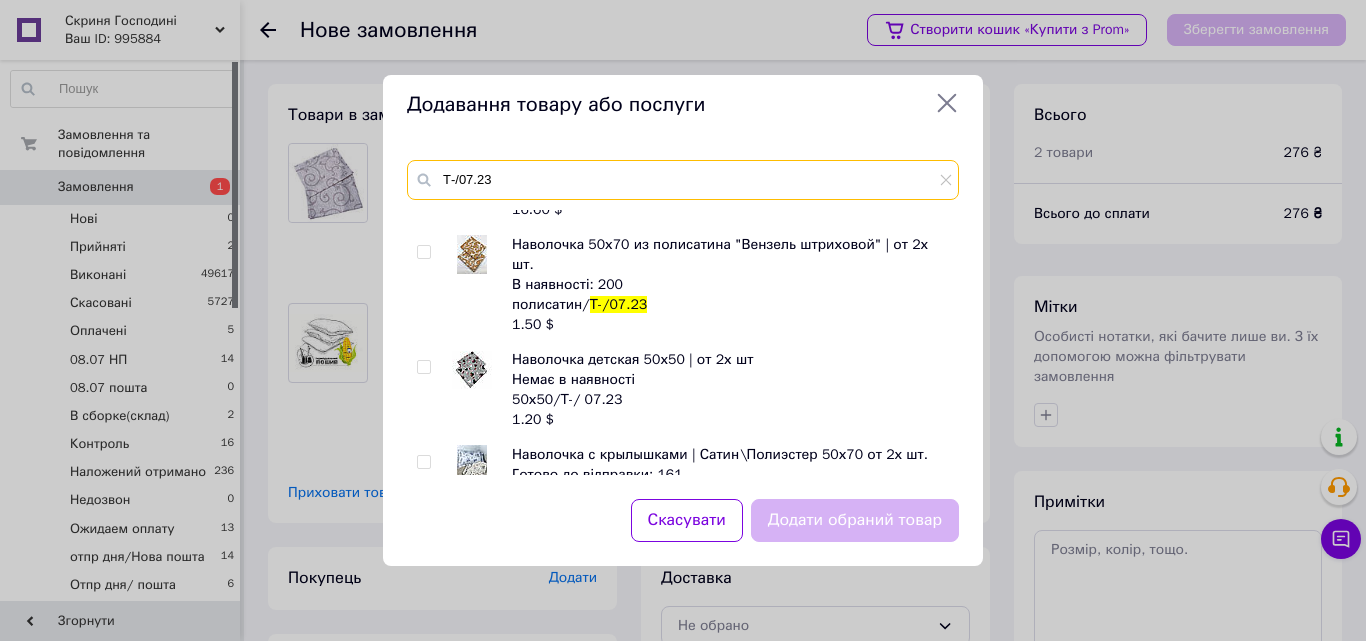 type on "Т-/07.23" 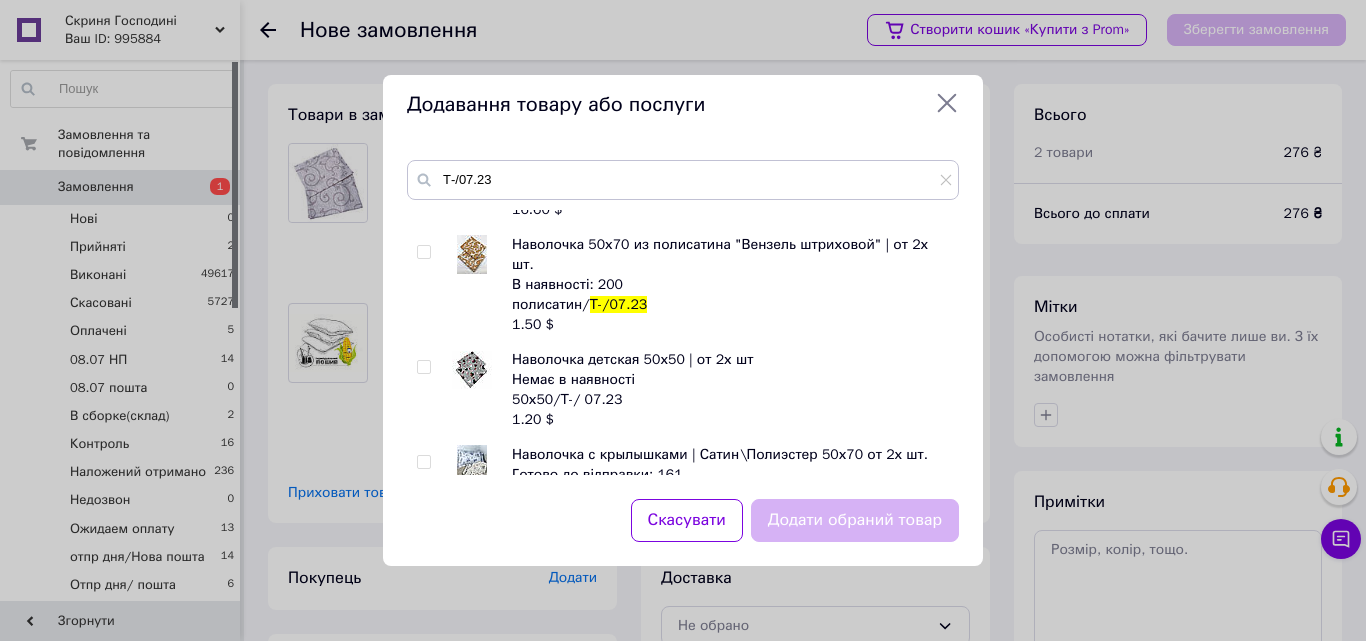 drag, startPoint x: 420, startPoint y: 245, endPoint x: 608, endPoint y: 369, distance: 225.21101 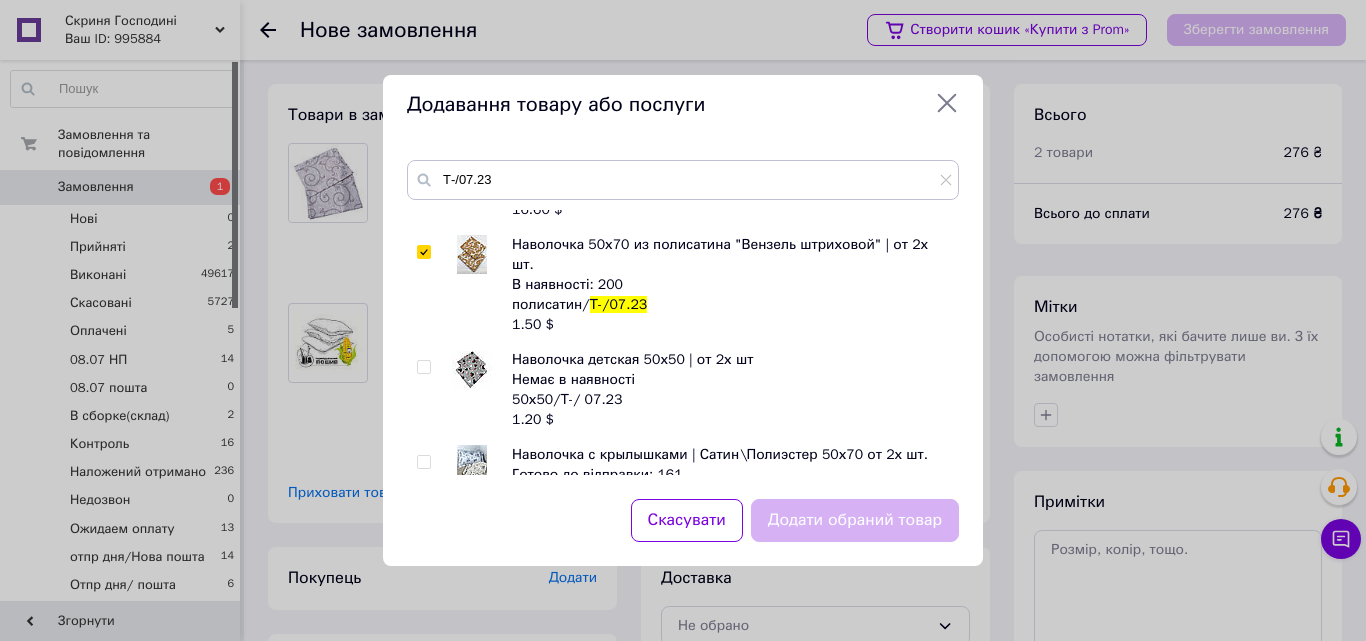 checkbox on "true" 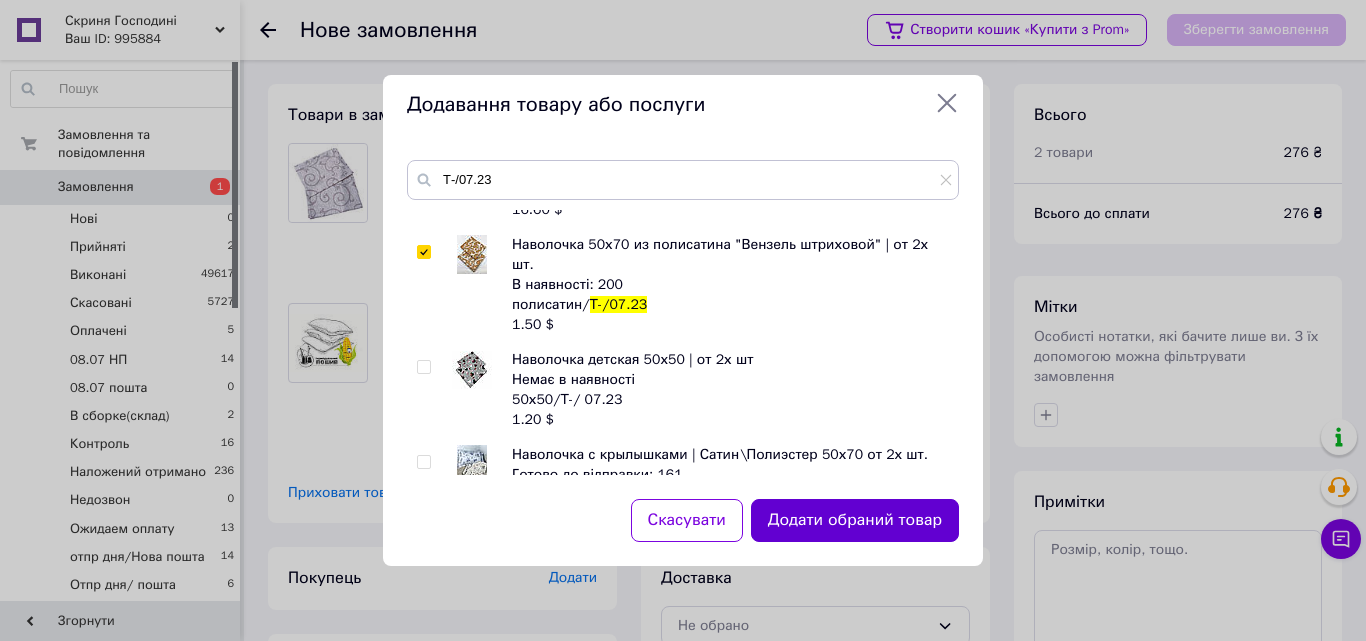 click on "Додати обраний товар" at bounding box center [855, 520] 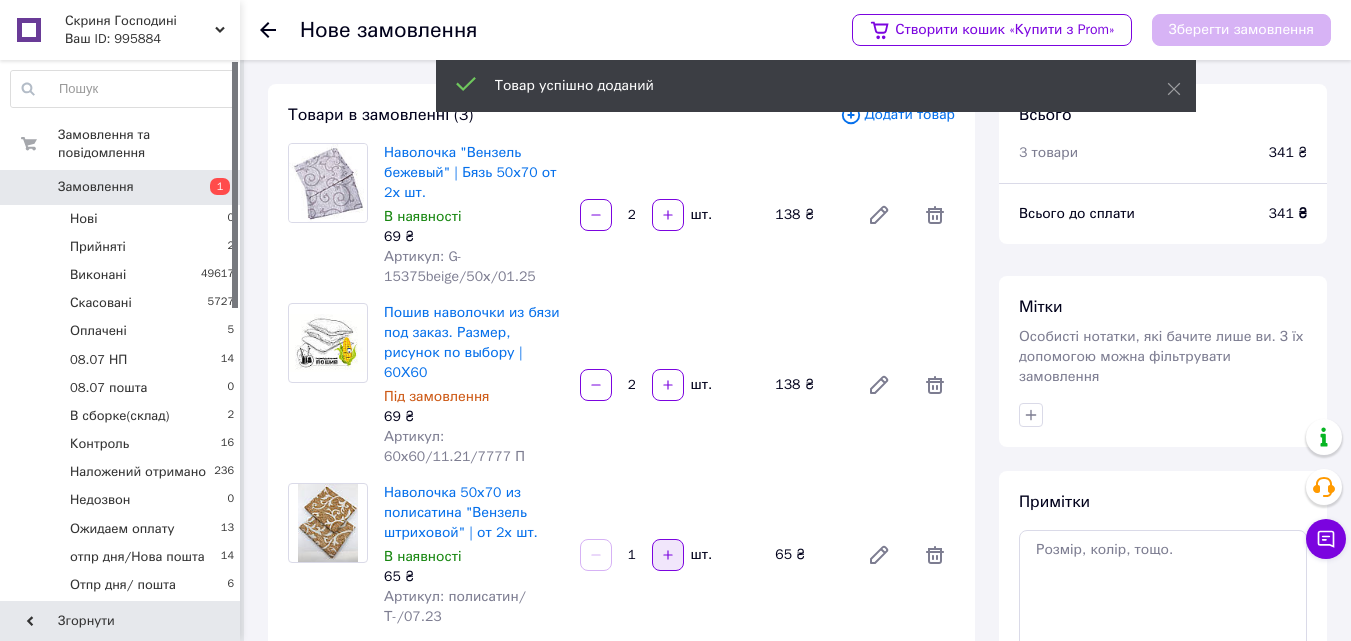 click 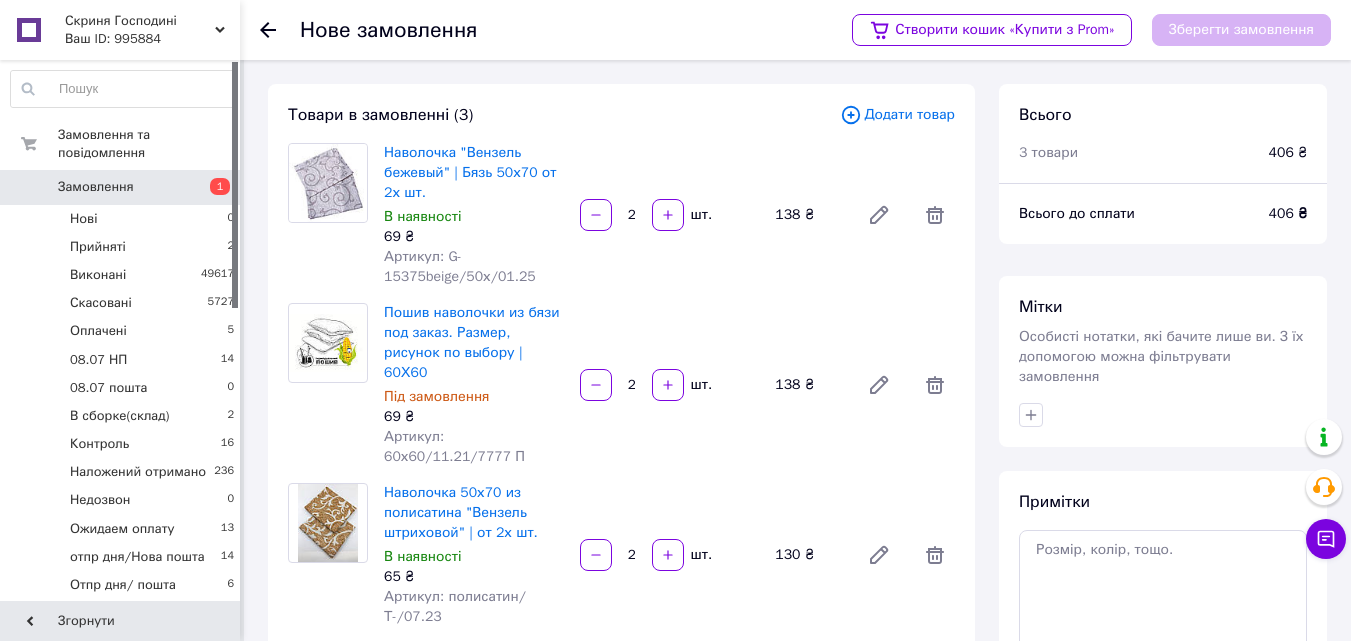 click on "Додати товар" at bounding box center (897, 115) 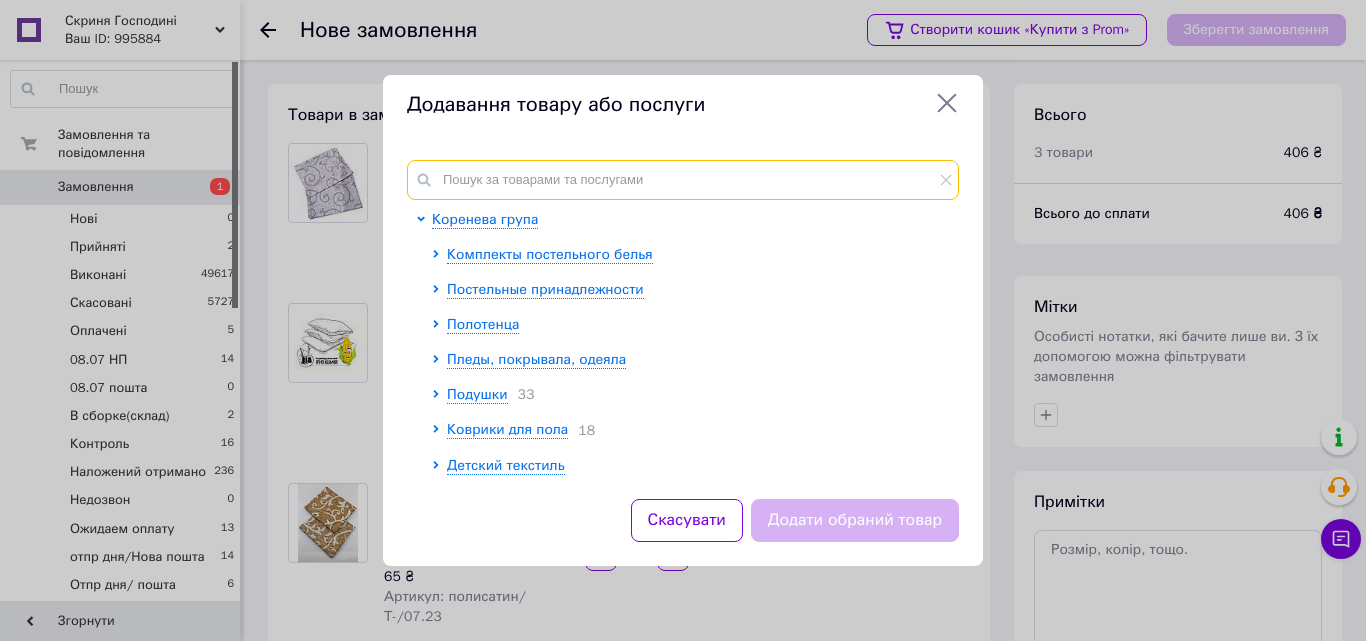click at bounding box center [683, 180] 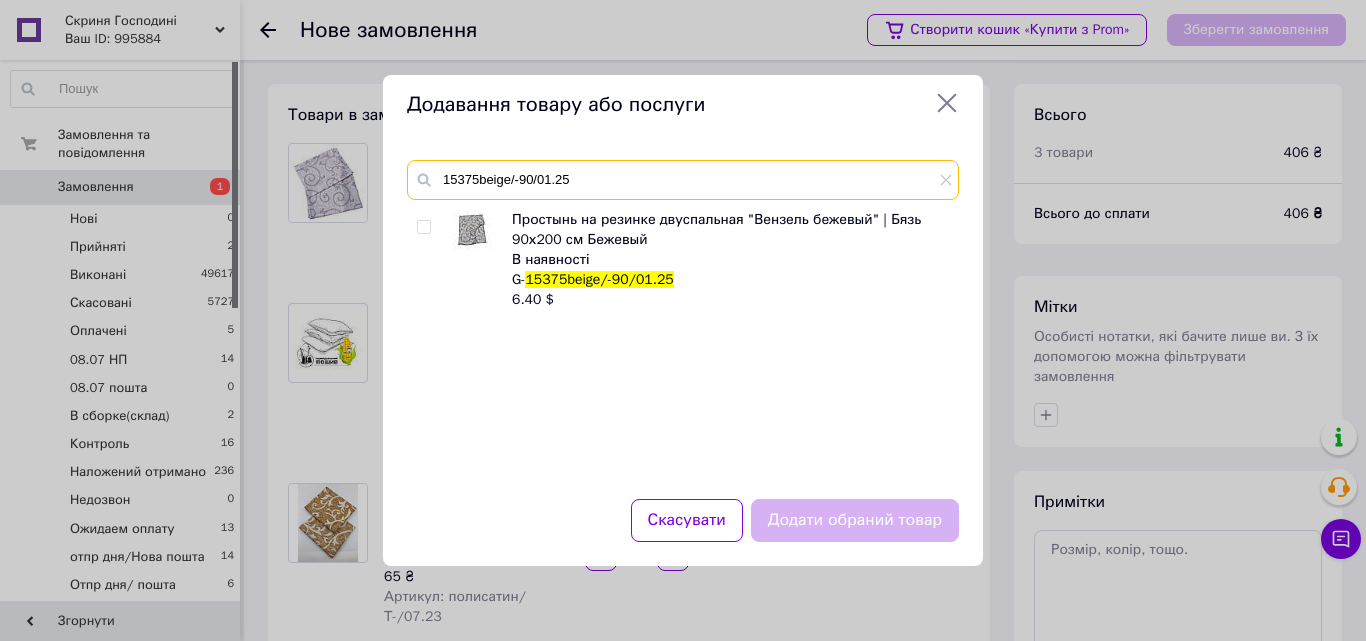 type on "15375beige/-90/01.25" 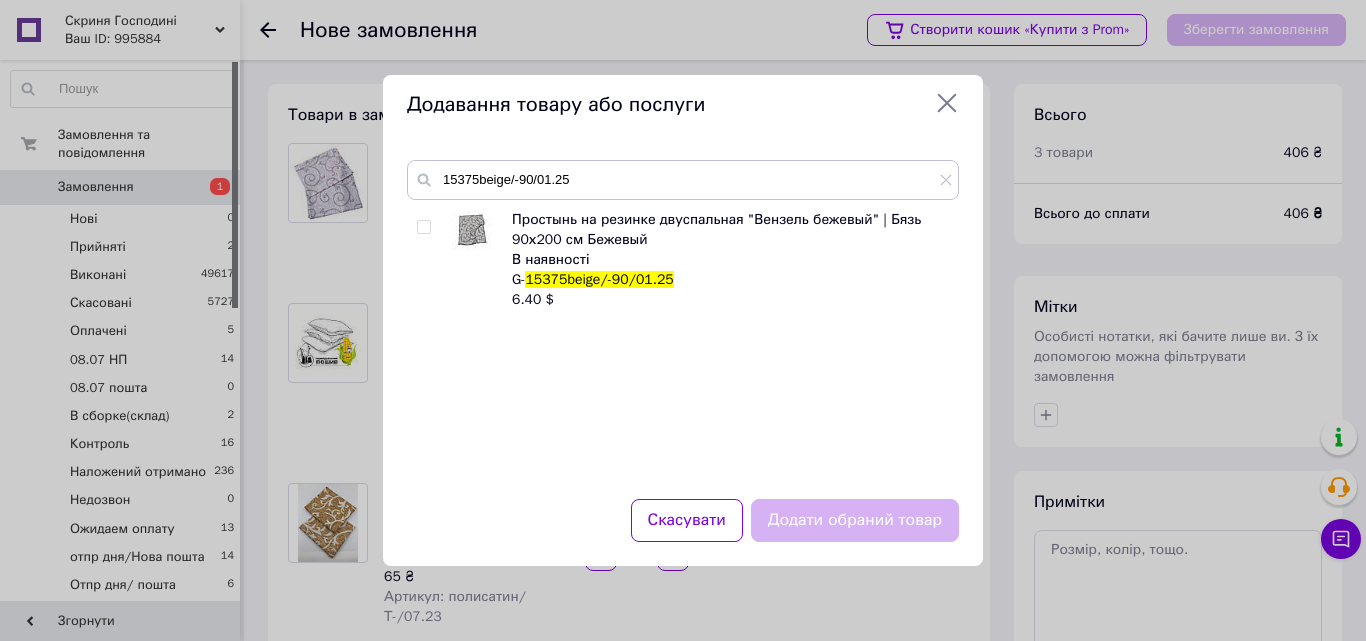 drag, startPoint x: 418, startPoint y: 222, endPoint x: 562, endPoint y: 289, distance: 158.8238 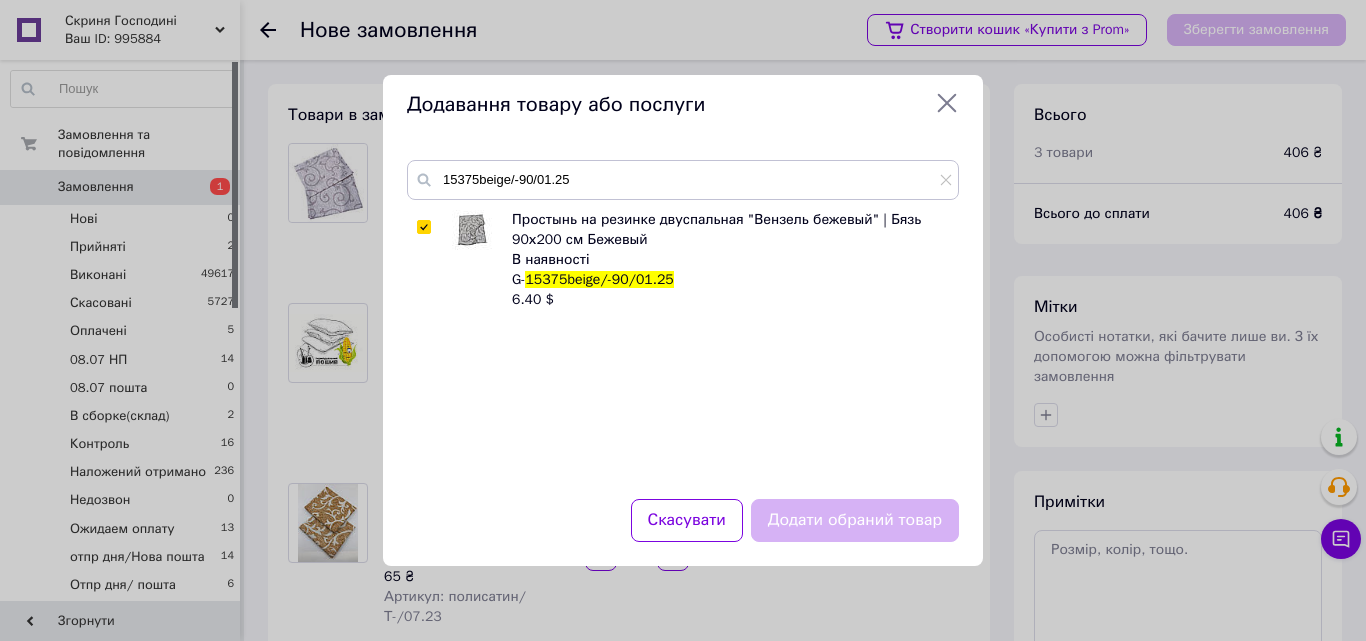 checkbox on "true" 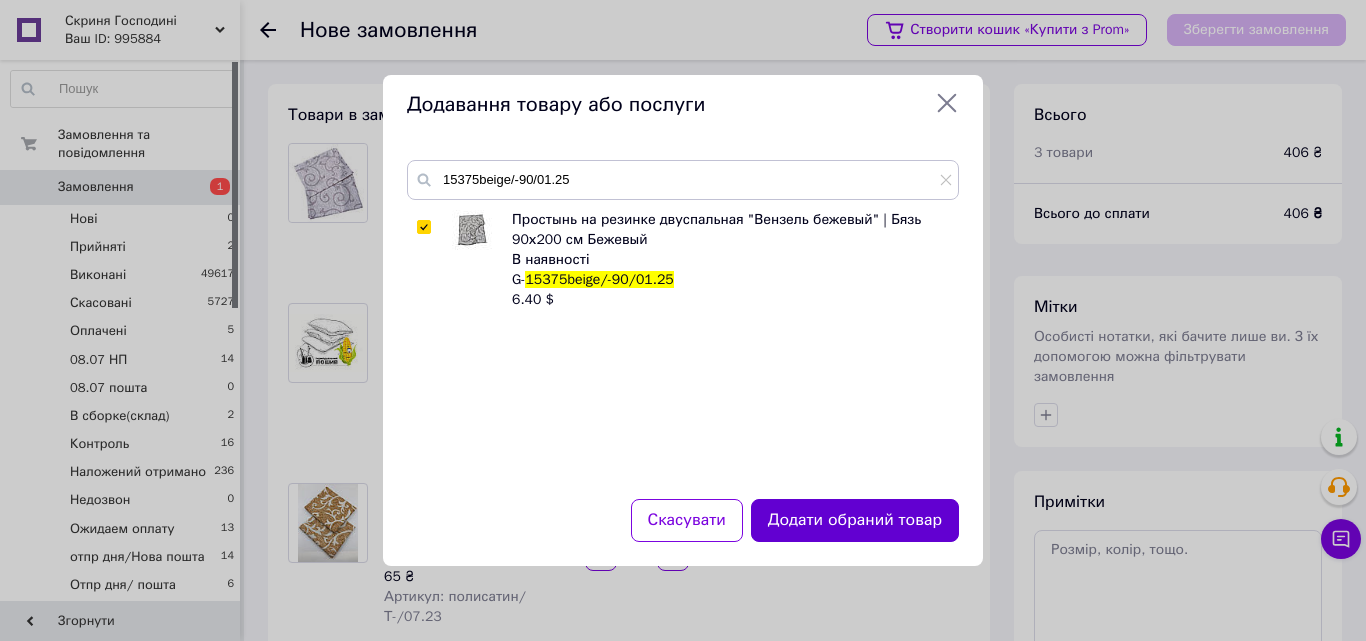 click on "Додати обраний товар" at bounding box center (855, 520) 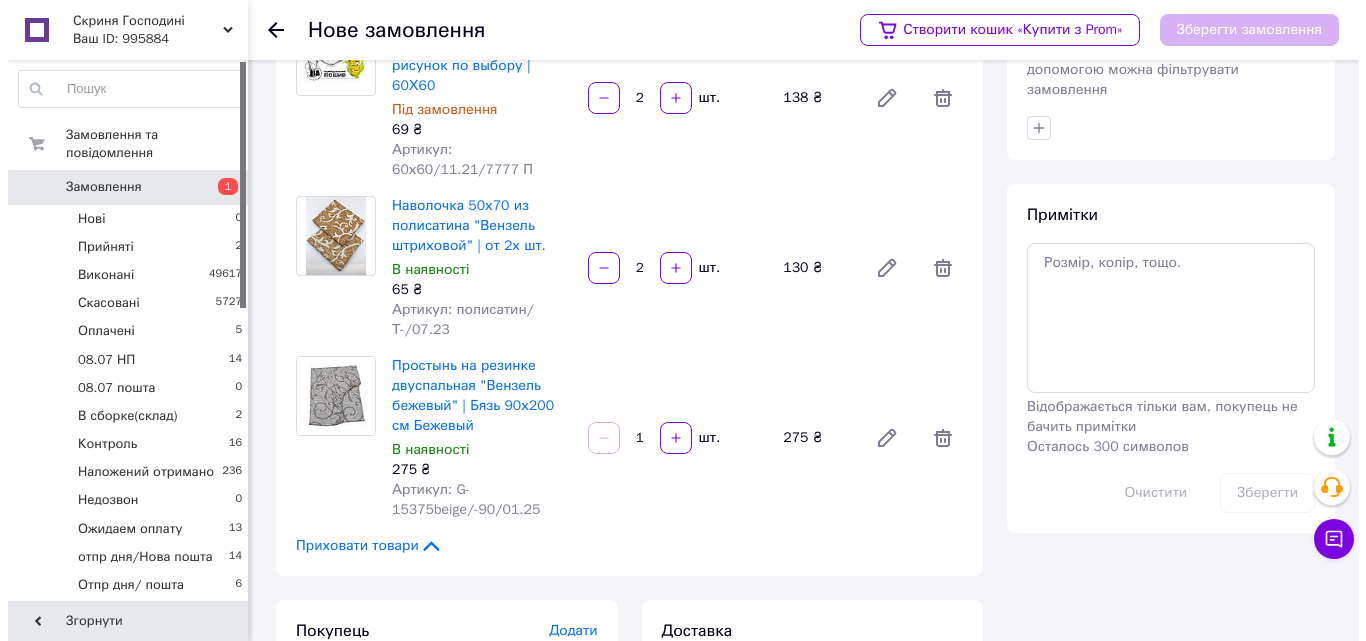 scroll, scrollTop: 456, scrollLeft: 0, axis: vertical 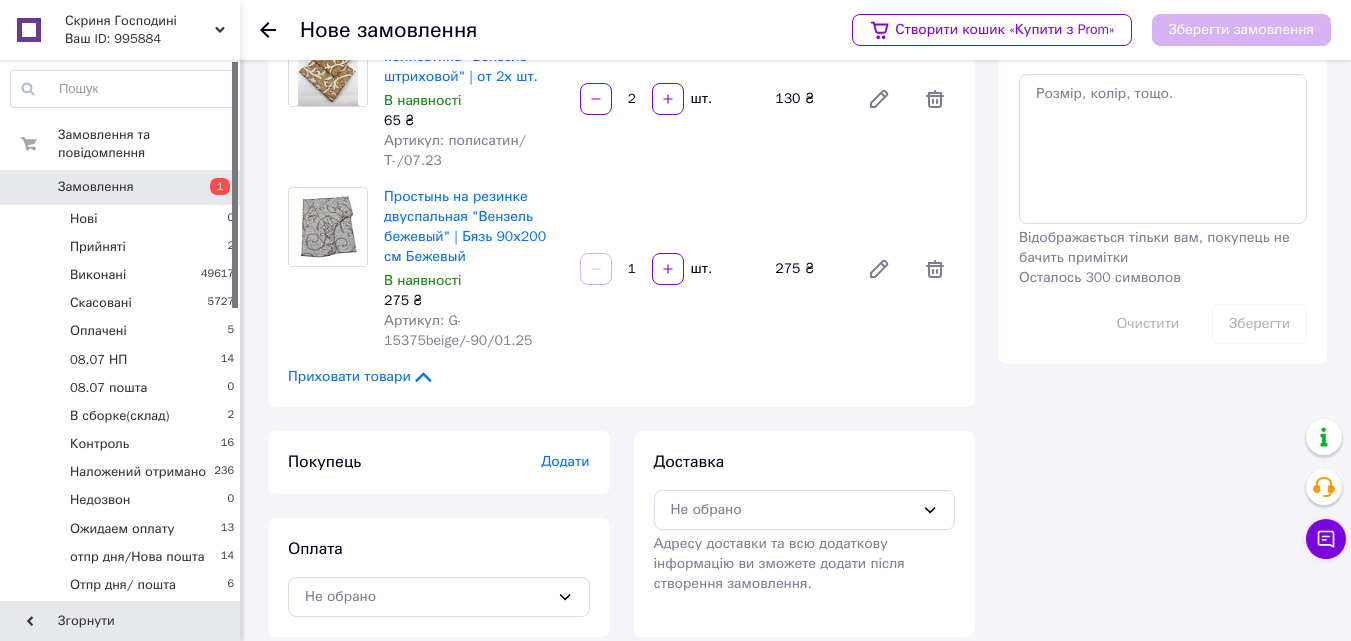 click on "Додати" at bounding box center (565, 461) 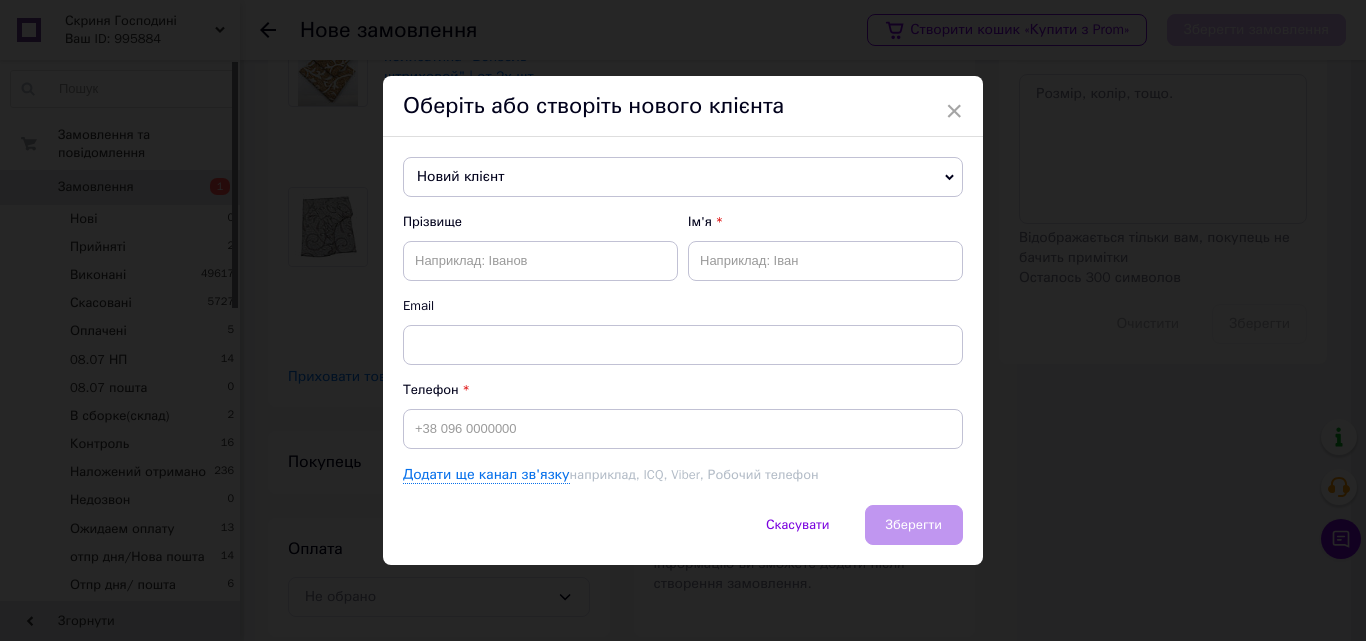 click on "Новий клієнт" at bounding box center (683, 177) 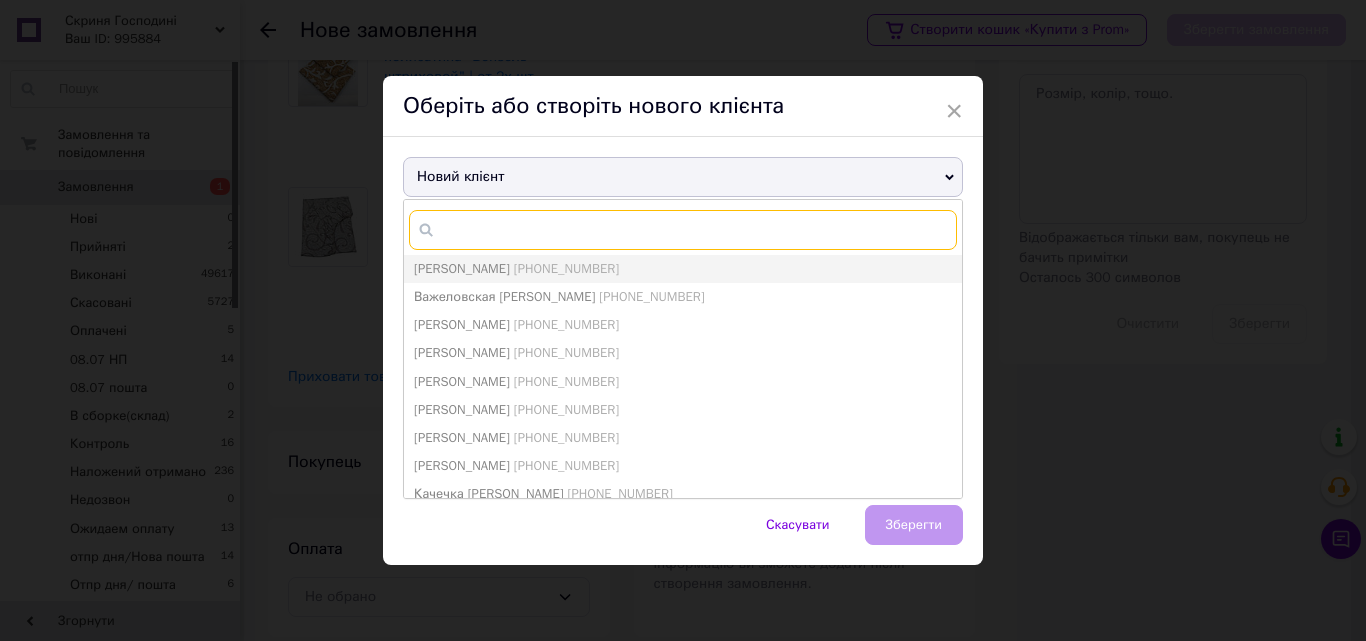 paste on "Юрченко Сергей" 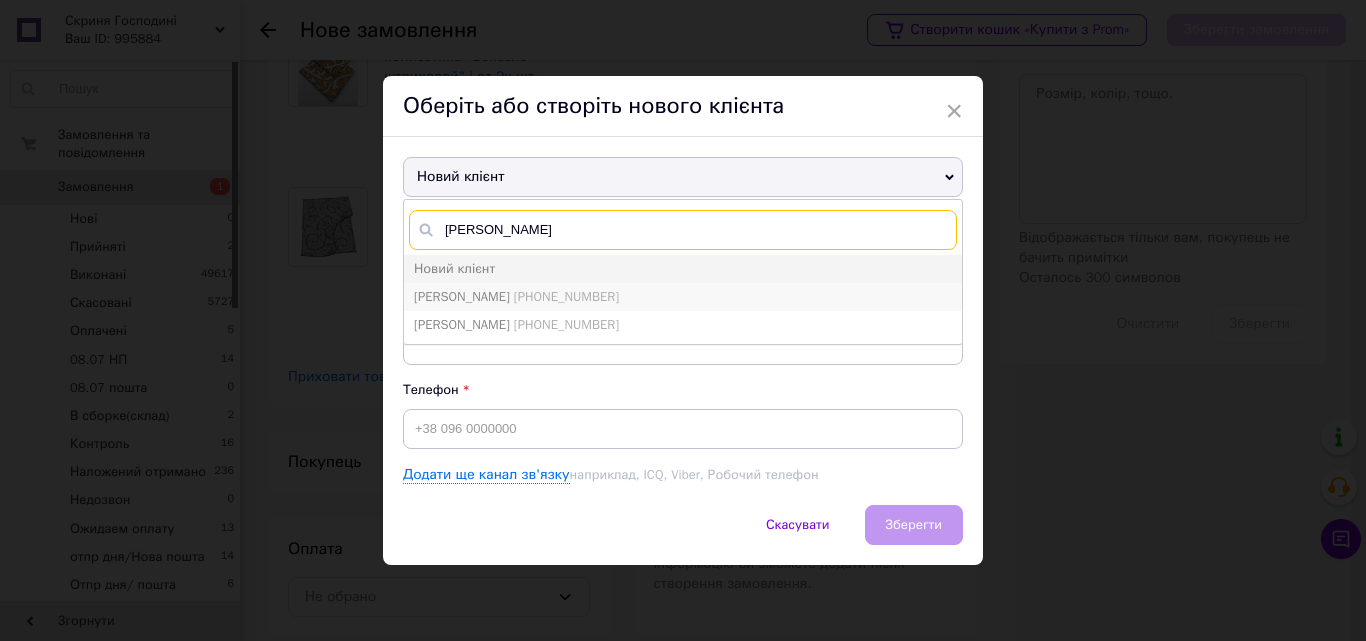 type on "Юрченко Сергей" 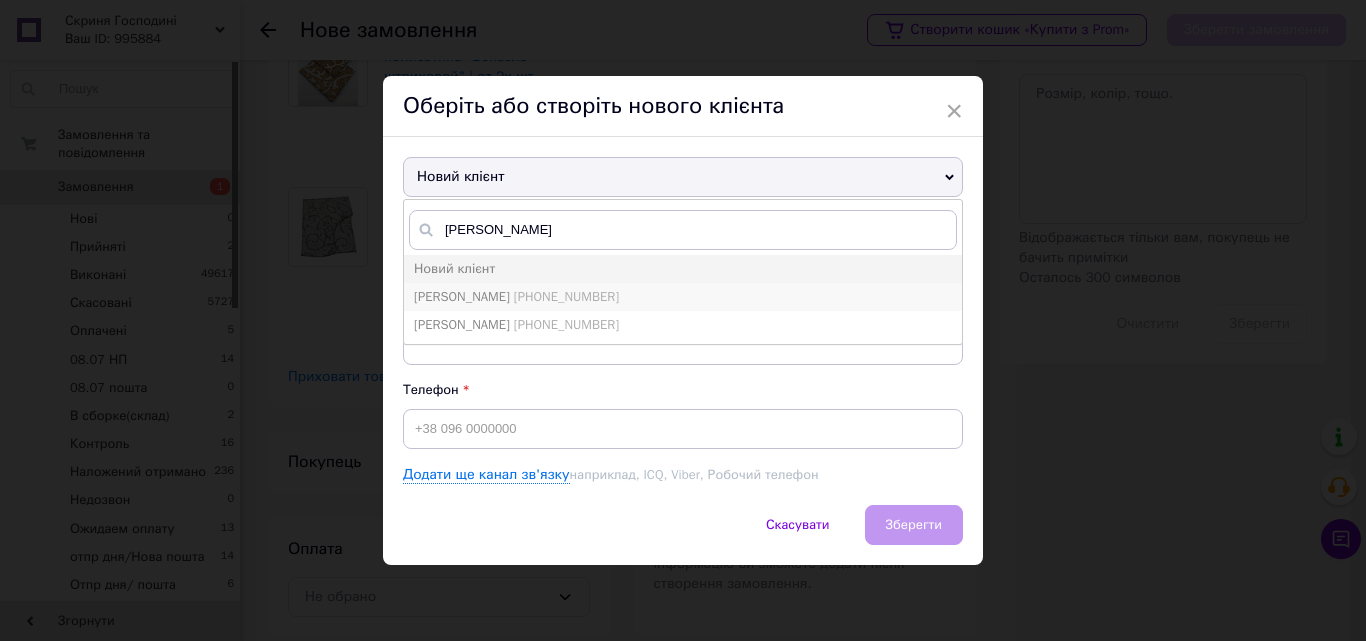 click on "+380679886048" at bounding box center [566, 296] 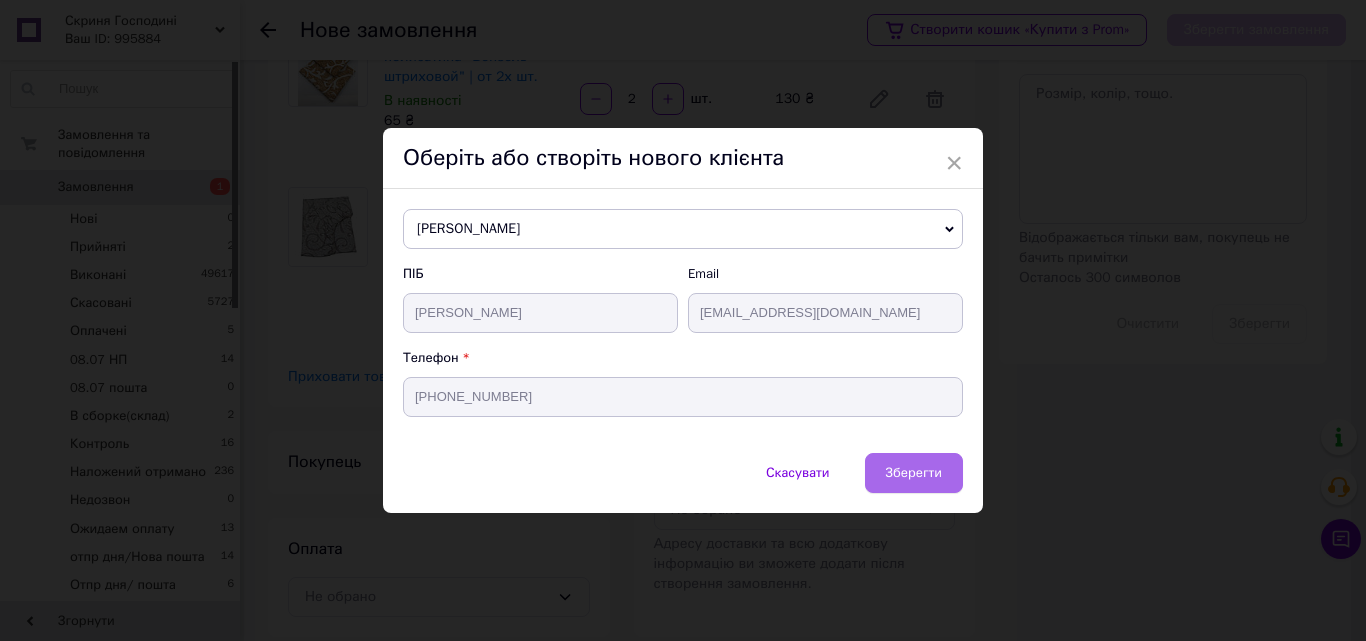 click on "Зберегти" at bounding box center [914, 472] 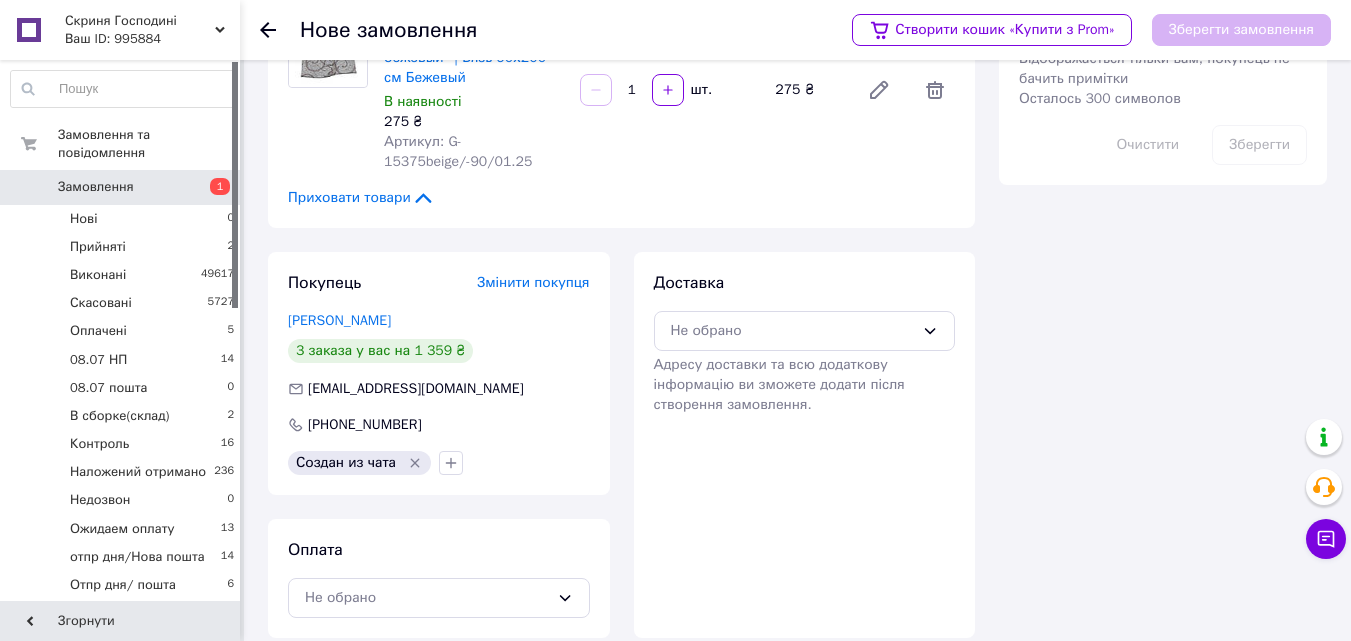 scroll, scrollTop: 636, scrollLeft: 0, axis: vertical 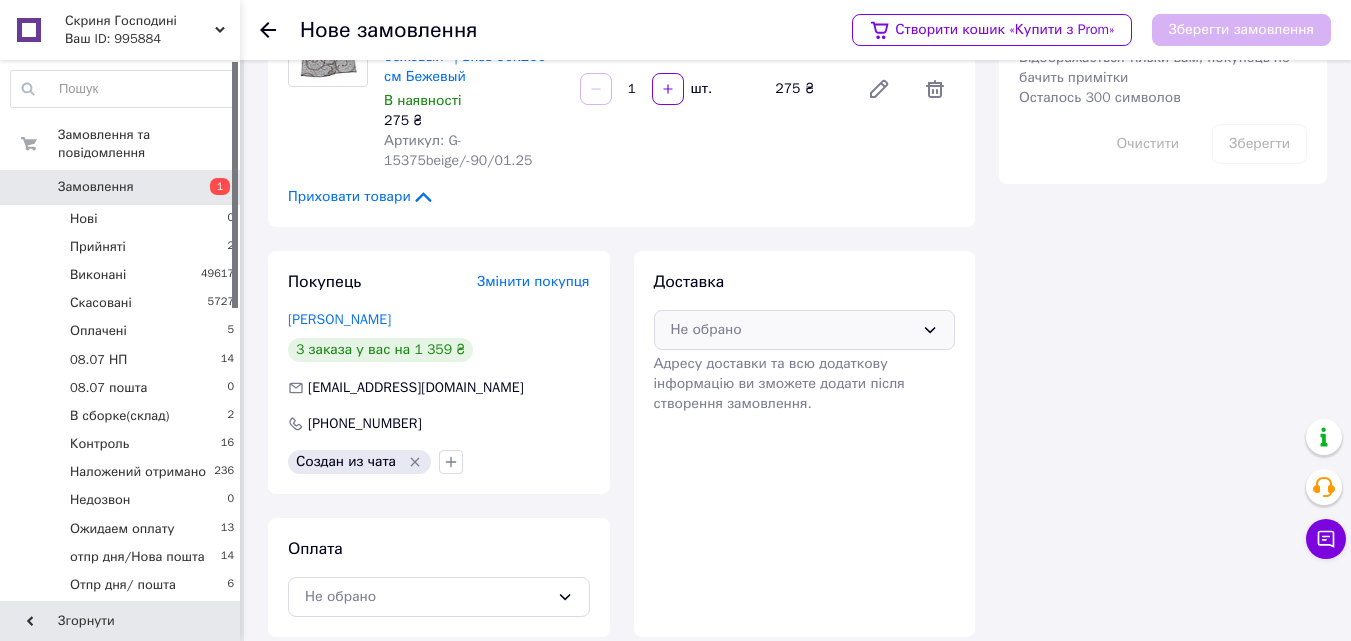 click on "Не обрано" at bounding box center [793, 330] 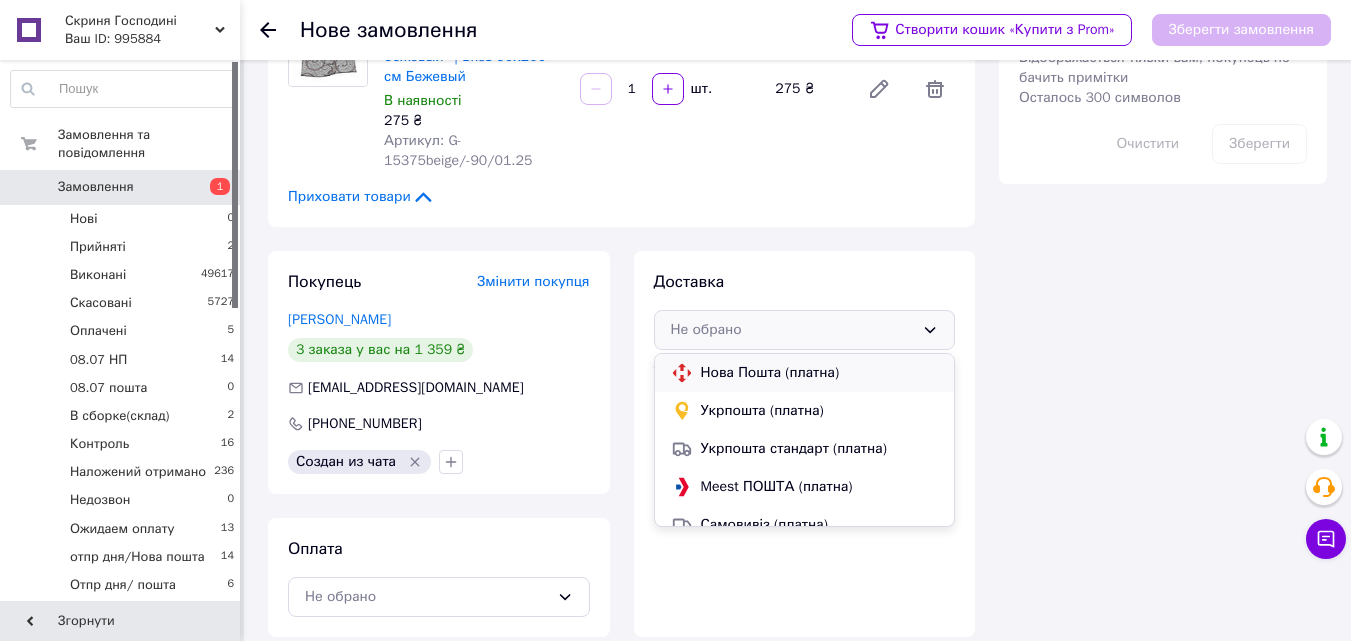 click on "Нова Пошта (платна)" at bounding box center (820, 373) 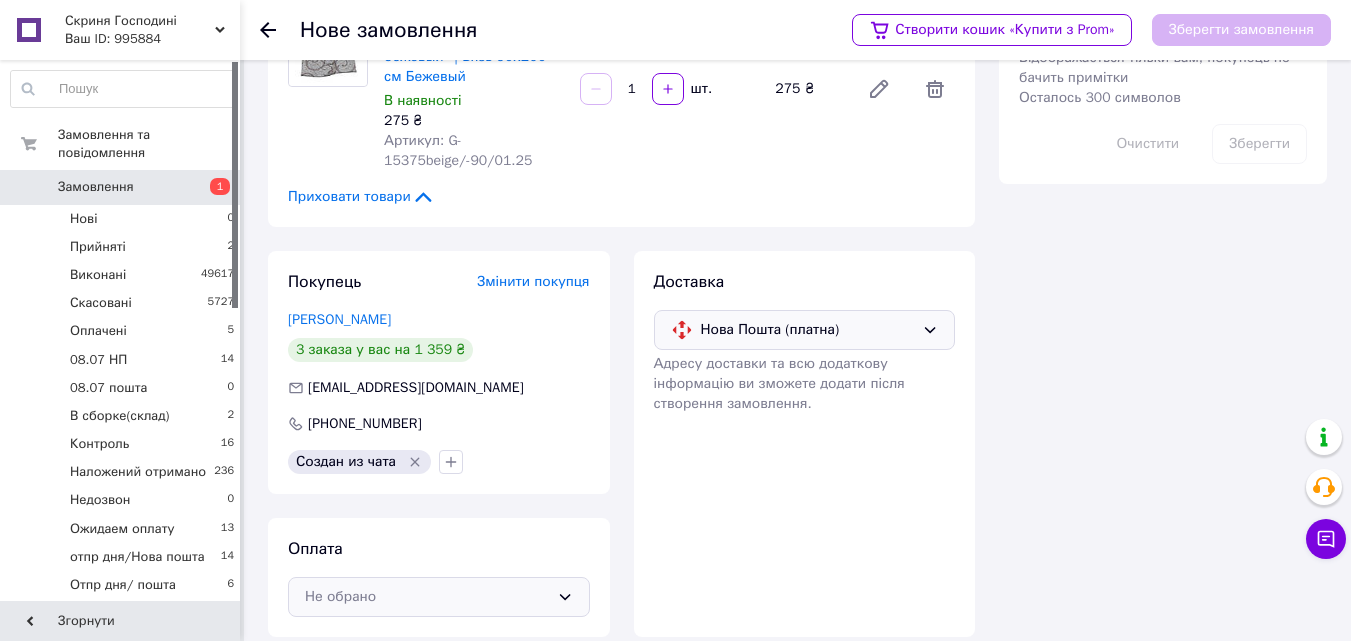 click on "Не обрано" at bounding box center (427, 597) 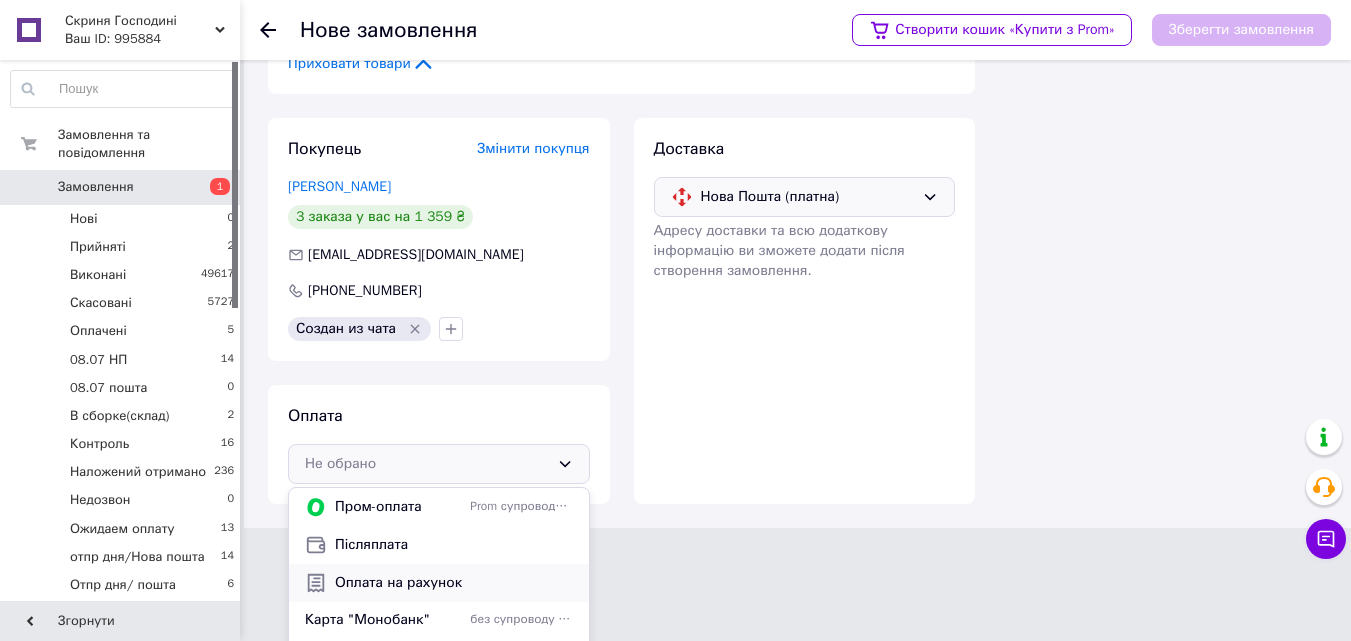 click on "Оплата на рахунок" at bounding box center (454, 583) 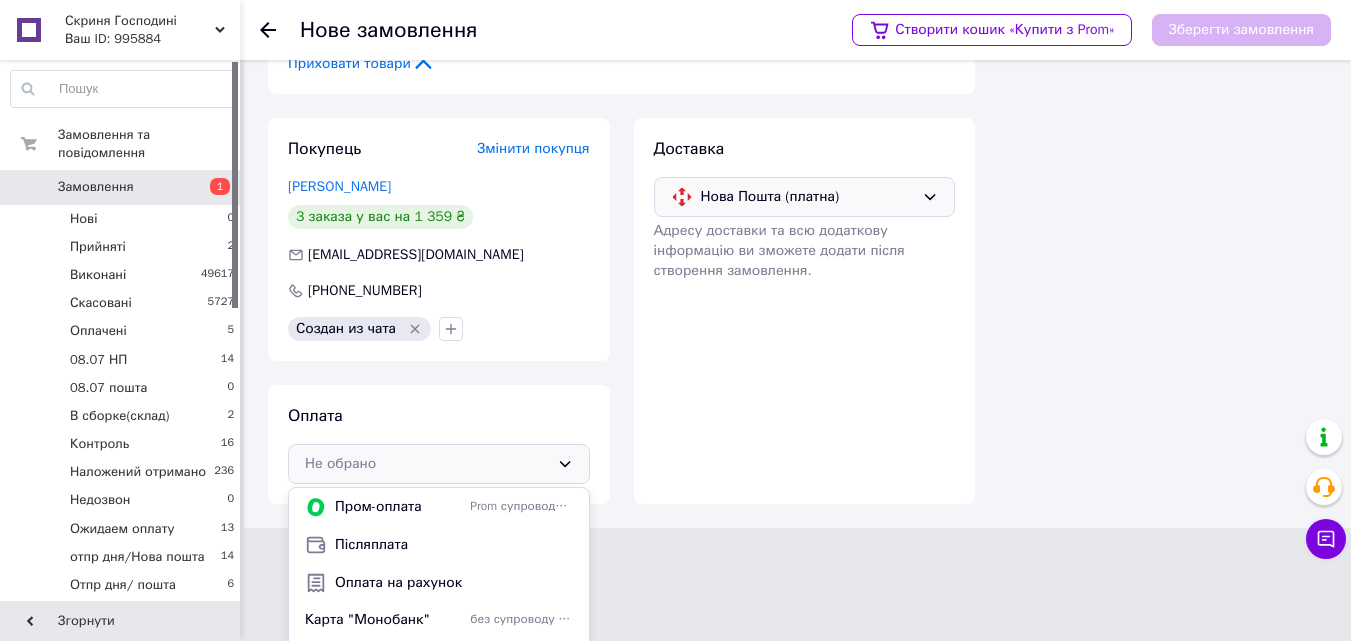 scroll, scrollTop: 636, scrollLeft: 0, axis: vertical 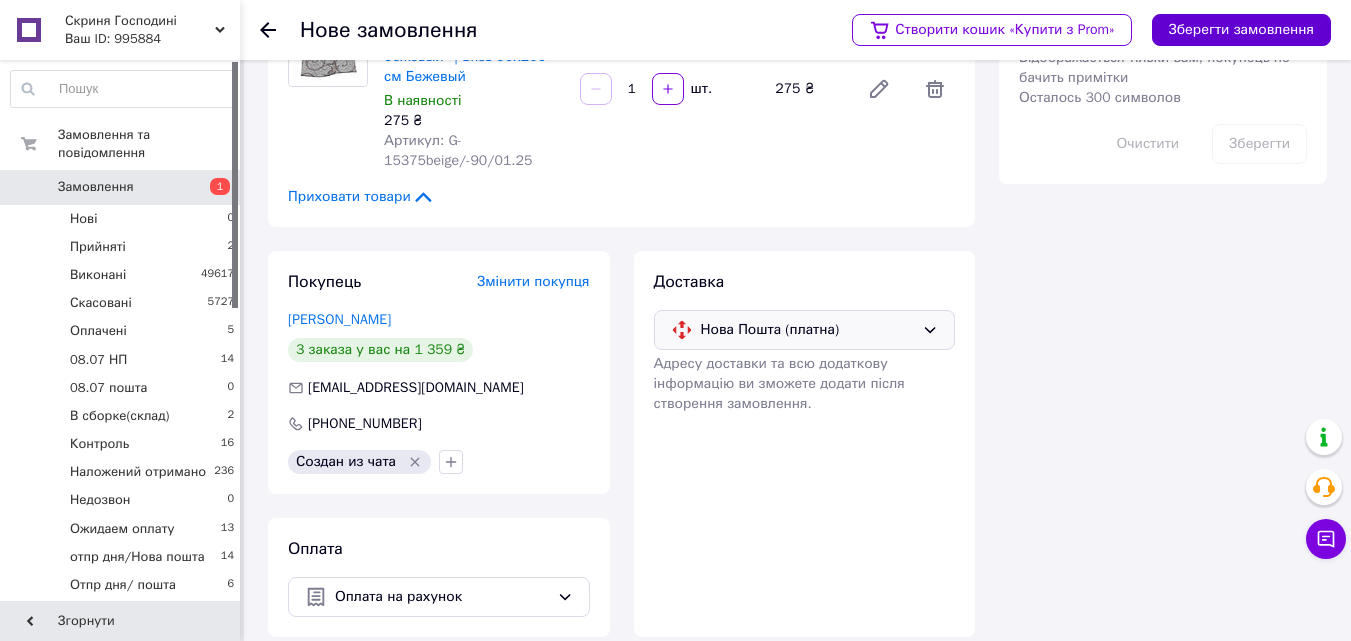 click on "Зберегти замовлення" at bounding box center [1241, 30] 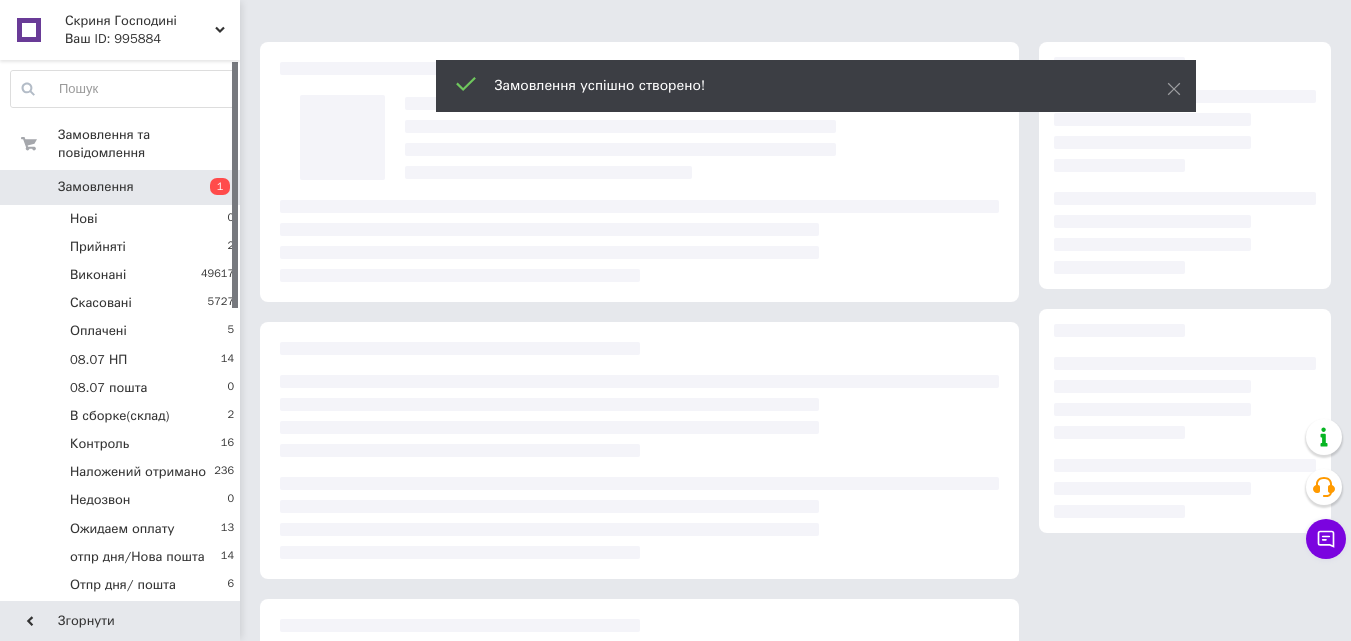 scroll, scrollTop: 0, scrollLeft: 0, axis: both 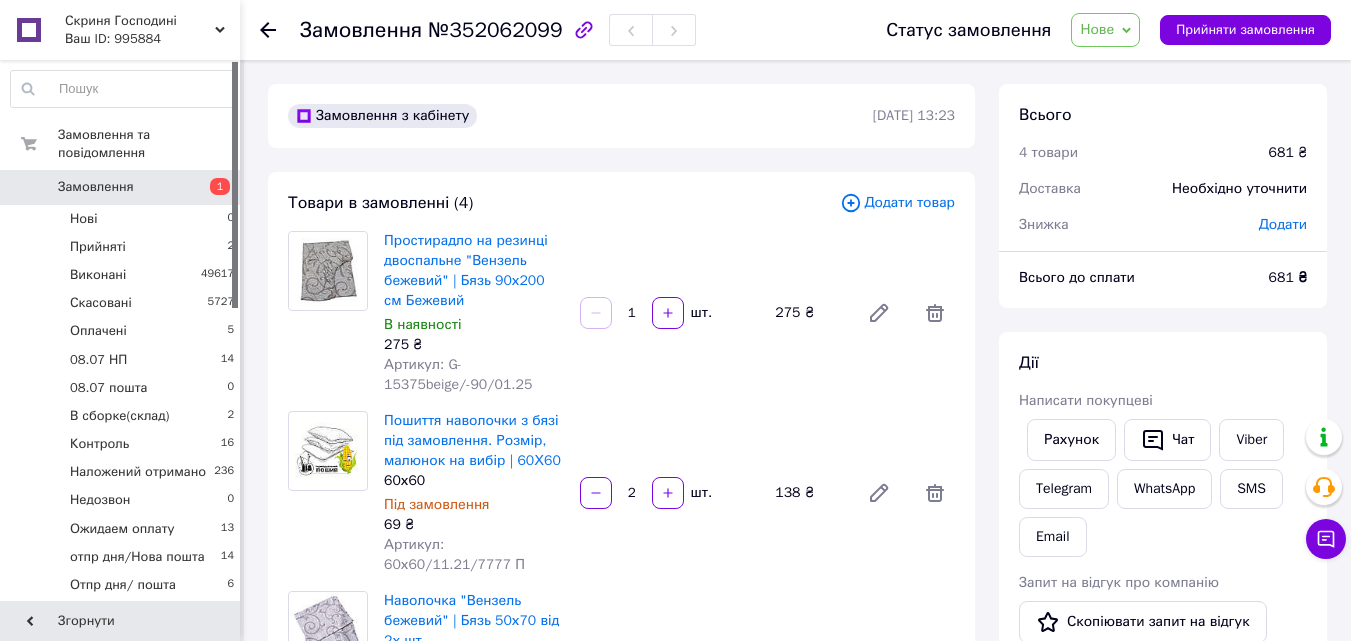 click on "Додати" at bounding box center [1283, 224] 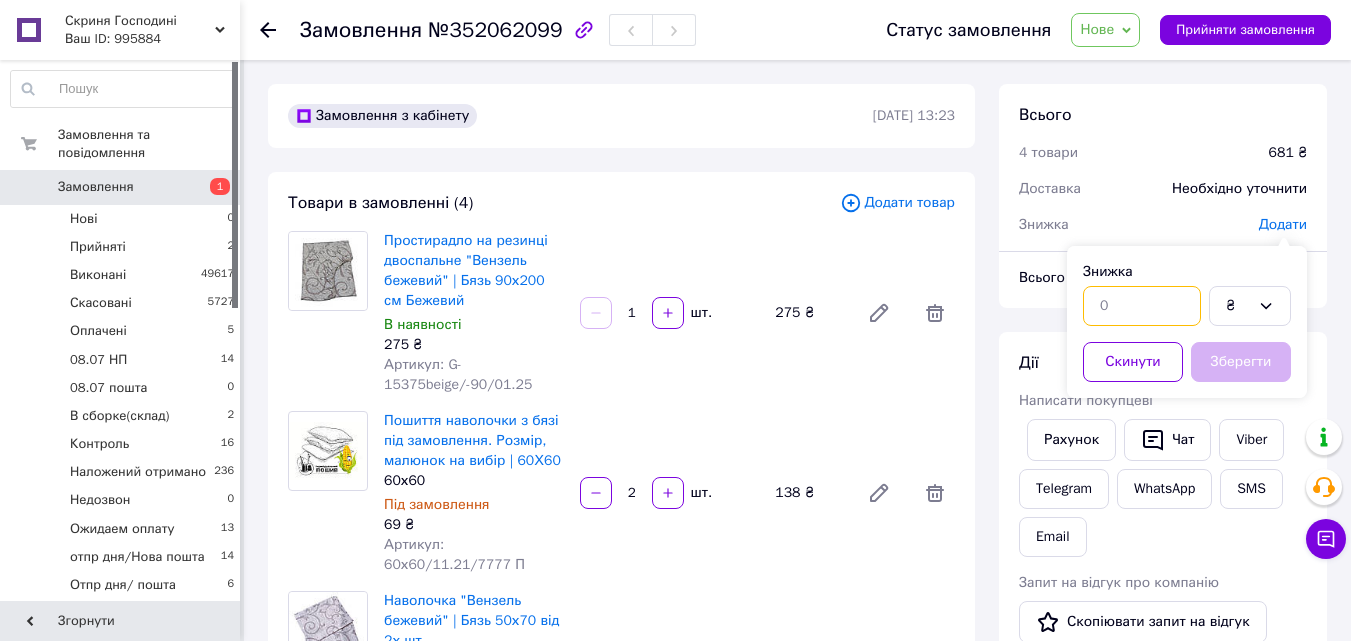 click at bounding box center (1142, 306) 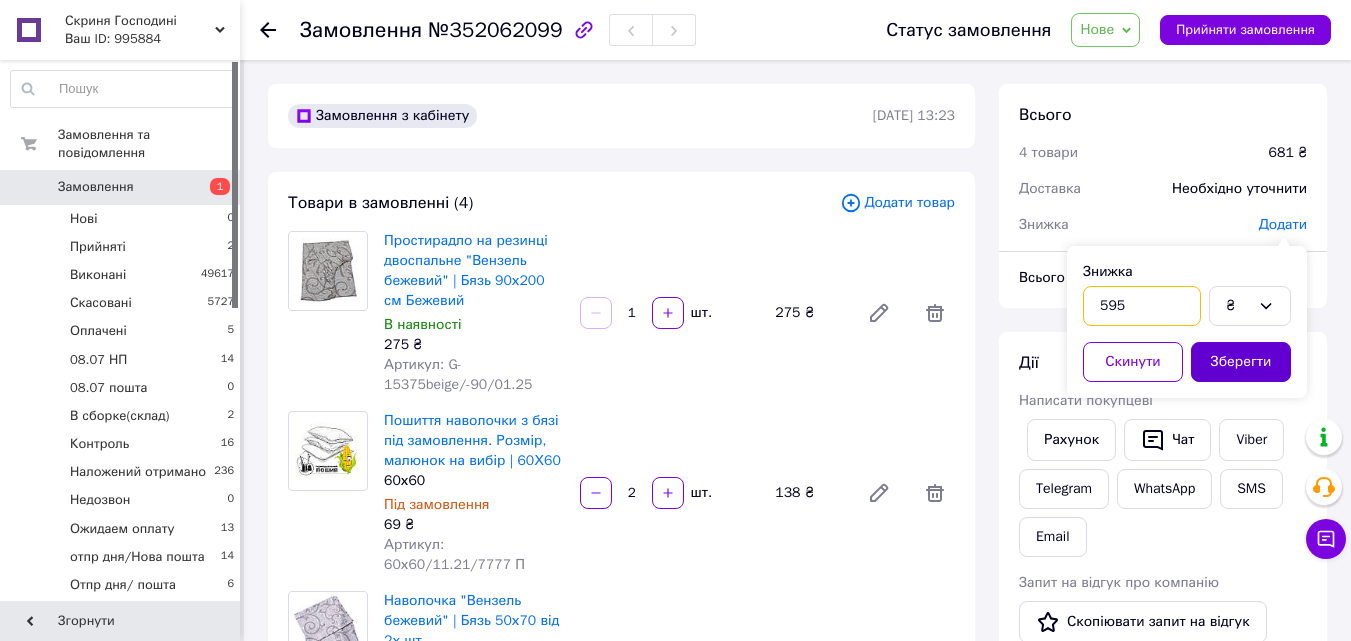 type on "595" 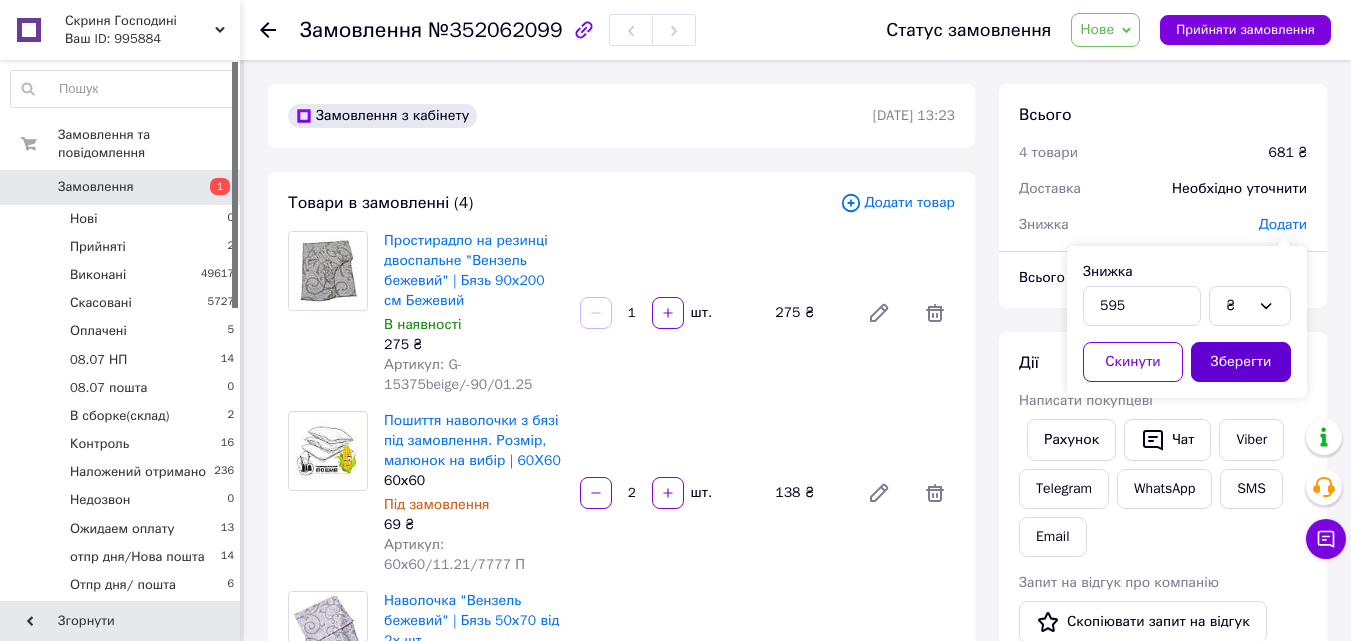 click on "Зберегти" at bounding box center [1241, 362] 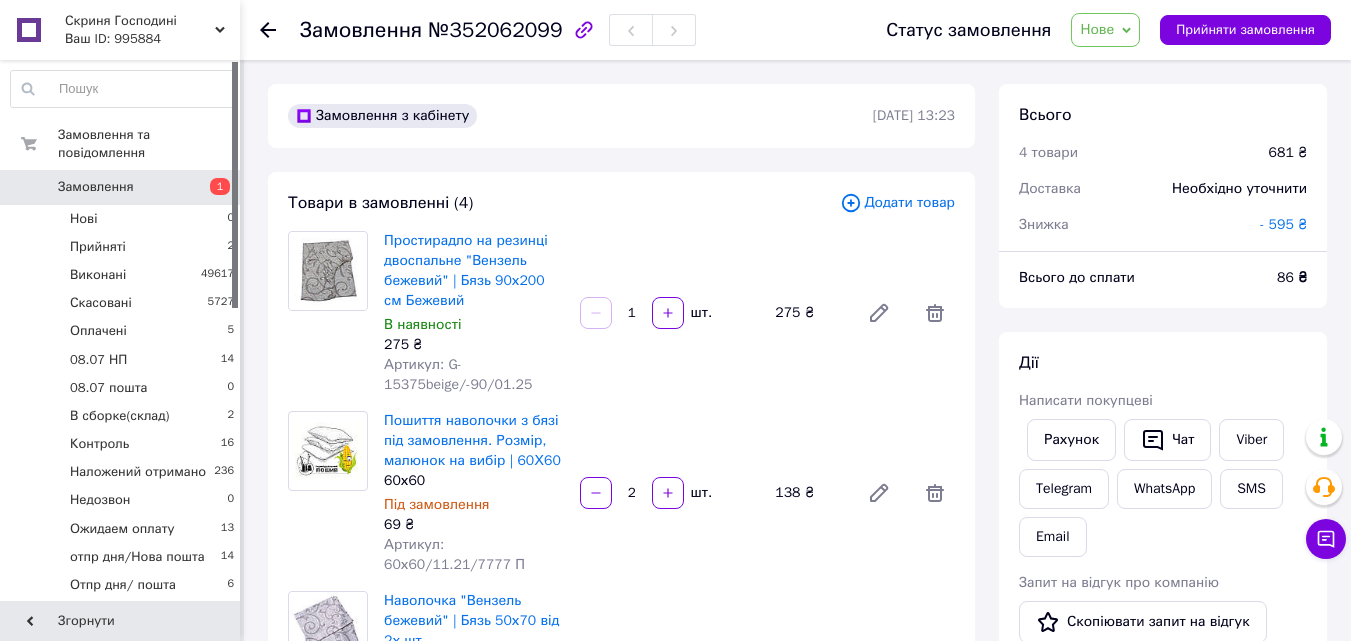 click 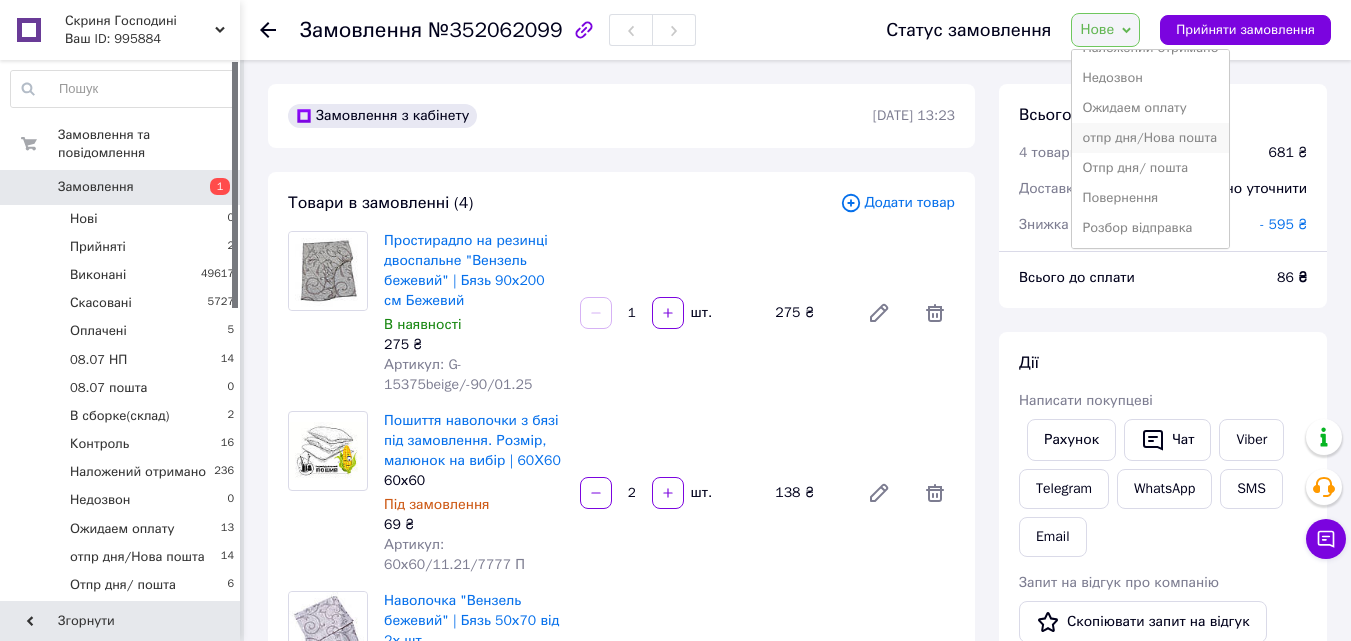 scroll, scrollTop: 0, scrollLeft: 0, axis: both 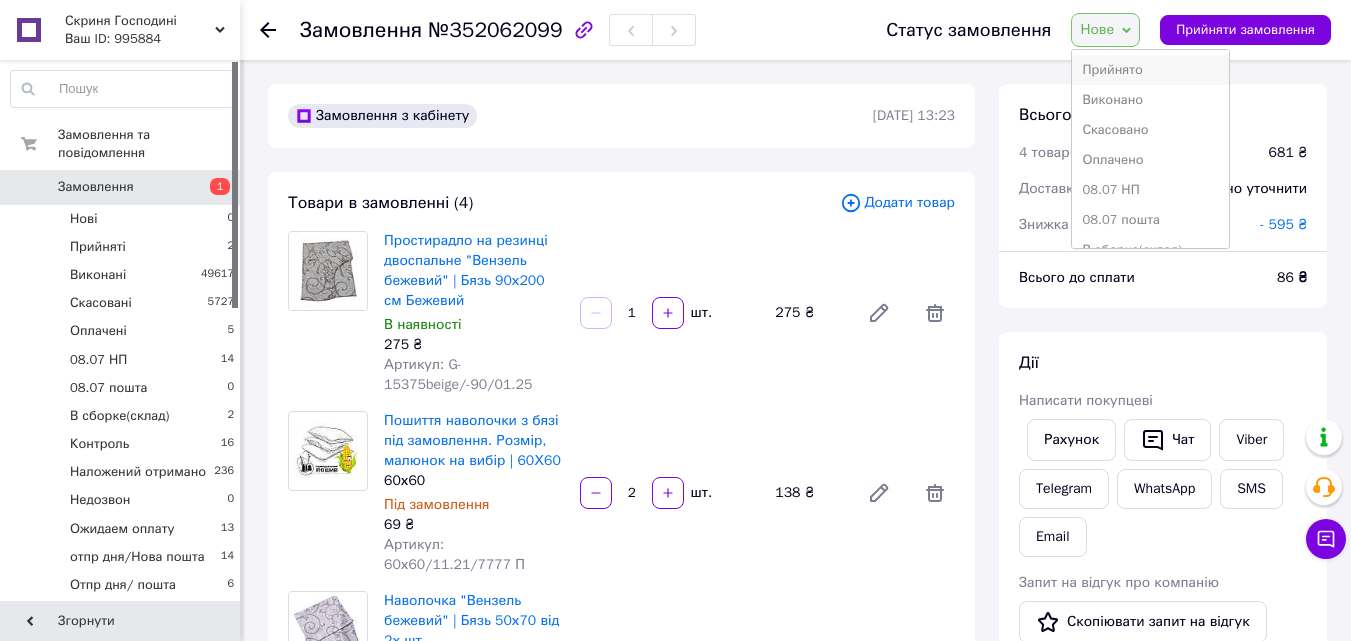click on "Прийнято" at bounding box center [1150, 70] 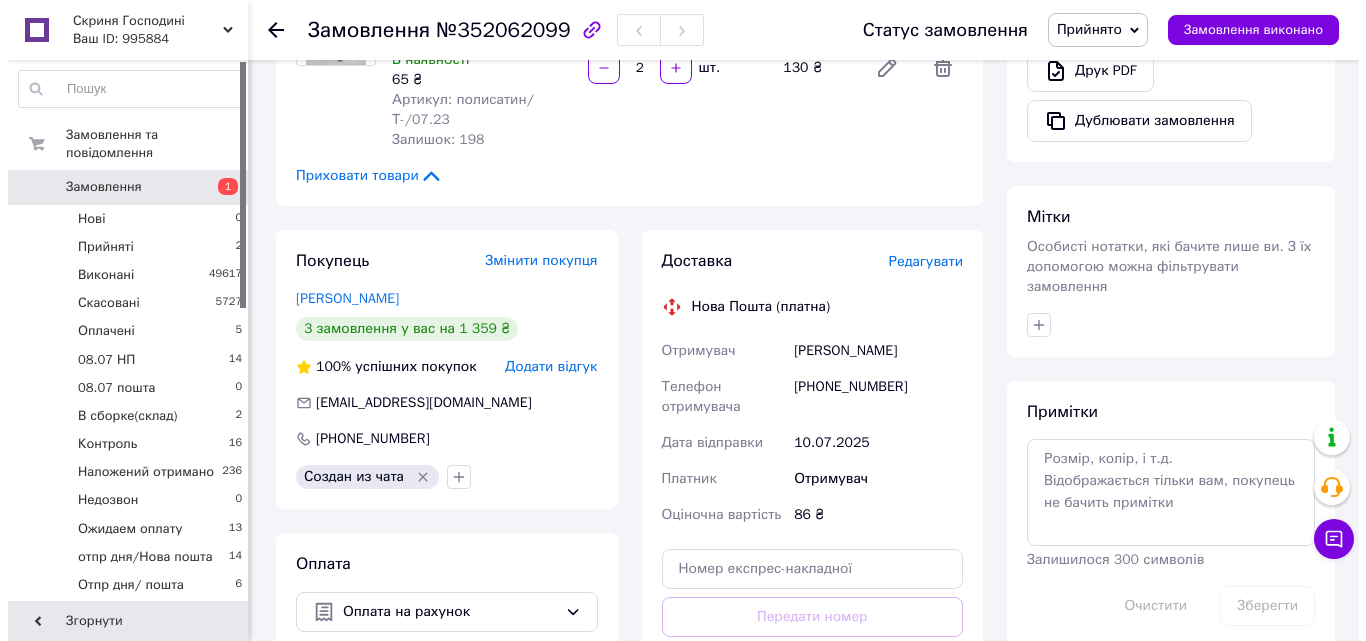 scroll, scrollTop: 800, scrollLeft: 0, axis: vertical 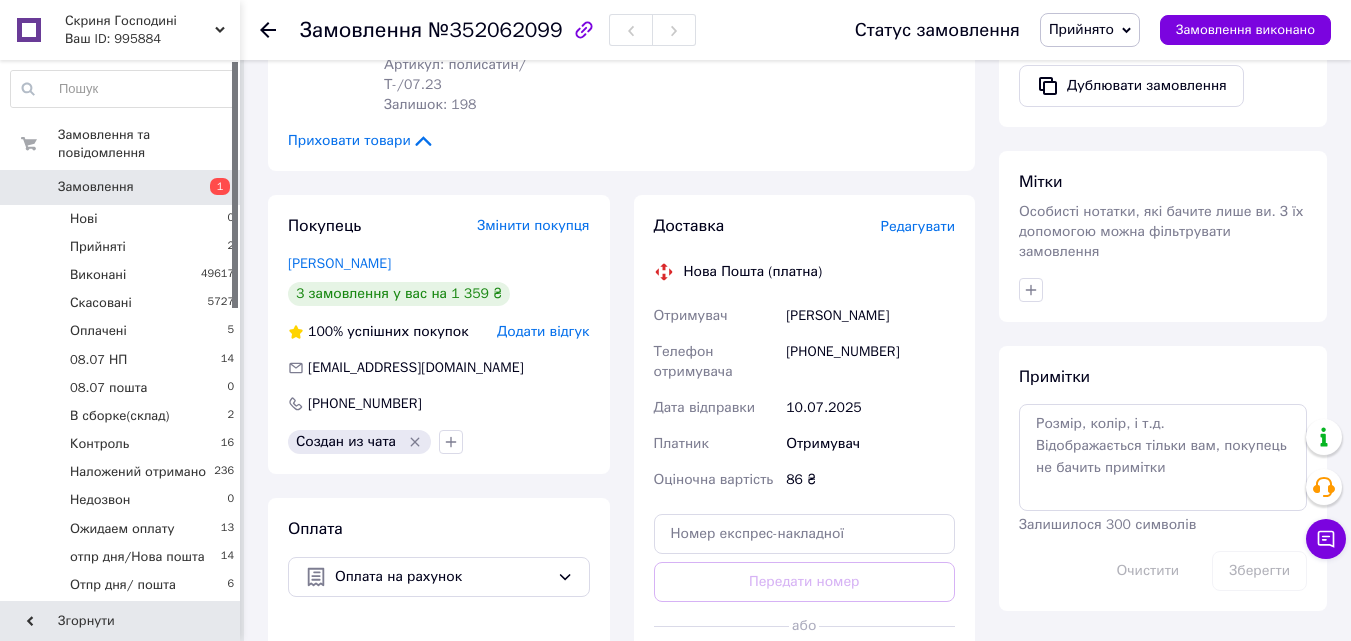 click on "Редагувати" at bounding box center [918, 226] 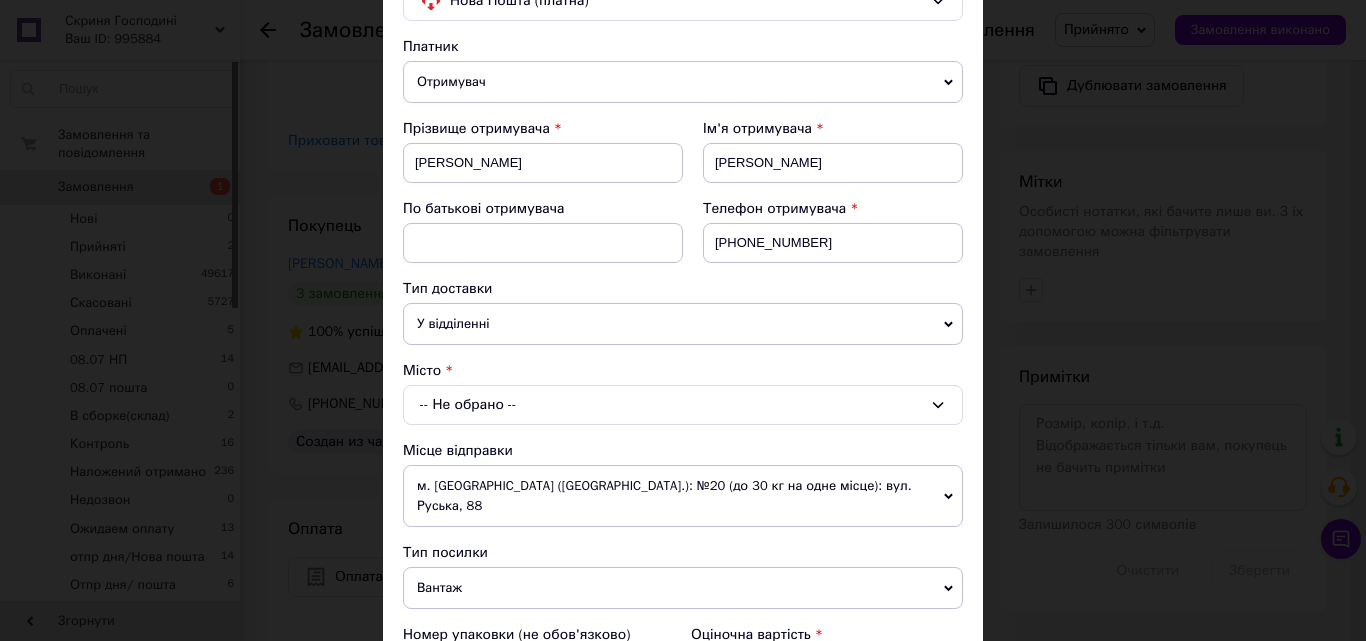scroll, scrollTop: 200, scrollLeft: 0, axis: vertical 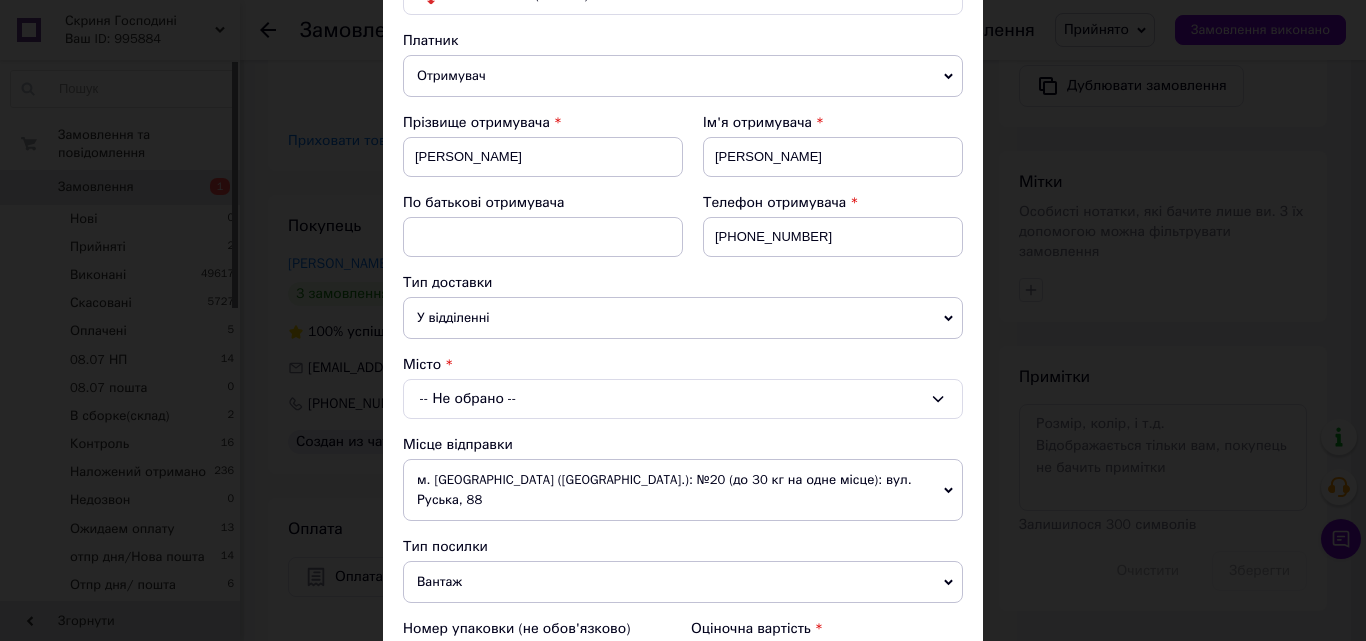click on "-- Не обрано --" at bounding box center (683, 399) 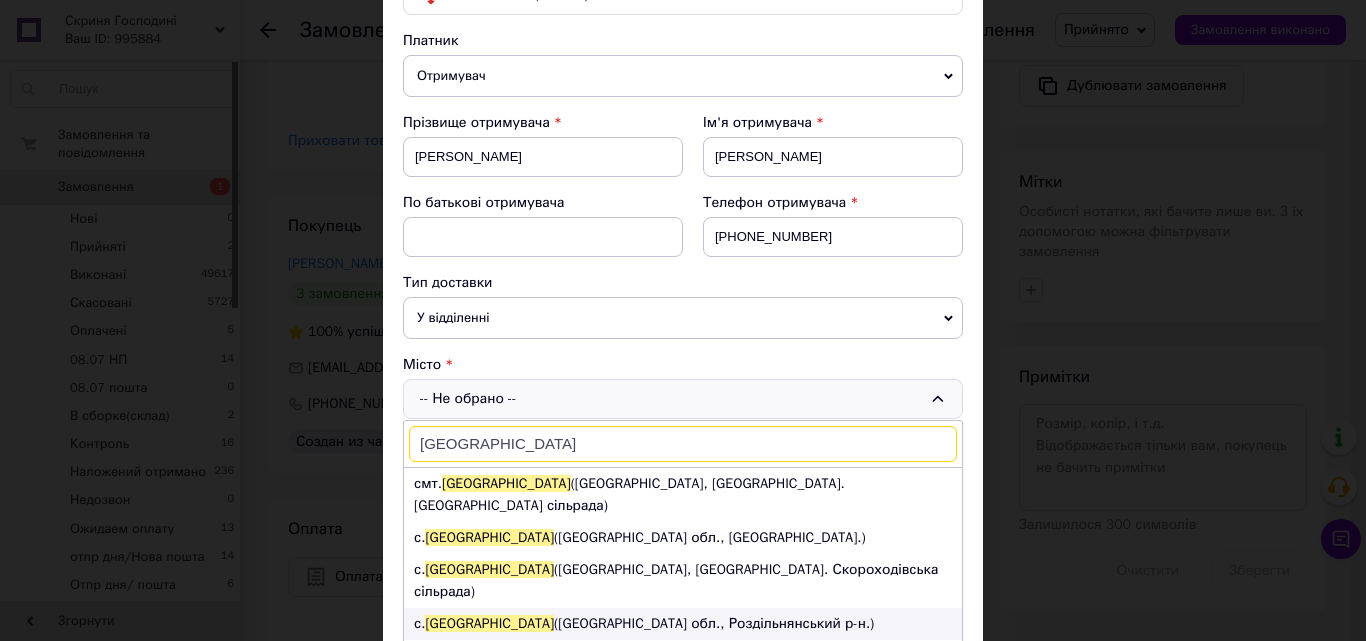 type on "Степанівка" 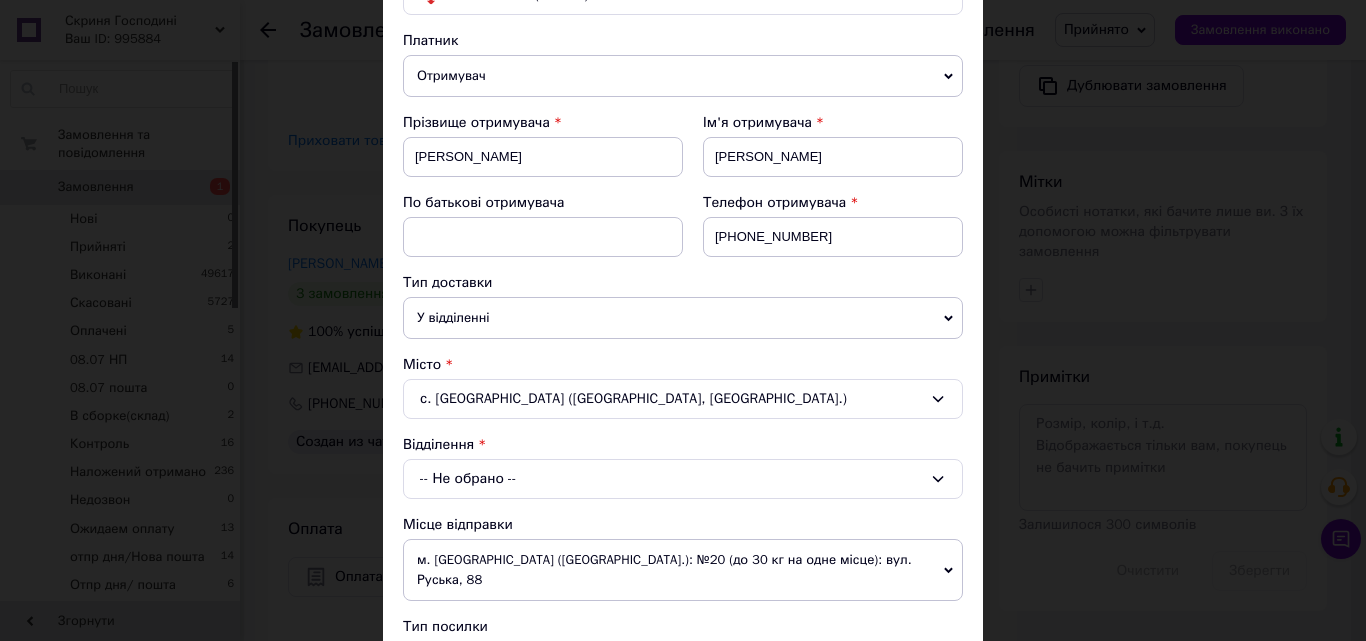 click on "-- Не обрано --" at bounding box center (683, 479) 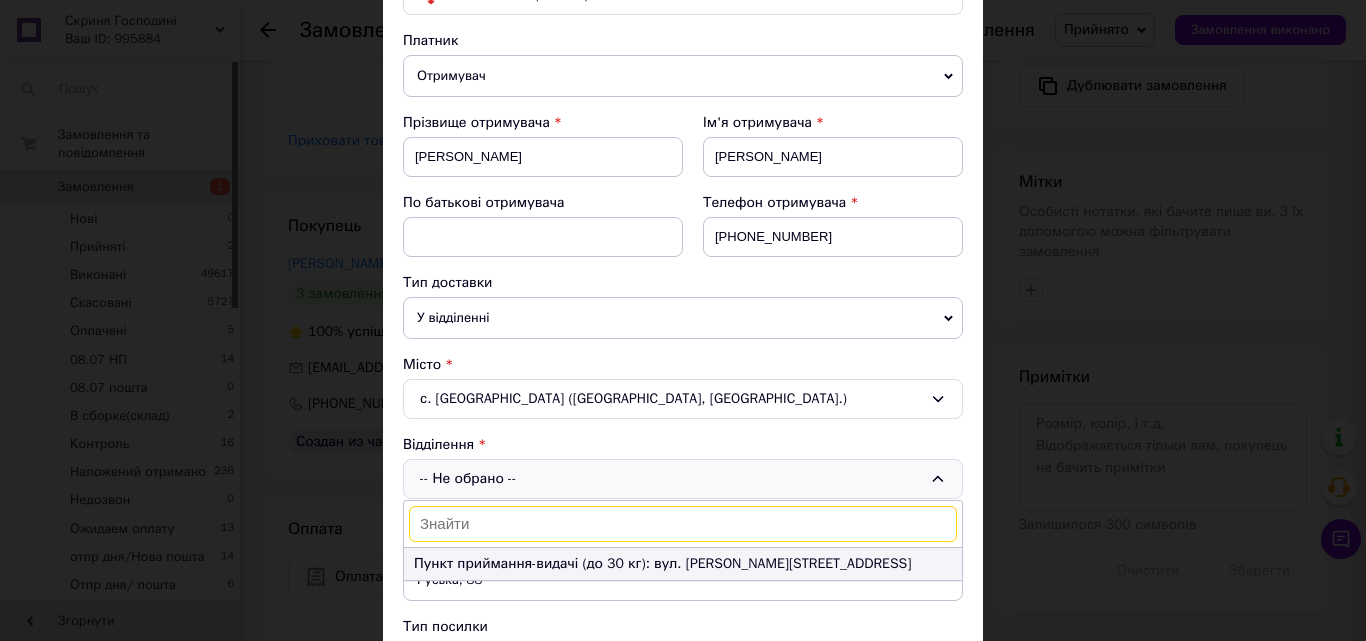 click on "Пункт приймання-видачі (до 30 кг): вул. Ворошилова,13" at bounding box center [683, 564] 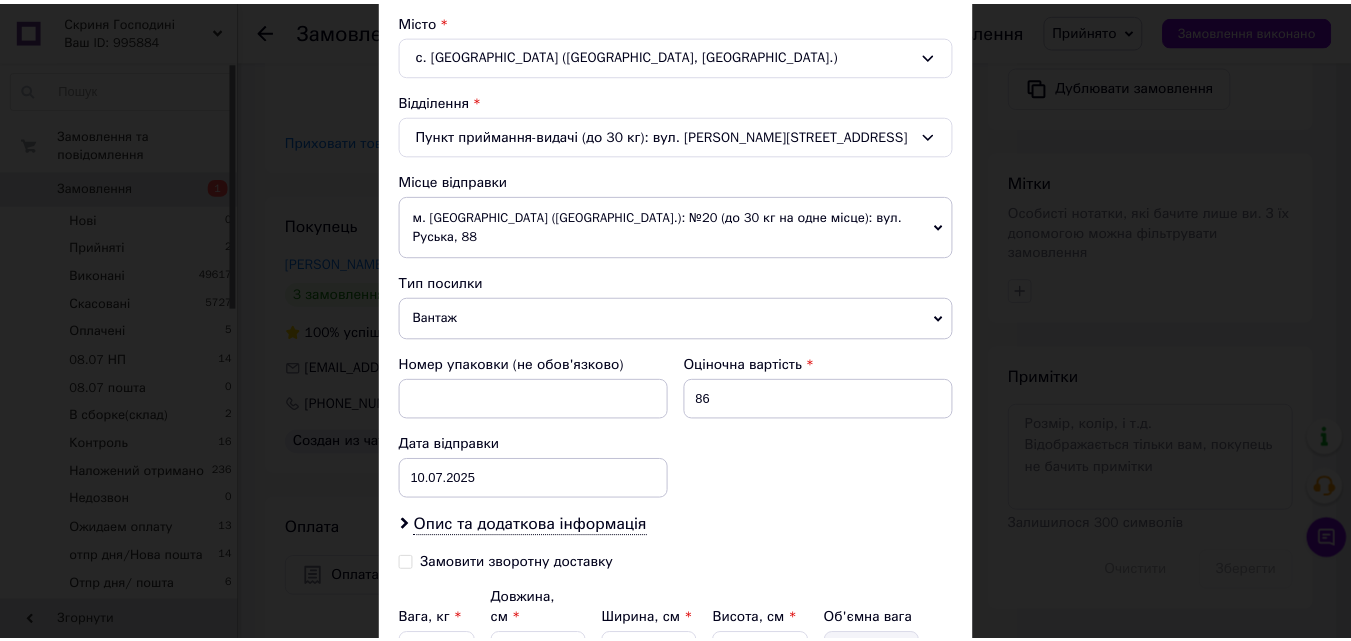 scroll, scrollTop: 723, scrollLeft: 0, axis: vertical 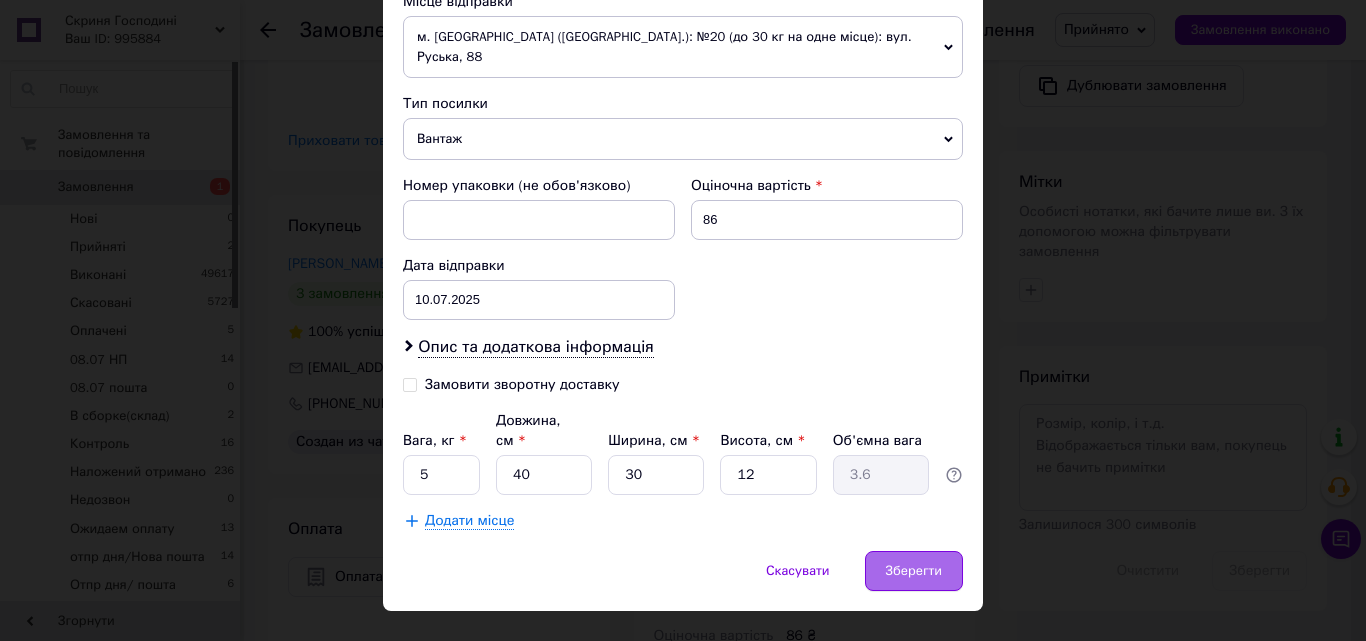 click on "Зберегти" at bounding box center [914, 571] 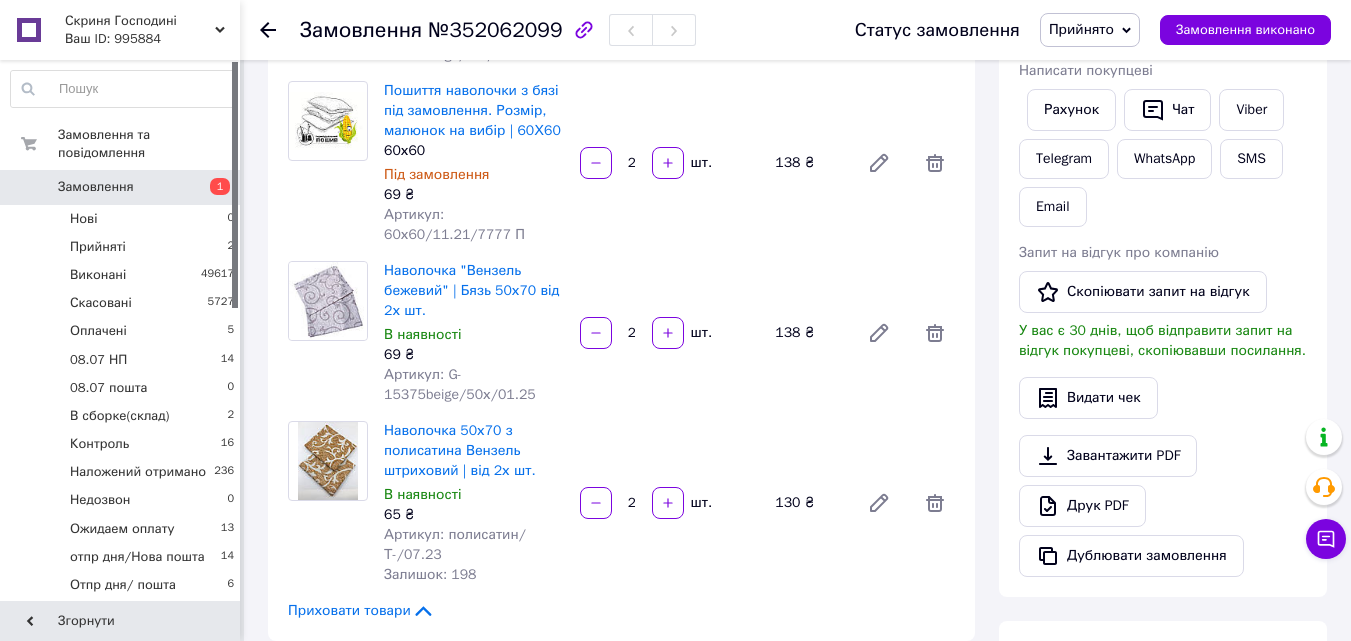 scroll, scrollTop: 300, scrollLeft: 0, axis: vertical 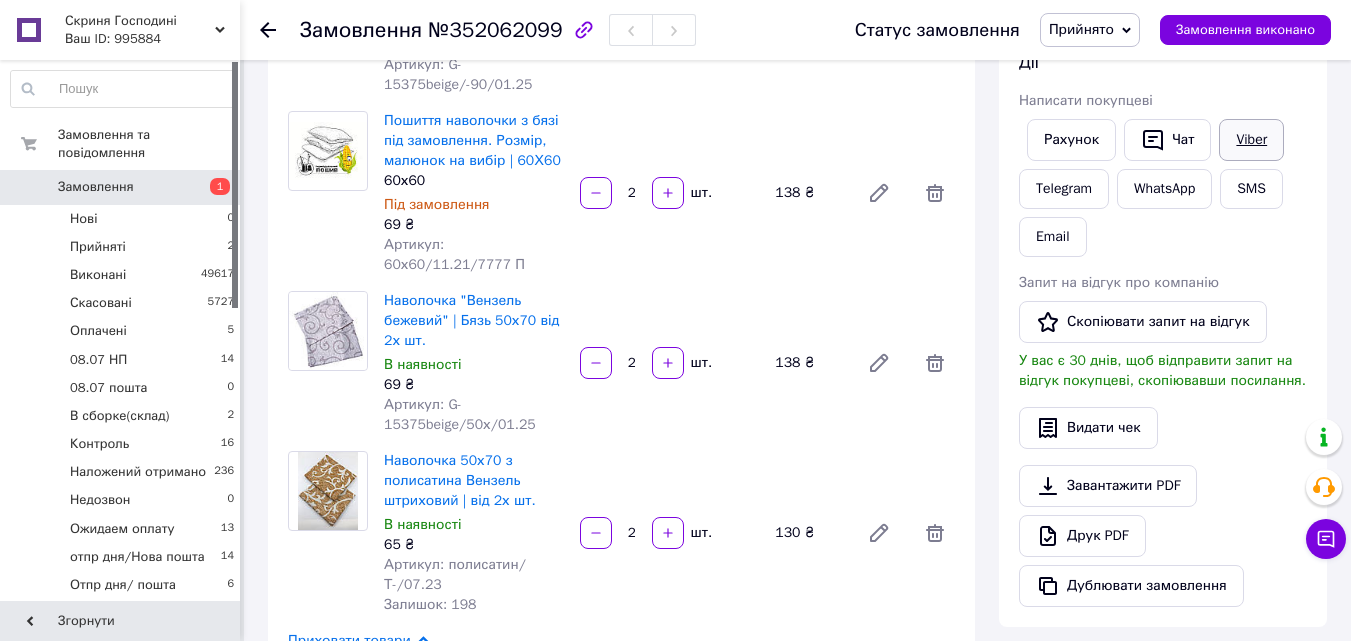 click on "Viber" at bounding box center (1251, 140) 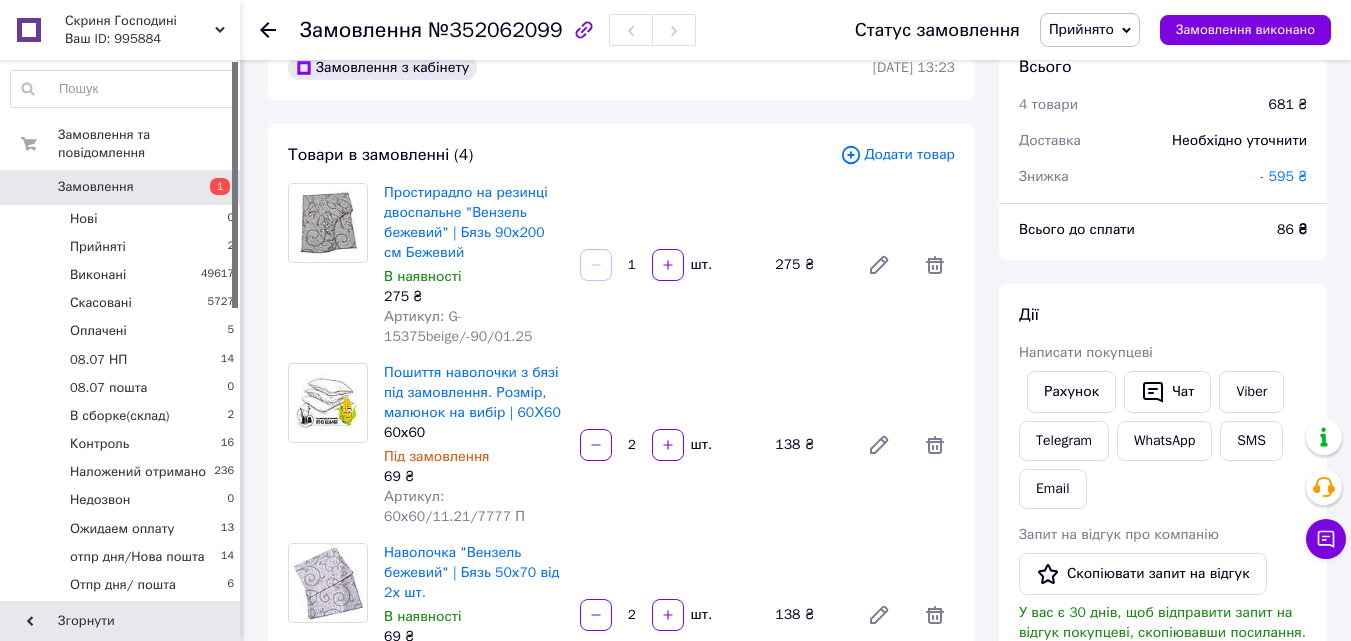 scroll, scrollTop: 0, scrollLeft: 0, axis: both 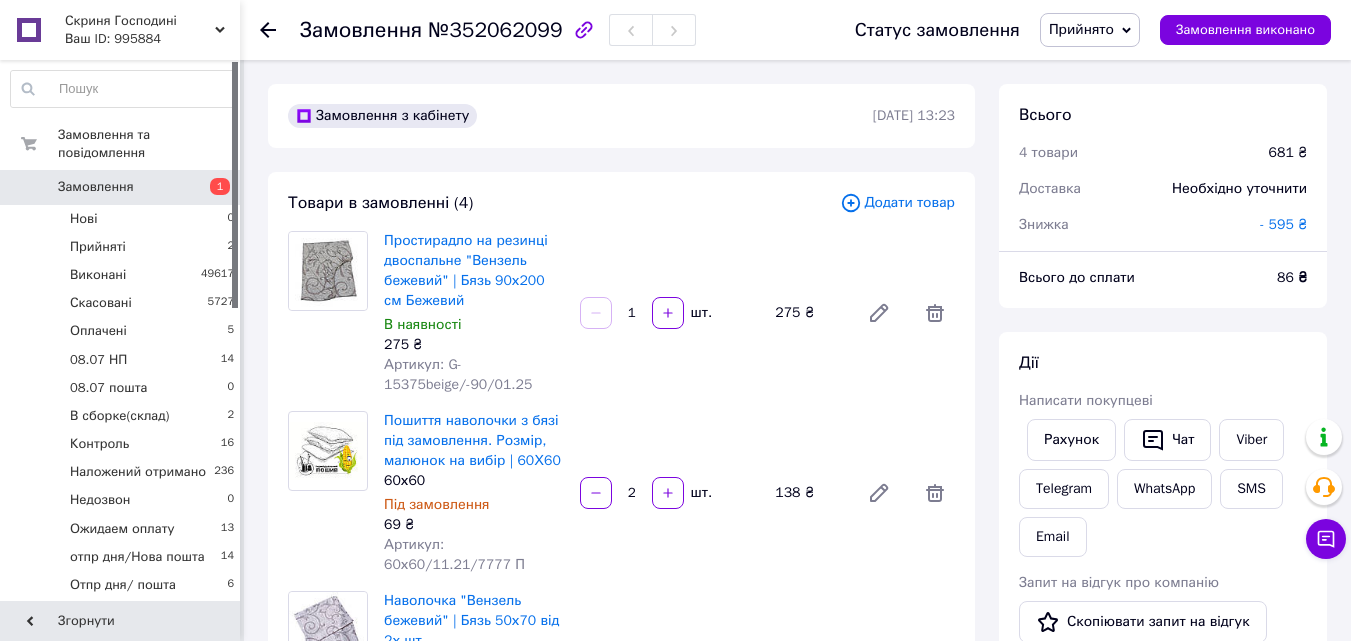 click on "- 595 ₴" at bounding box center [1283, 224] 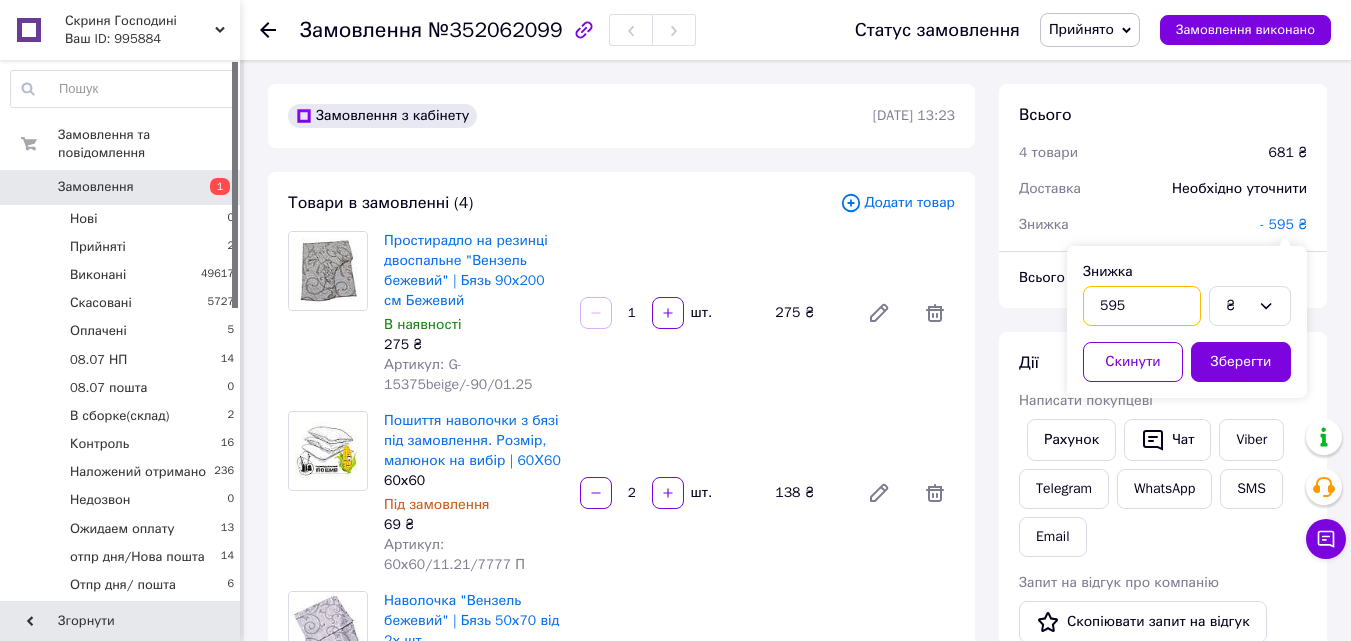 drag, startPoint x: 1147, startPoint y: 309, endPoint x: 1060, endPoint y: 313, distance: 87.0919 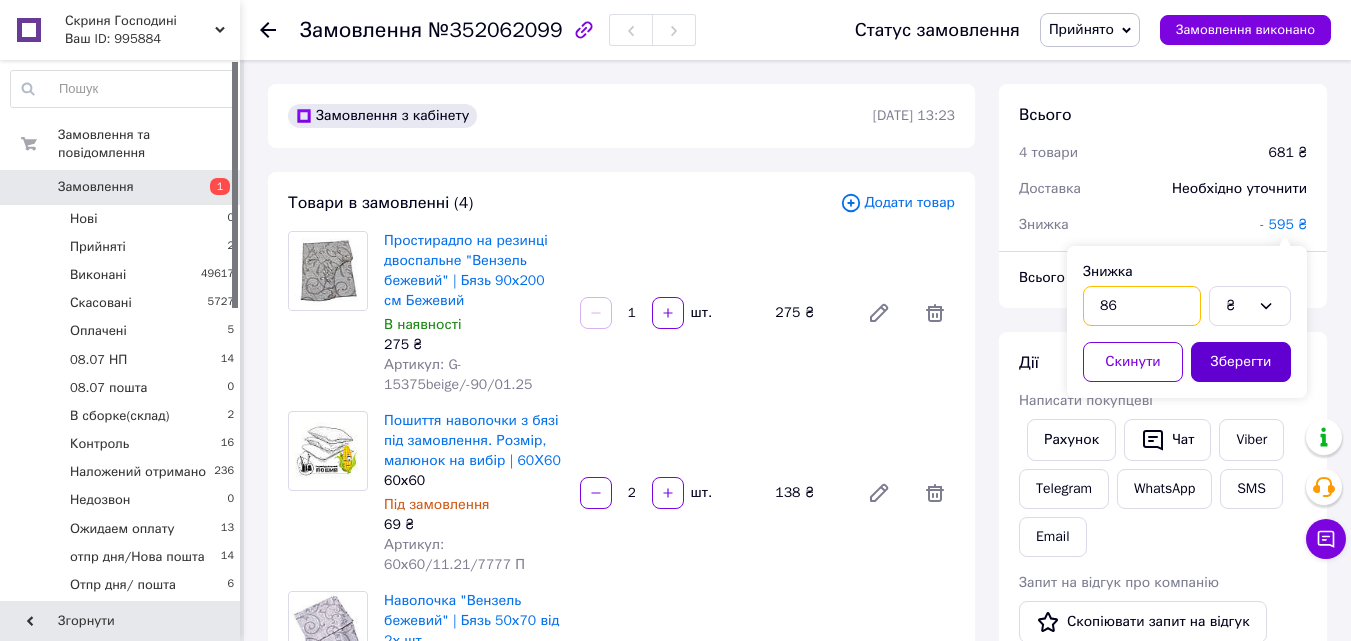 type on "86" 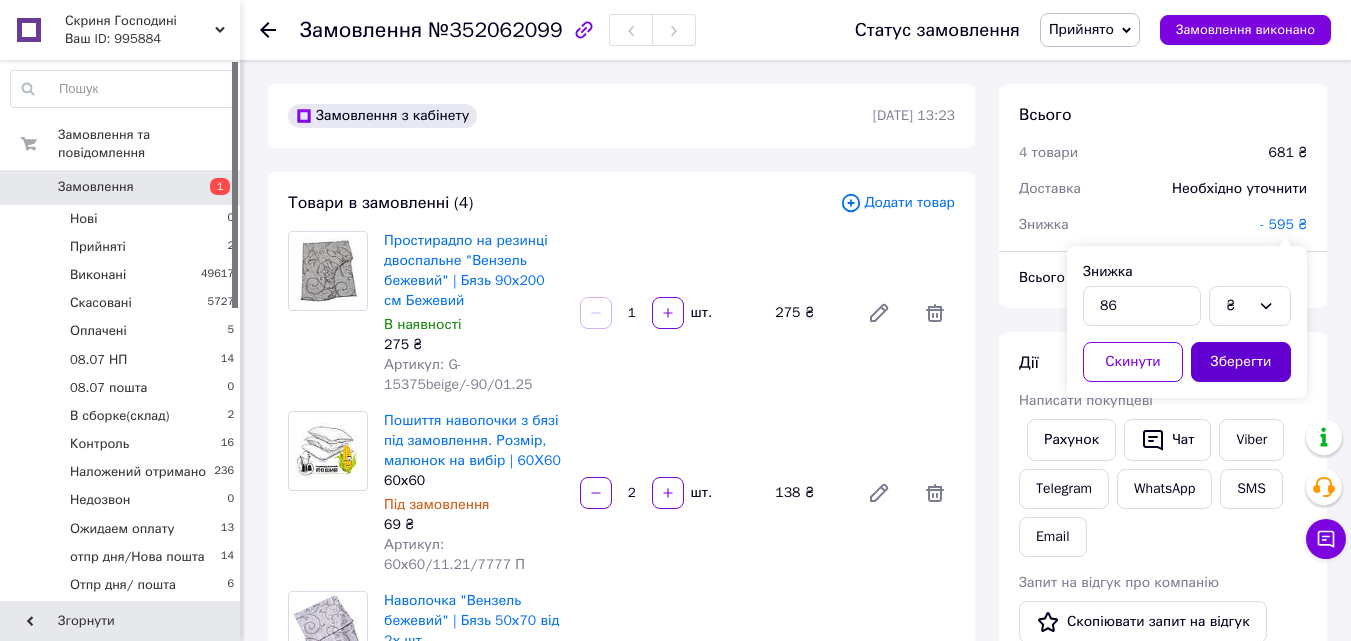 click on "Зберегти" at bounding box center [1241, 362] 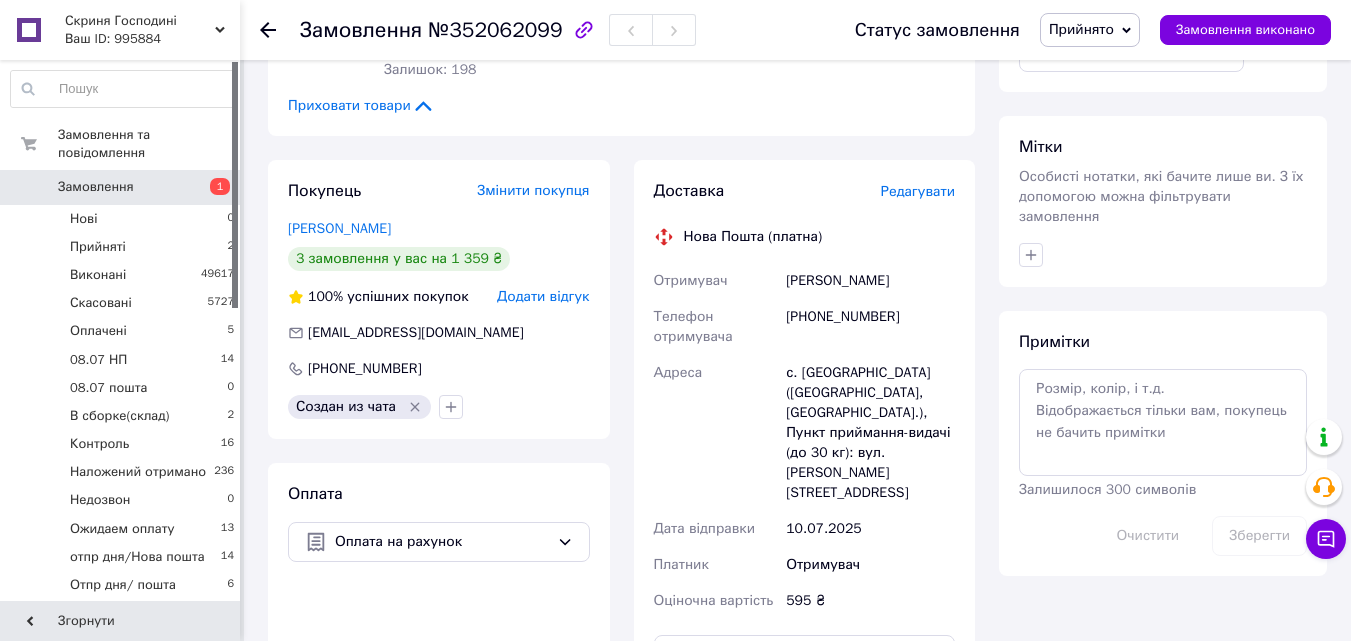 scroll, scrollTop: 800, scrollLeft: 0, axis: vertical 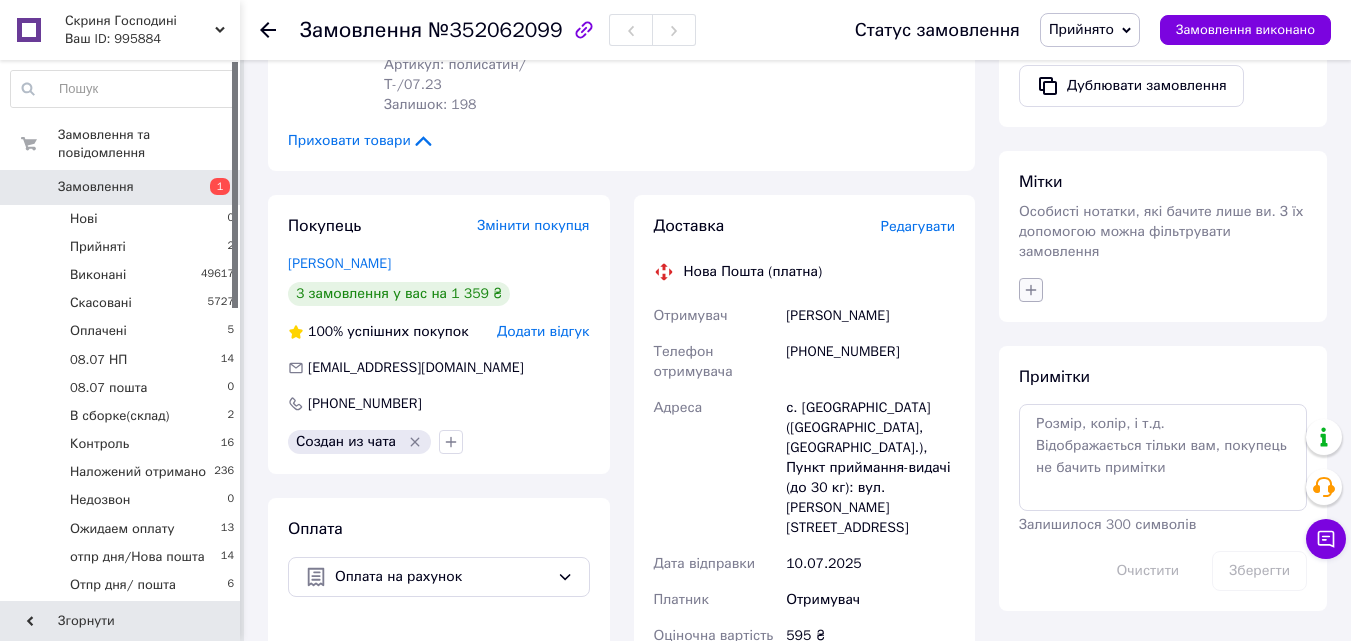 click 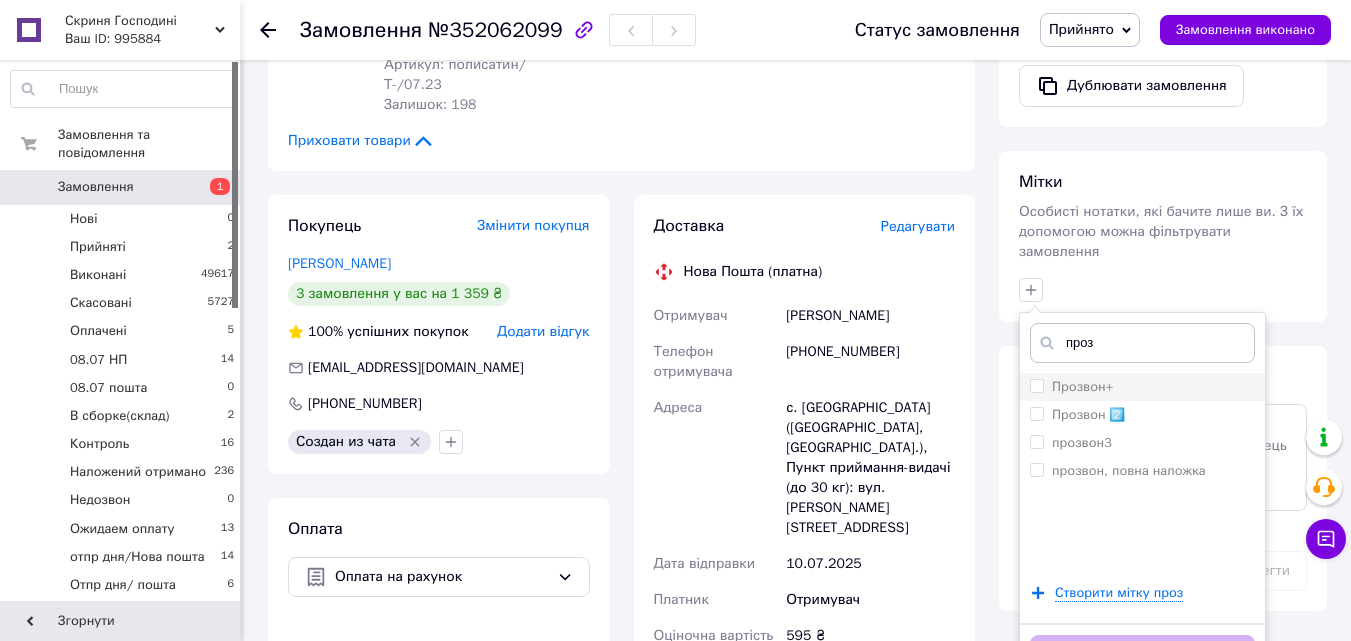 type on "проз" 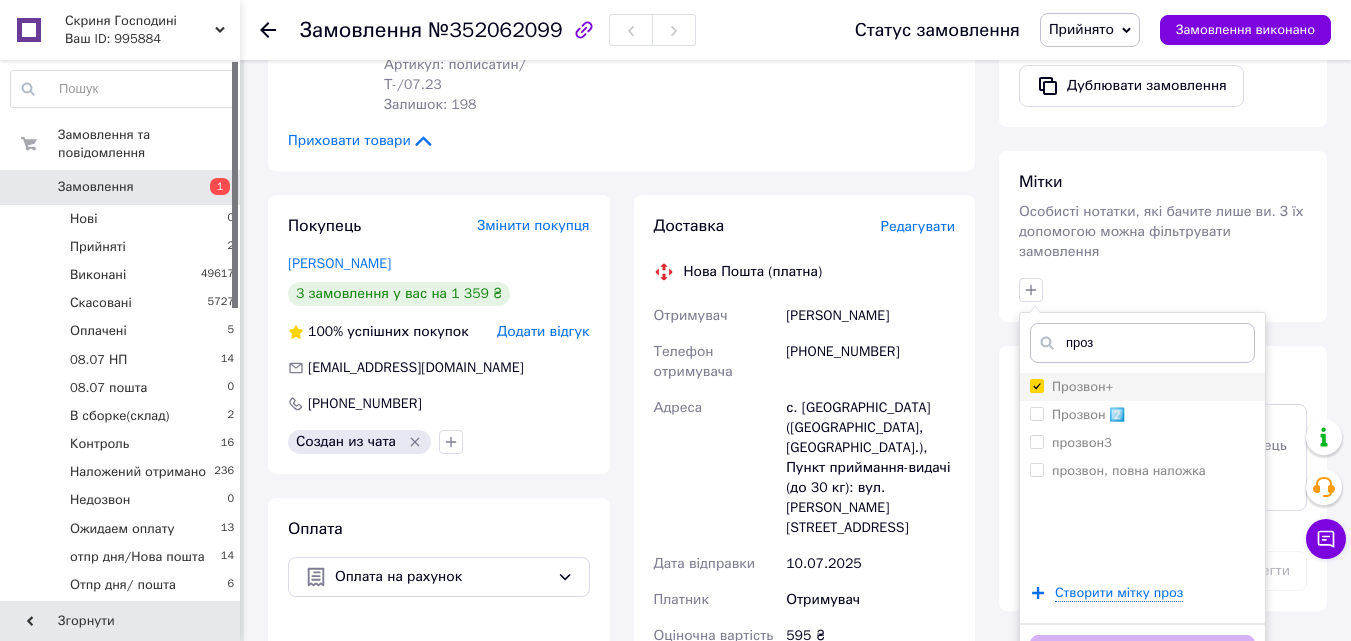 checkbox on "true" 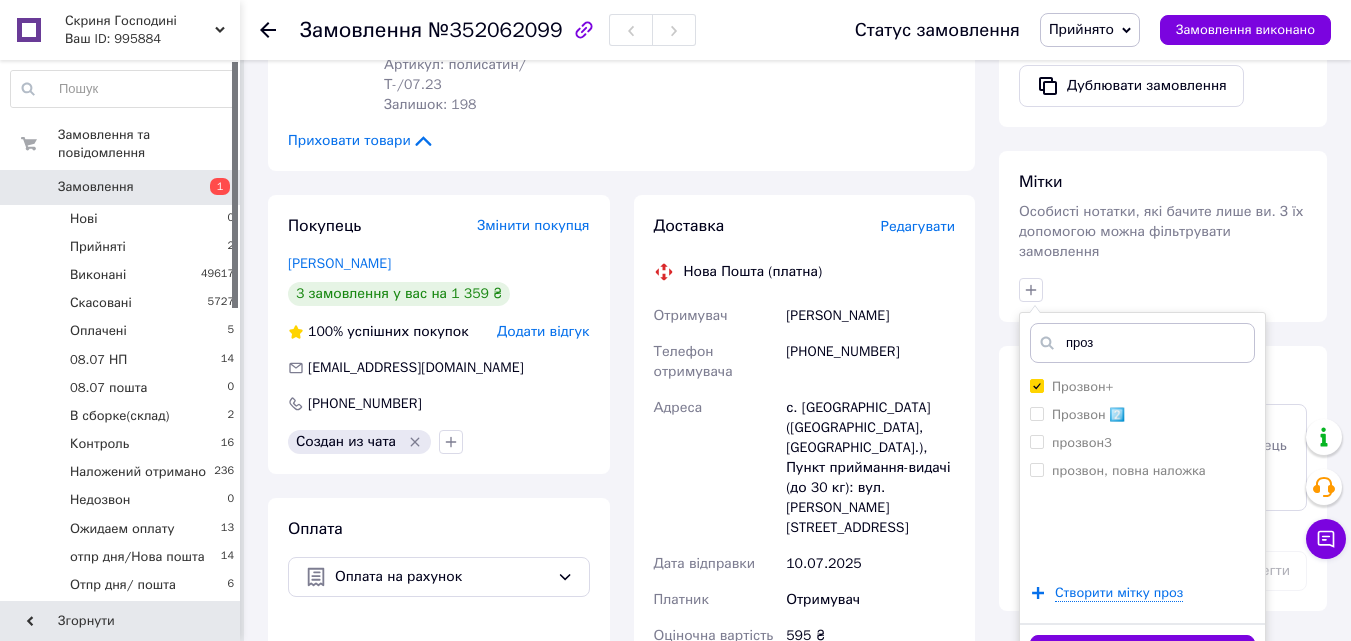 drag, startPoint x: 1055, startPoint y: 629, endPoint x: 1055, endPoint y: 595, distance: 34 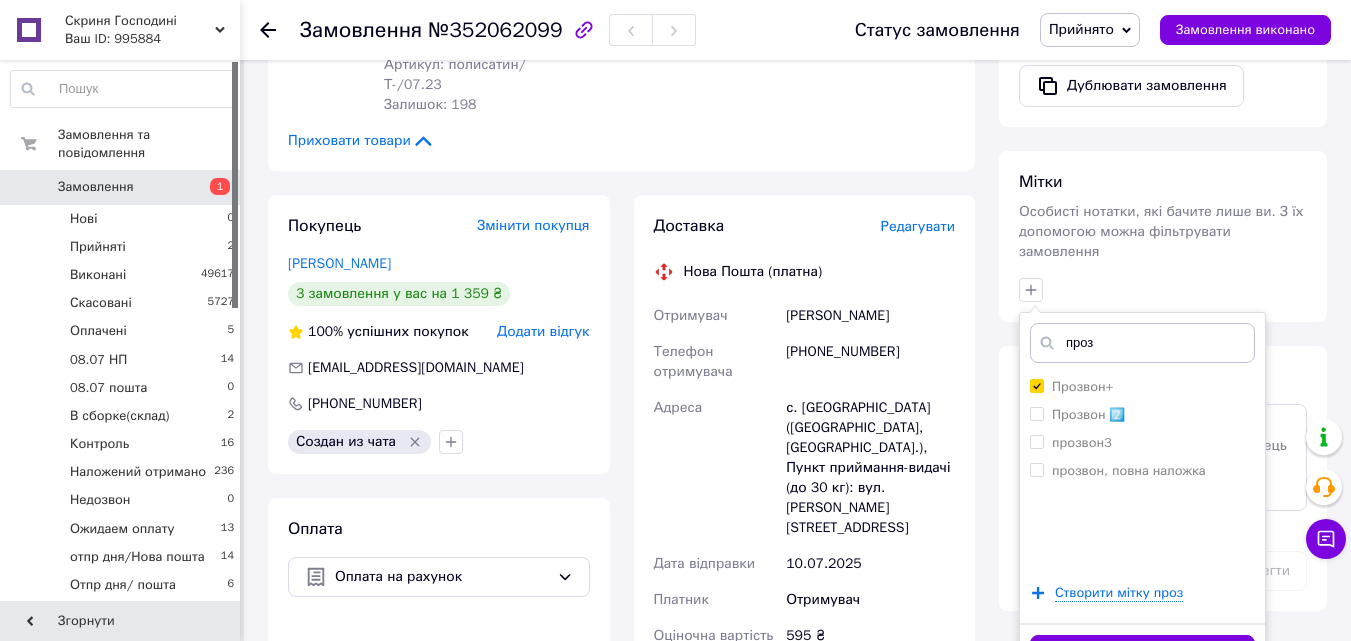 click on "Додати мітку" at bounding box center (1142, 654) 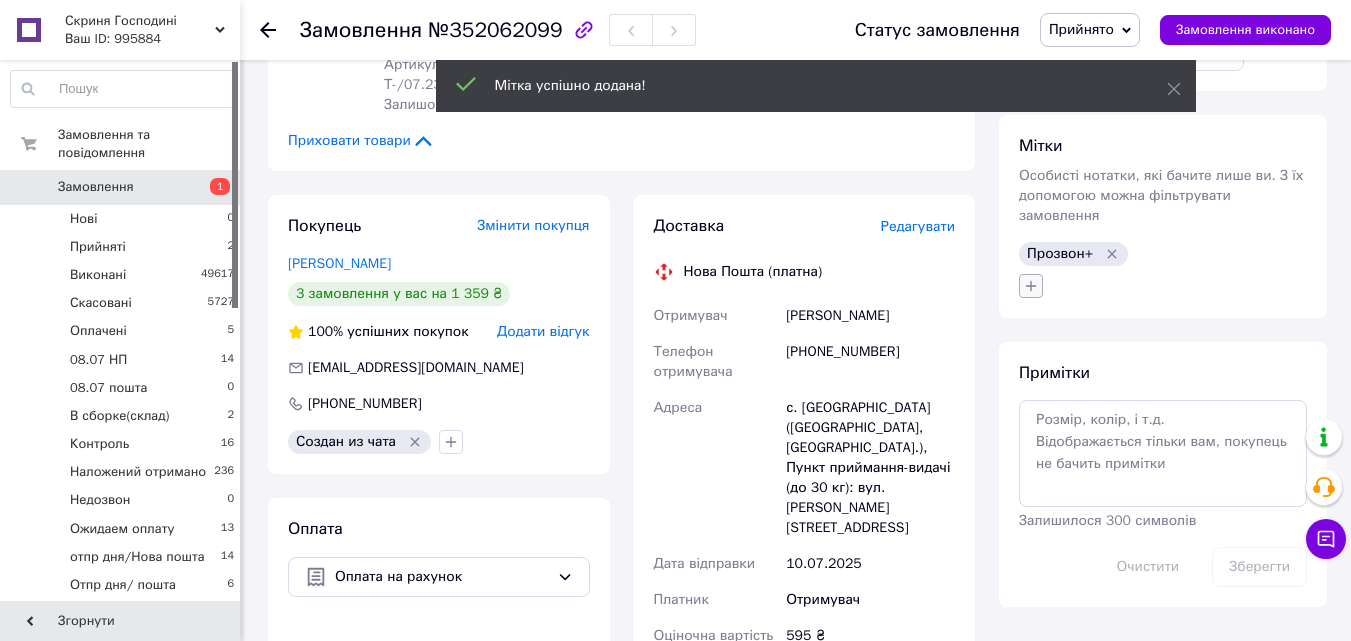 click on "Прозвон+" at bounding box center [1163, 270] 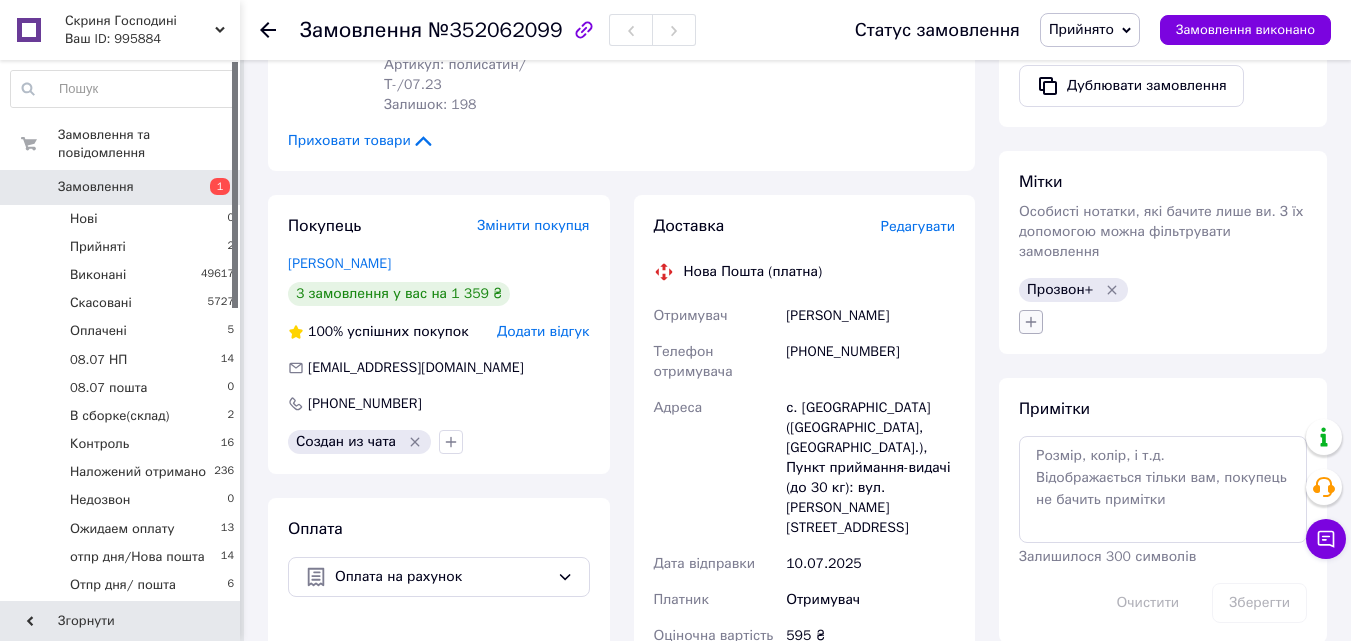 click 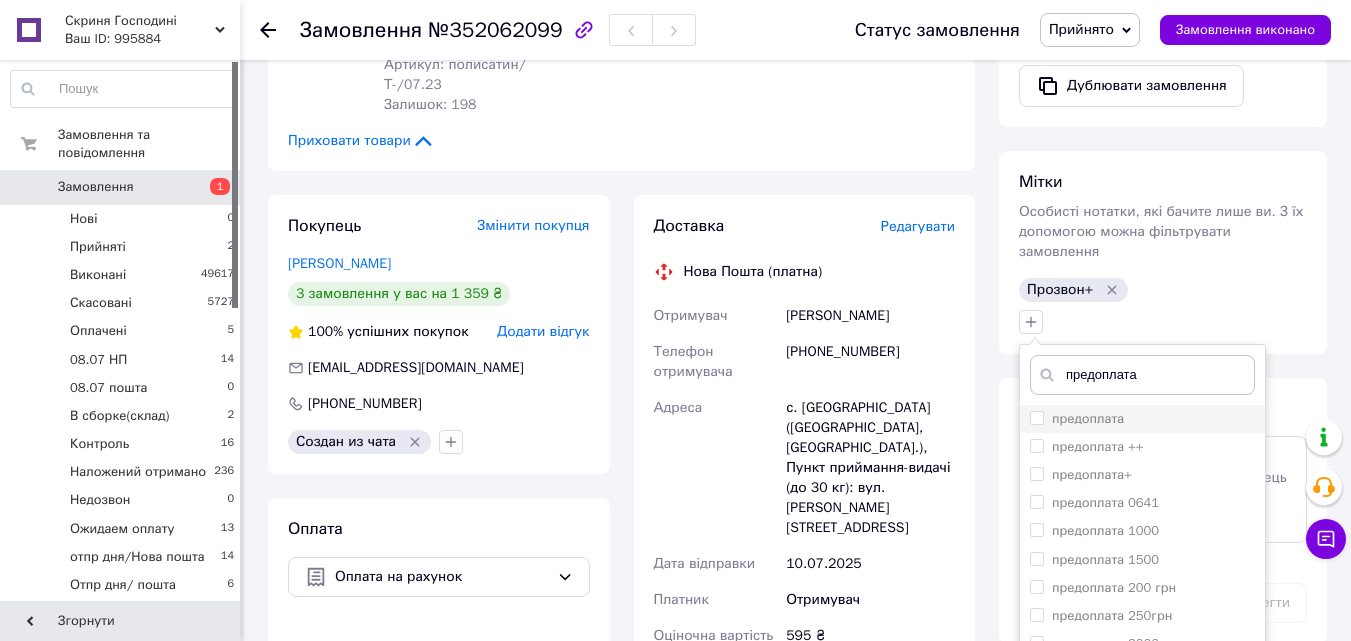 type on "предоплата" 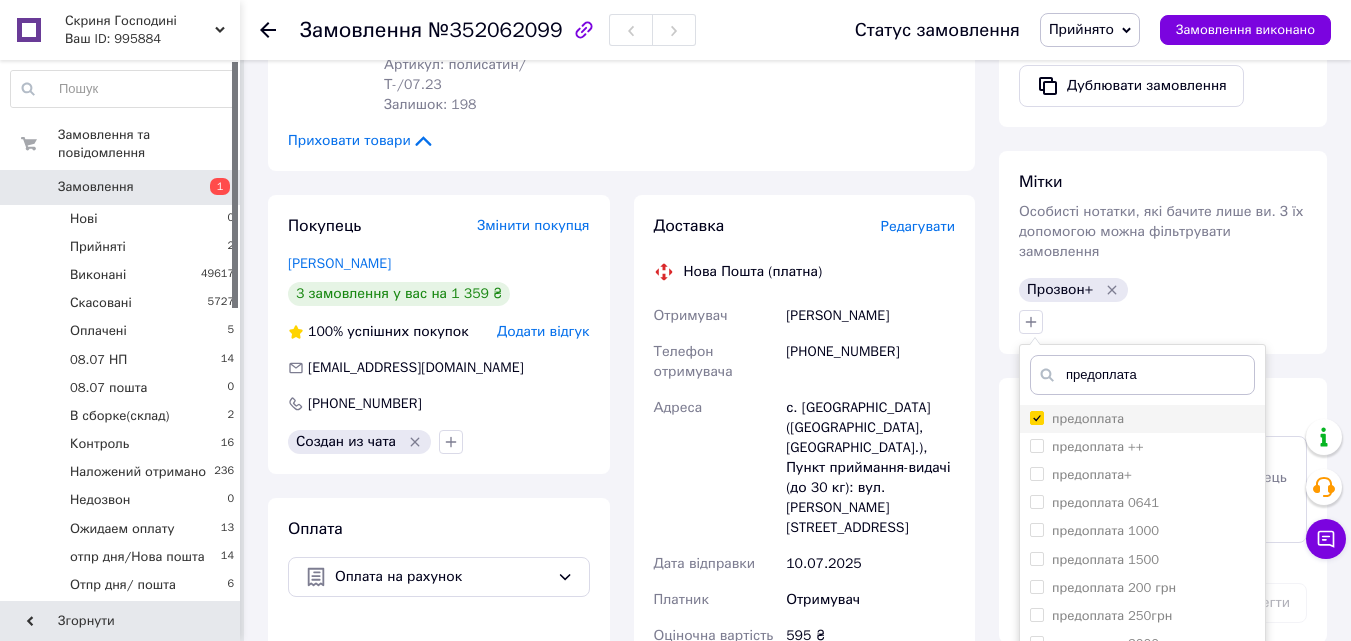 checkbox on "true" 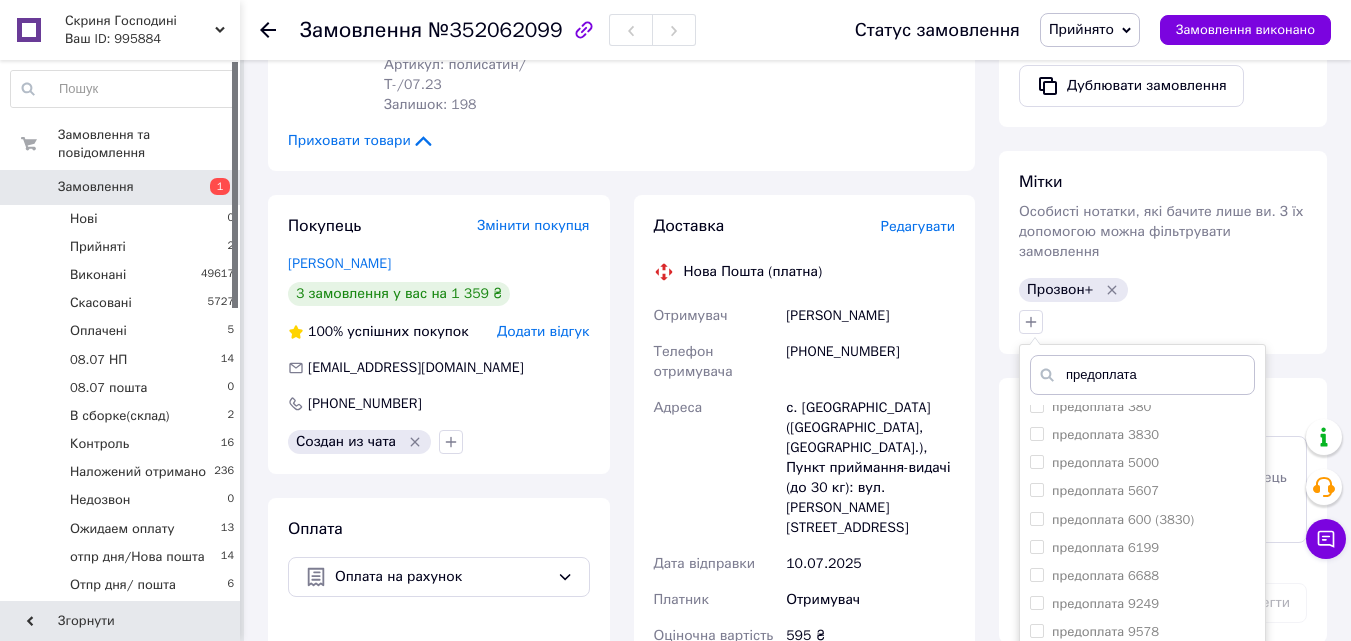 scroll, scrollTop: 376, scrollLeft: 0, axis: vertical 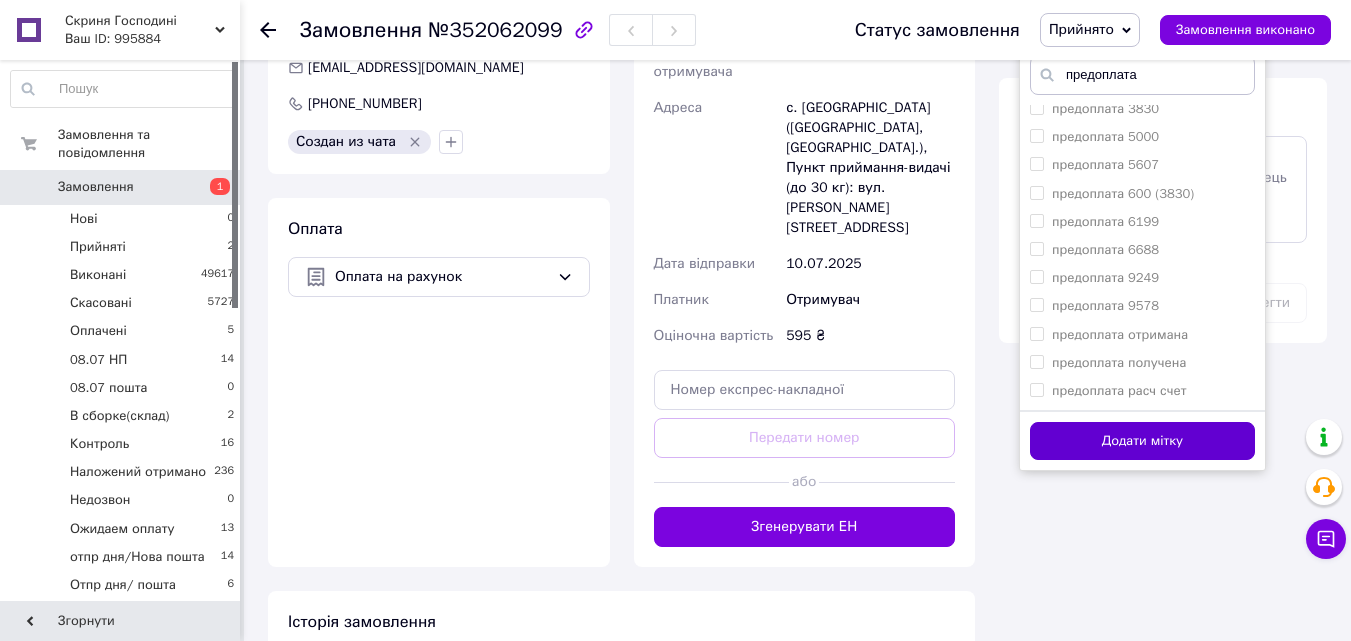 click on "Додати мітку" at bounding box center (1142, 441) 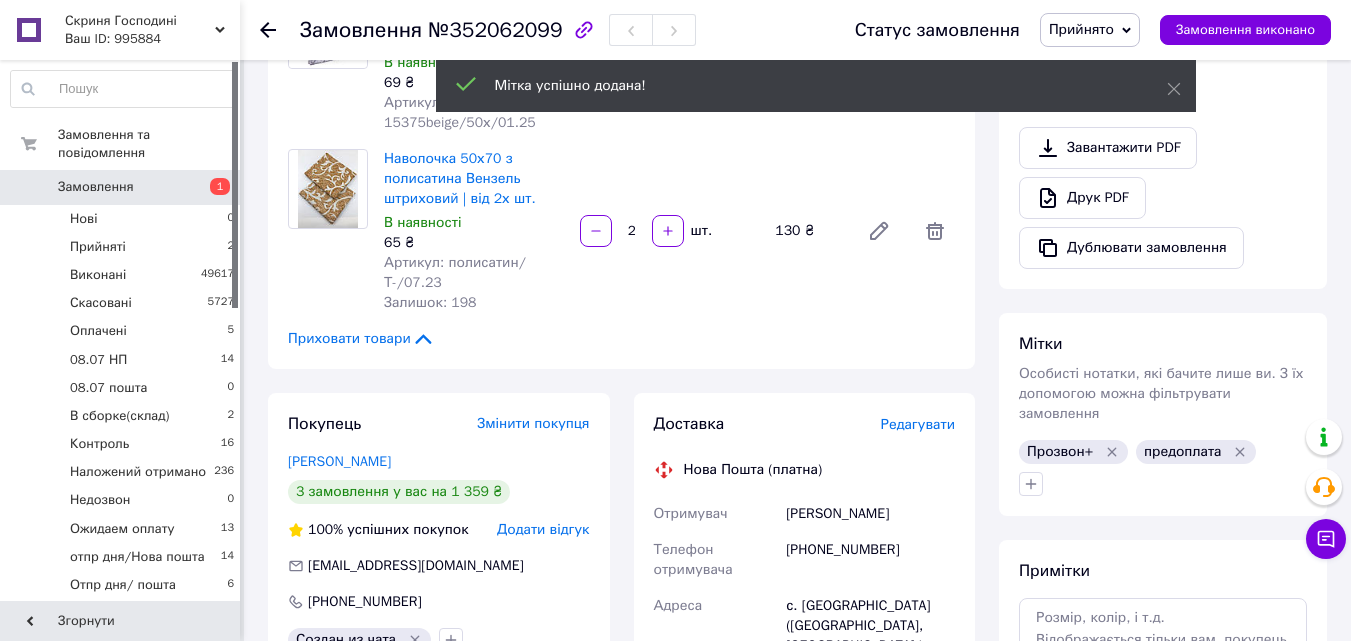 scroll, scrollTop: 600, scrollLeft: 0, axis: vertical 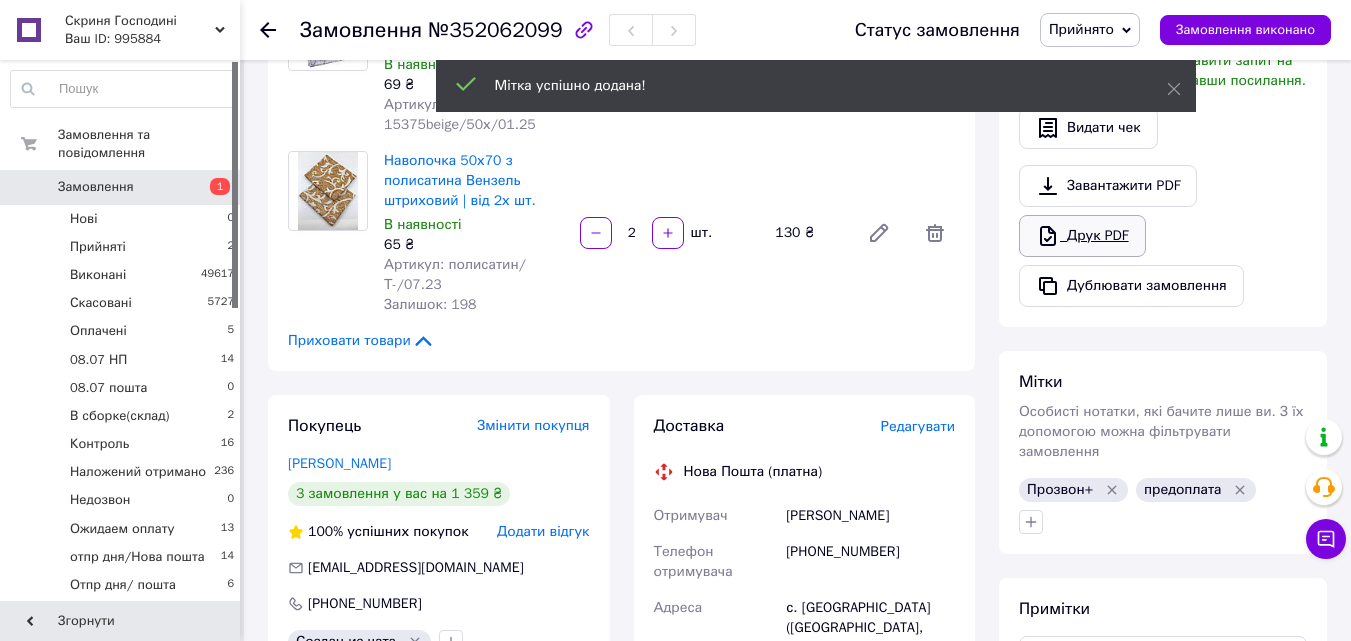 click on "Друк PDF" at bounding box center [1082, 236] 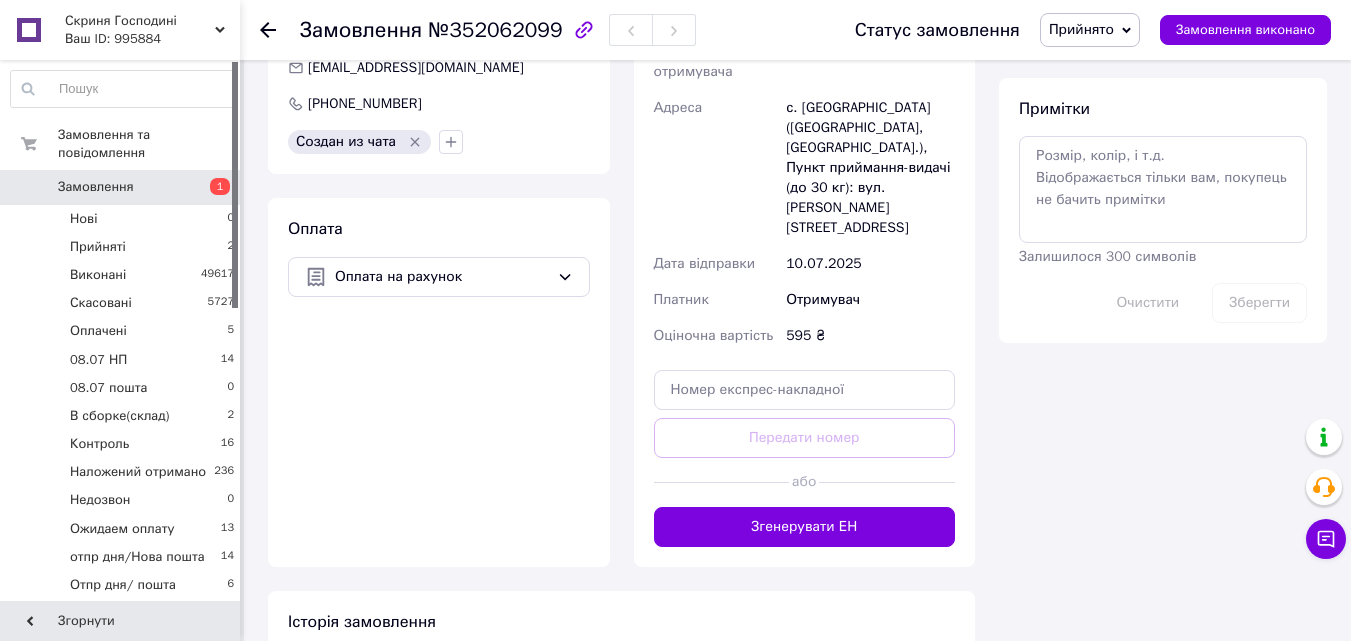 scroll, scrollTop: 900, scrollLeft: 0, axis: vertical 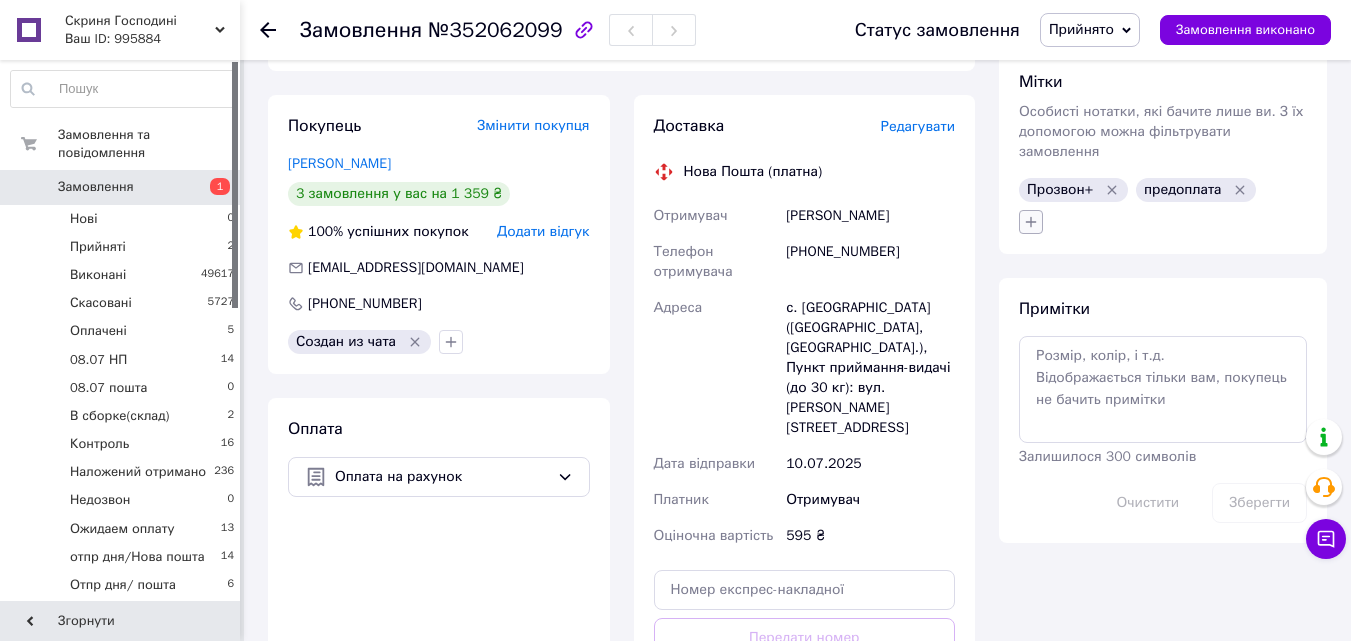 click 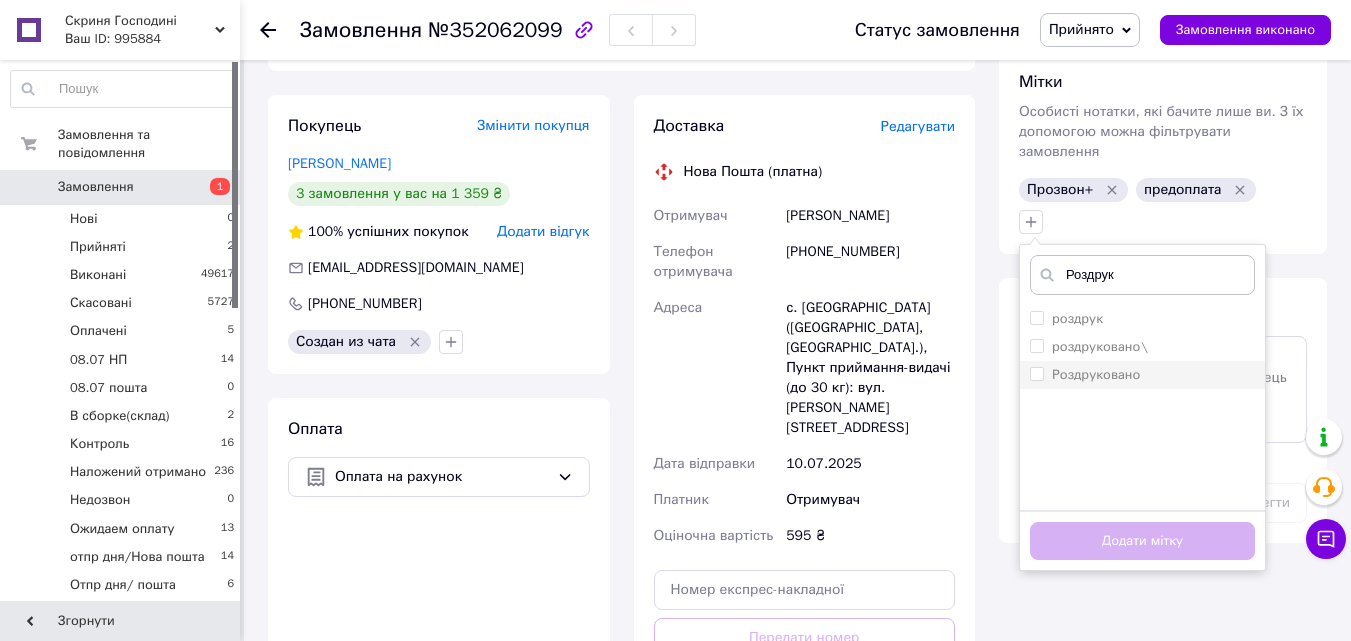 type on "Роздрук" 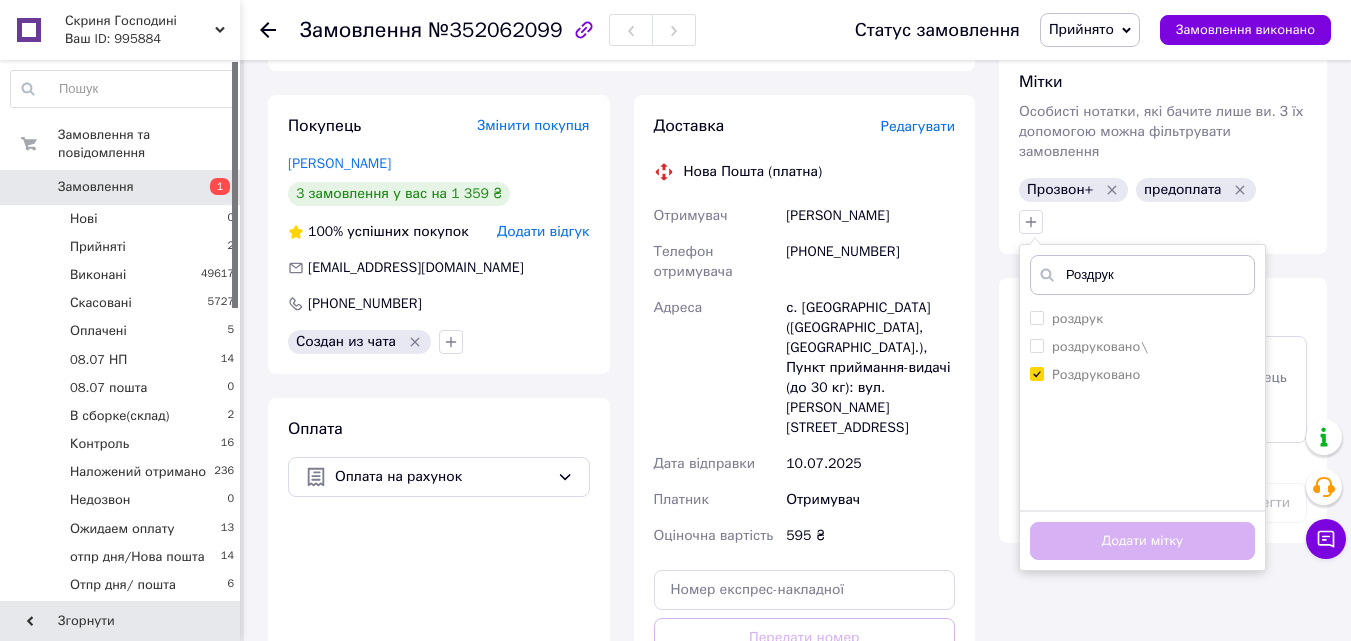 checkbox on "true" 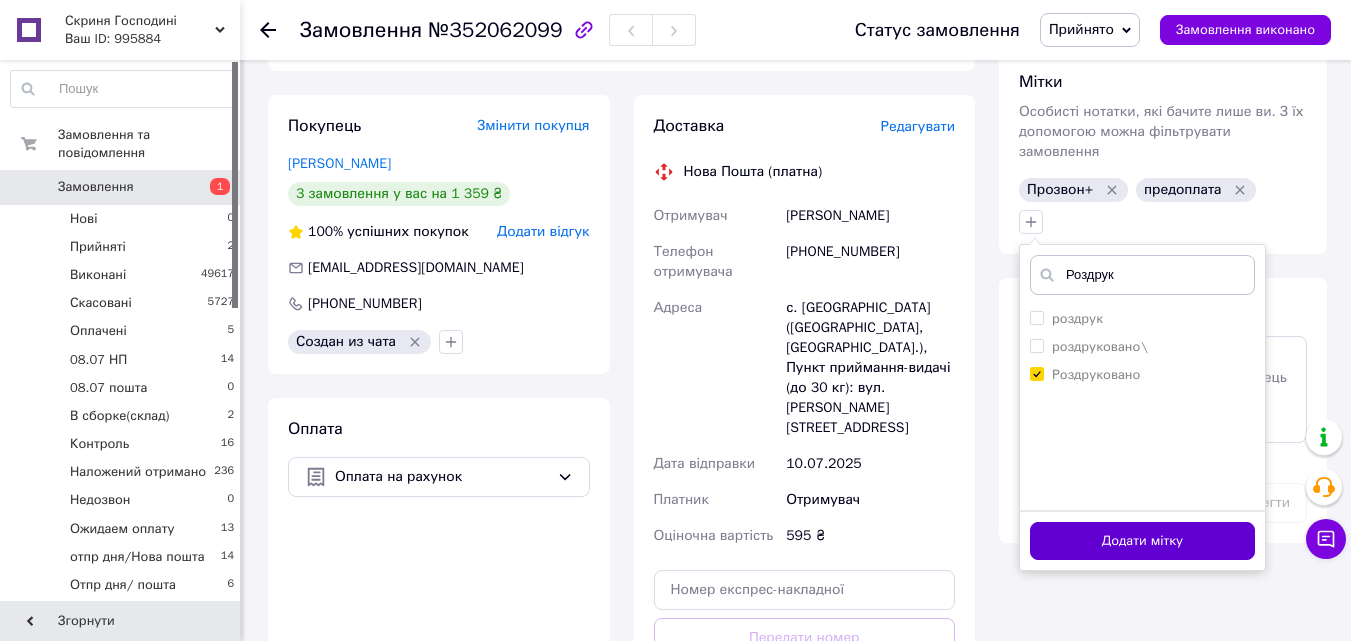 click on "Додати мітку" at bounding box center (1142, 541) 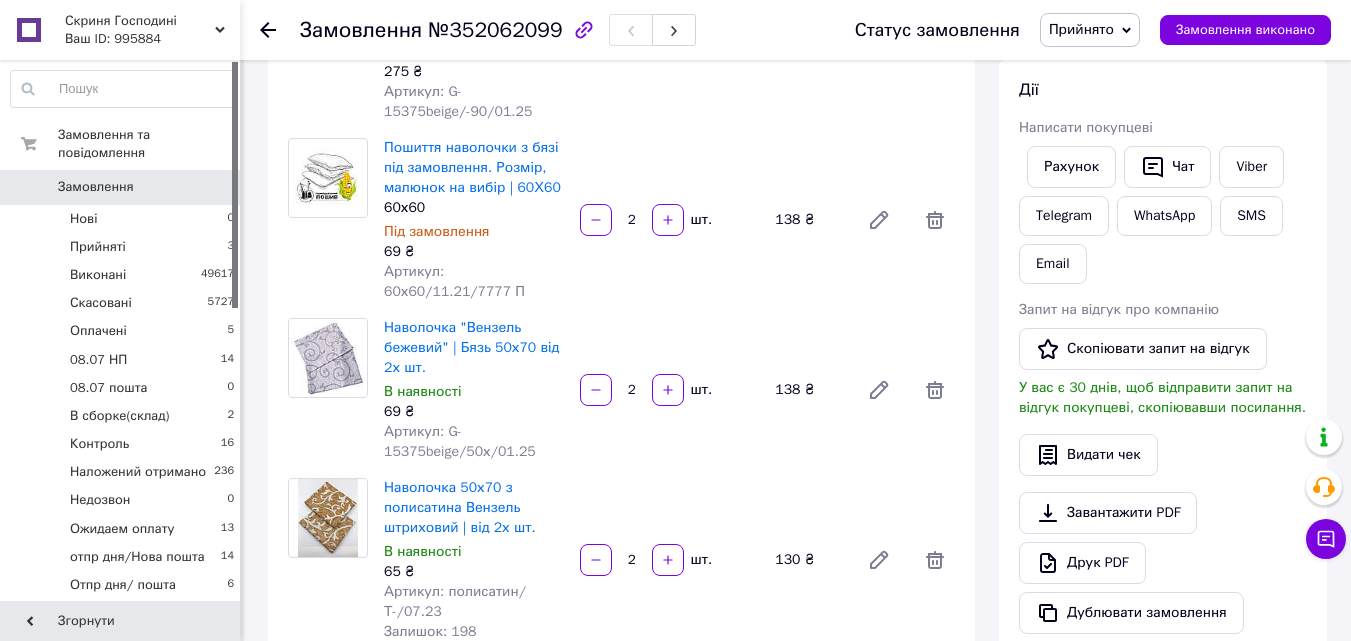 scroll, scrollTop: 673, scrollLeft: 0, axis: vertical 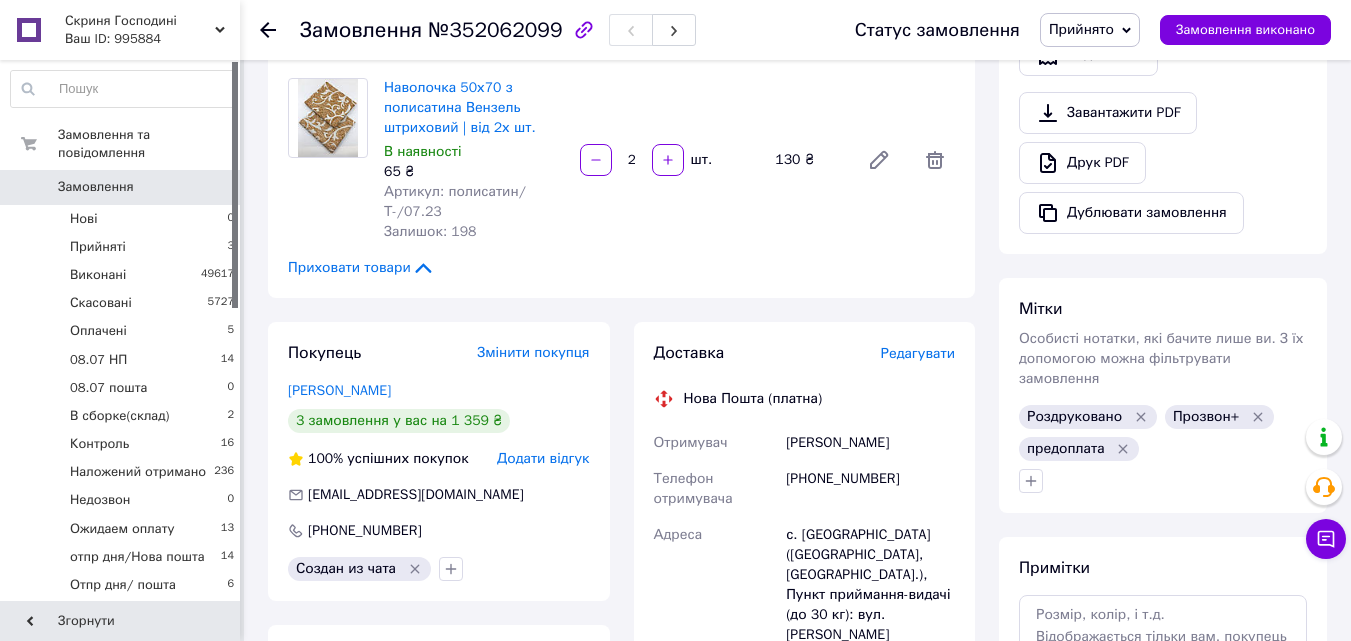 click on "Замовлення" at bounding box center [96, 187] 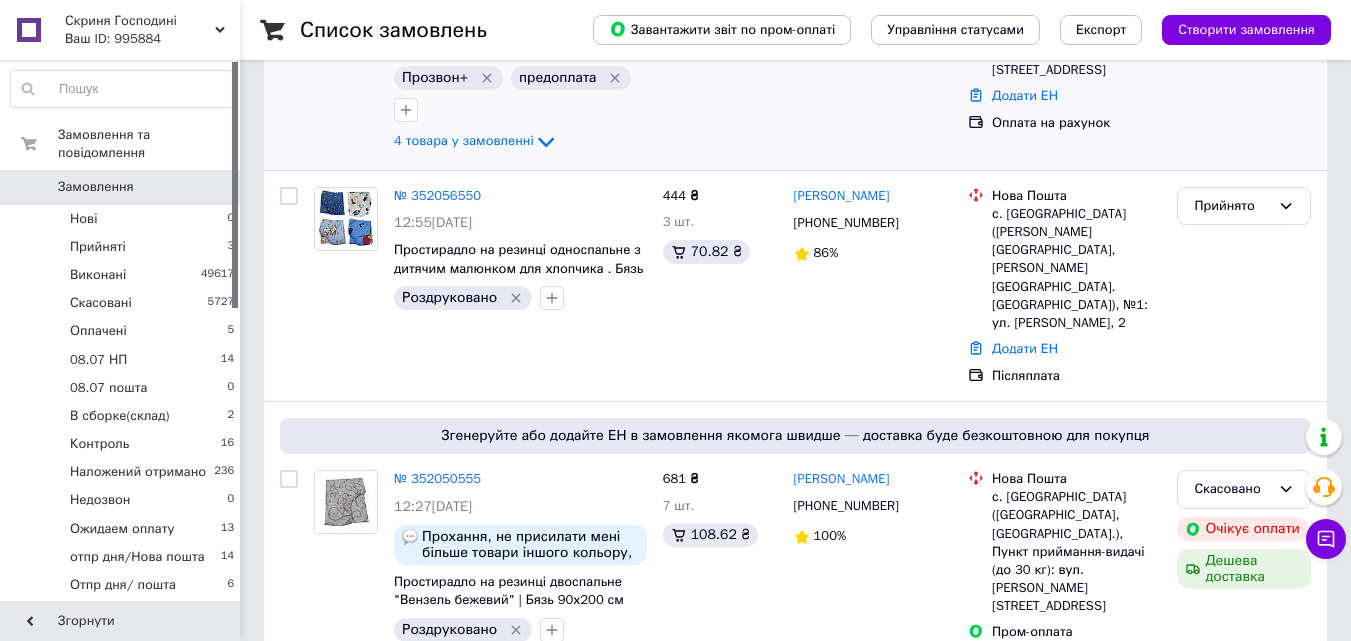 scroll, scrollTop: 500, scrollLeft: 0, axis: vertical 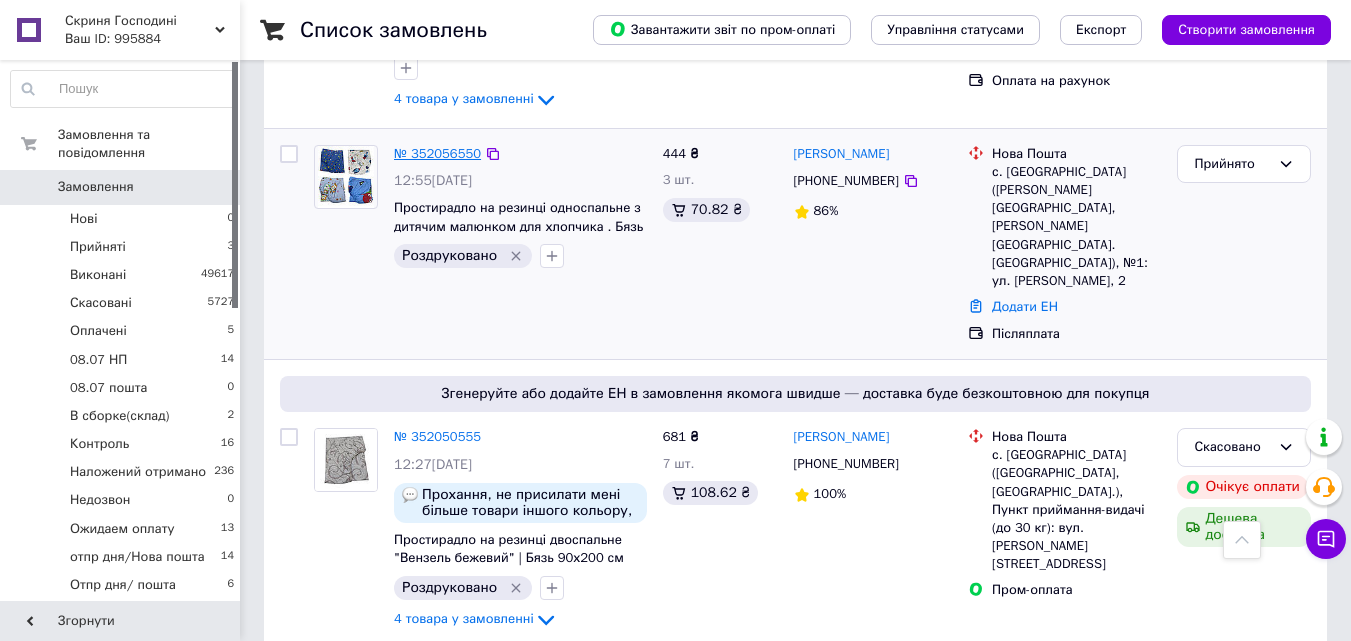 click on "№ 352056550" at bounding box center [437, 153] 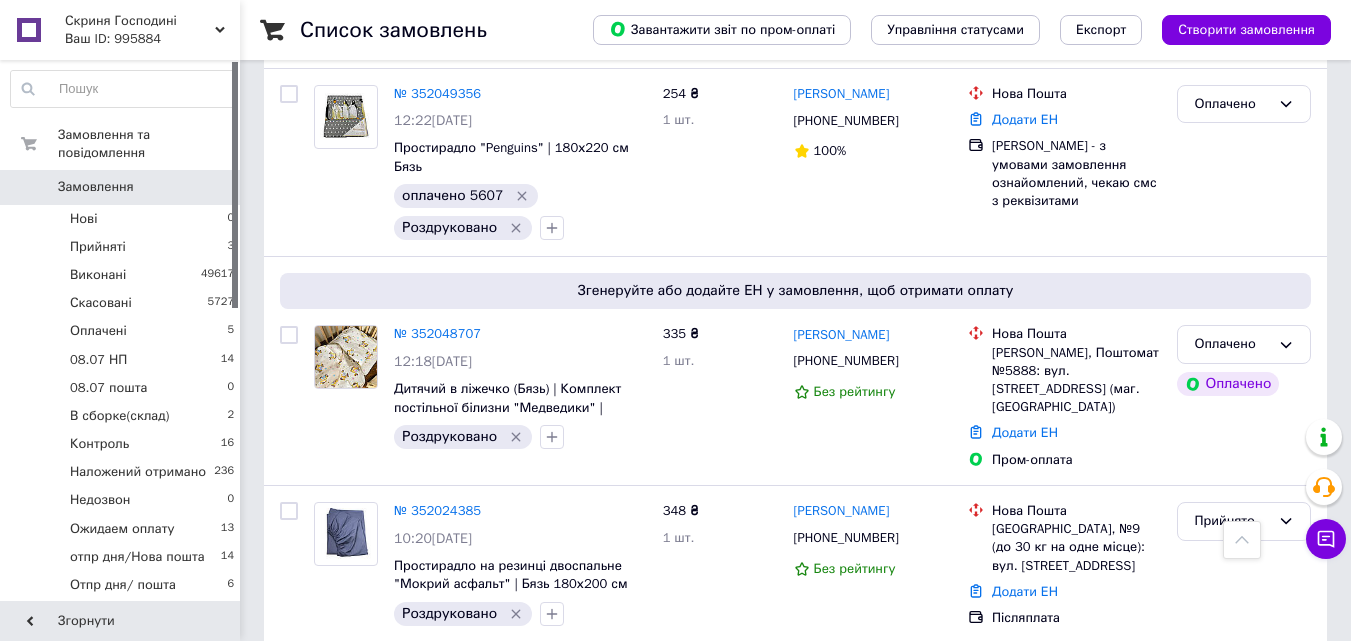 scroll, scrollTop: 1100, scrollLeft: 0, axis: vertical 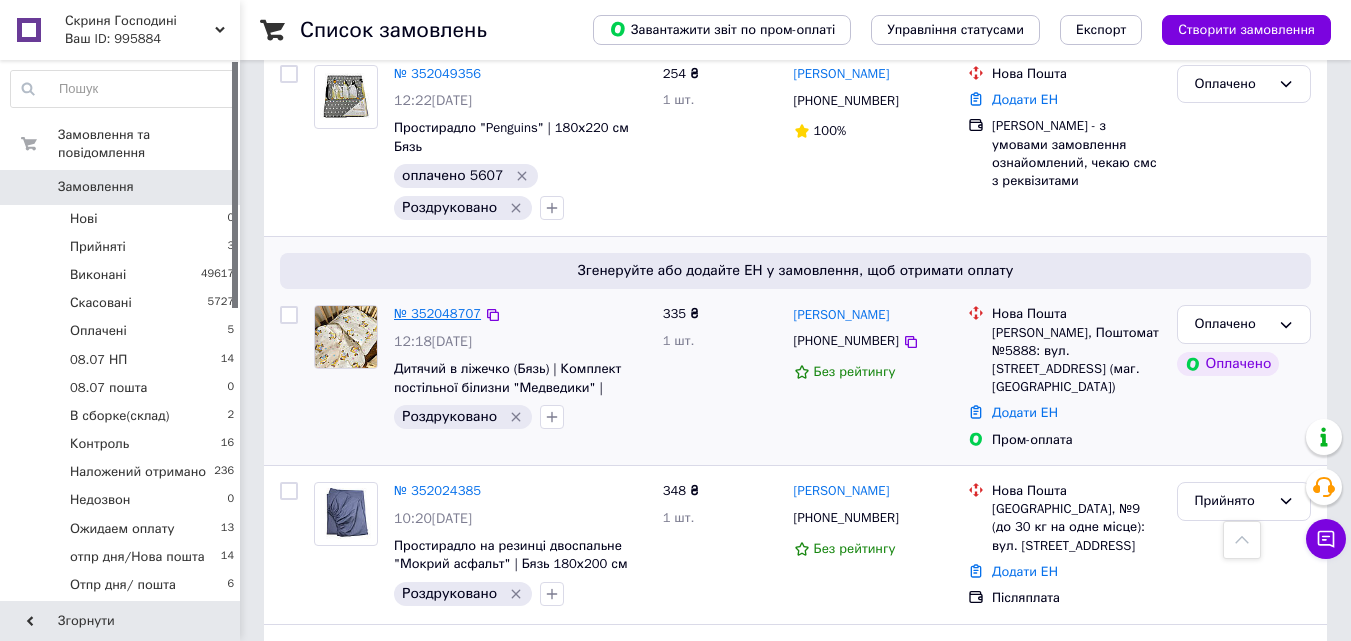 click on "№ 352048707" at bounding box center (437, 313) 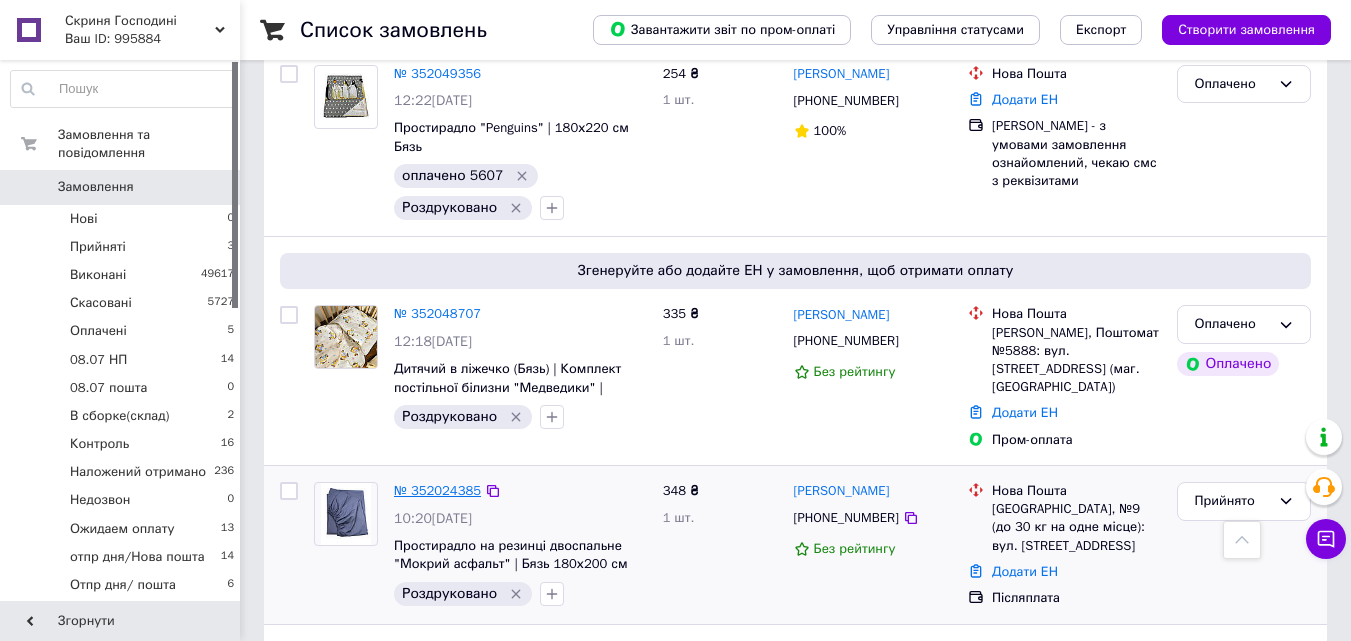click on "№ 352024385" at bounding box center [437, 490] 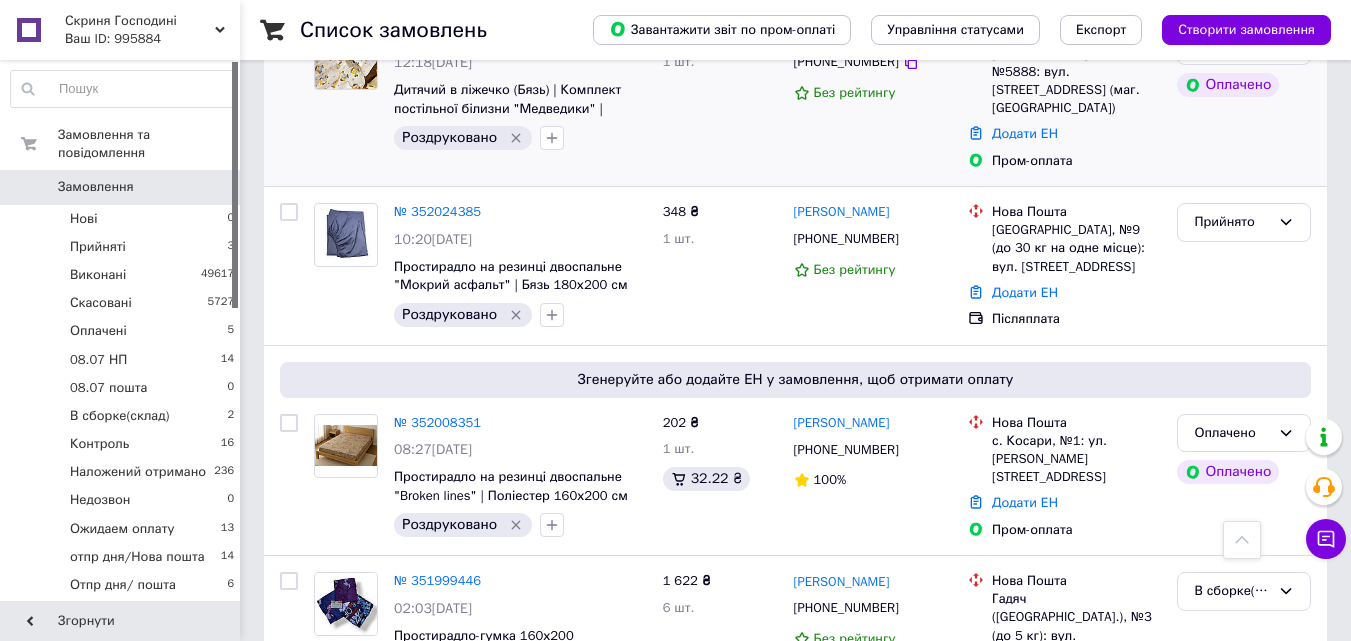 scroll, scrollTop: 1400, scrollLeft: 0, axis: vertical 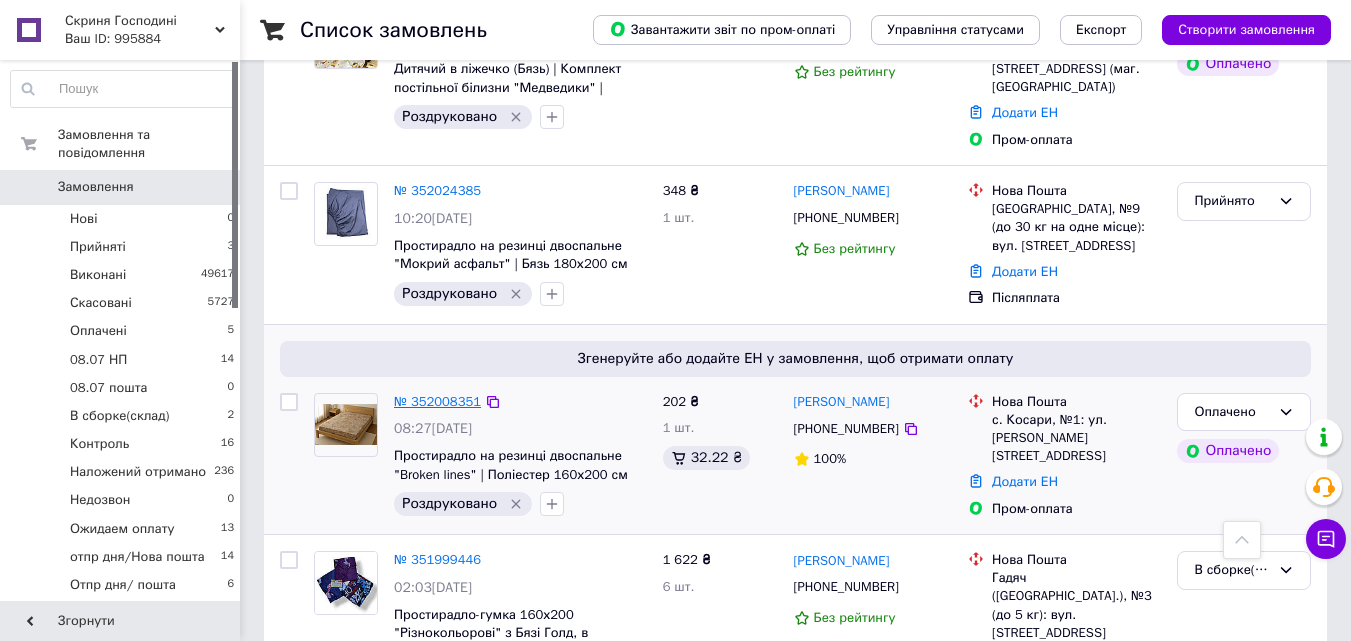 click on "№ 352008351" at bounding box center (437, 401) 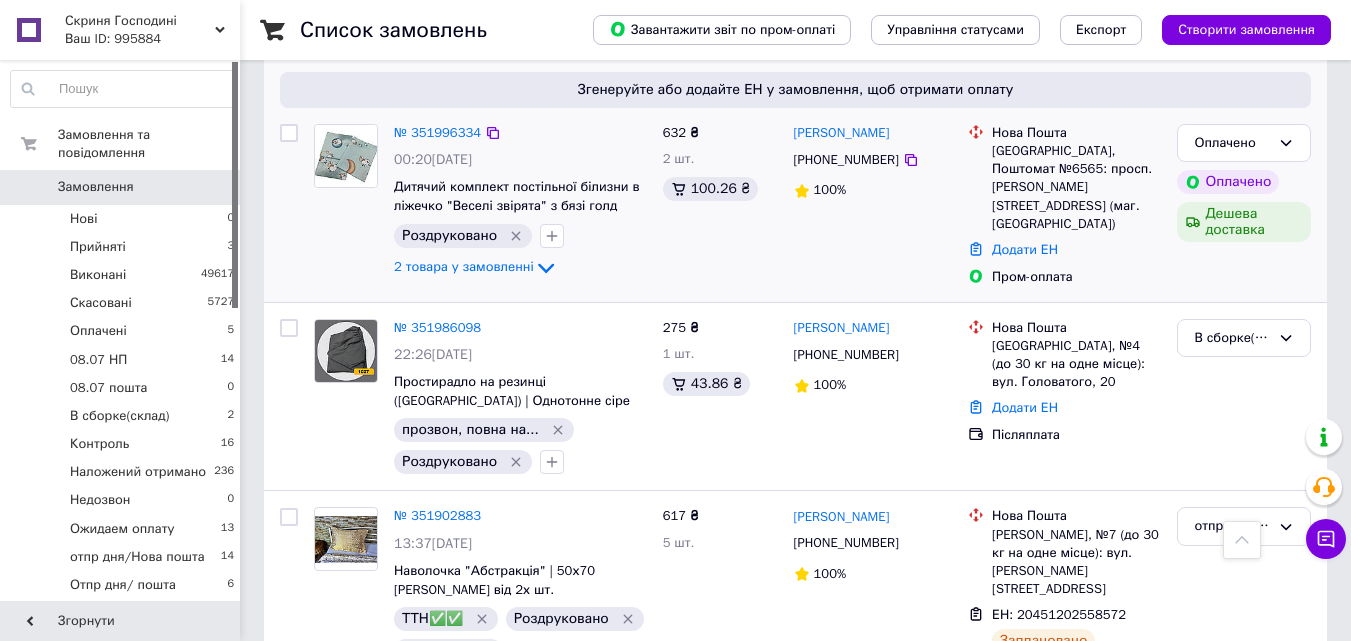 scroll, scrollTop: 1900, scrollLeft: 0, axis: vertical 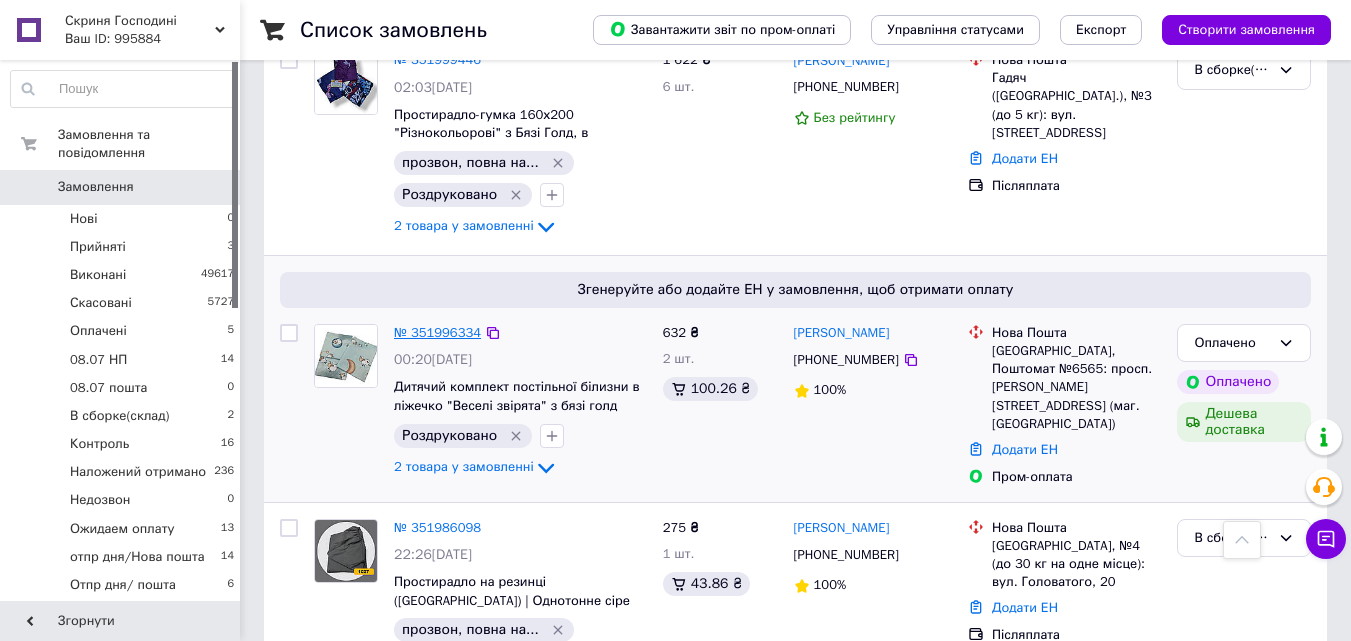 click on "№ 351996334" at bounding box center [437, 332] 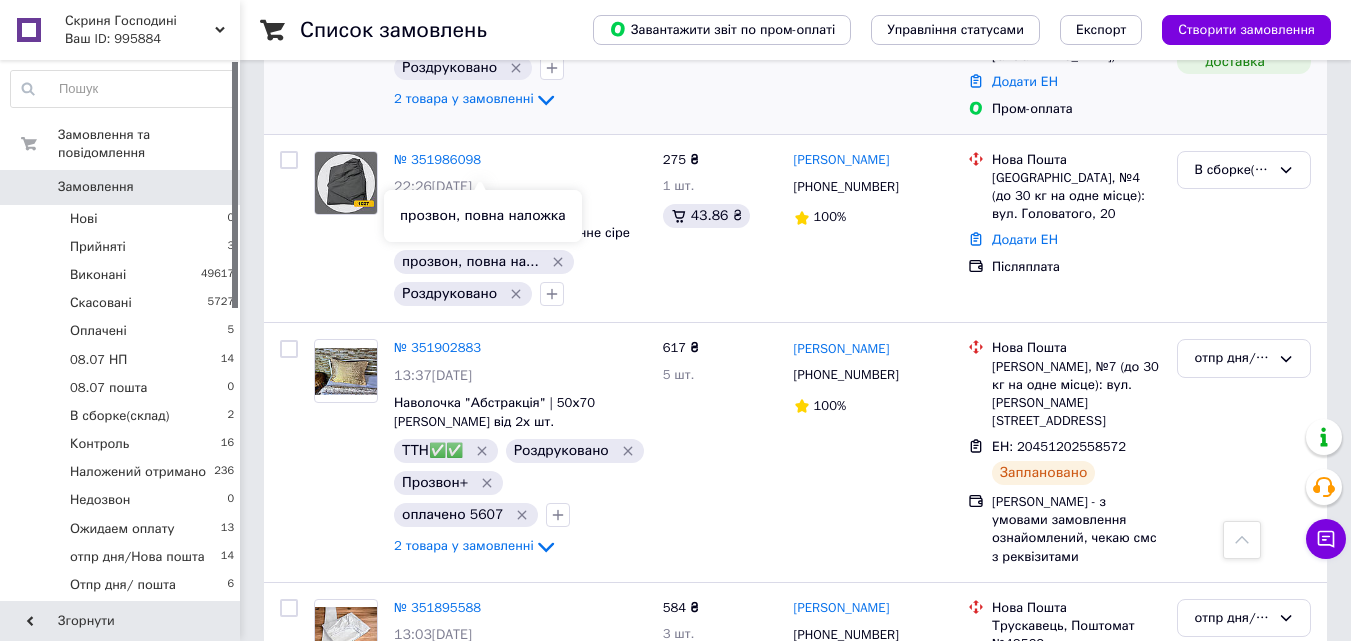 scroll, scrollTop: 2500, scrollLeft: 0, axis: vertical 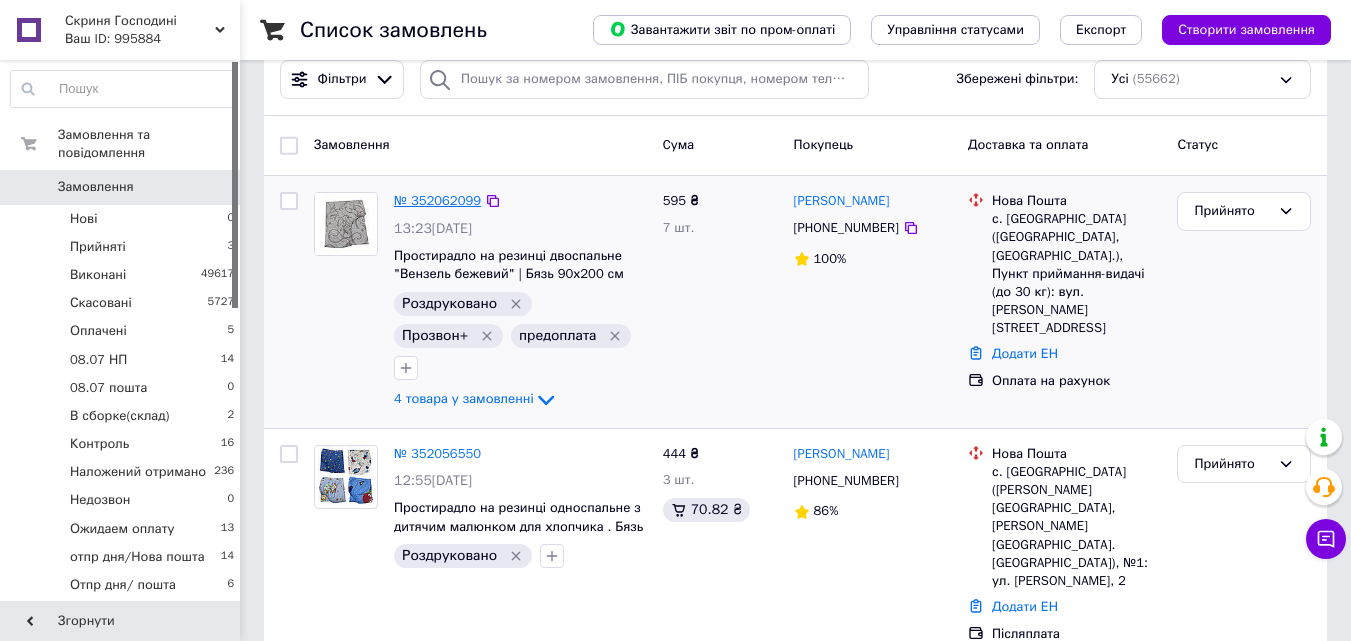 click on "№ 352062099" at bounding box center [437, 200] 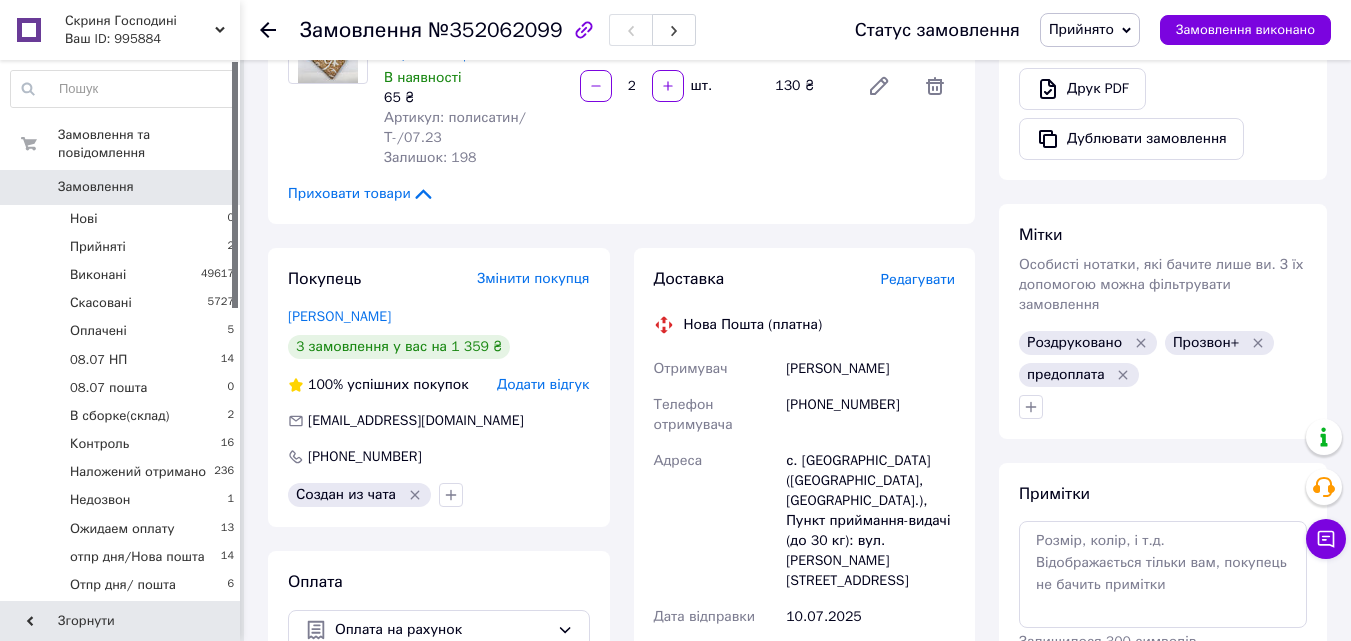 scroll, scrollTop: 900, scrollLeft: 0, axis: vertical 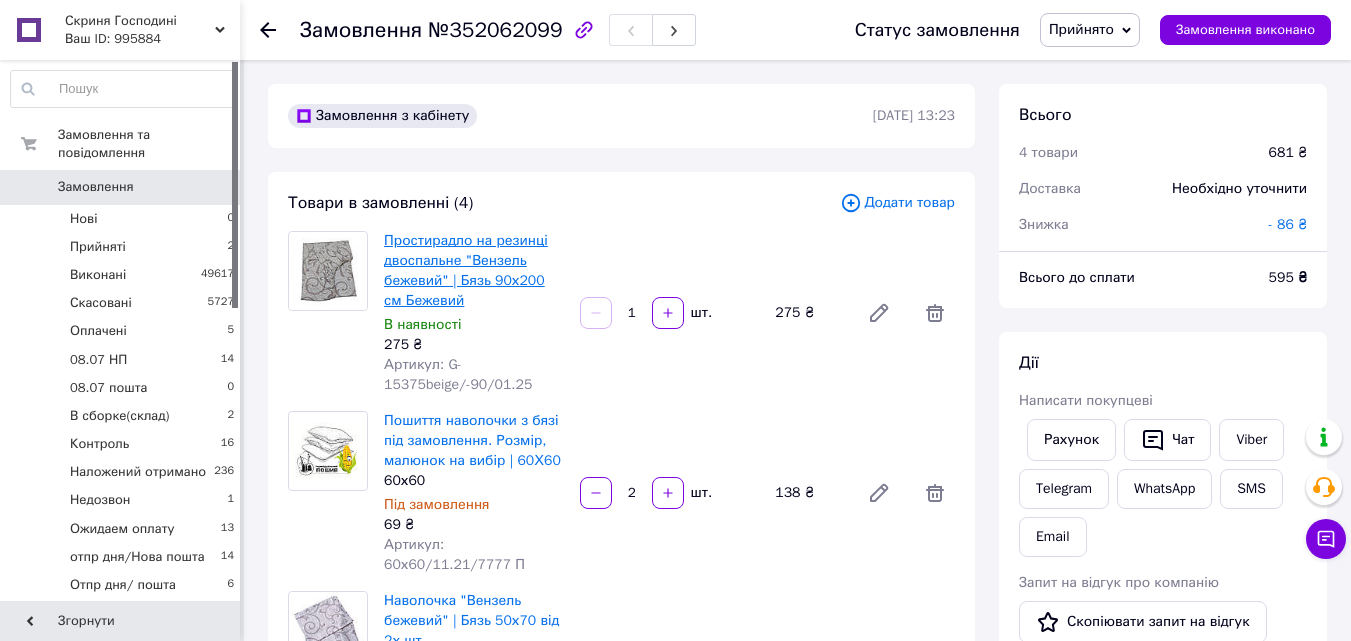 click on "Простирадло на резинці двоспальне "Вензель бежевий" | Бязь 90х200 см Бежевий" at bounding box center [466, 270] 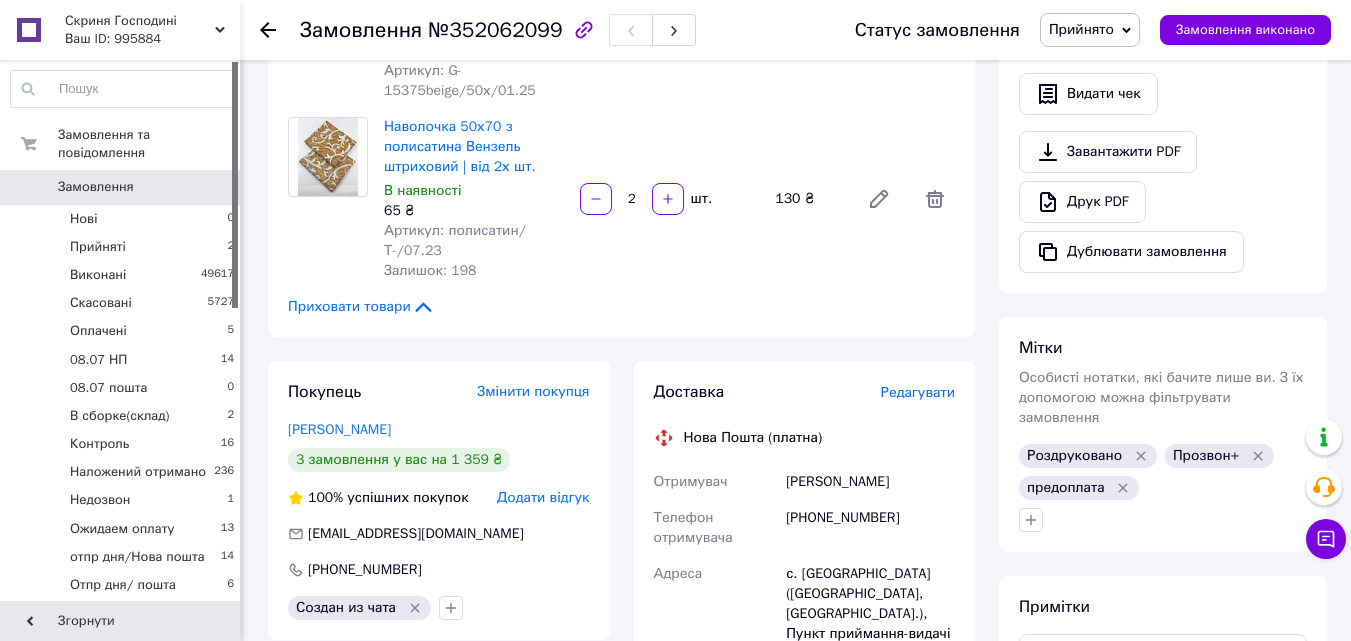 scroll, scrollTop: 800, scrollLeft: 0, axis: vertical 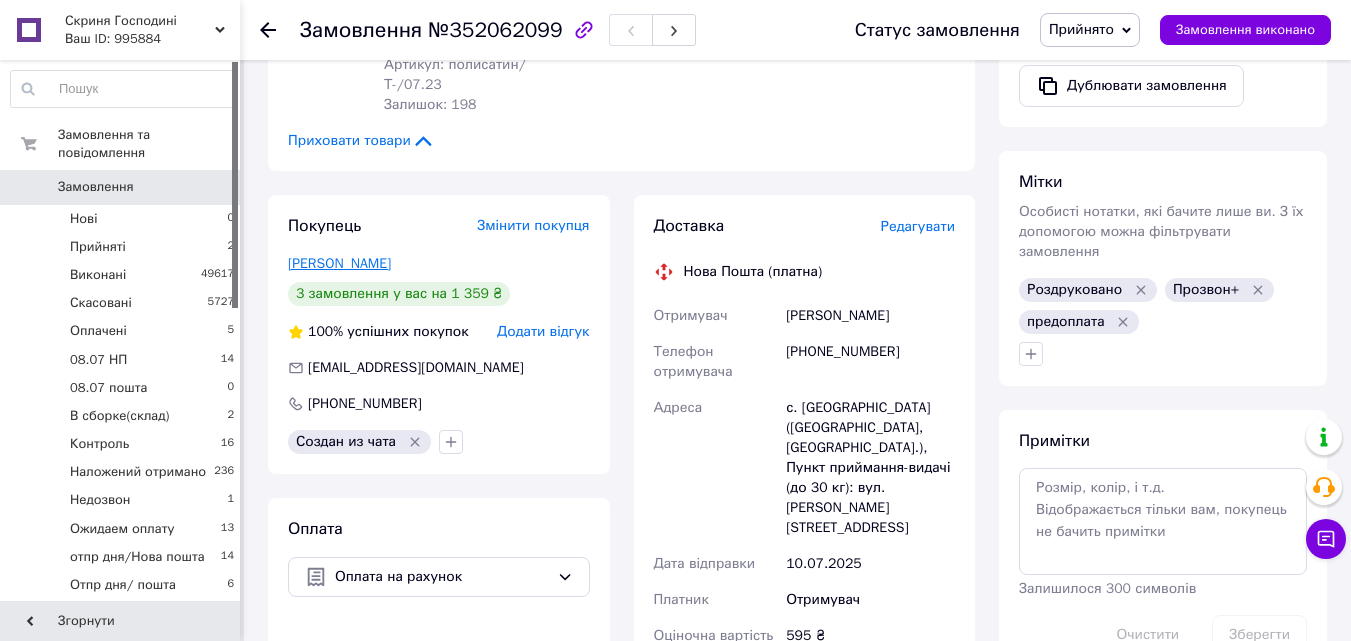 click on "Сергей Юрченко" at bounding box center [339, 263] 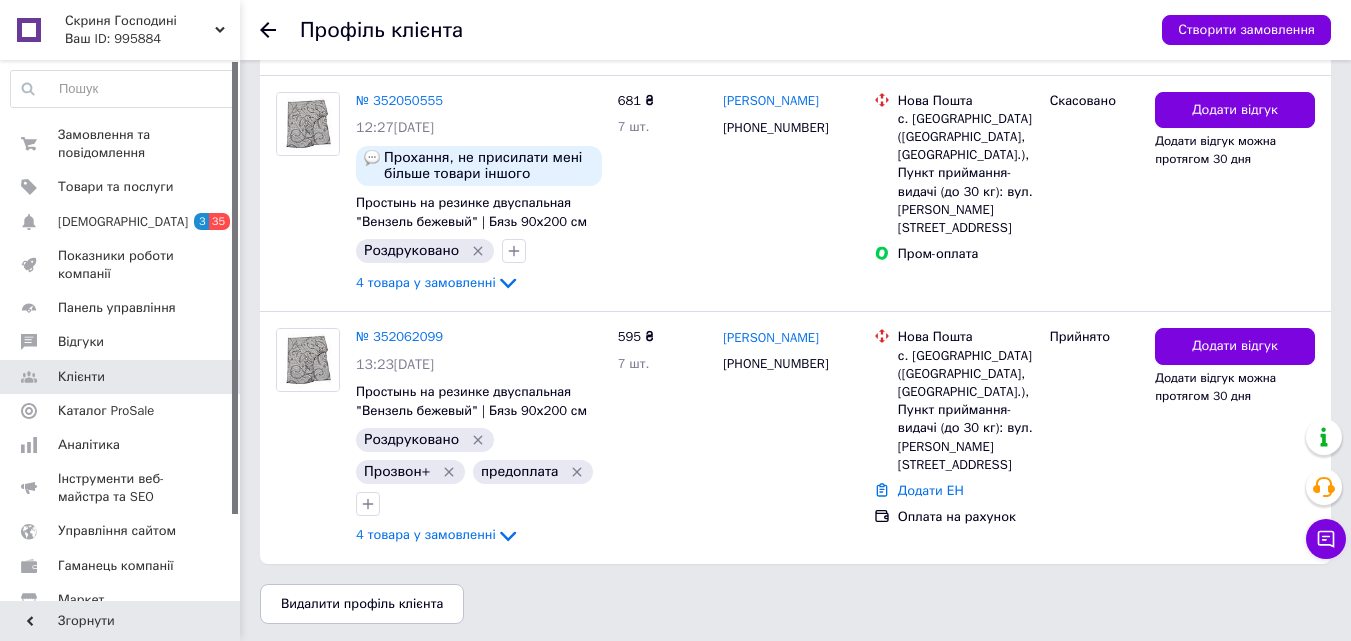 scroll, scrollTop: 1133, scrollLeft: 0, axis: vertical 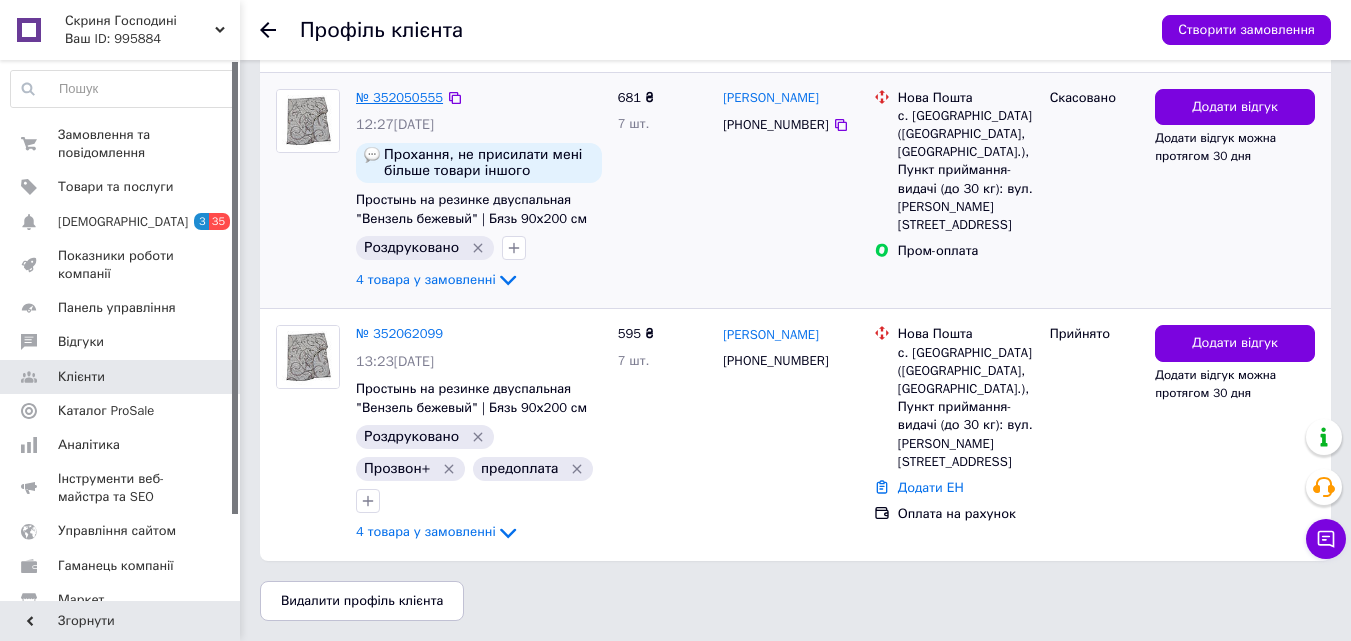 click on "№ 352050555" at bounding box center [399, 97] 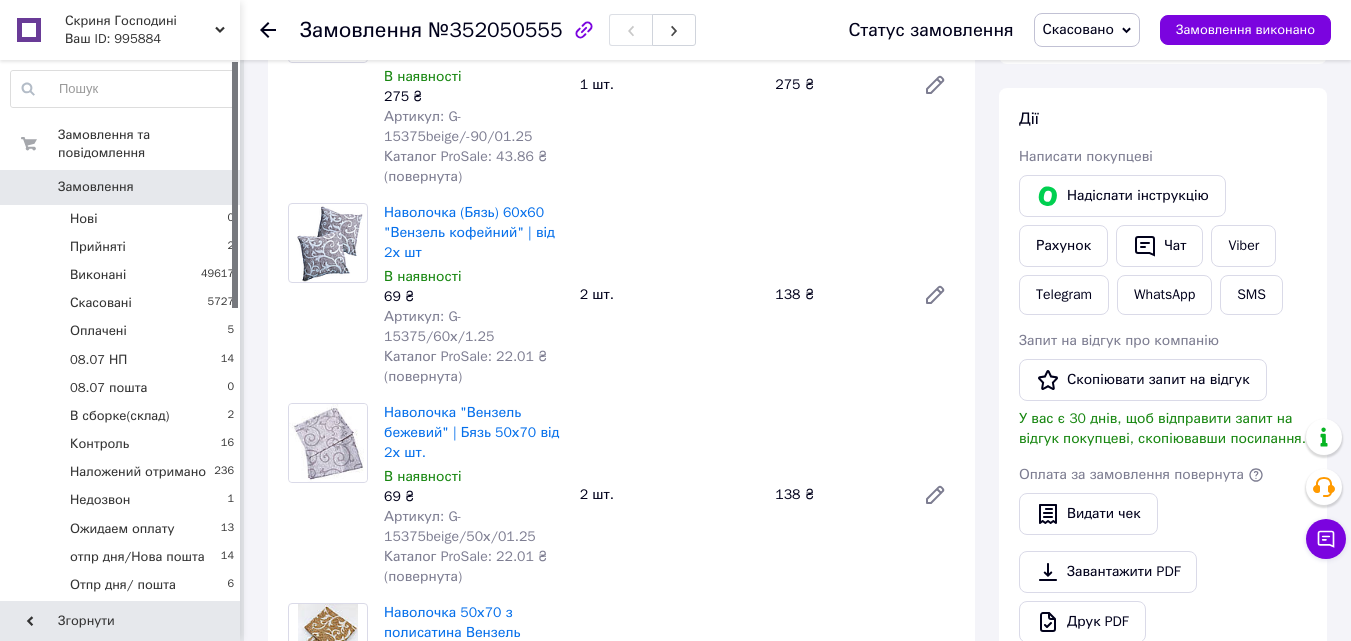 scroll, scrollTop: 344, scrollLeft: 0, axis: vertical 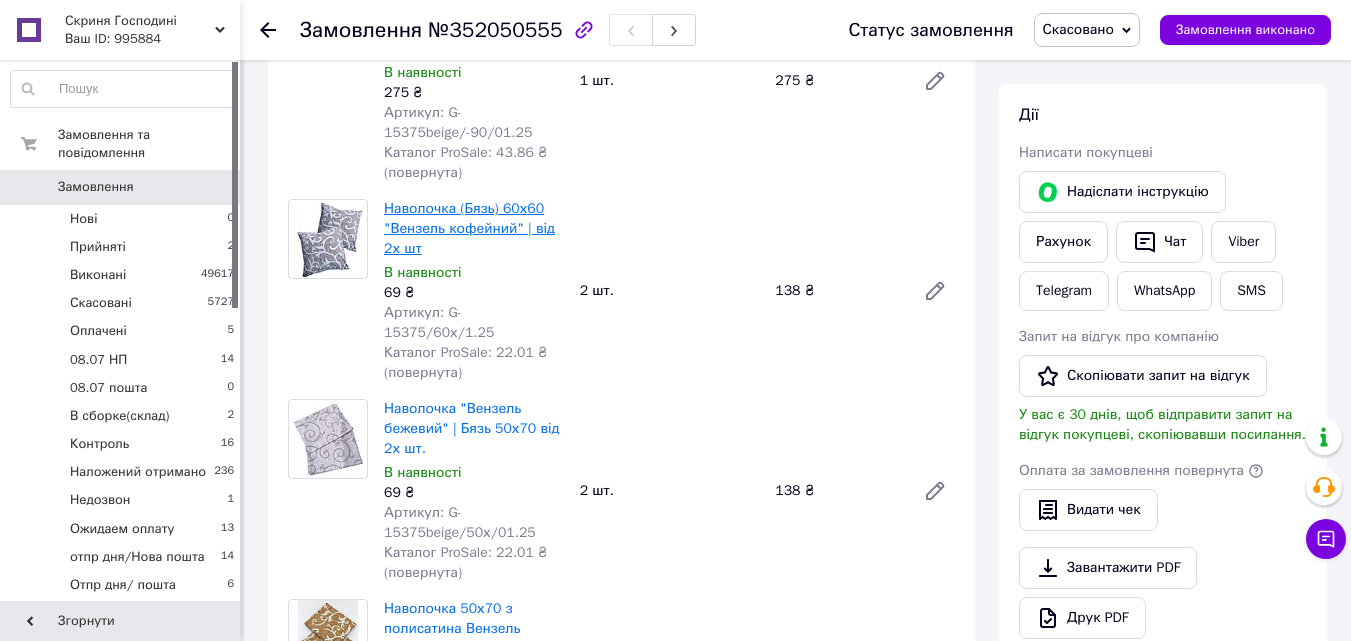 click on "Наволочка (Бязь) 60х60 "Вензель кофейний" | від 2х шт" at bounding box center [469, 228] 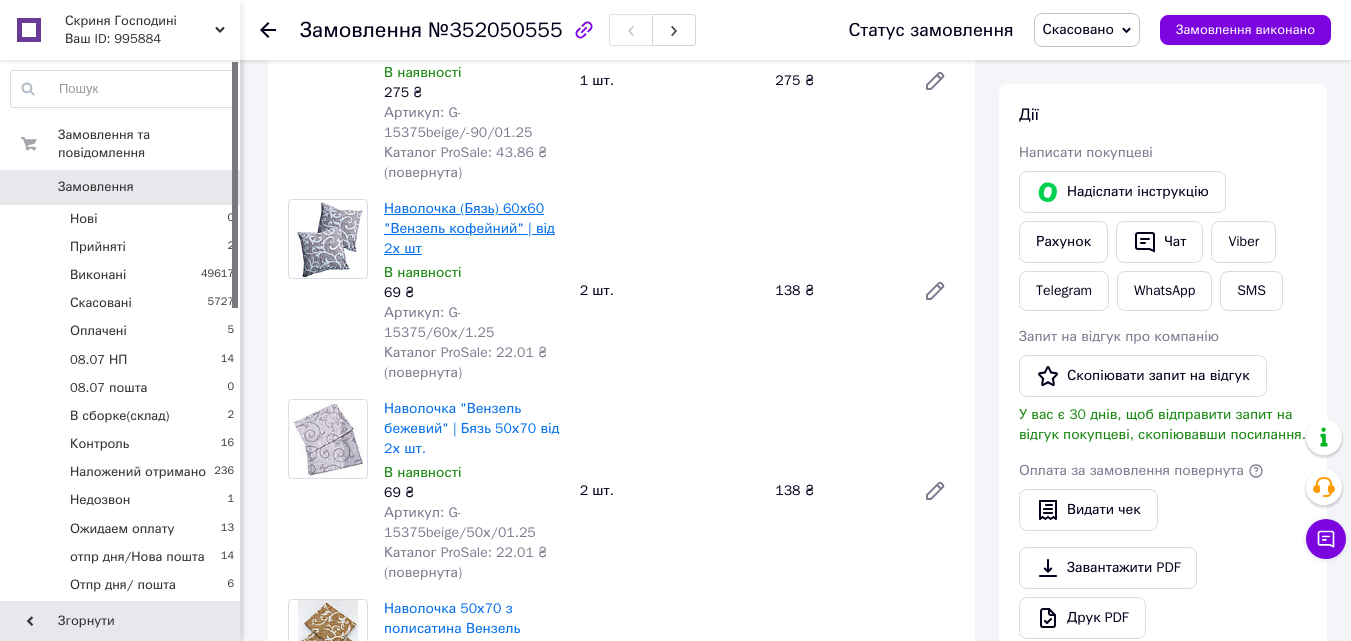 scroll, scrollTop: 0, scrollLeft: 0, axis: both 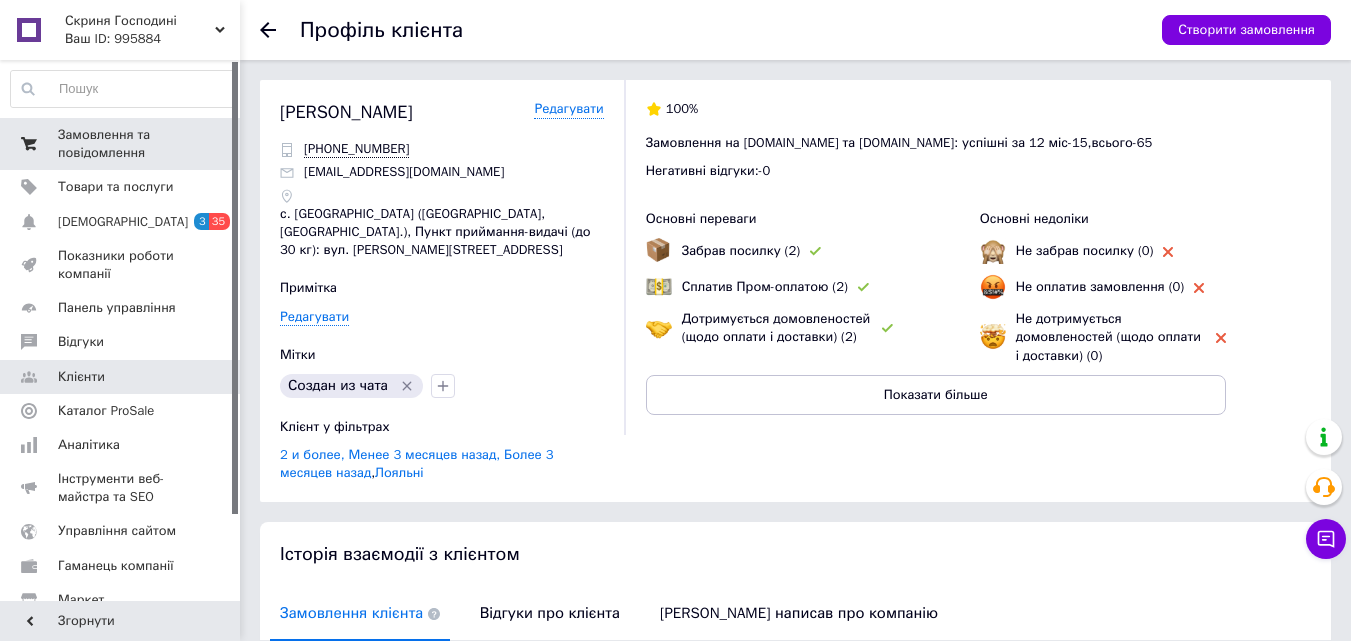 click on "Замовлення та повідомлення" at bounding box center [121, 144] 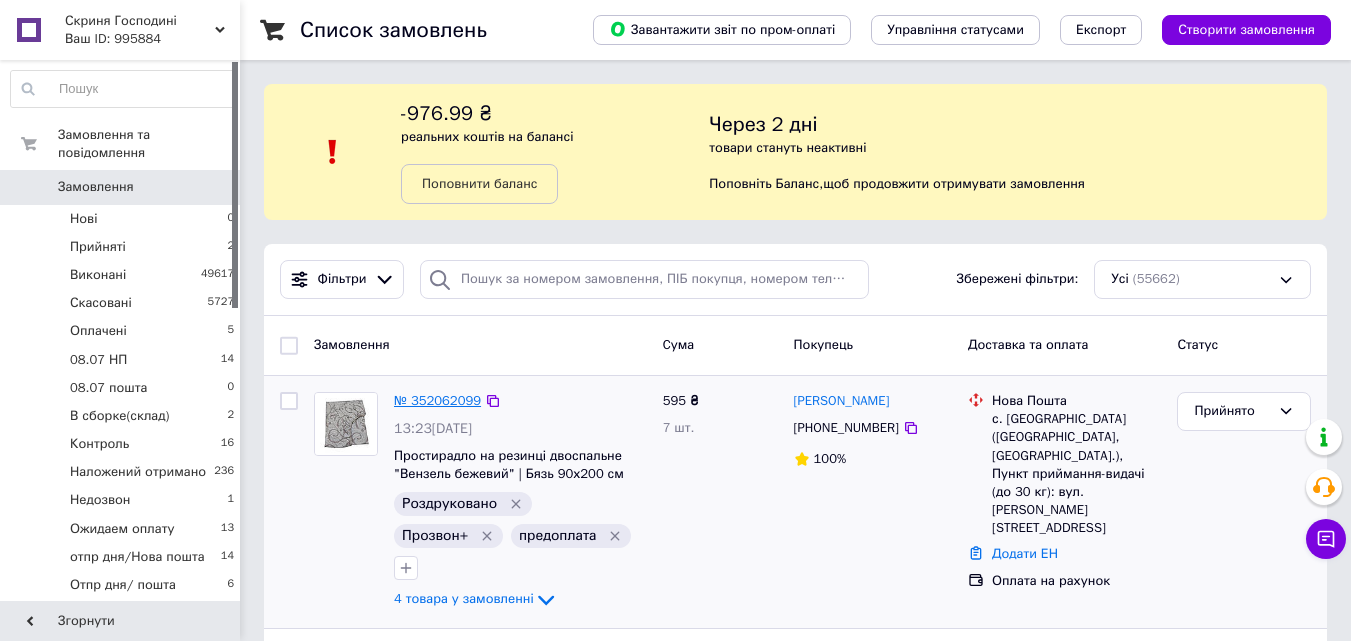 click on "№ 352062099" at bounding box center (437, 400) 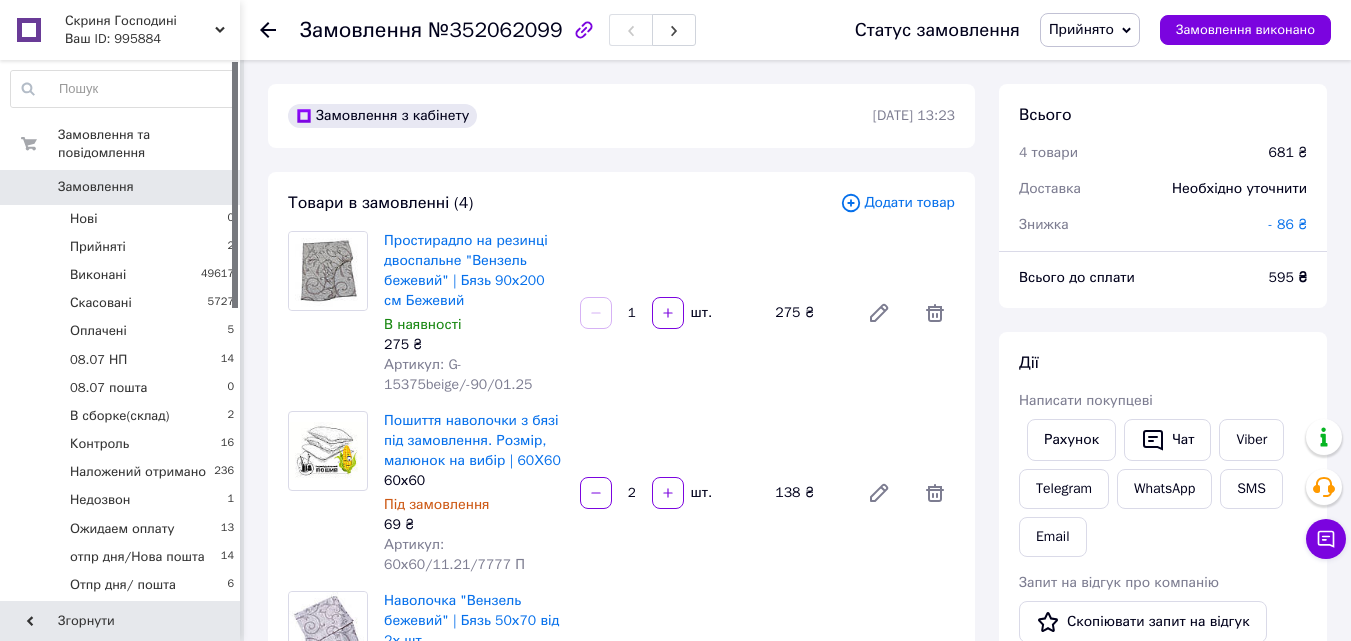 click on "Прийнято" at bounding box center [1090, 30] 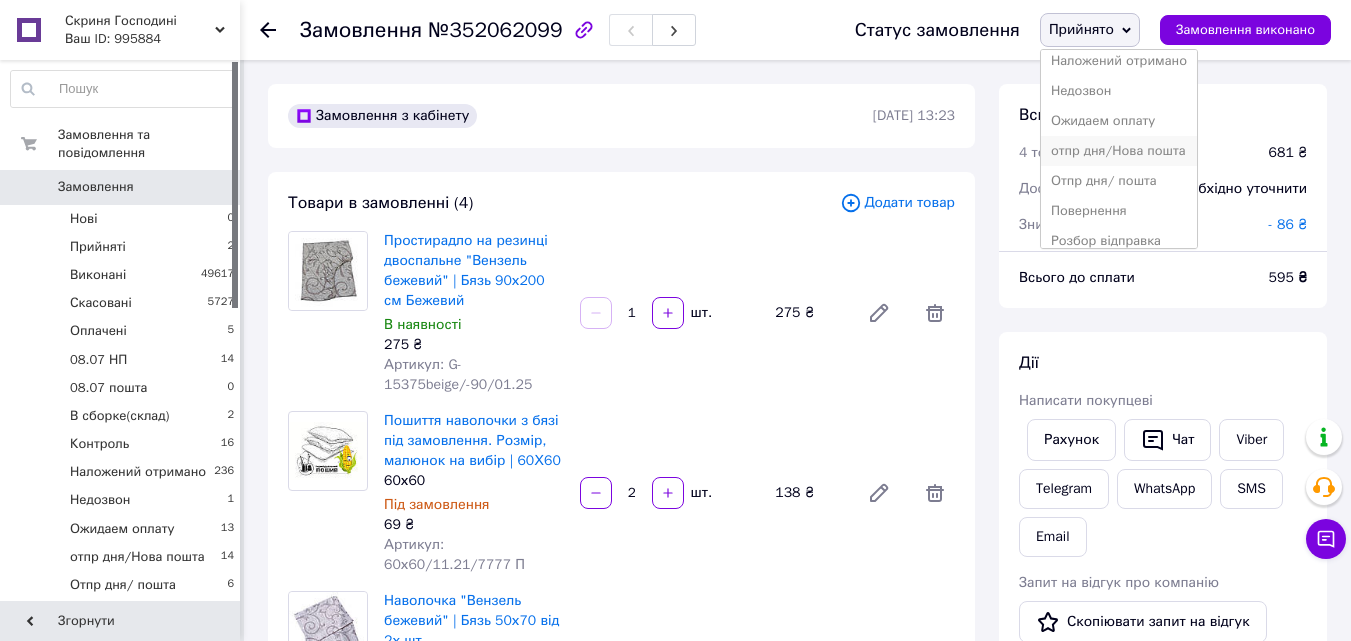 scroll, scrollTop: 232, scrollLeft: 0, axis: vertical 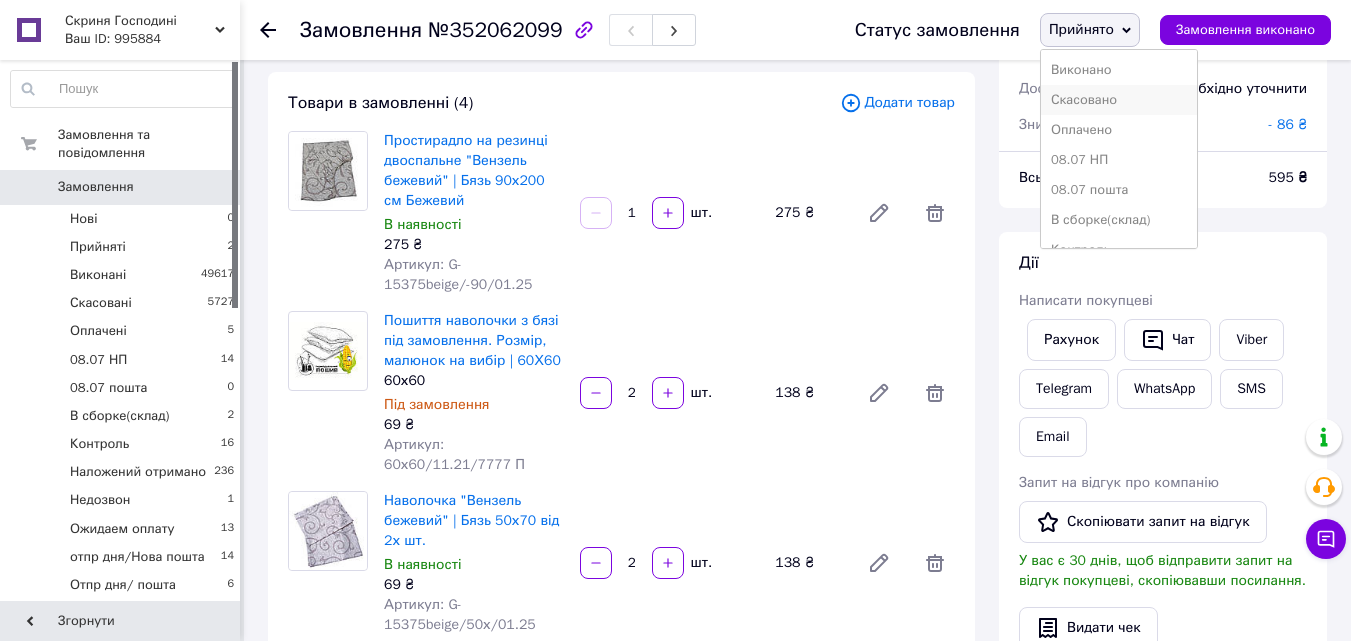 click on "Скасовано" at bounding box center (1119, 100) 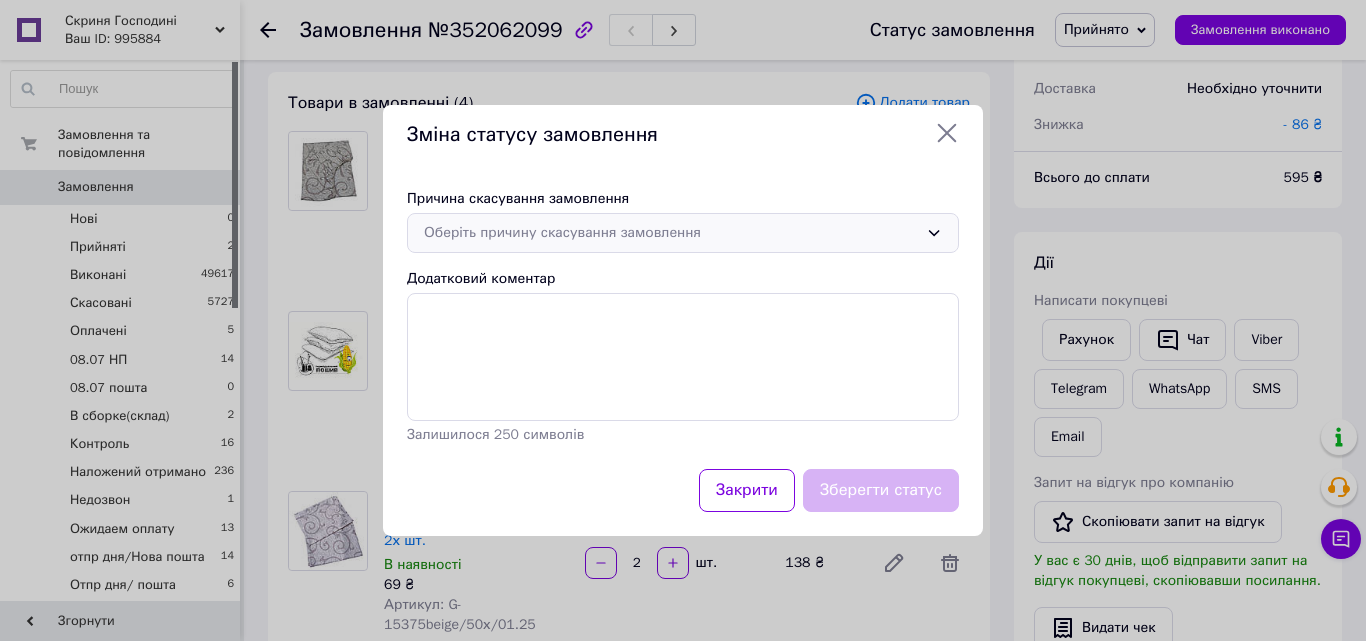 click on "Оберіть причину скасування замовлення" at bounding box center (671, 233) 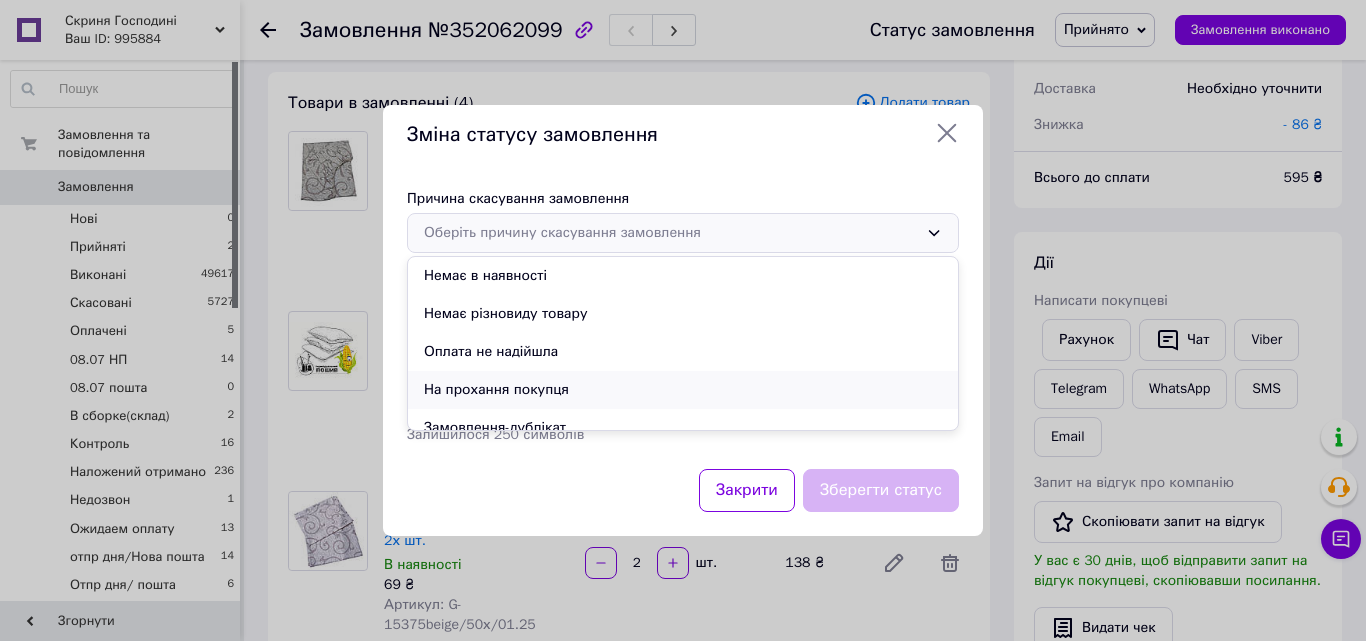 click on "На прохання покупця" at bounding box center [683, 390] 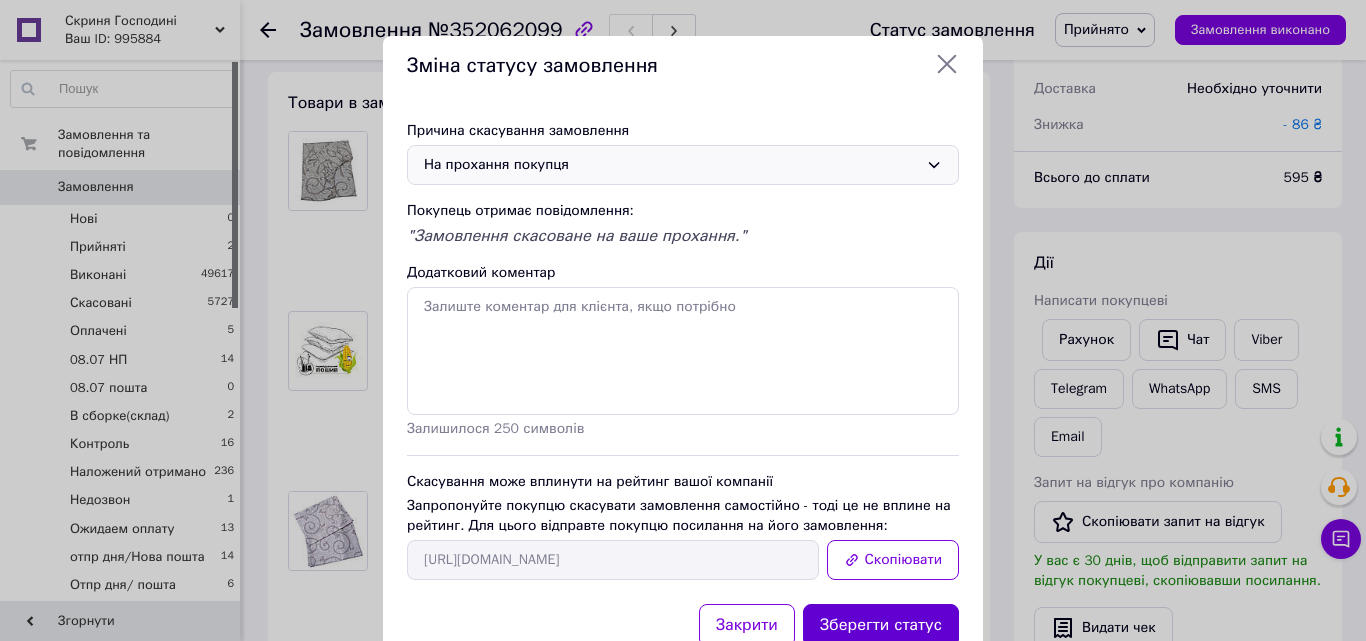 click on "Зберегти статус" at bounding box center (881, 625) 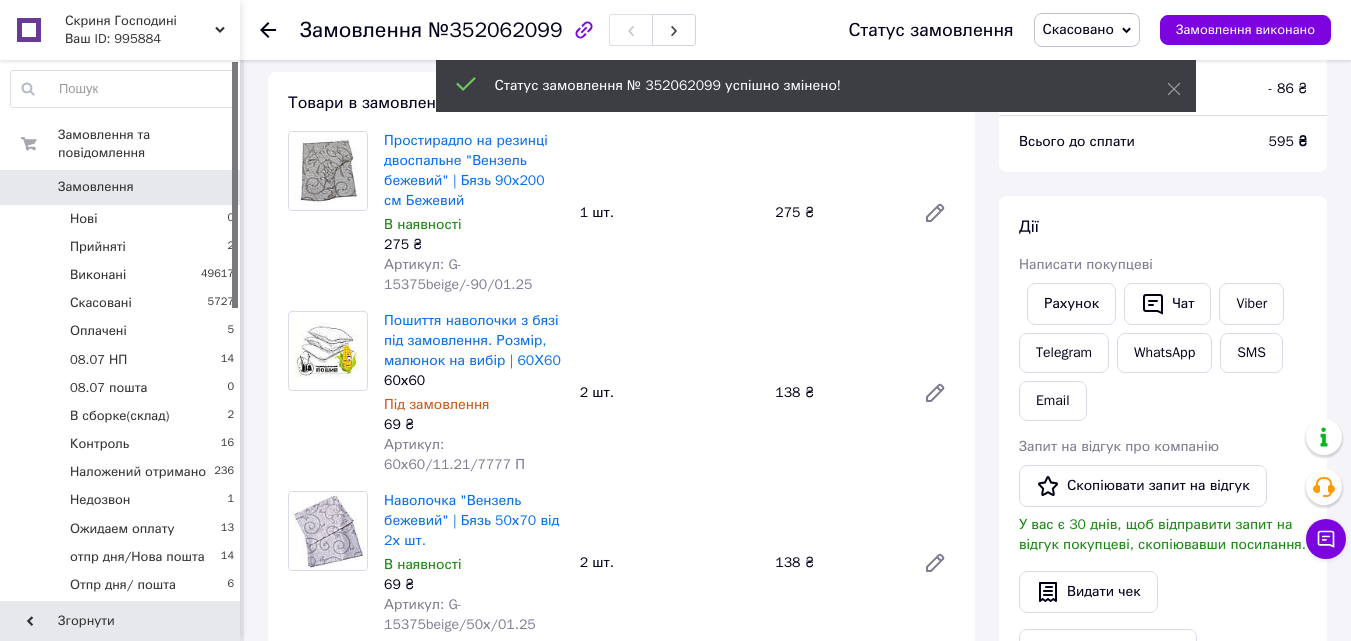 scroll, scrollTop: 12, scrollLeft: 0, axis: vertical 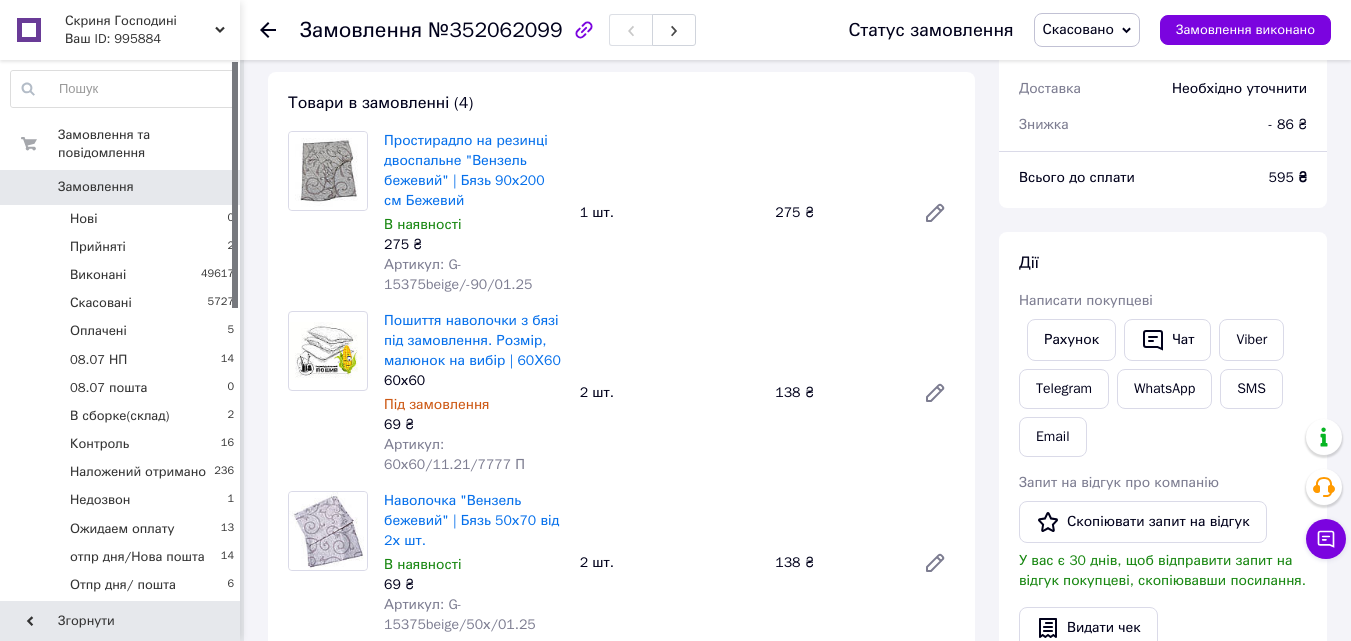 click on "Замовлення" at bounding box center [121, 187] 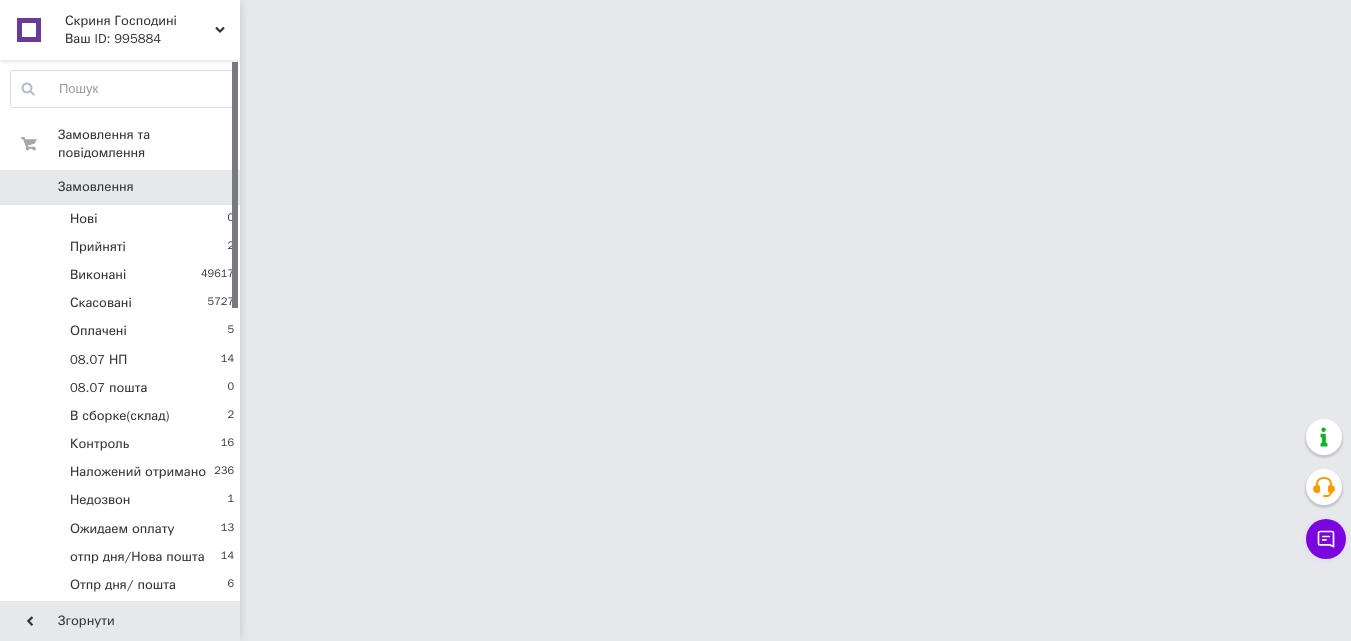 scroll, scrollTop: 0, scrollLeft: 0, axis: both 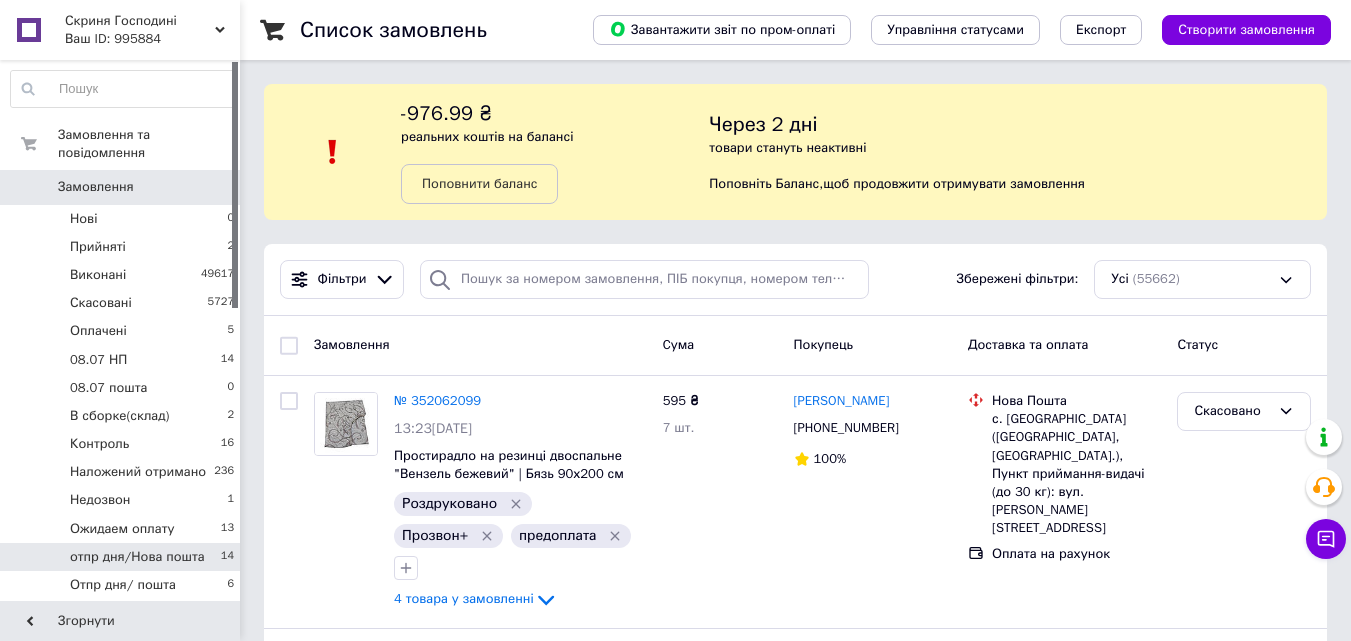 click on "отпр дня/Нова пошта" at bounding box center (137, 557) 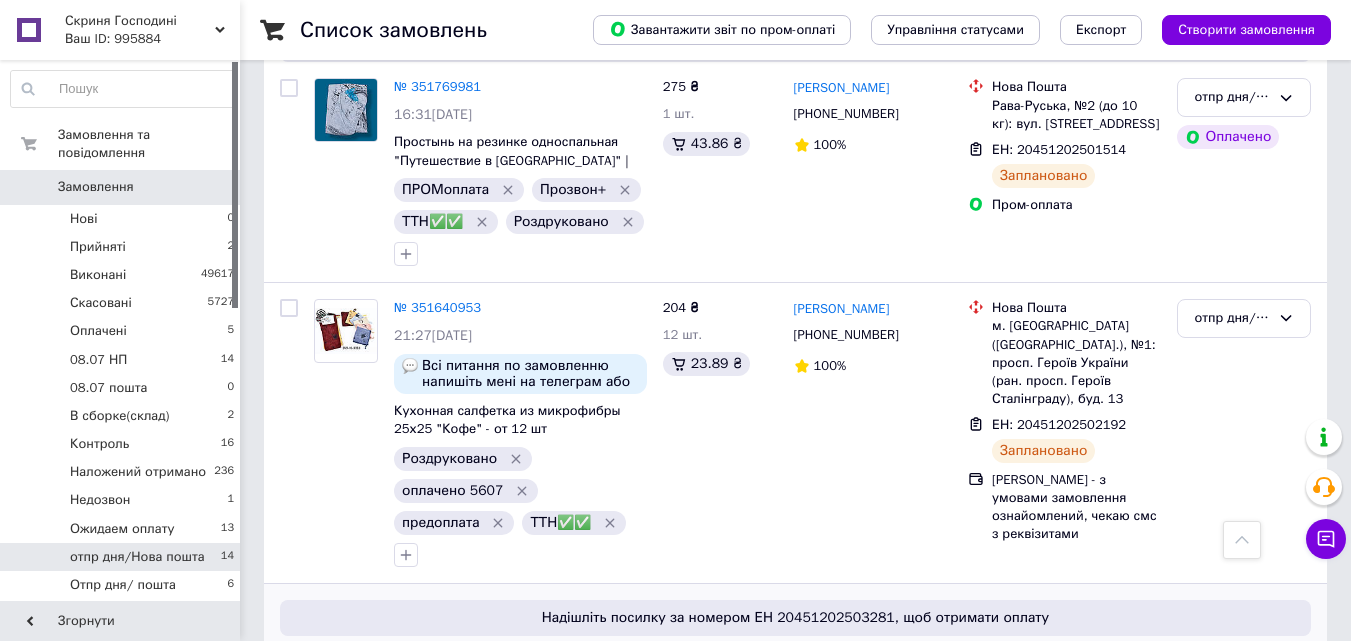 scroll, scrollTop: 3068, scrollLeft: 0, axis: vertical 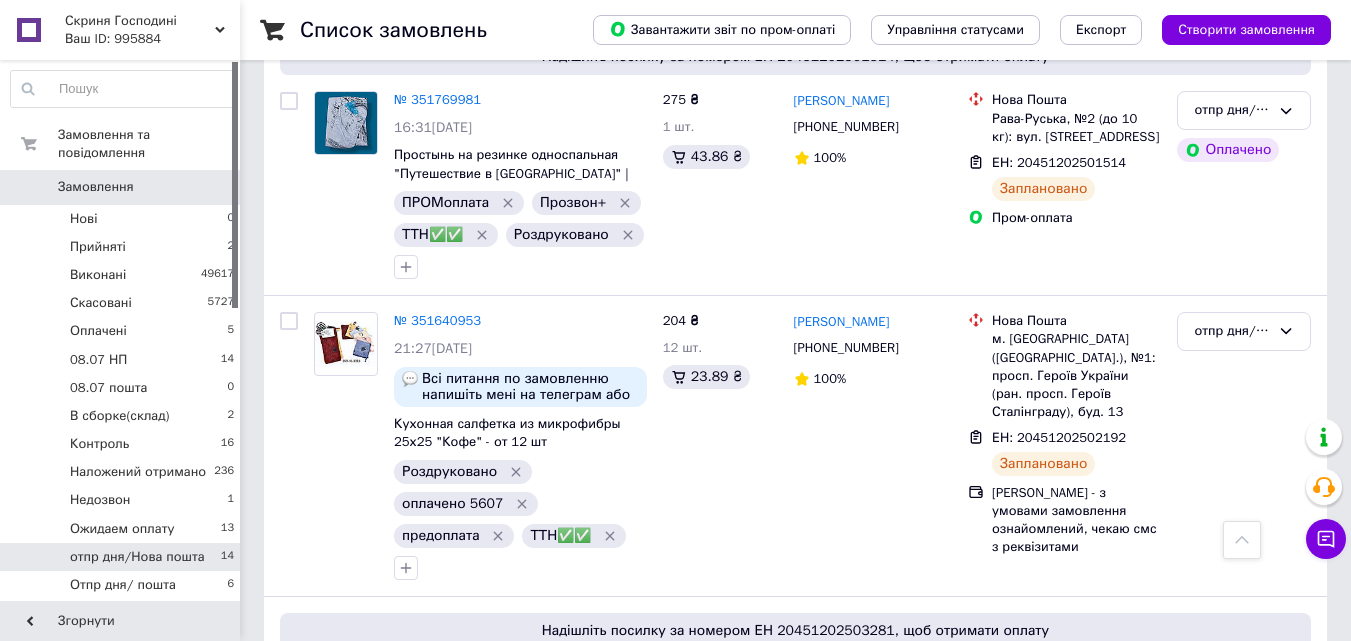 click on "Замовлення 0" at bounding box center (123, 187) 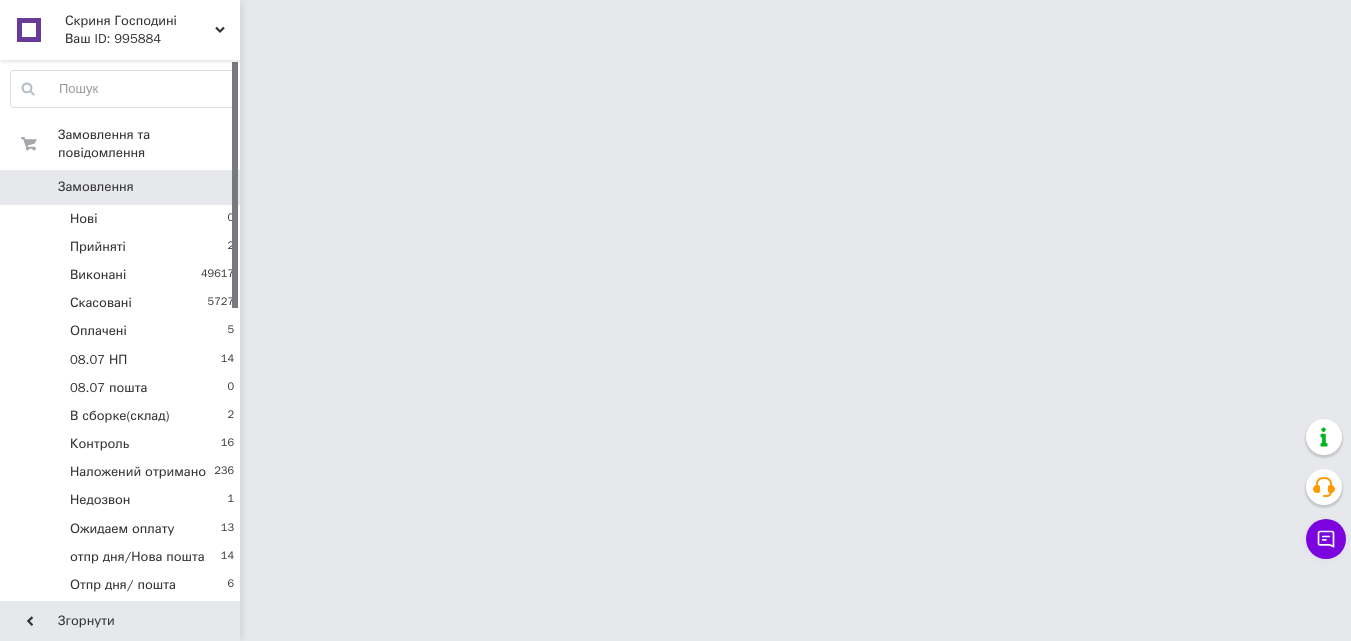 scroll, scrollTop: 0, scrollLeft: 0, axis: both 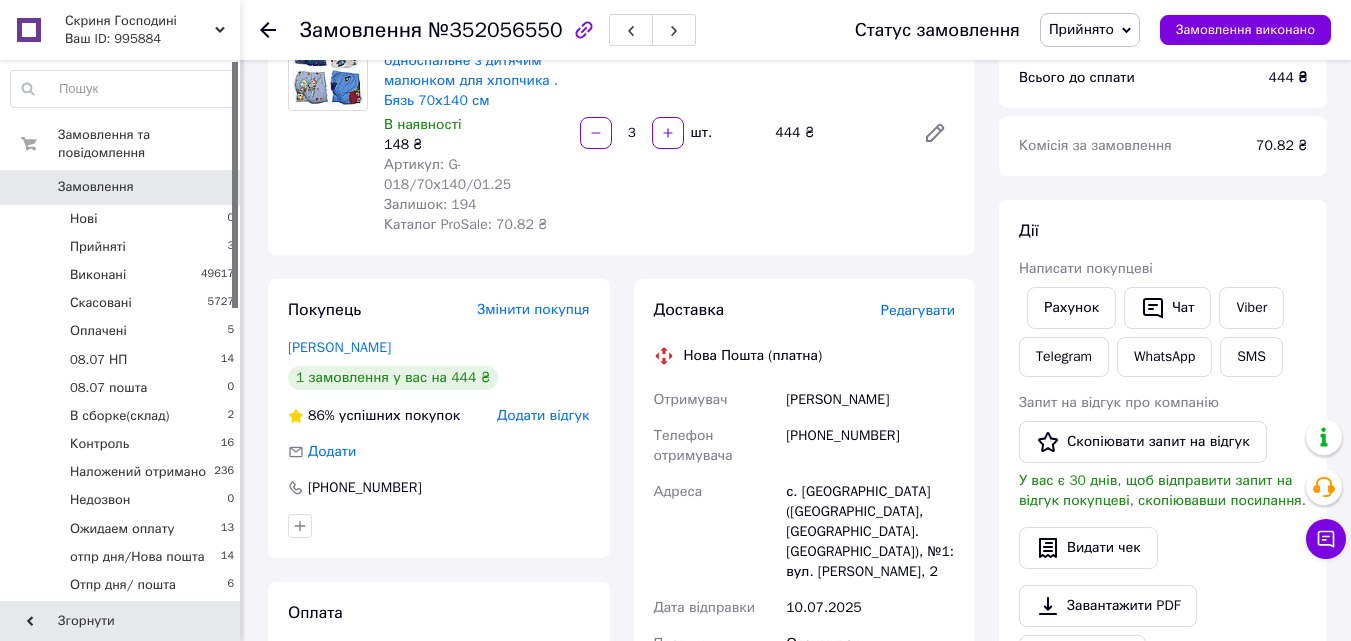 click on "Прийнято" at bounding box center (1081, 29) 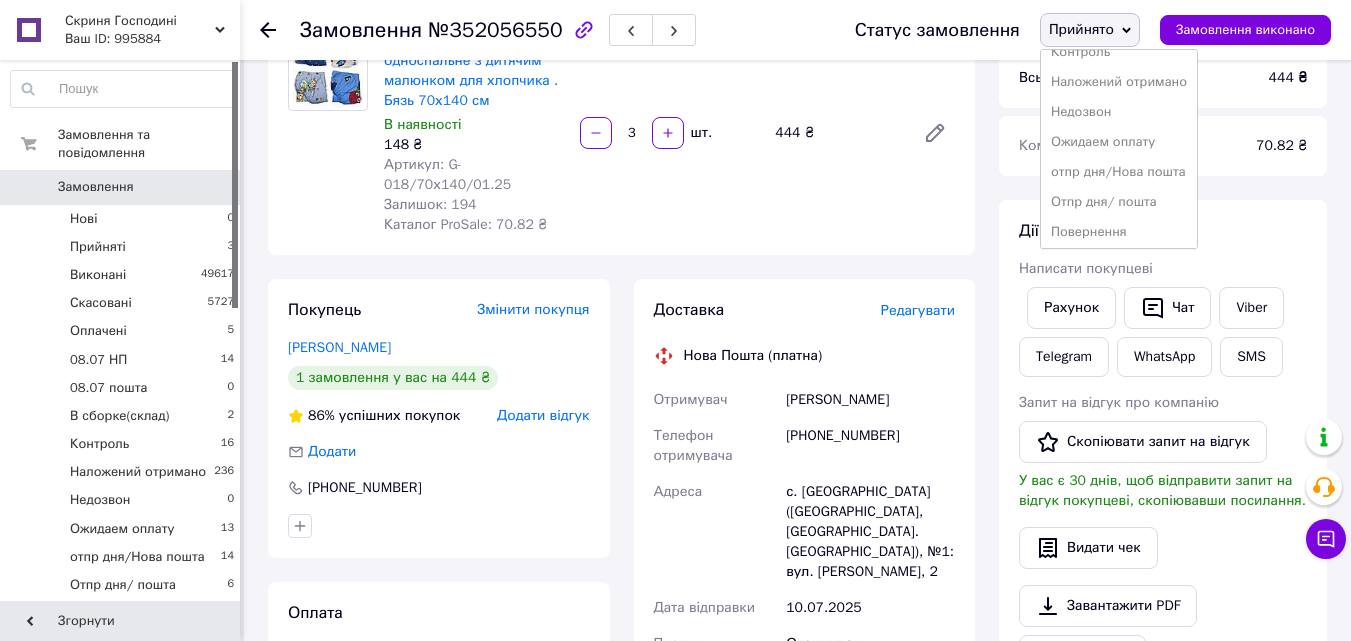 scroll, scrollTop: 200, scrollLeft: 0, axis: vertical 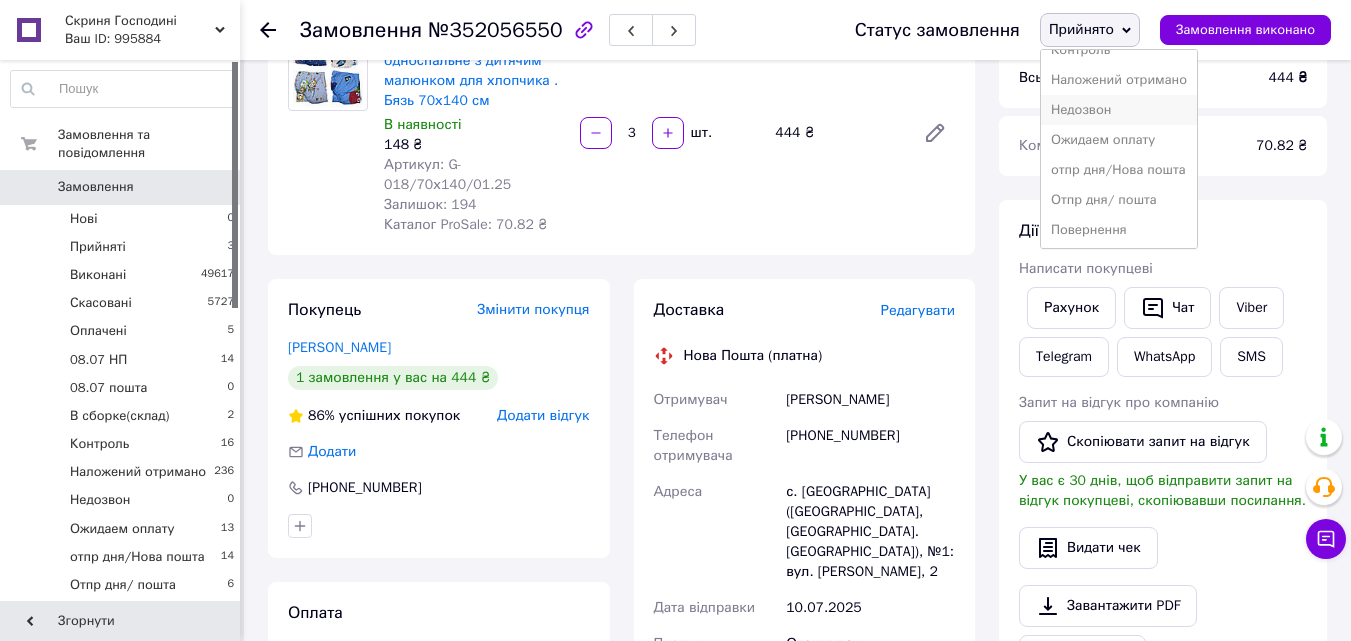 click on "Недозвон" at bounding box center (1119, 110) 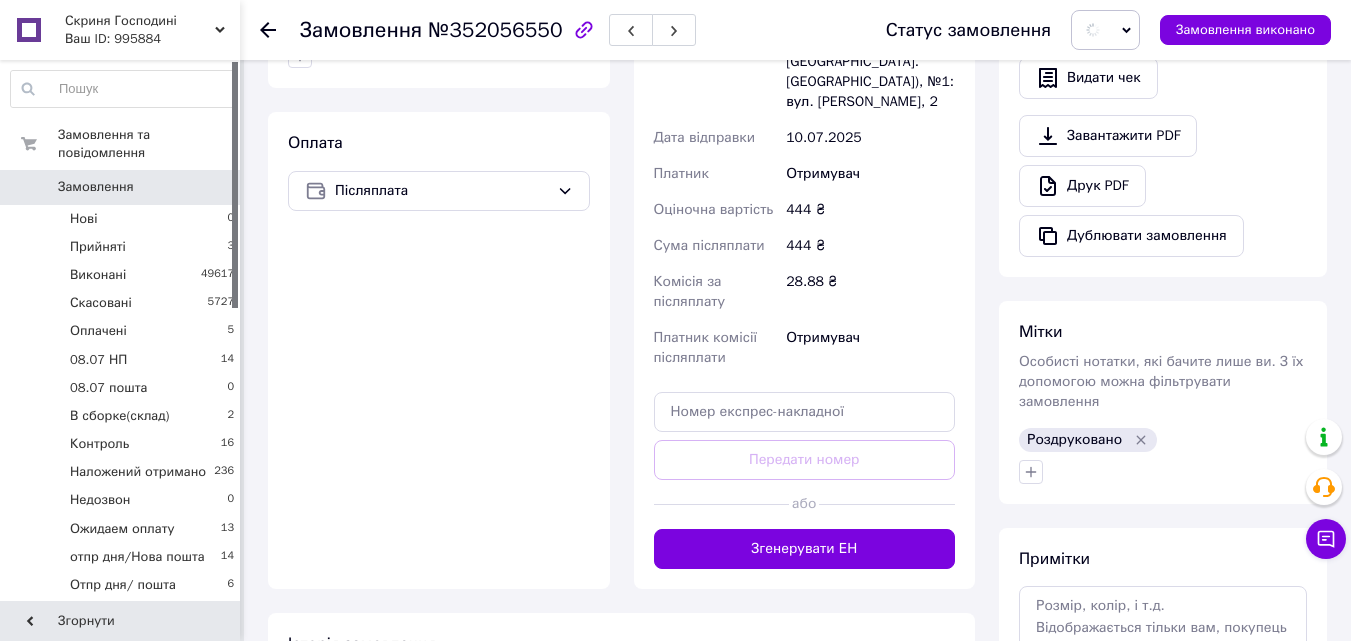 scroll, scrollTop: 800, scrollLeft: 0, axis: vertical 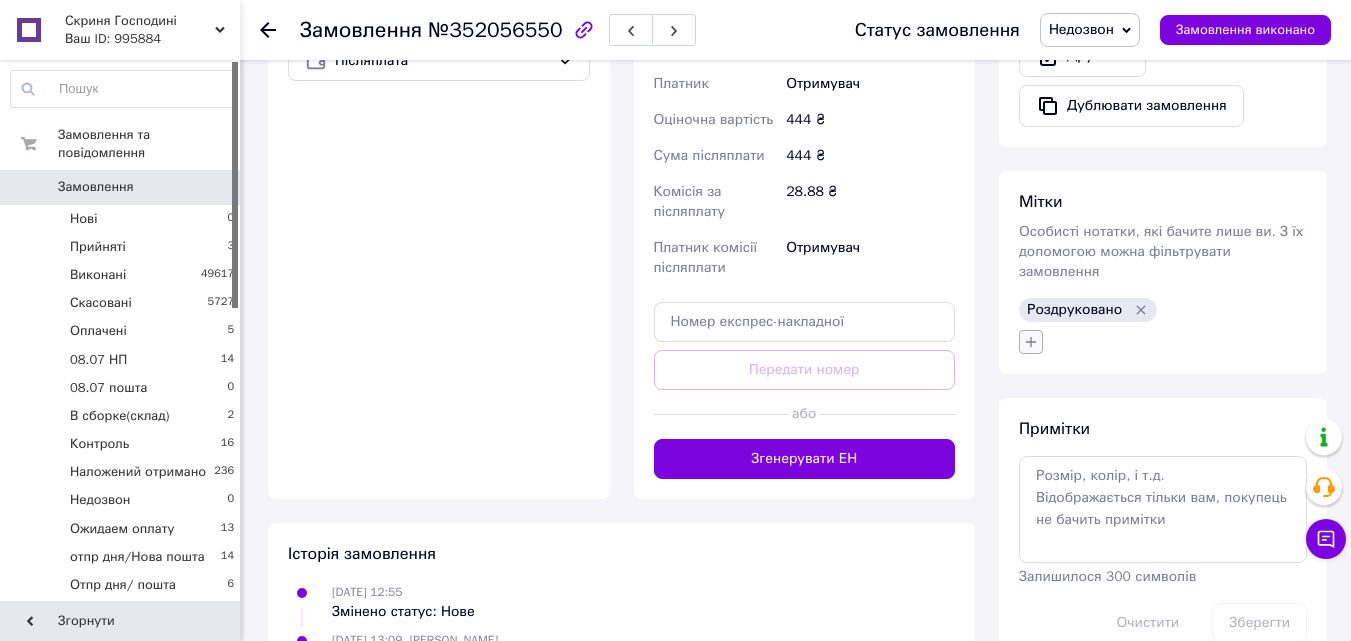 click 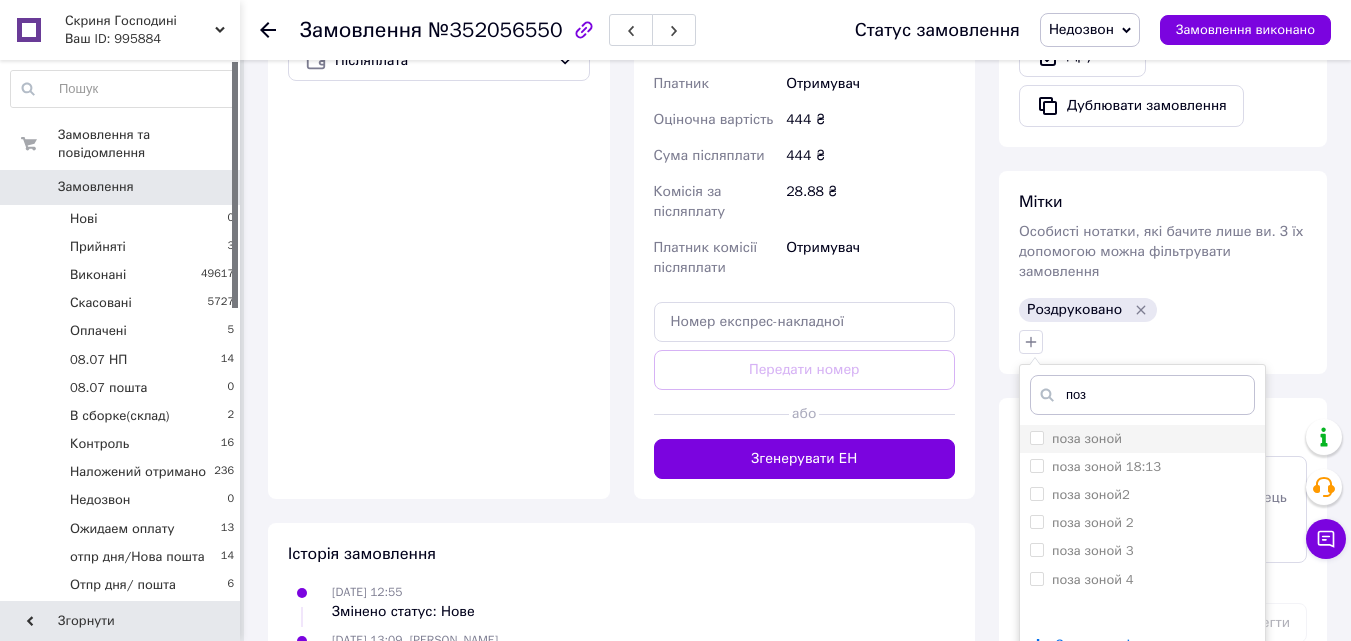 type on "поз" 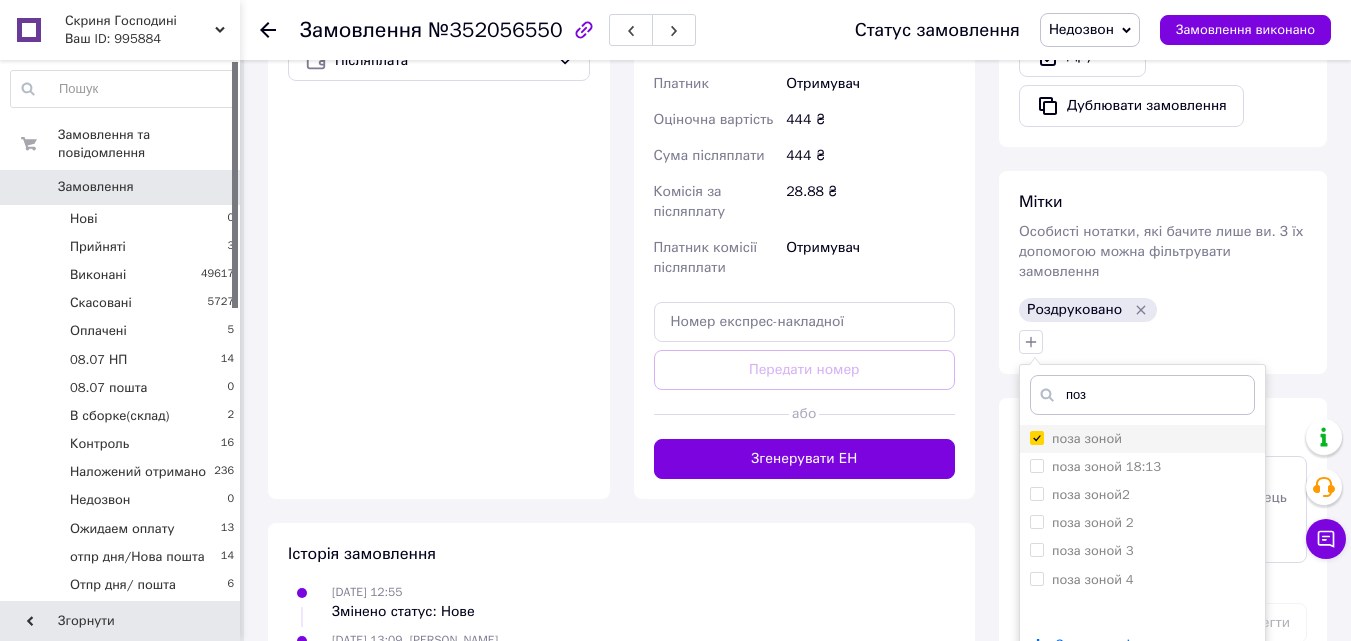 checkbox on "true" 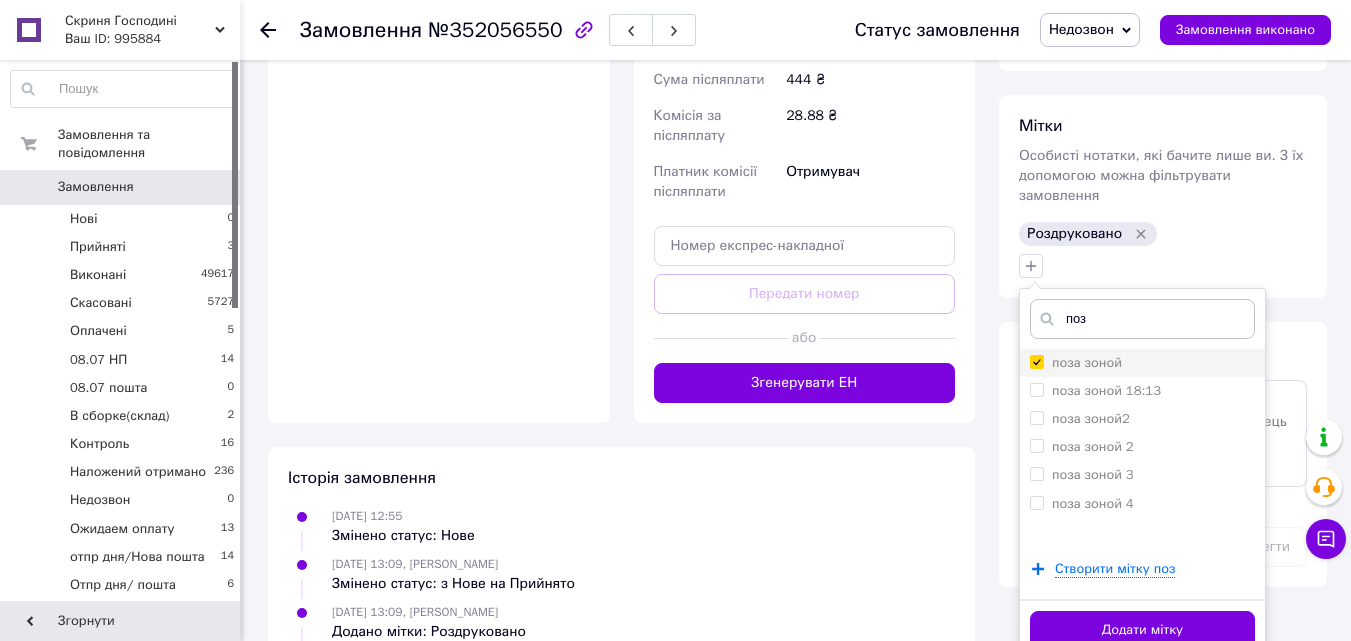 scroll, scrollTop: 949, scrollLeft: 0, axis: vertical 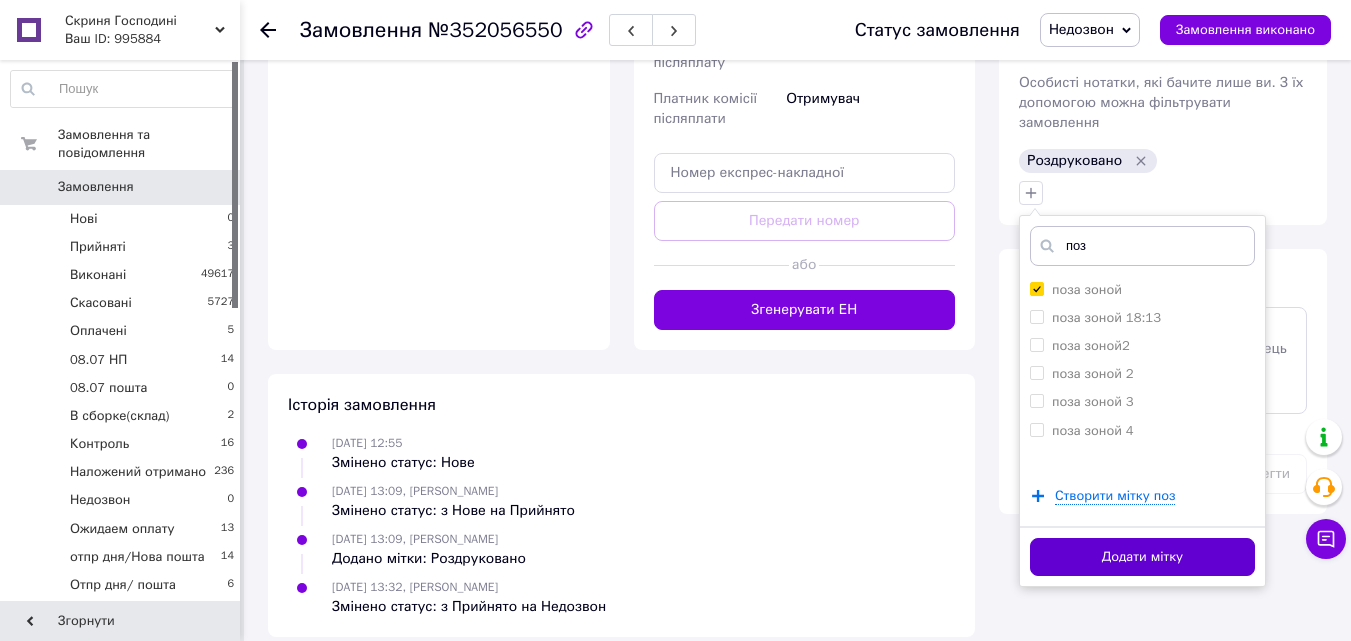 click on "Додати мітку" at bounding box center [1142, 557] 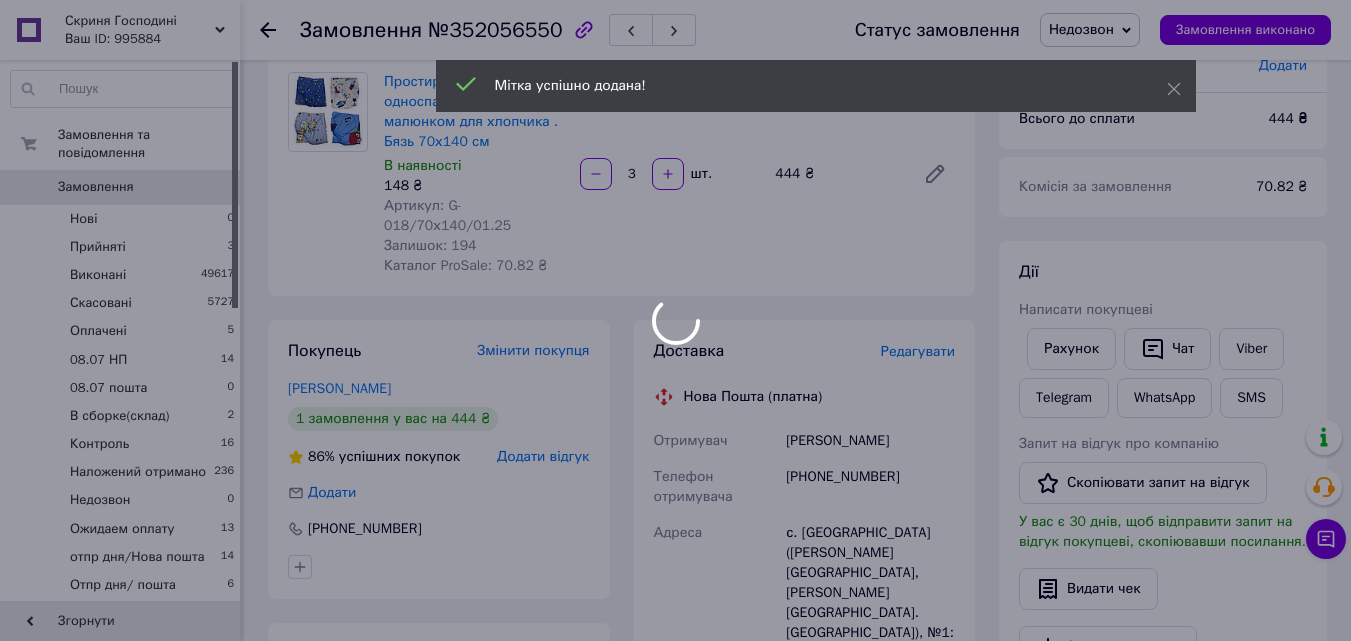 scroll, scrollTop: 149, scrollLeft: 0, axis: vertical 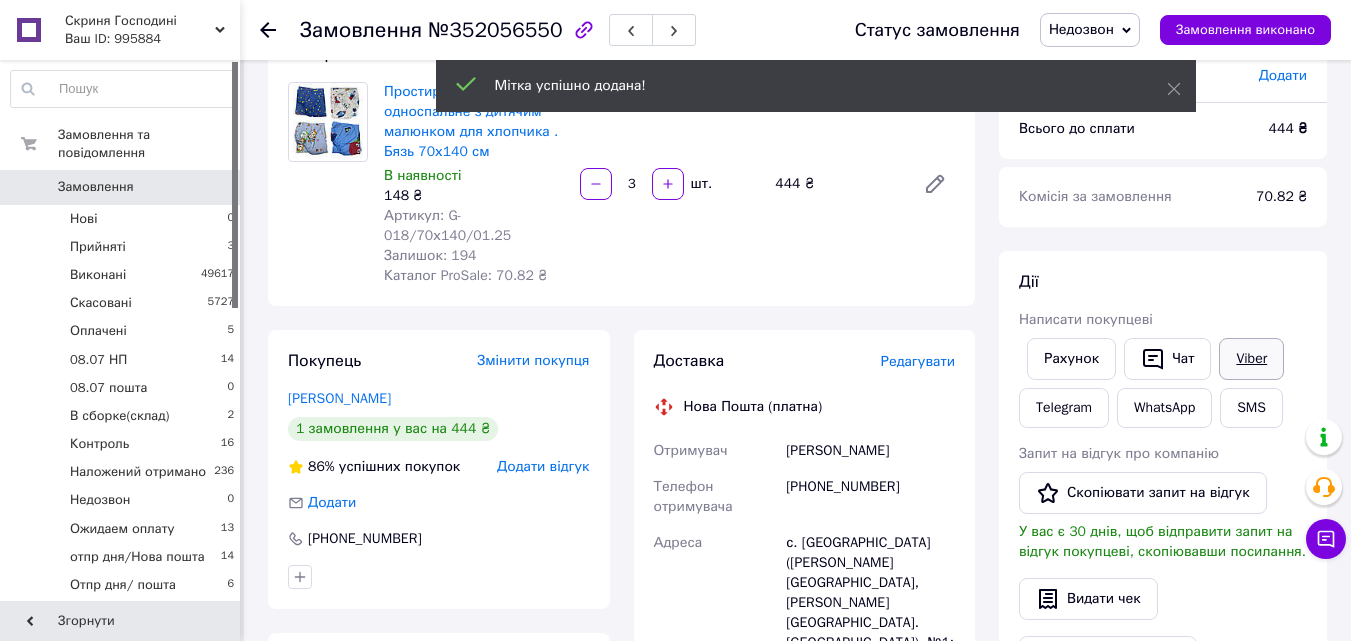 click on "[PERSON_NAME] покупцеві Рахунок   Чат Viber Telegram WhatsApp SMS Запит на відгук про компанію   Скопіювати запит на відгук У вас є 30 днів, щоб відправити запит на відгук покупцеві, скопіювавши посилання.   Видати чек   Завантажити PDF   Друк PDF   Дублювати замовлення" at bounding box center [1163, 524] 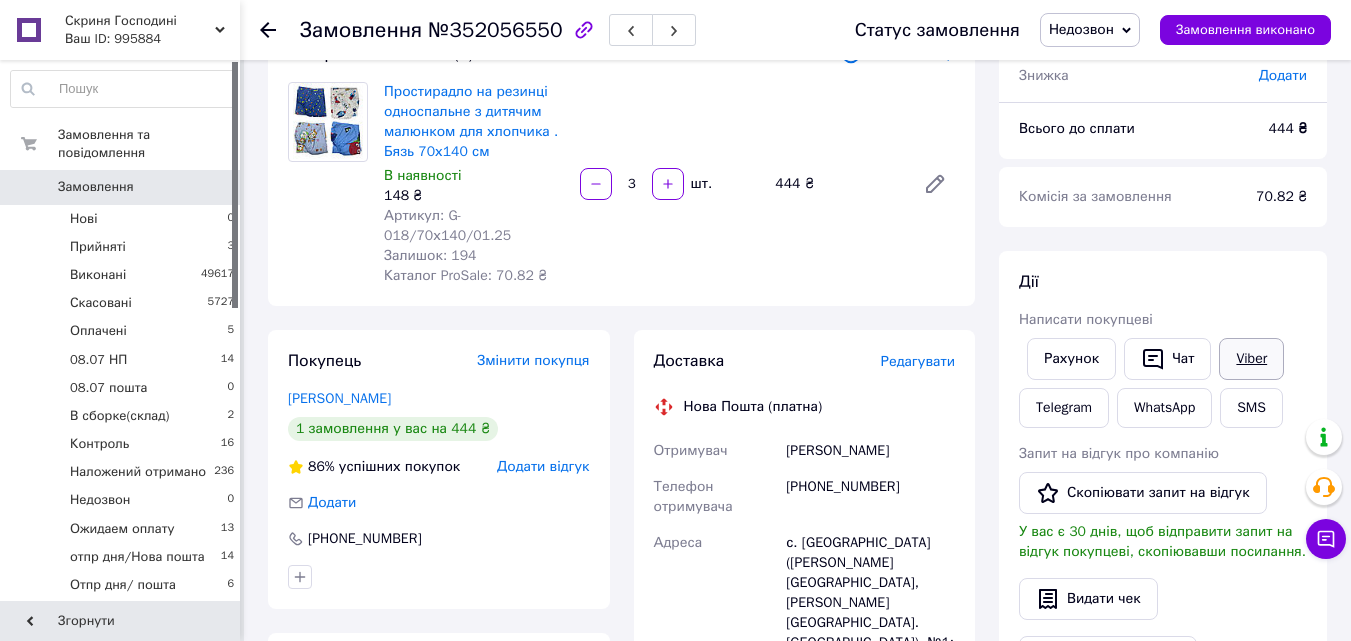 click on "Viber" at bounding box center [1251, 359] 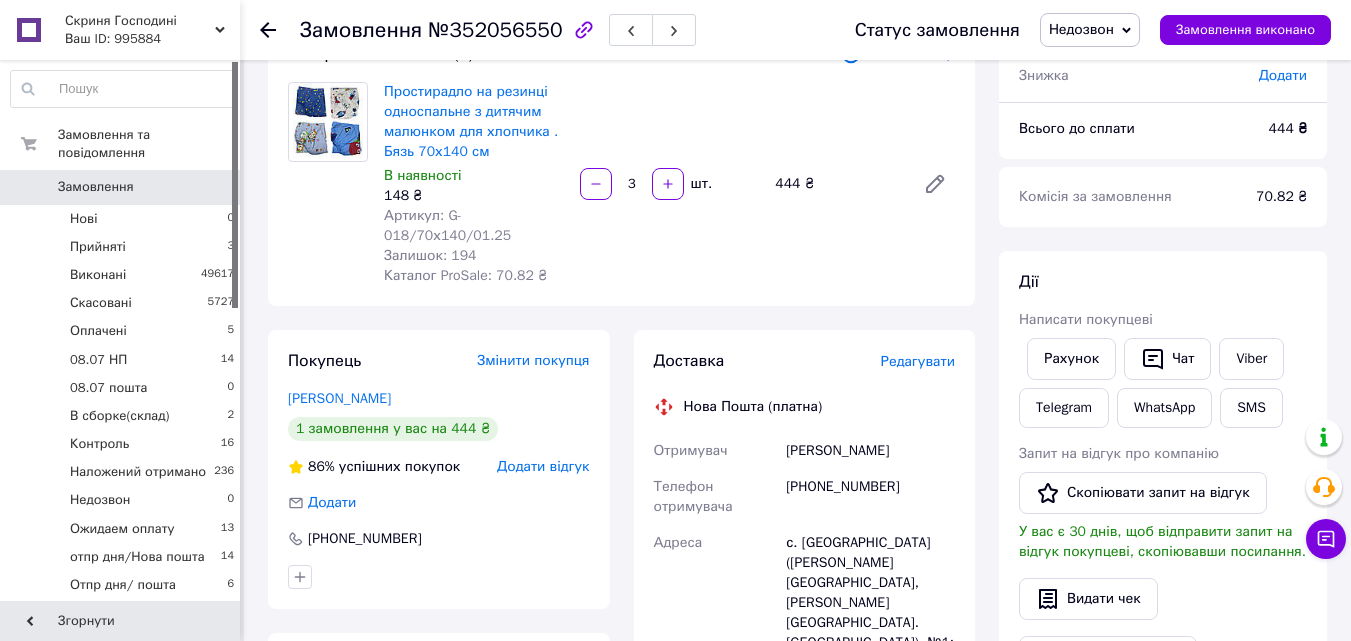 click on "[PHONE_NUMBER]" at bounding box center (870, 497) 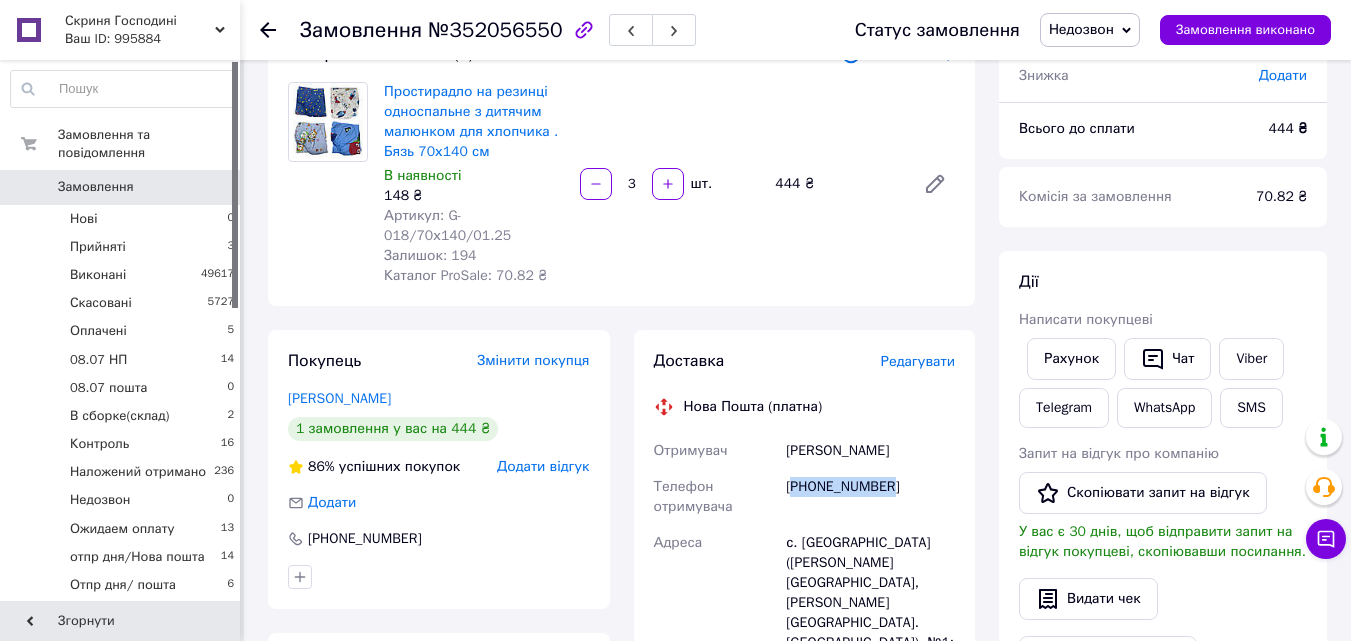 click on "[PHONE_NUMBER]" at bounding box center (870, 497) 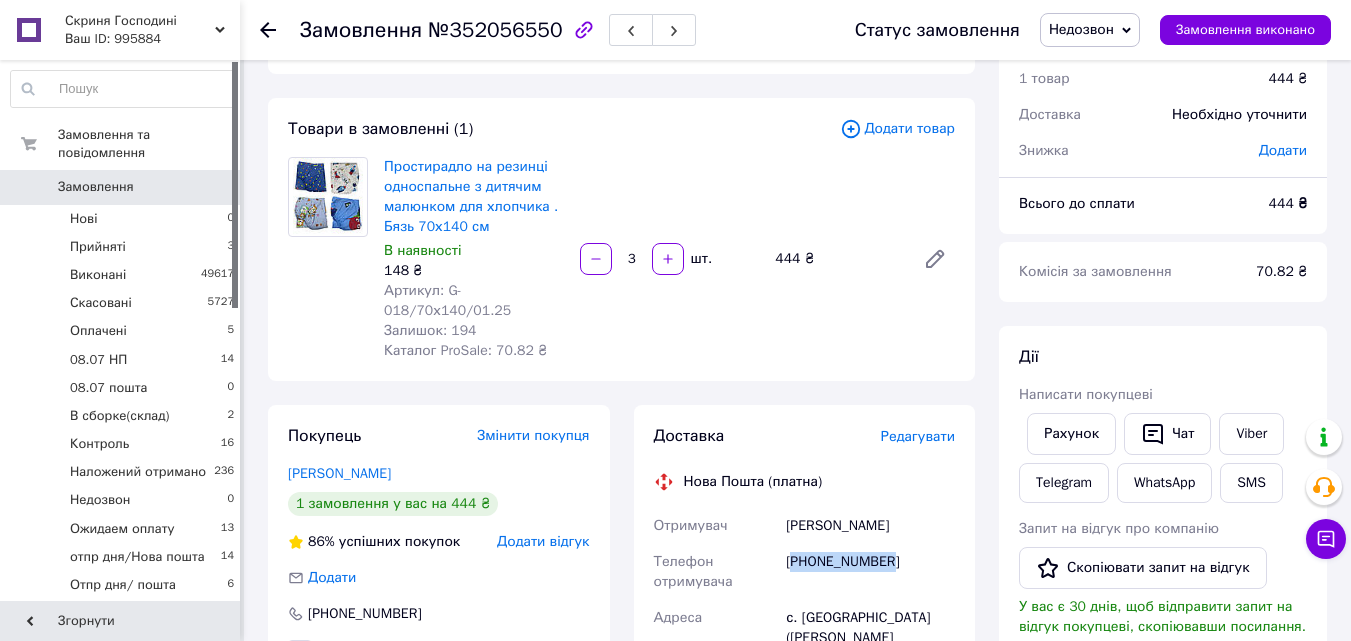 scroll, scrollTop: 0, scrollLeft: 0, axis: both 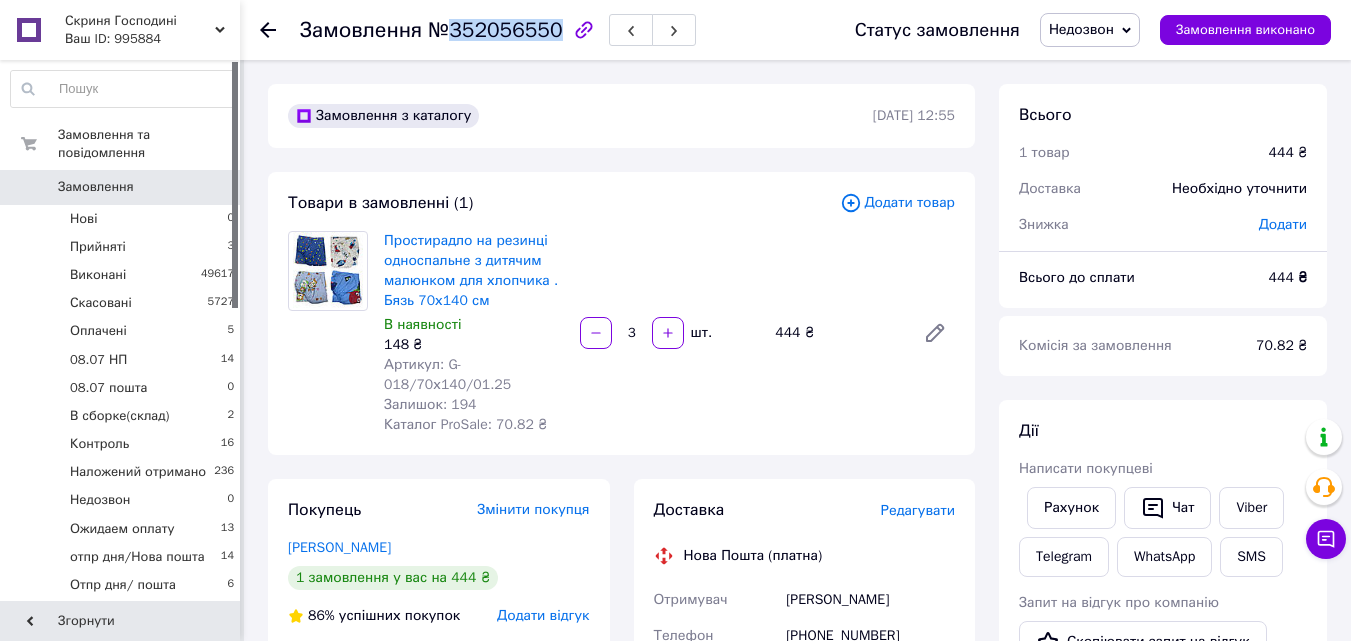 drag, startPoint x: 546, startPoint y: 25, endPoint x: 447, endPoint y: 38, distance: 99.849884 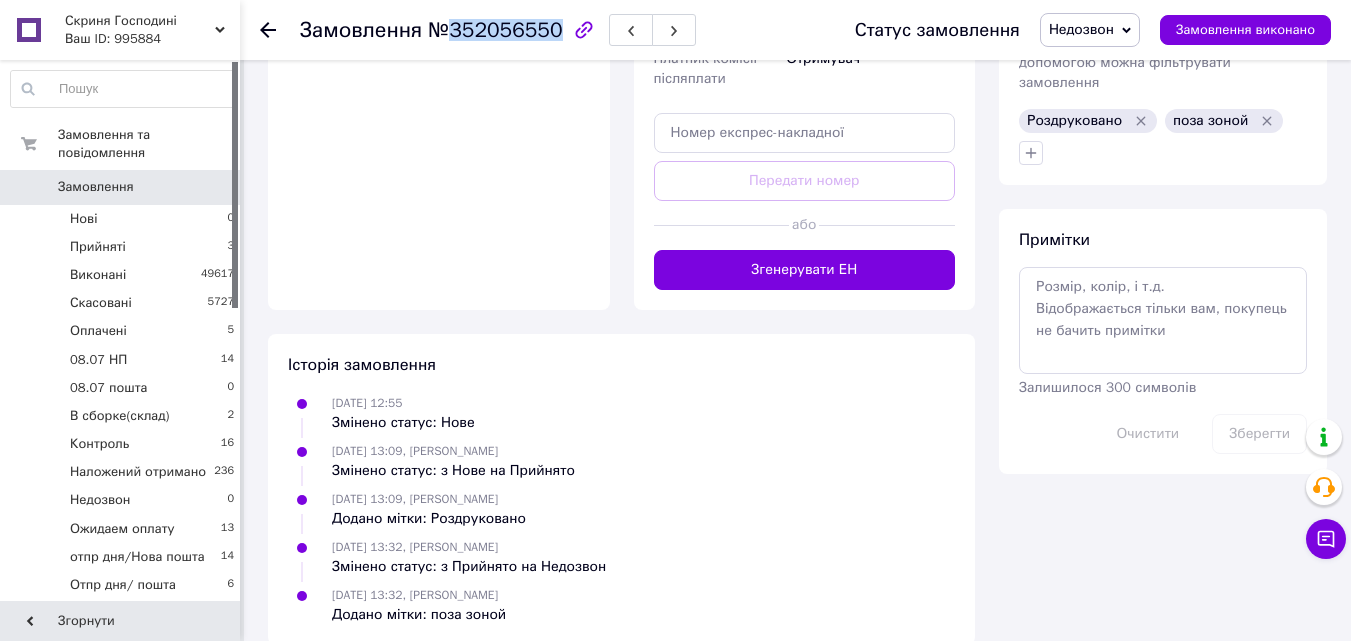 scroll, scrollTop: 997, scrollLeft: 0, axis: vertical 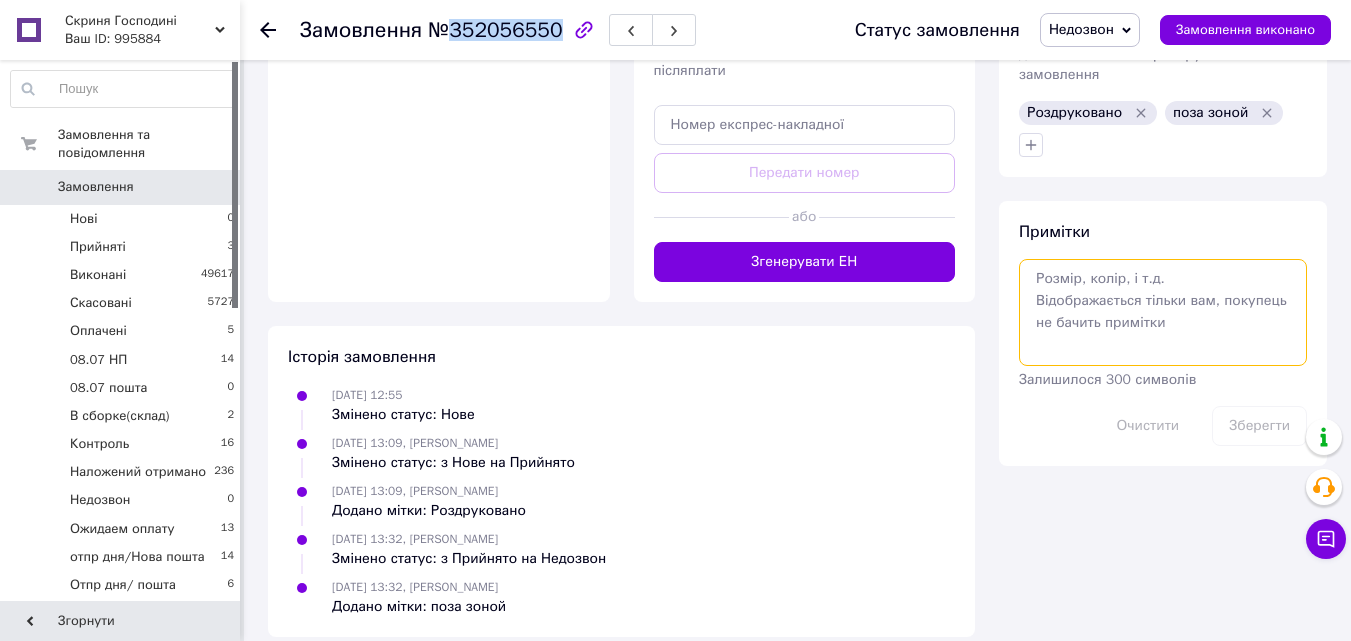 click at bounding box center [1163, 312] 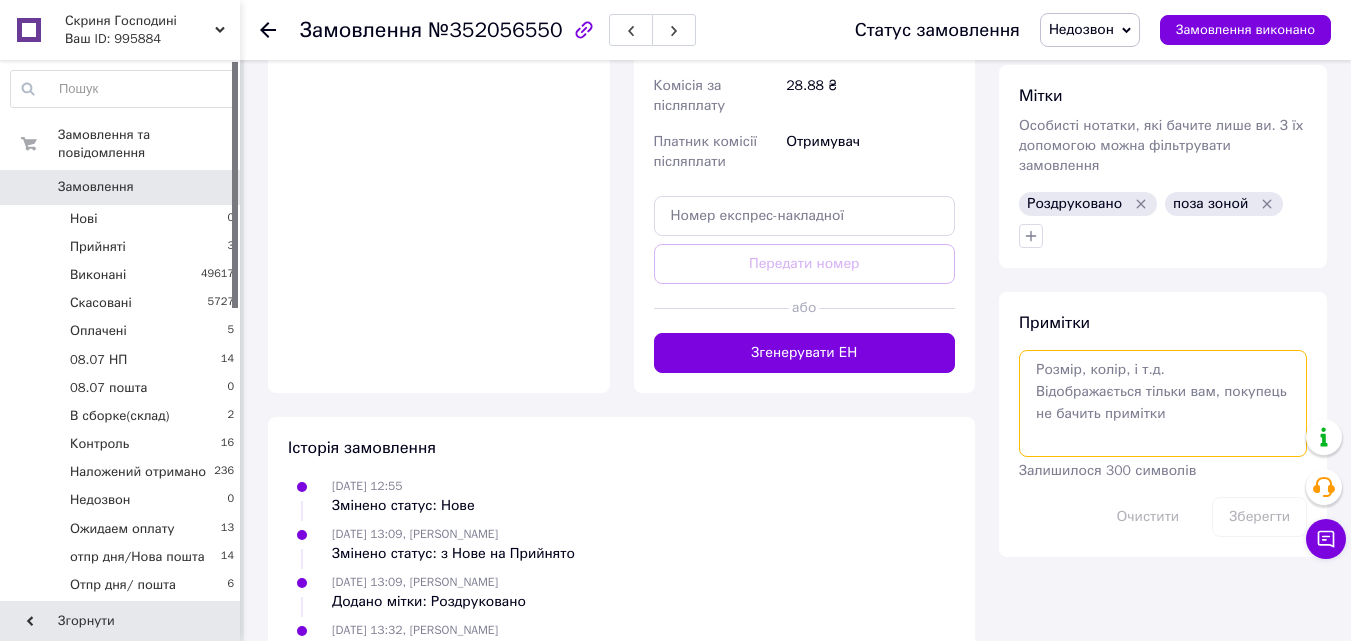 scroll, scrollTop: 997, scrollLeft: 0, axis: vertical 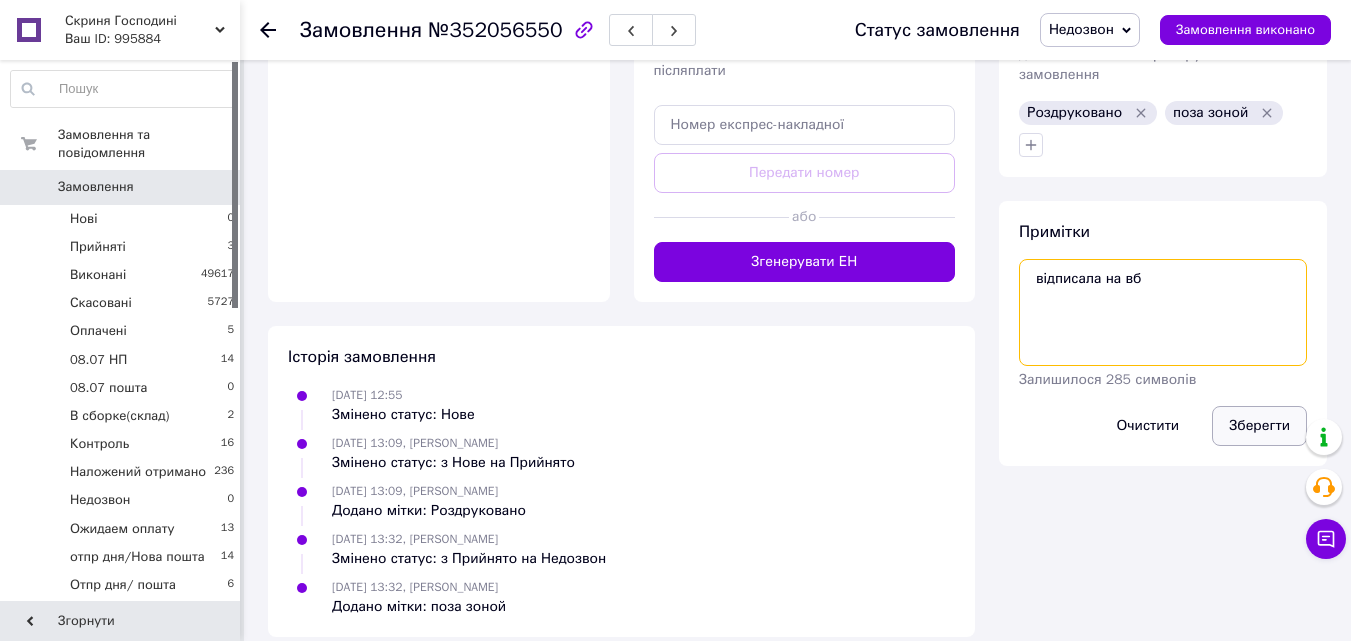 type on "відписала на вб" 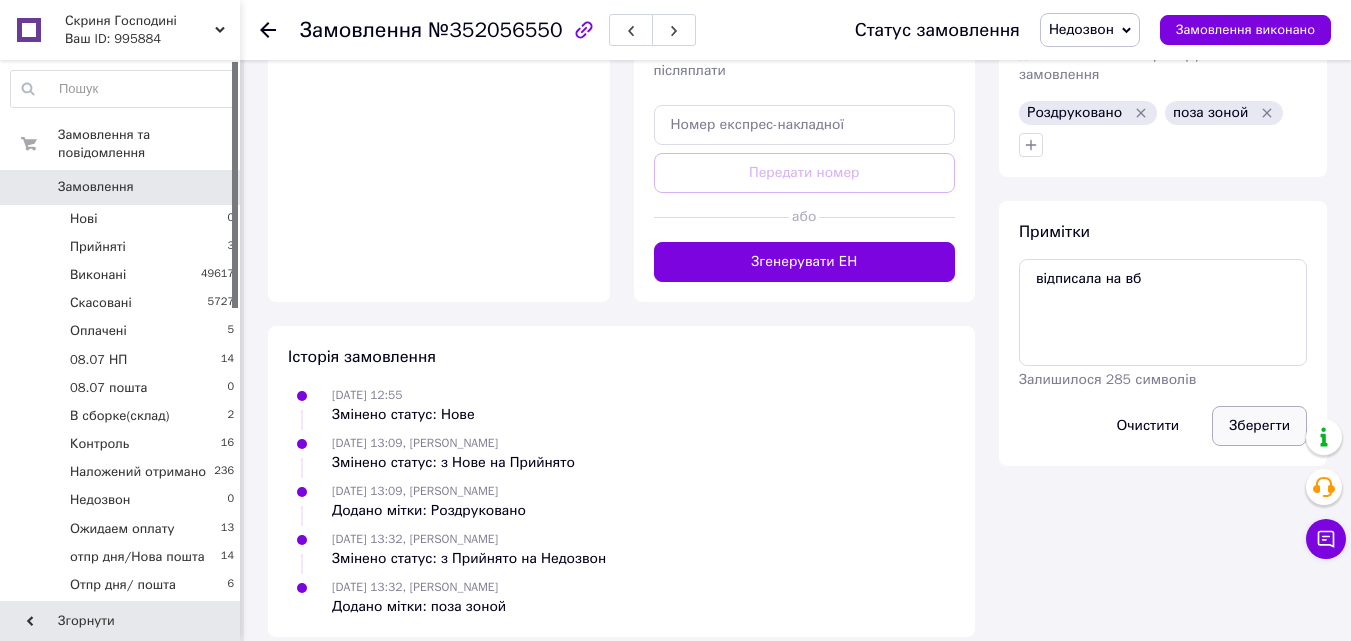click on "Зберегти" at bounding box center (1259, 426) 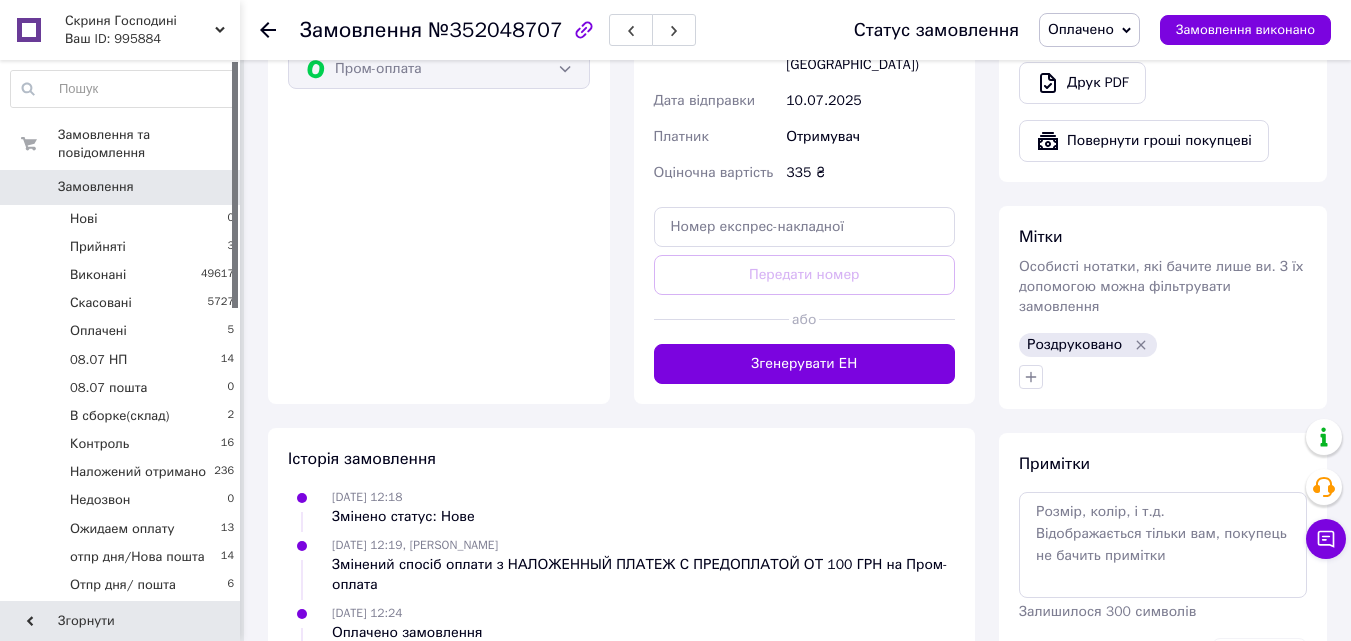 scroll, scrollTop: 800, scrollLeft: 0, axis: vertical 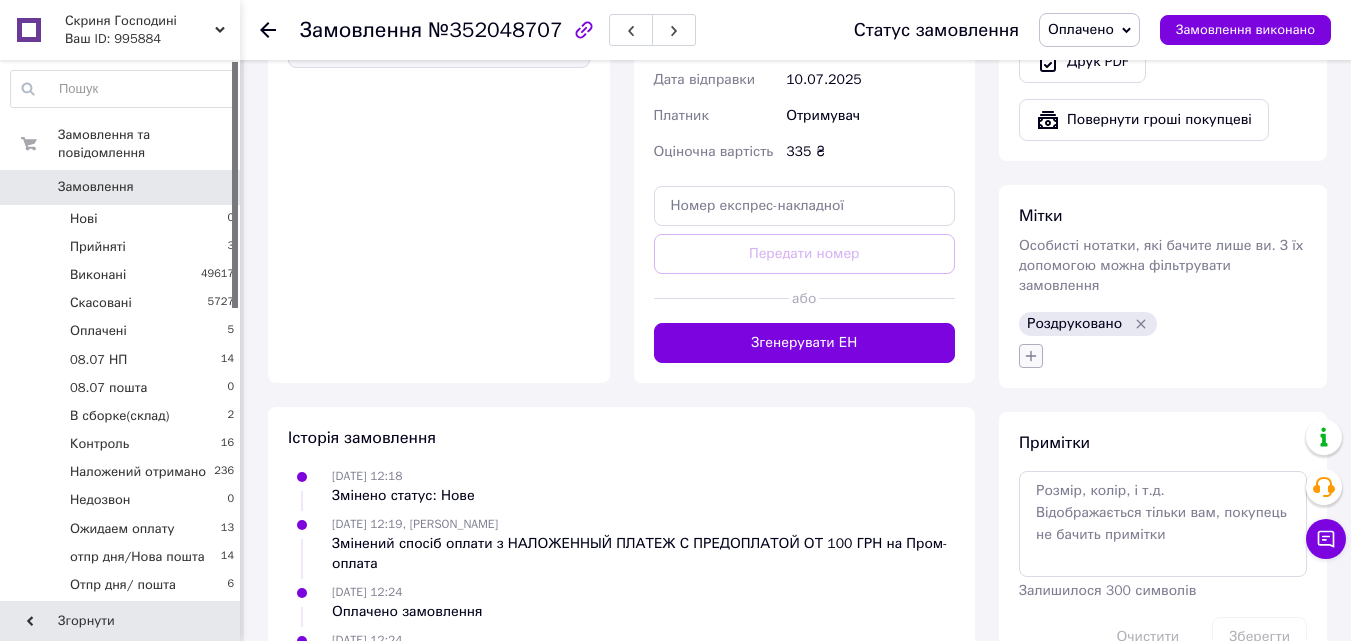 click 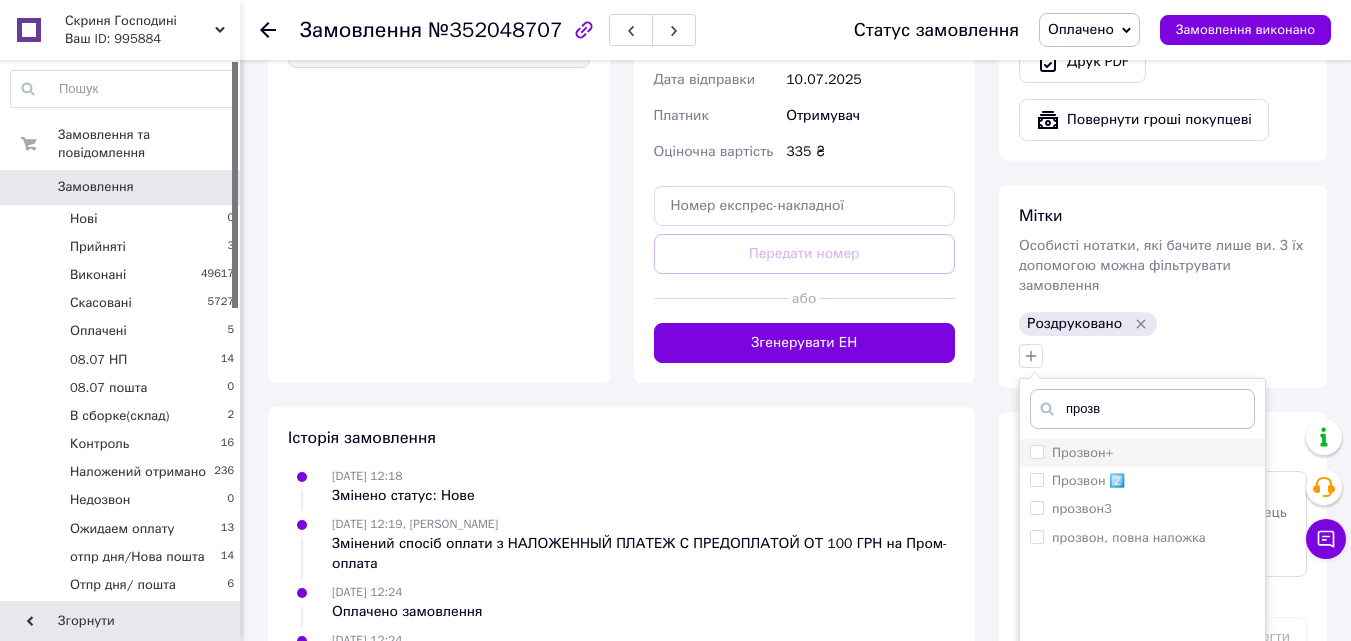 type on "прозв" 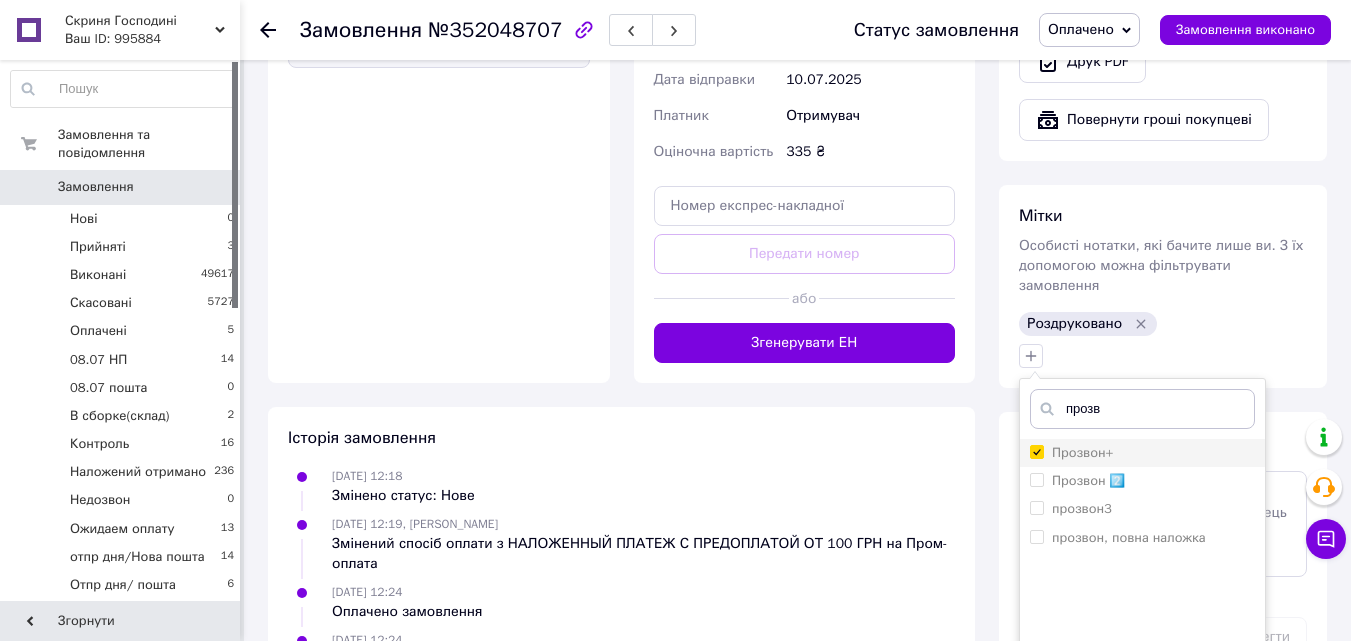 checkbox on "true" 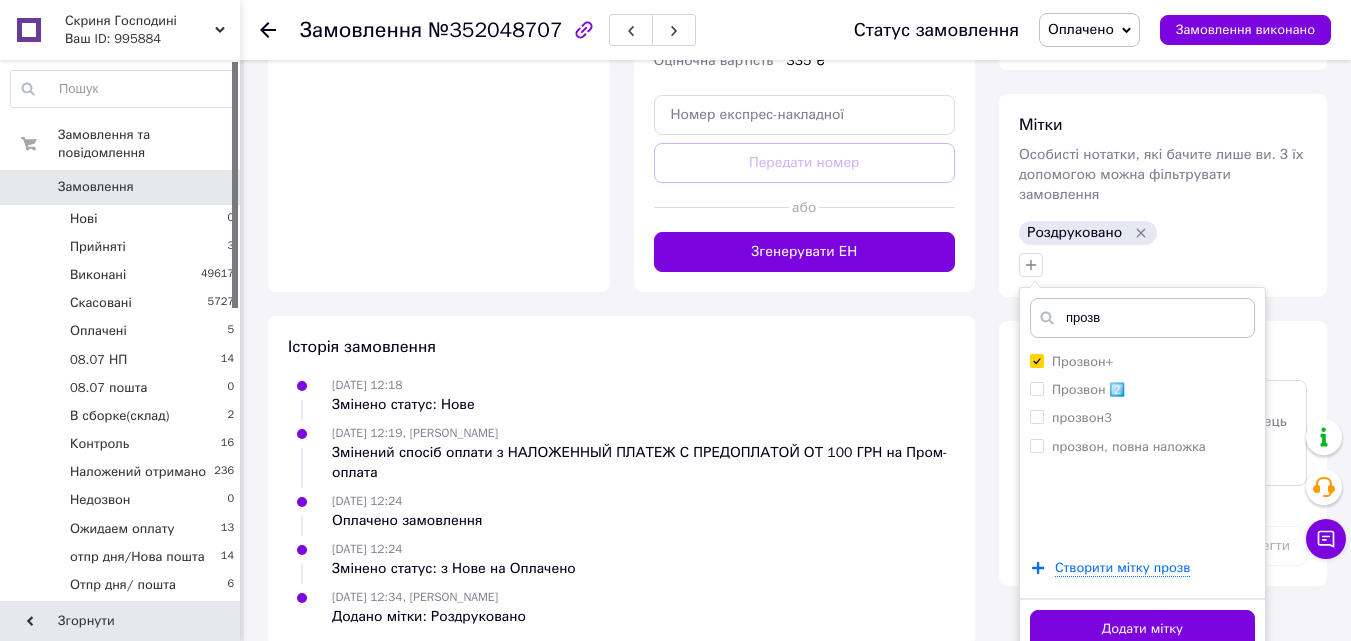 scroll, scrollTop: 901, scrollLeft: 0, axis: vertical 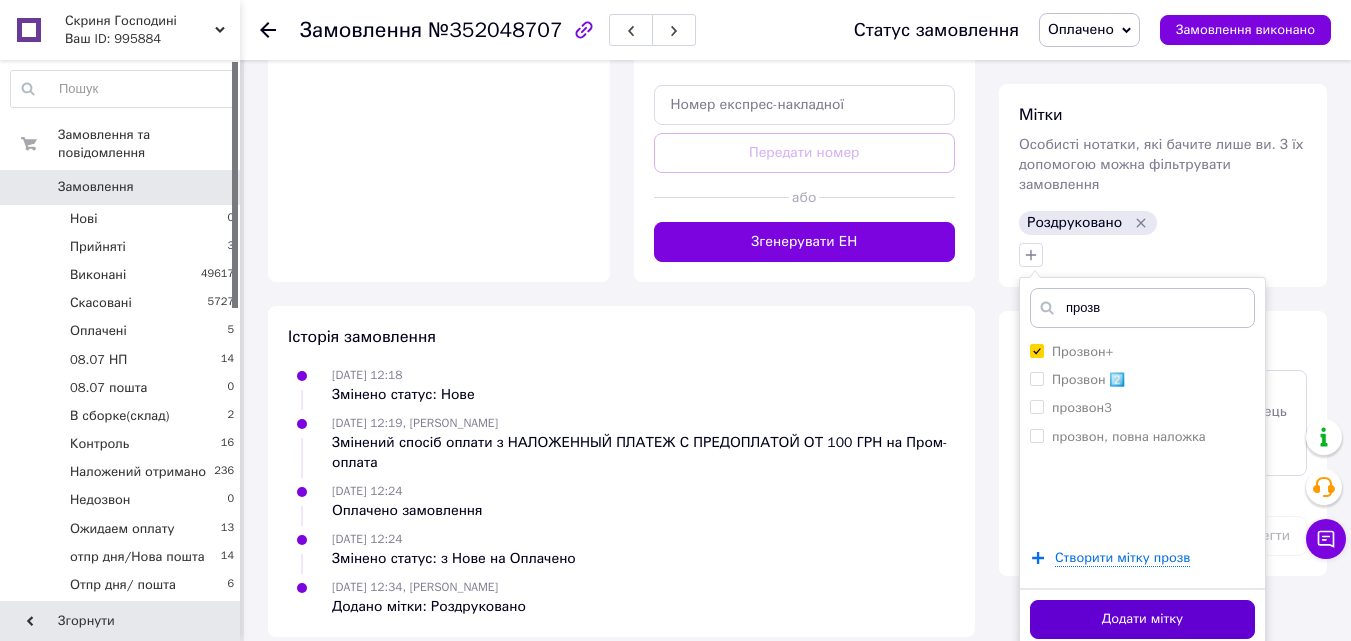 click on "Додати мітку" at bounding box center (1142, 619) 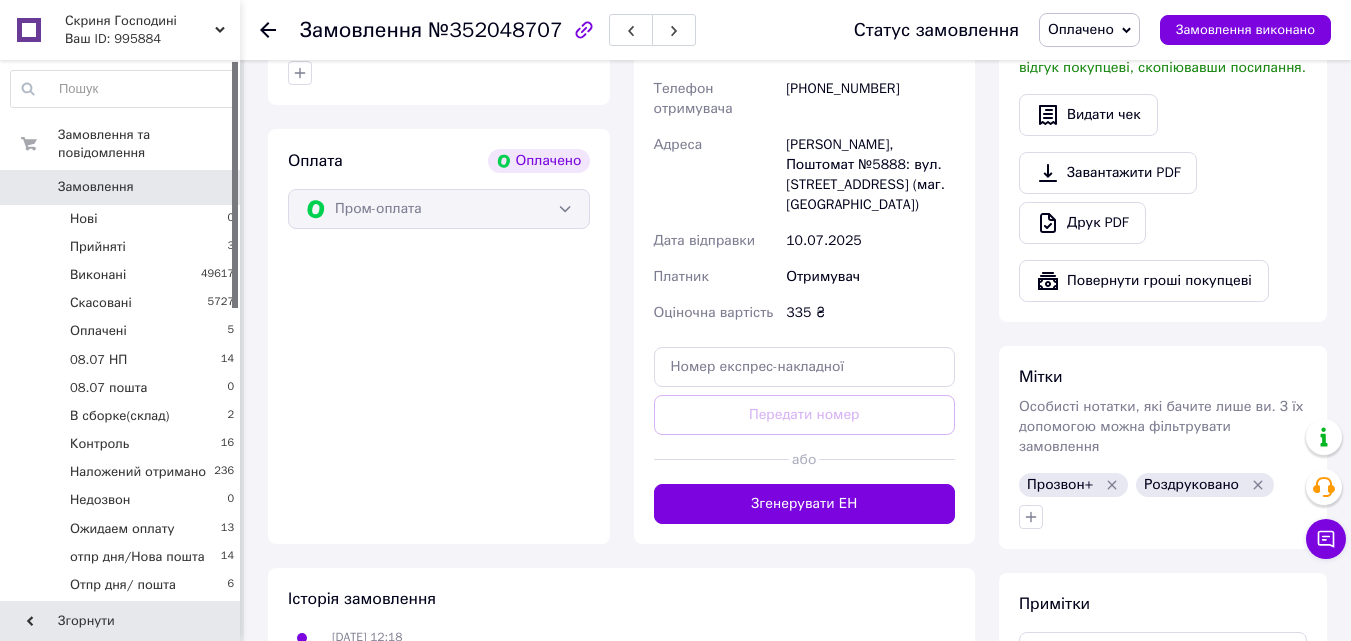 scroll, scrollTop: 801, scrollLeft: 0, axis: vertical 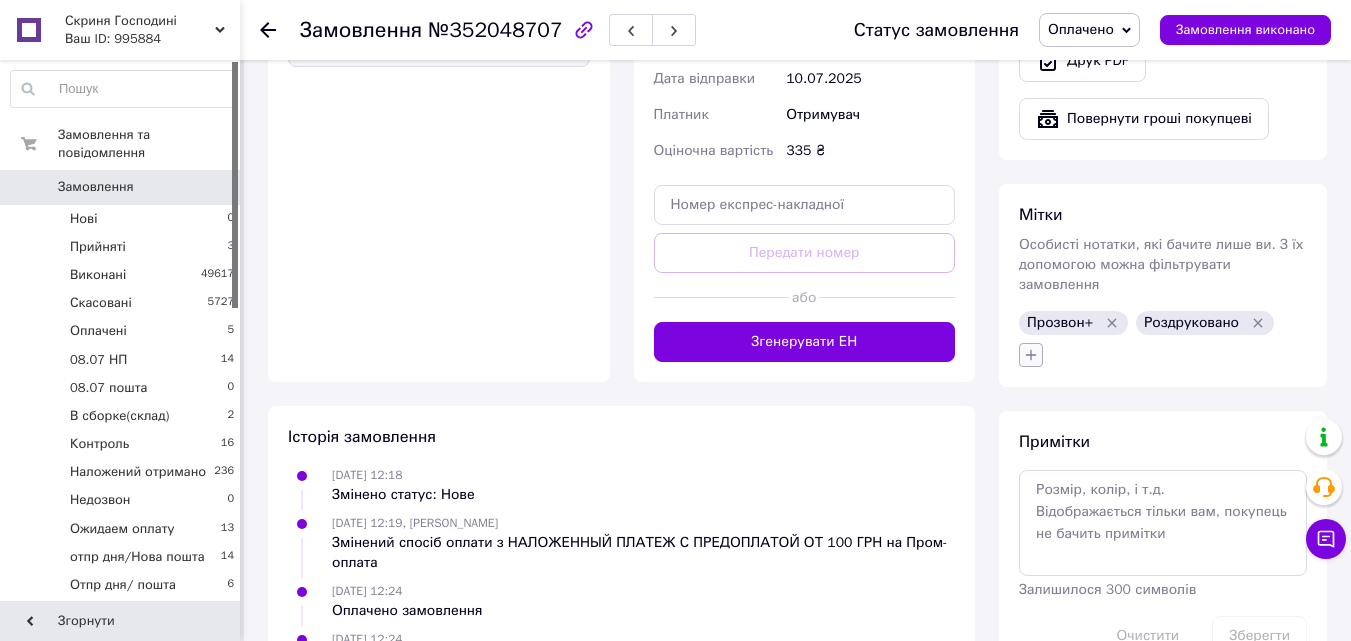 click 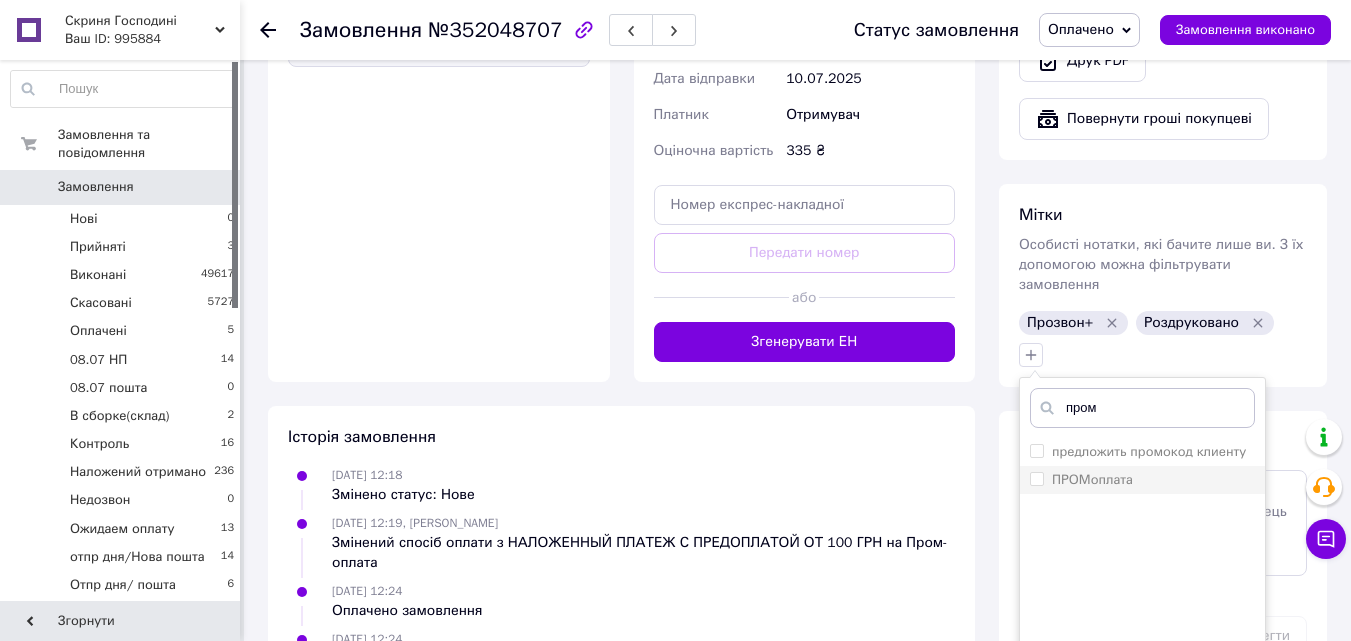 type on "пром" 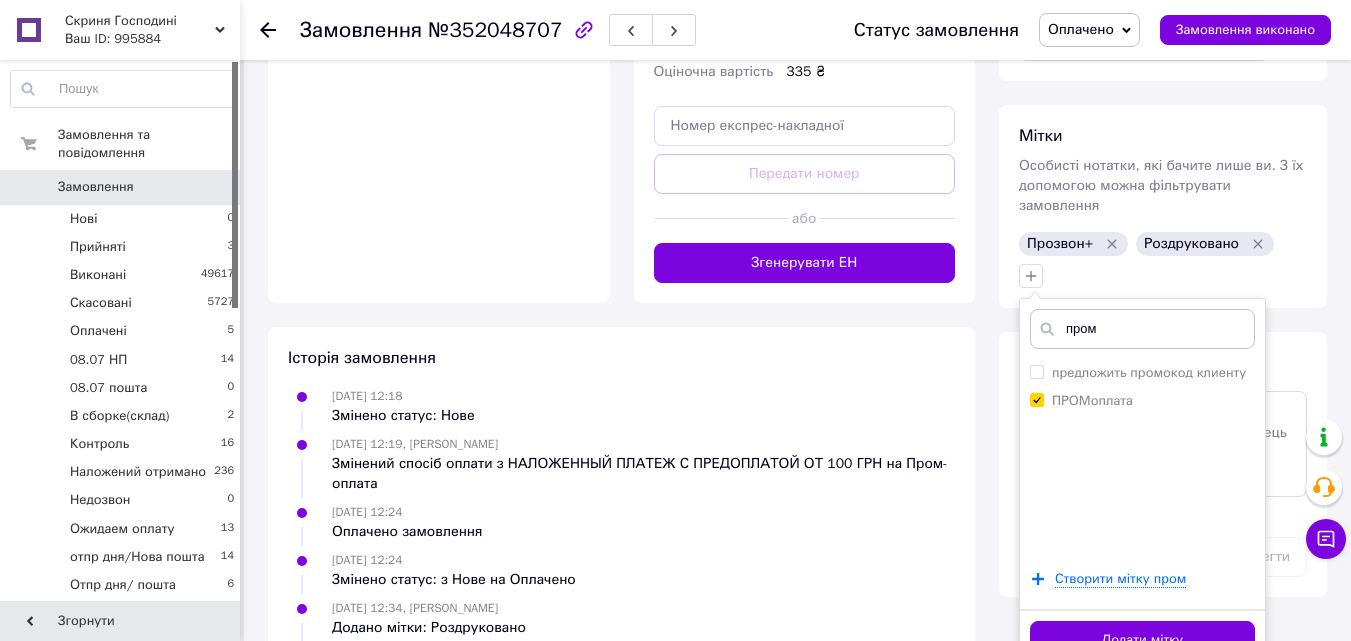 scroll, scrollTop: 949, scrollLeft: 0, axis: vertical 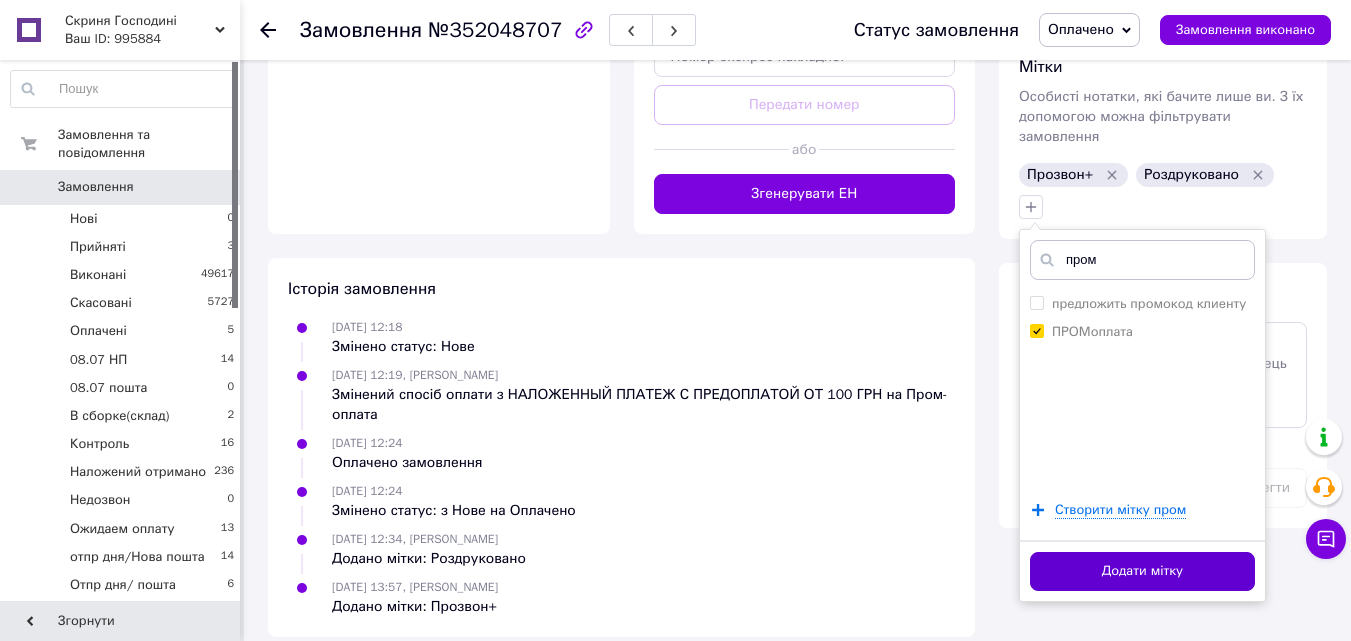 click on "Додати мітку" at bounding box center (1142, 571) 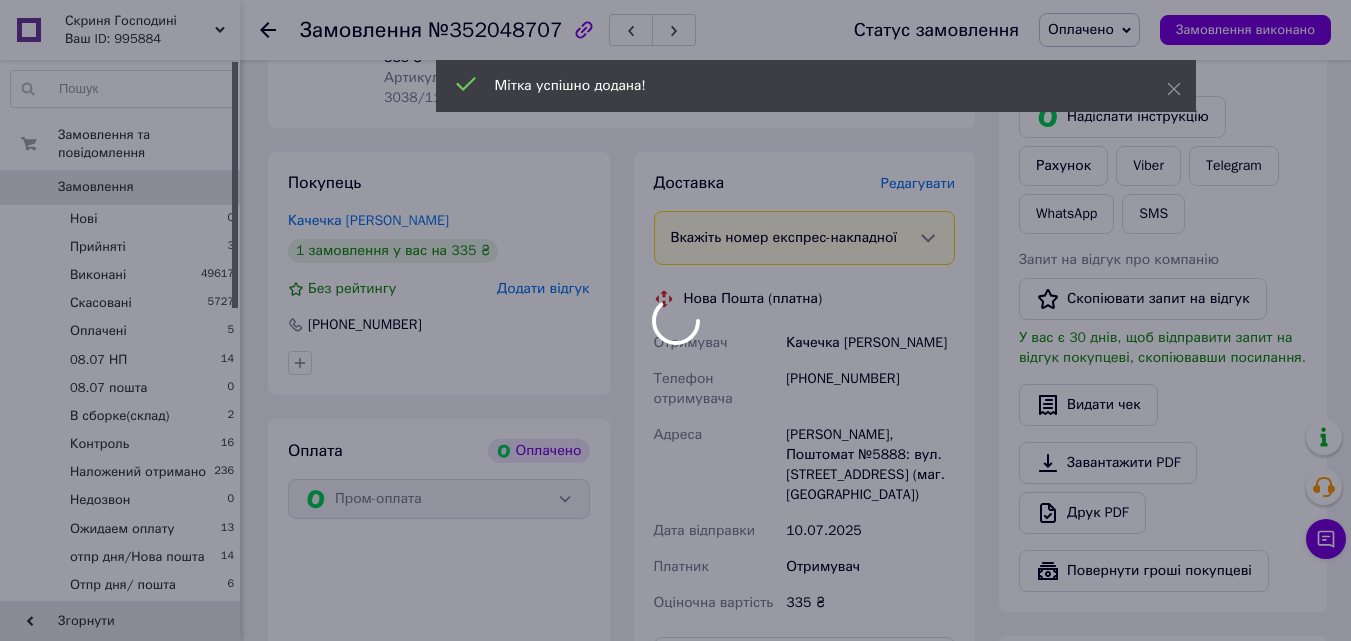 scroll, scrollTop: 0, scrollLeft: 0, axis: both 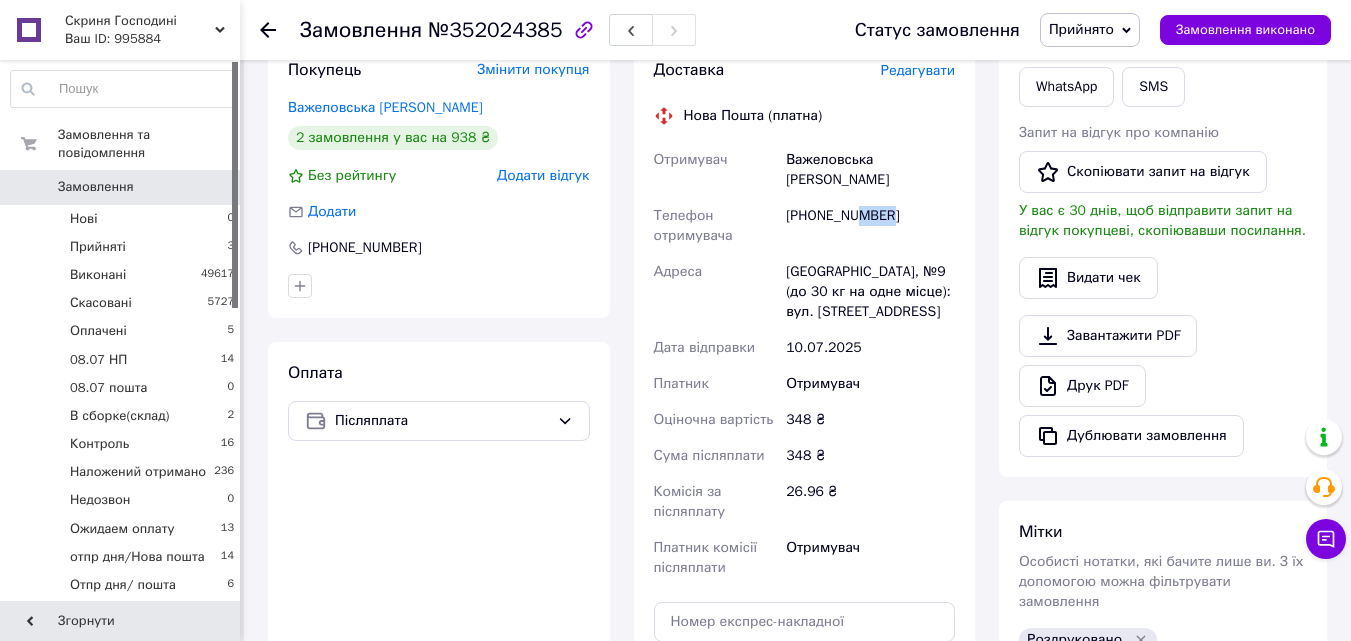 drag, startPoint x: 854, startPoint y: 177, endPoint x: 979, endPoint y: 173, distance: 125.06398 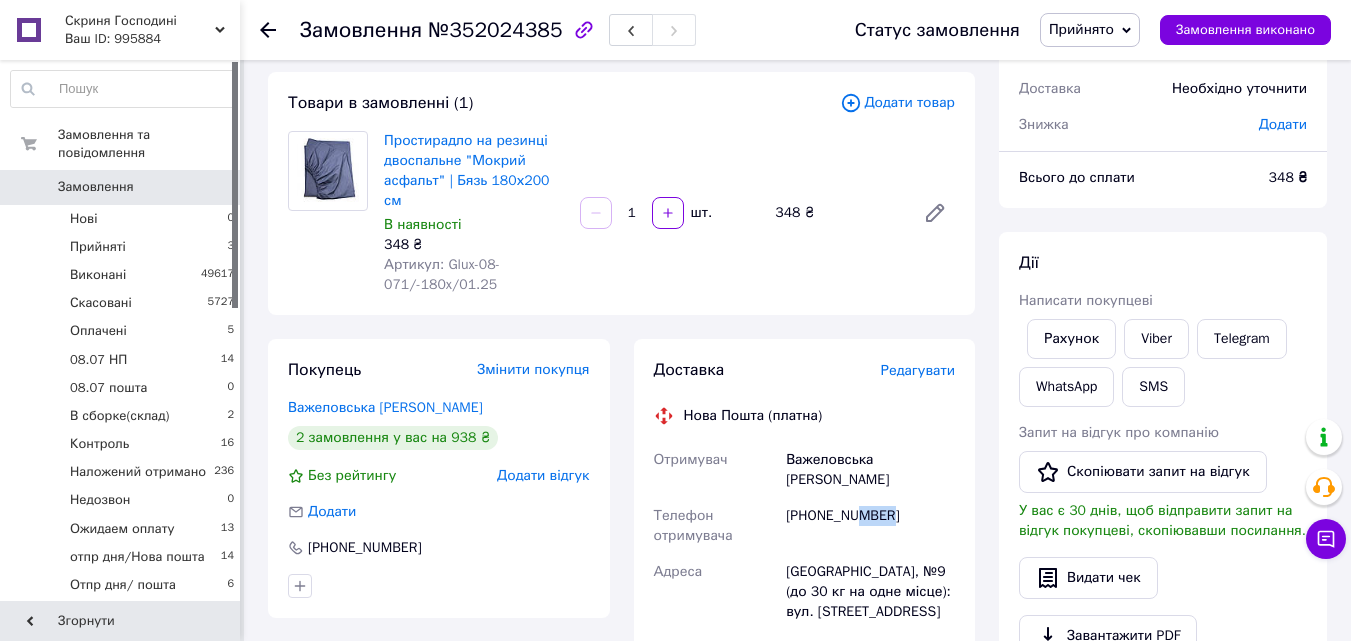 scroll, scrollTop: 81, scrollLeft: 0, axis: vertical 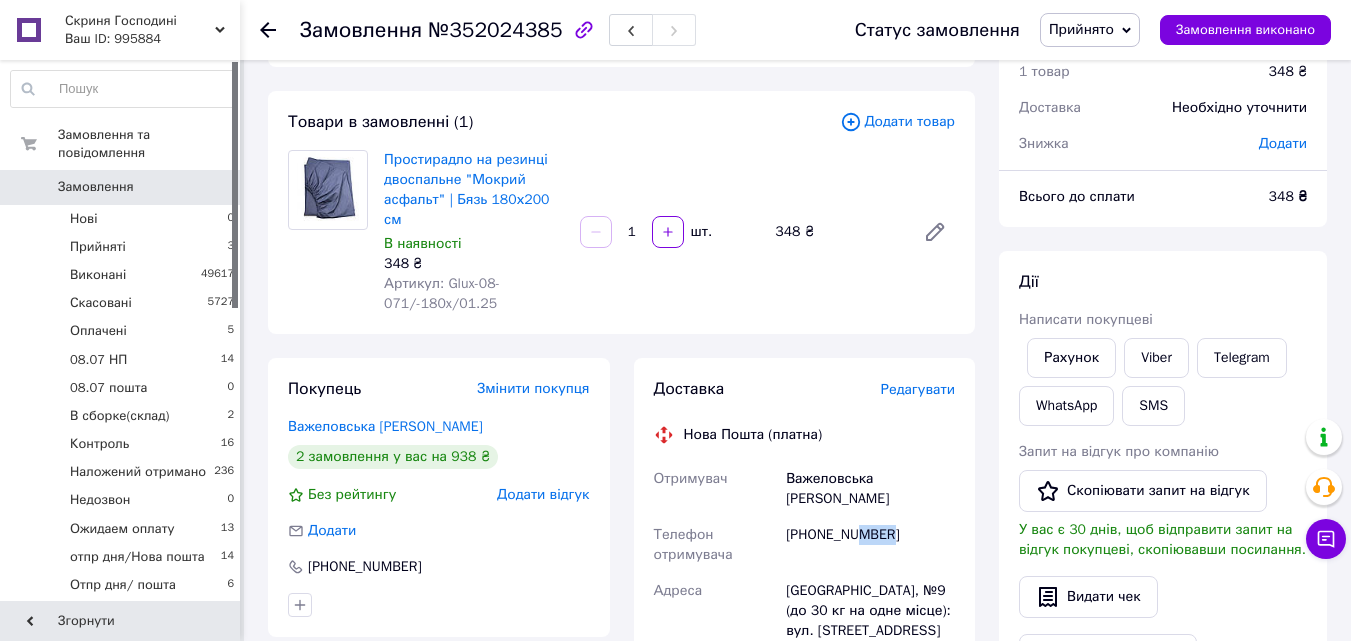 click on "Прийнято" at bounding box center [1090, 30] 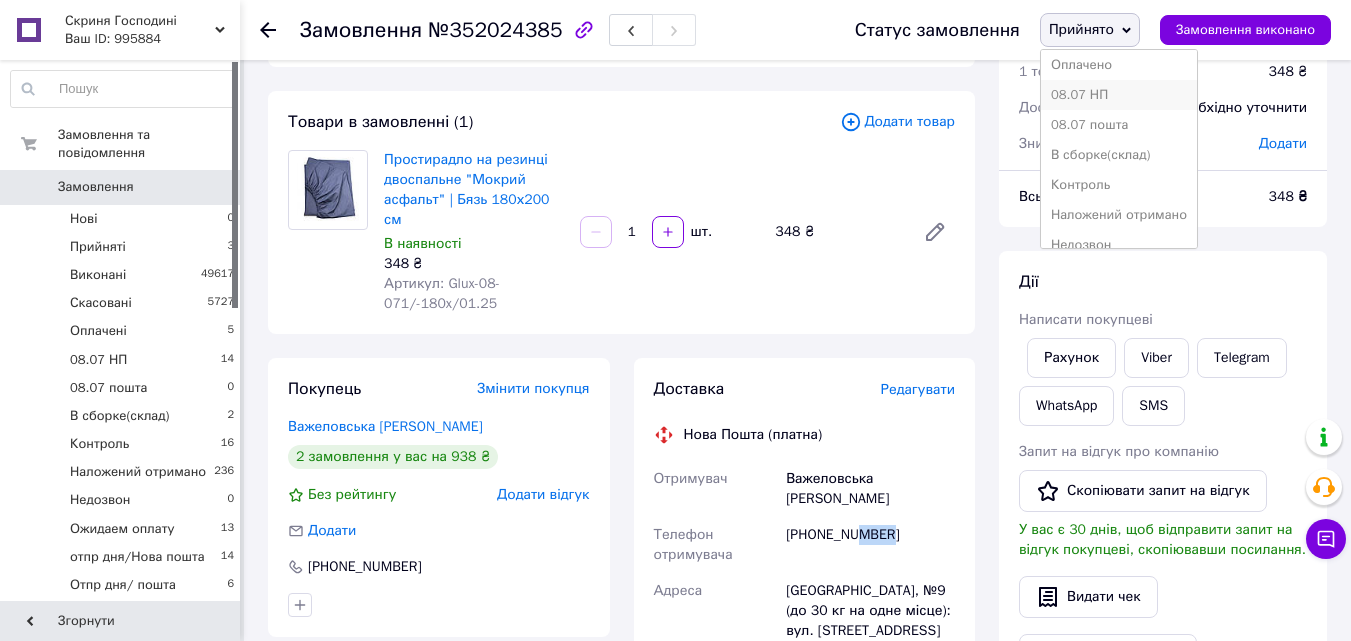 scroll, scrollTop: 100, scrollLeft: 0, axis: vertical 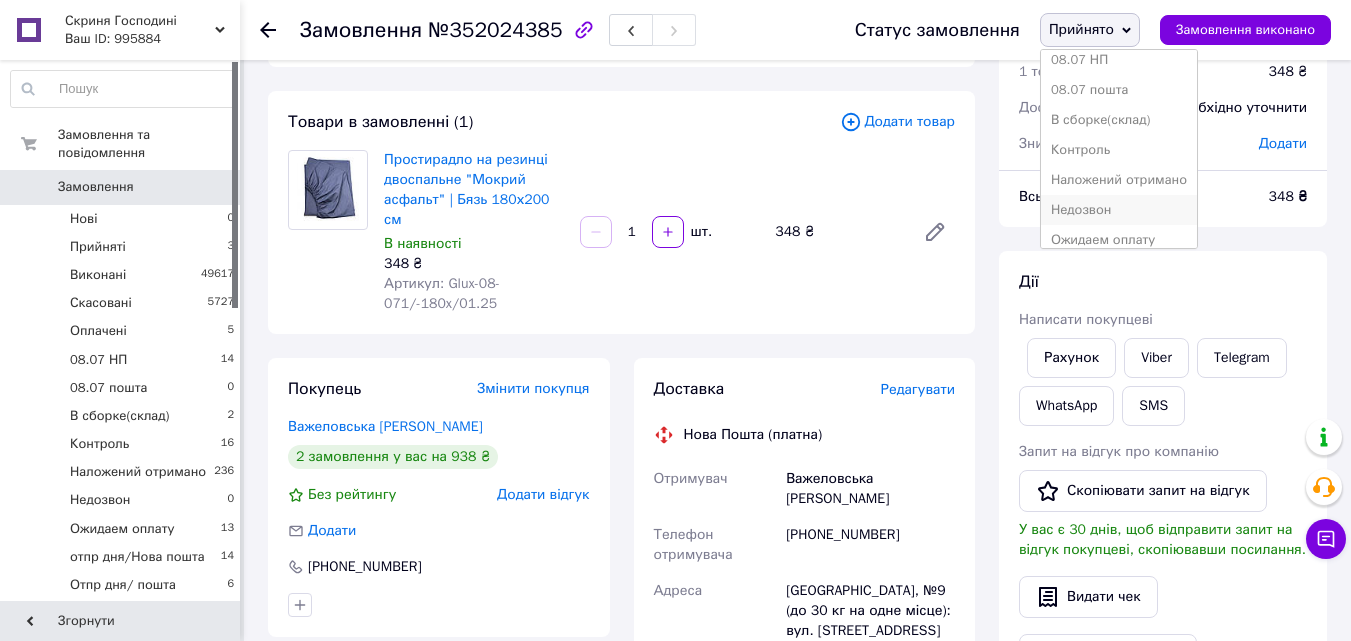 click on "Недозвон" at bounding box center (1119, 210) 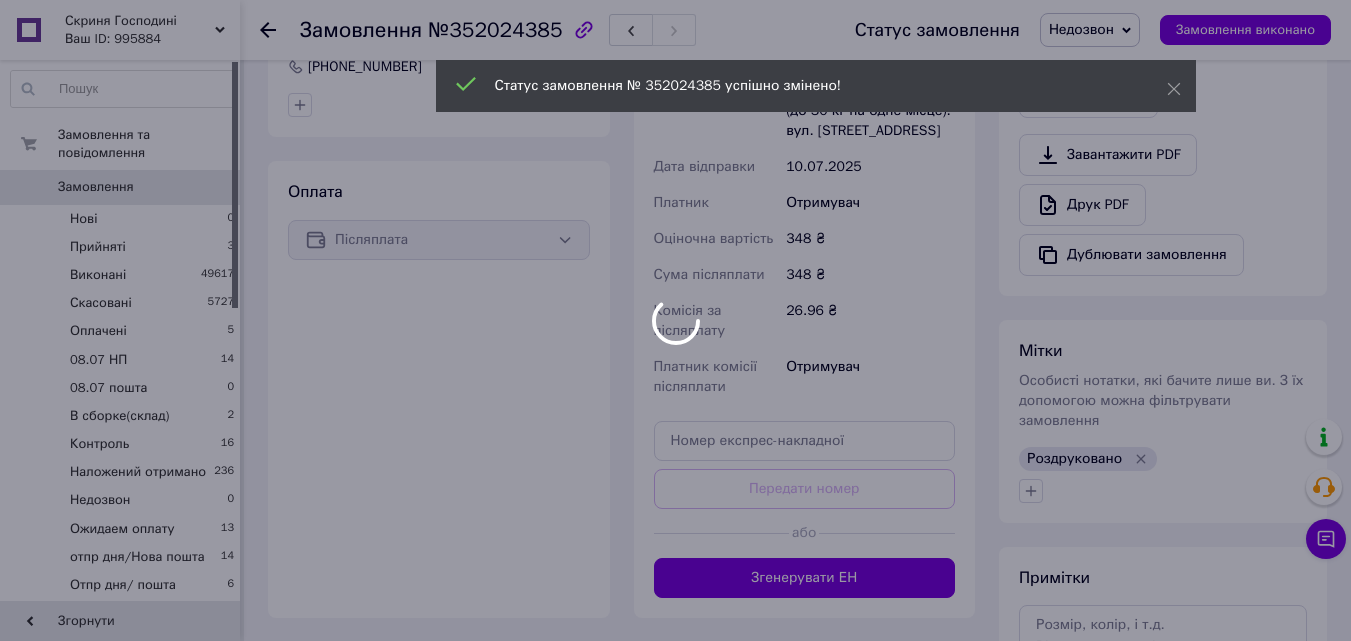 scroll, scrollTop: 781, scrollLeft: 0, axis: vertical 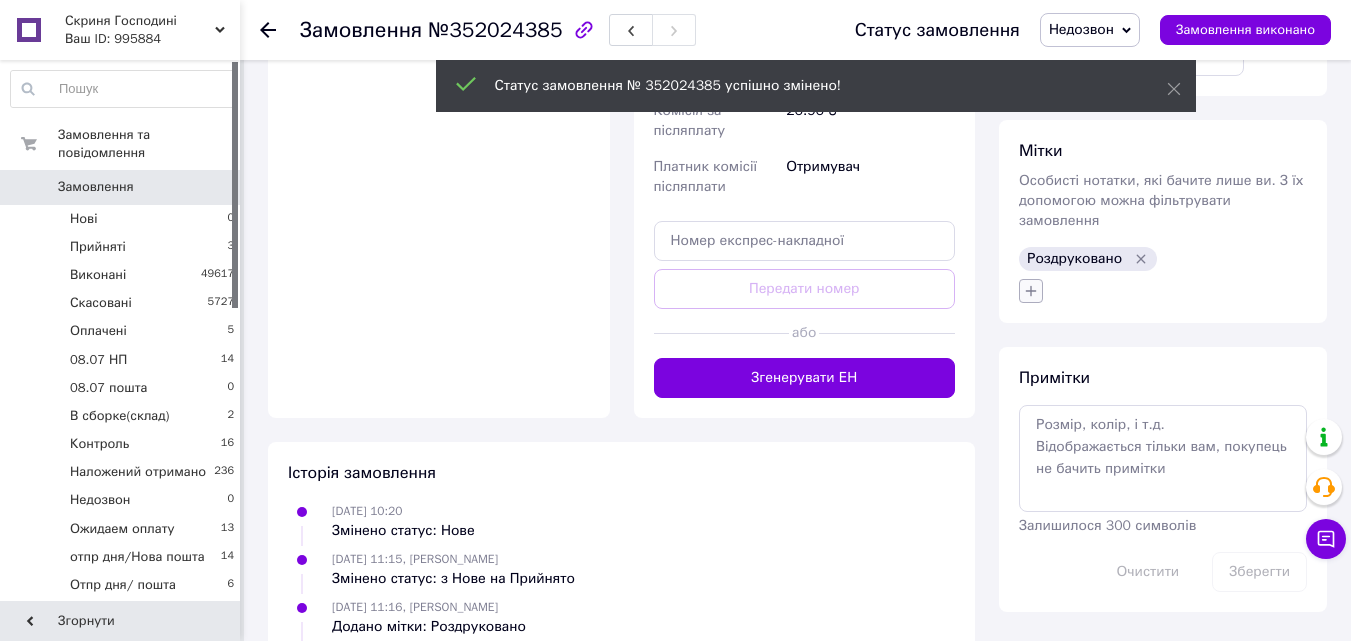 click 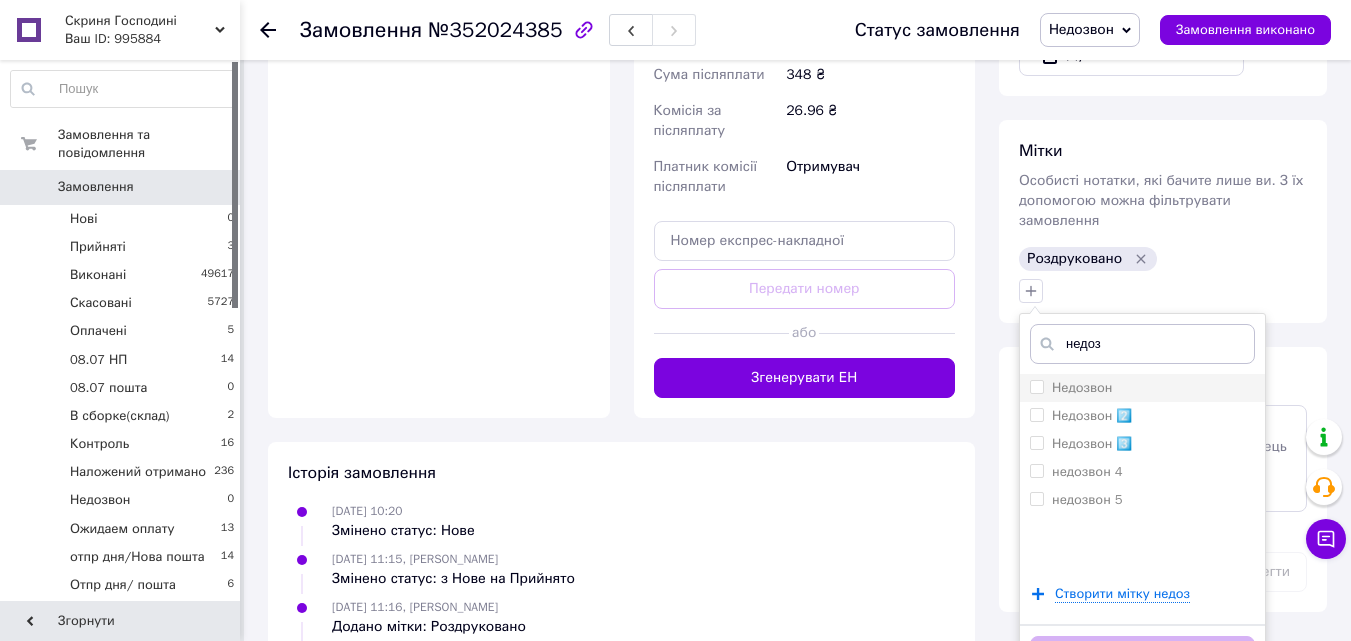type on "недоз" 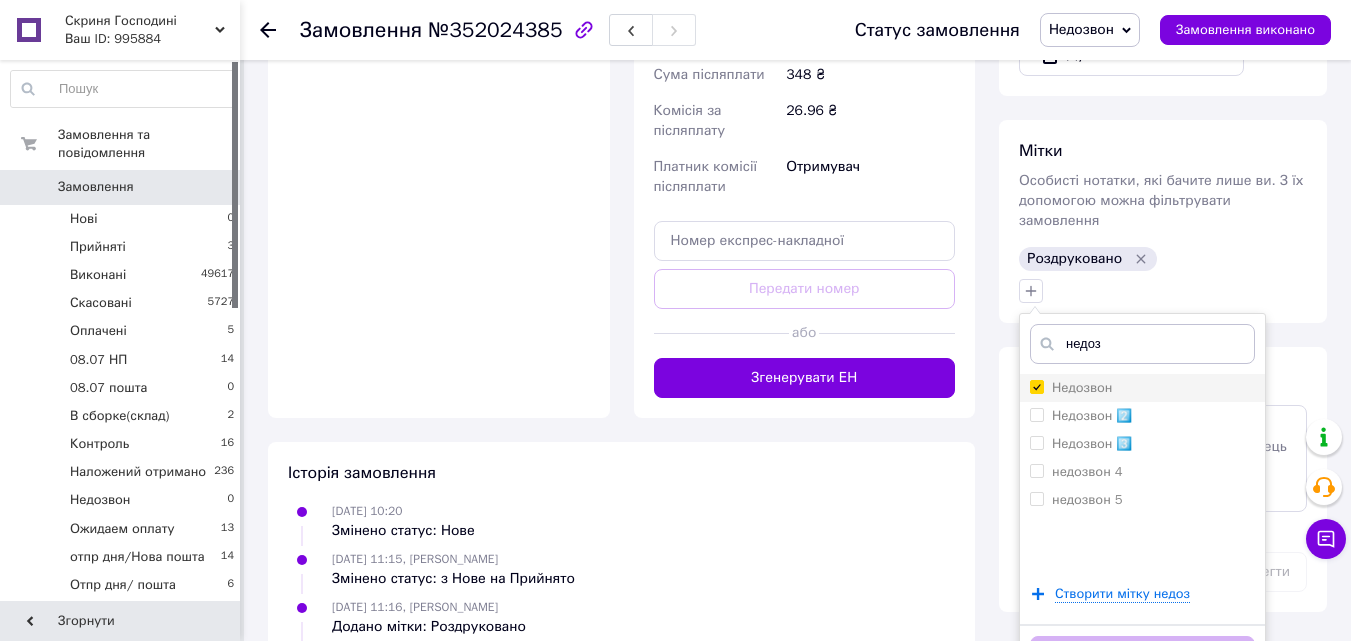 checkbox on "true" 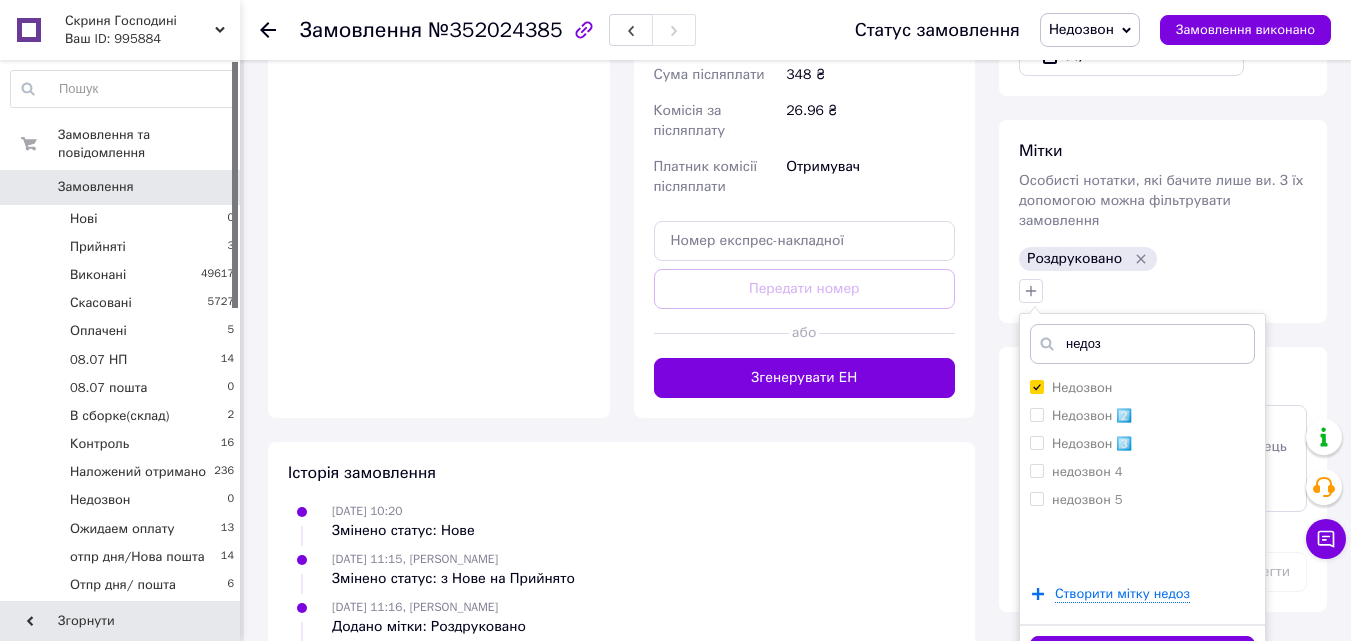 click on "Додати мітку" at bounding box center (1142, 655) 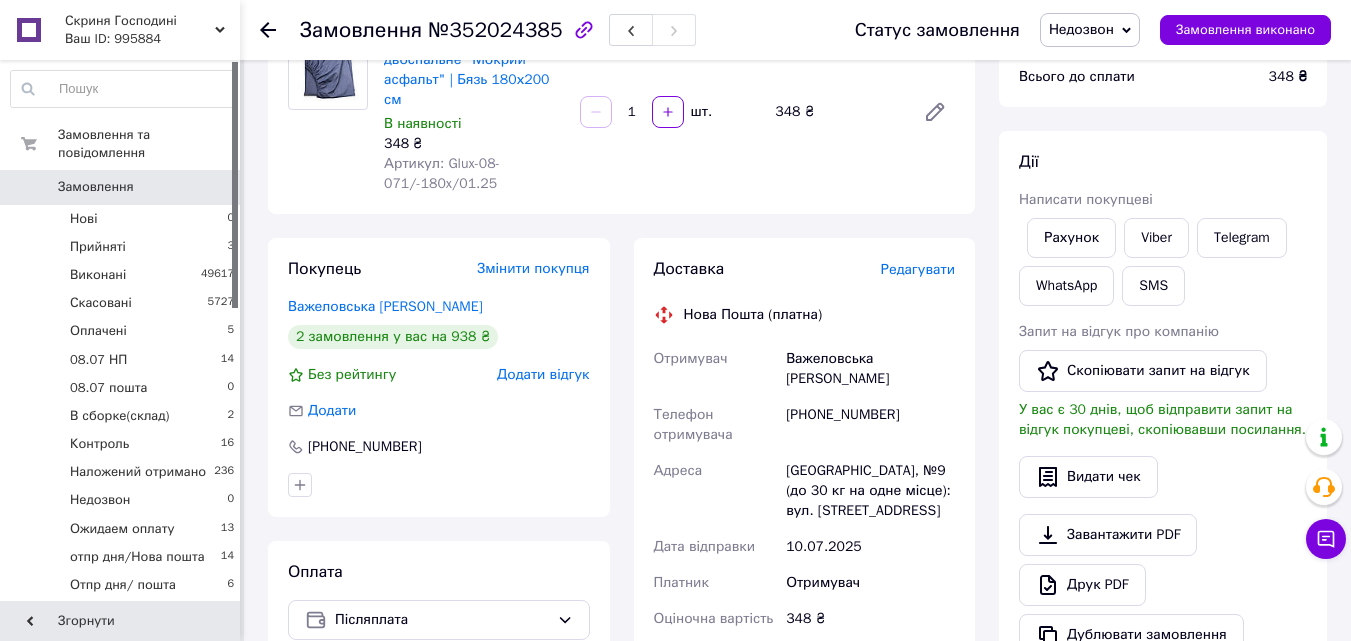 scroll, scrollTop: 200, scrollLeft: 0, axis: vertical 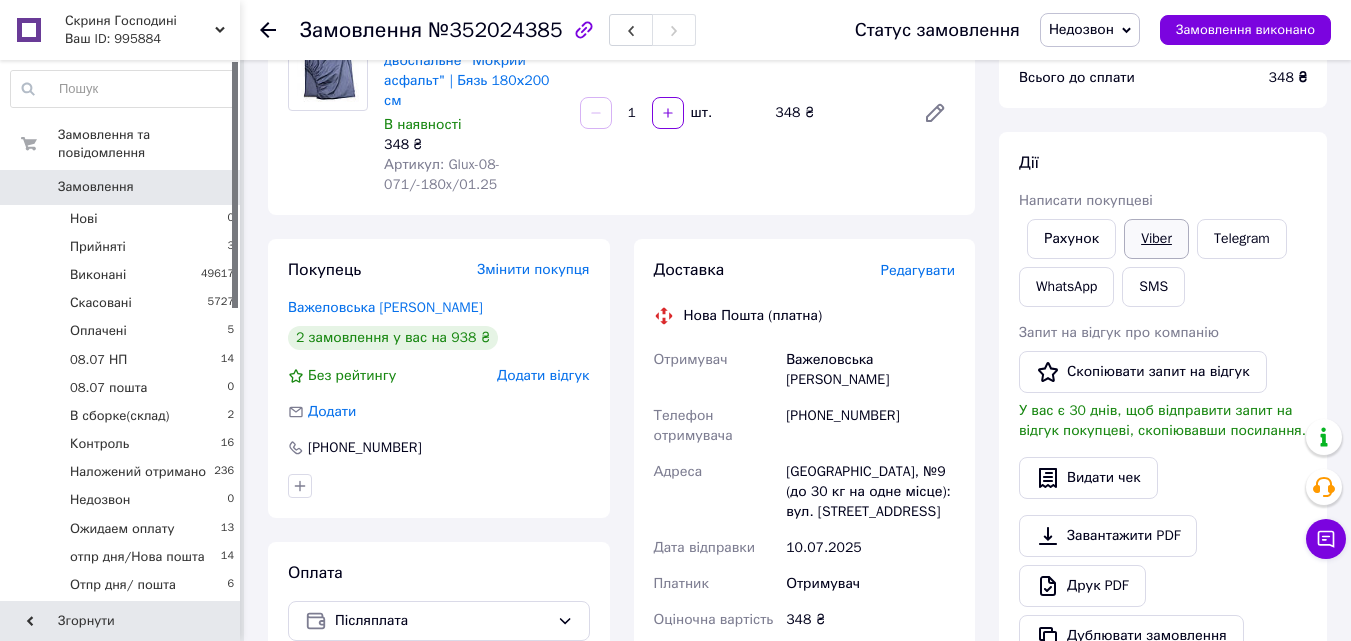 click on "Viber" at bounding box center (1156, 239) 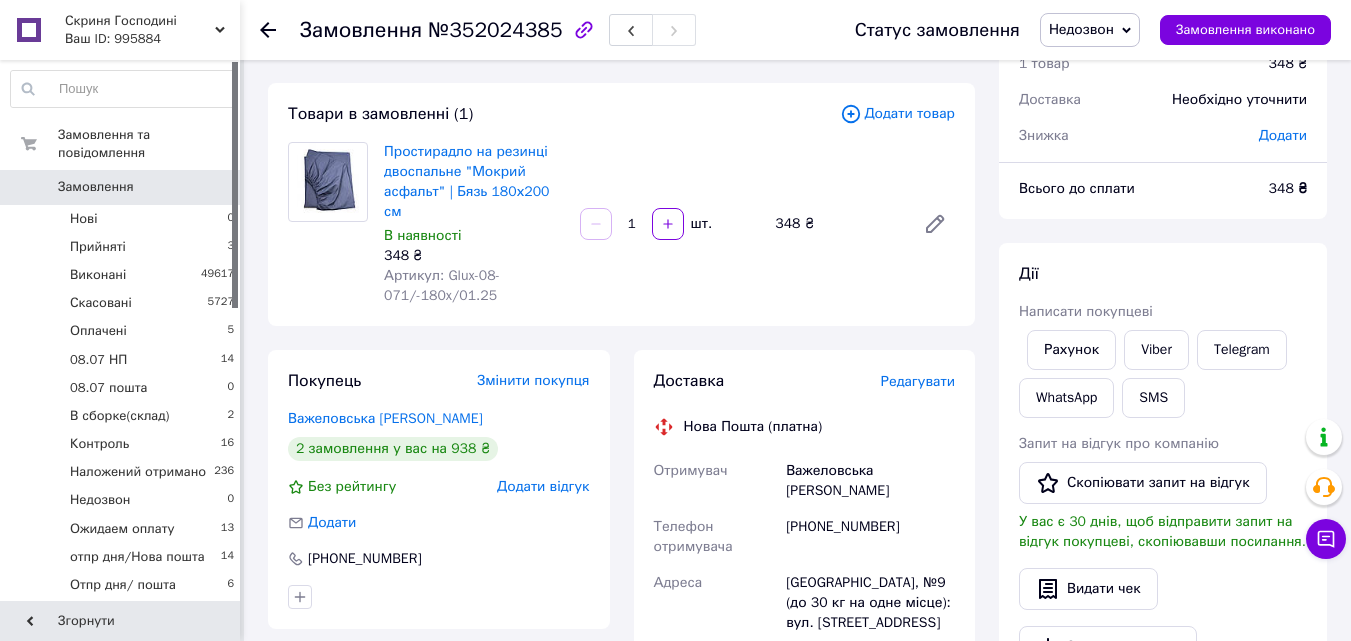 scroll, scrollTop: 0, scrollLeft: 0, axis: both 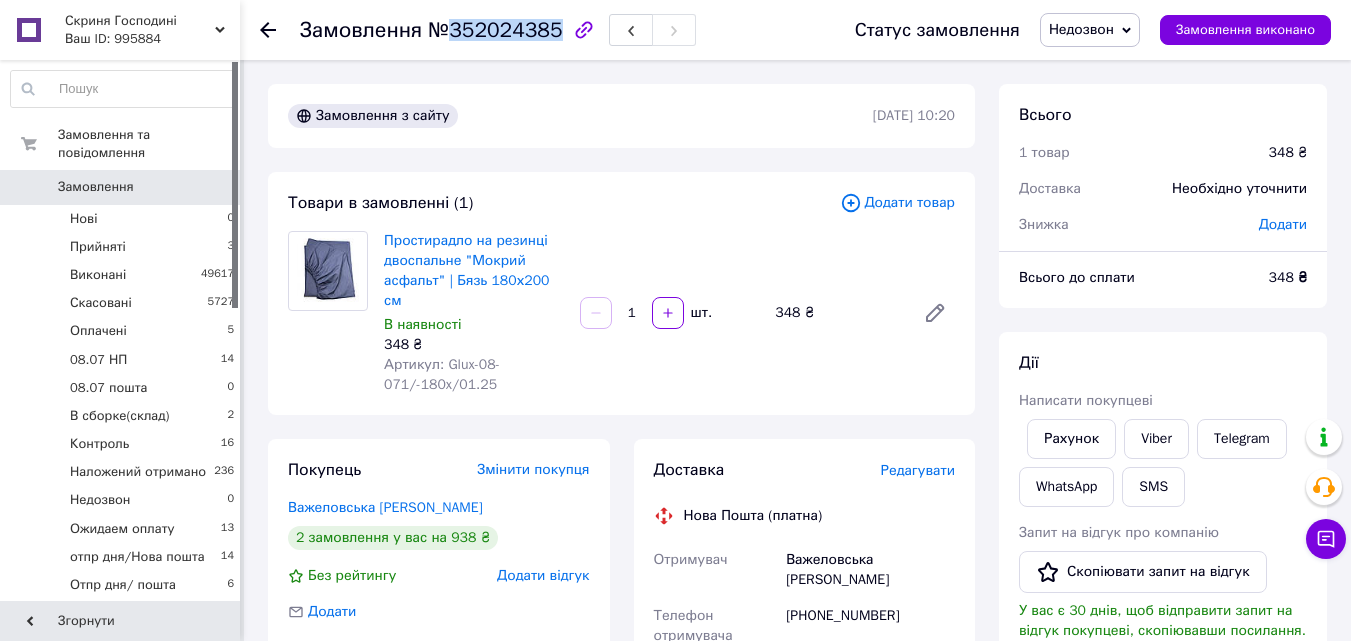 drag, startPoint x: 547, startPoint y: 33, endPoint x: 444, endPoint y: 35, distance: 103.01942 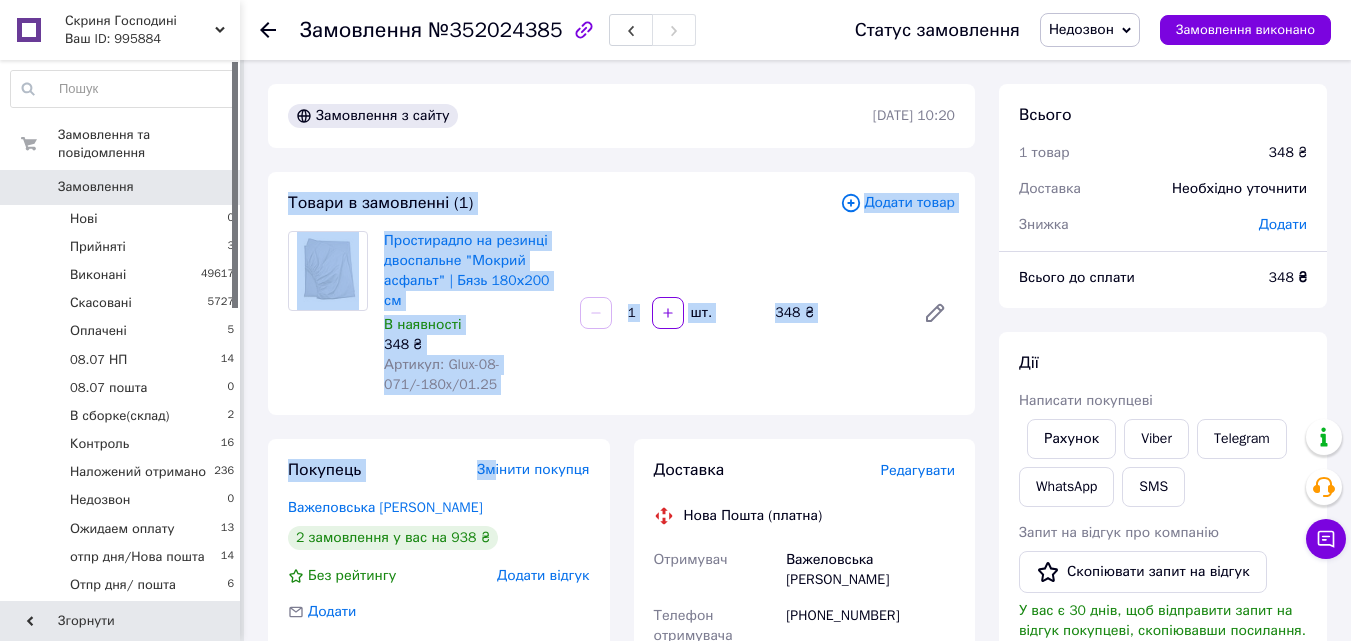 drag, startPoint x: 271, startPoint y: 181, endPoint x: 496, endPoint y: 429, distance: 334.8567 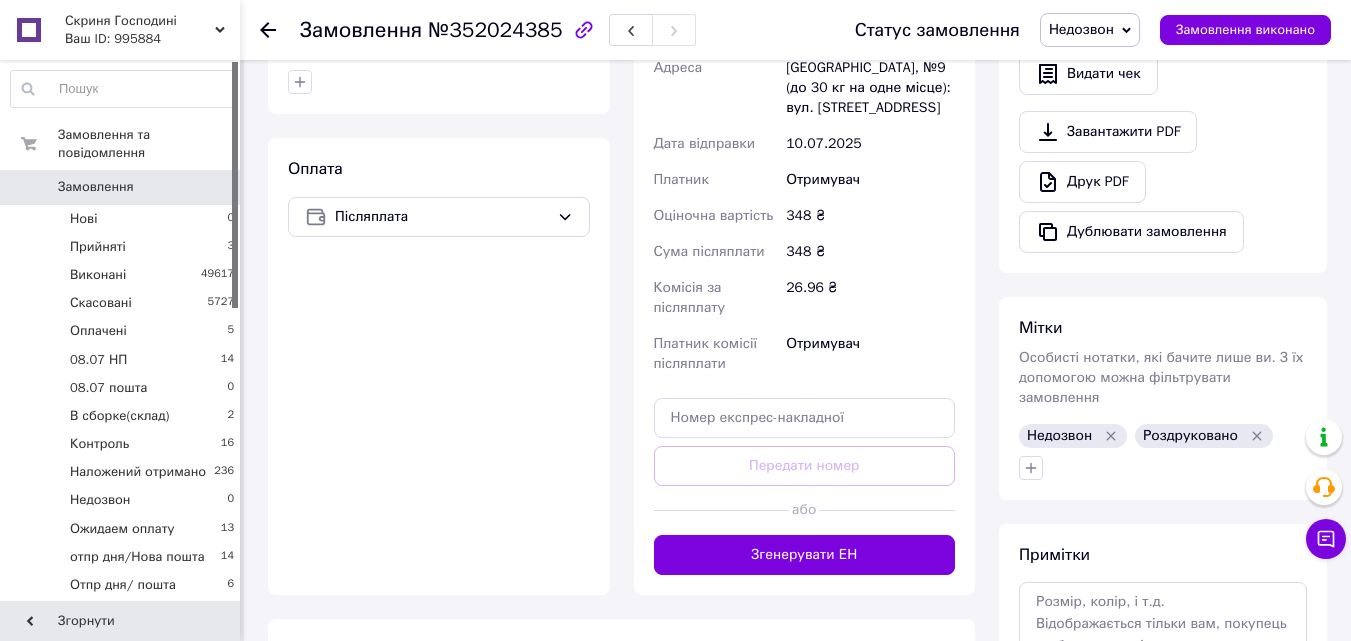 scroll, scrollTop: 800, scrollLeft: 0, axis: vertical 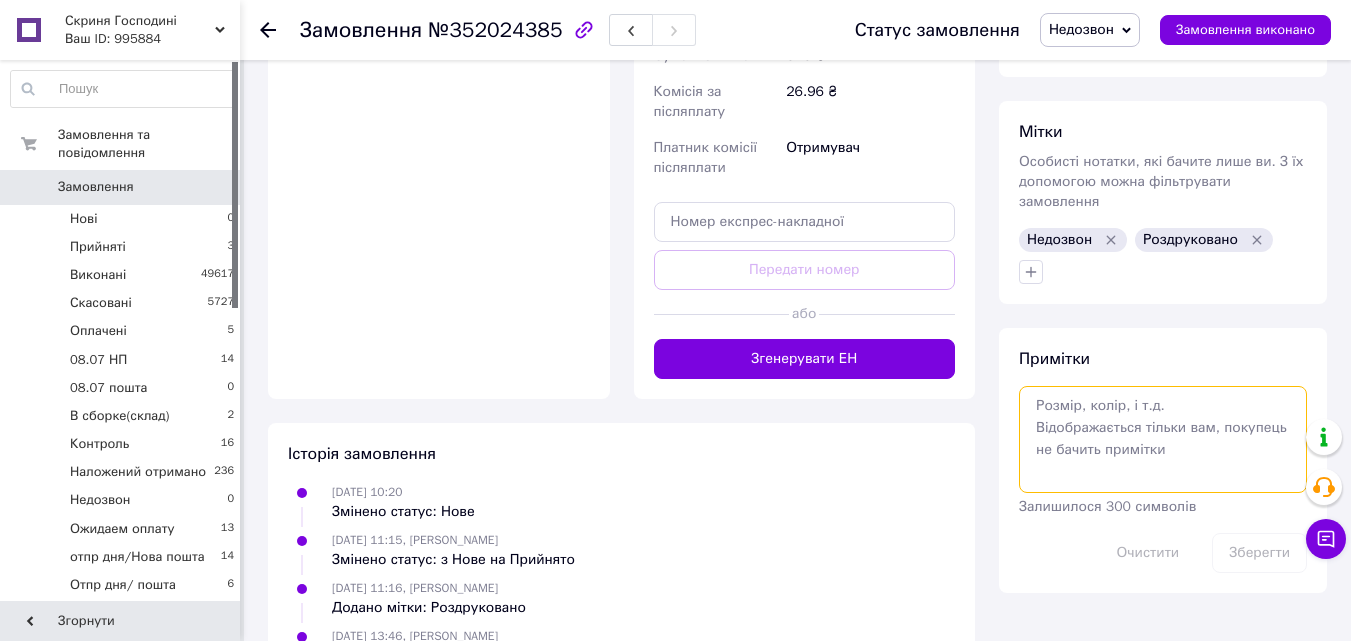 click at bounding box center [1163, 439] 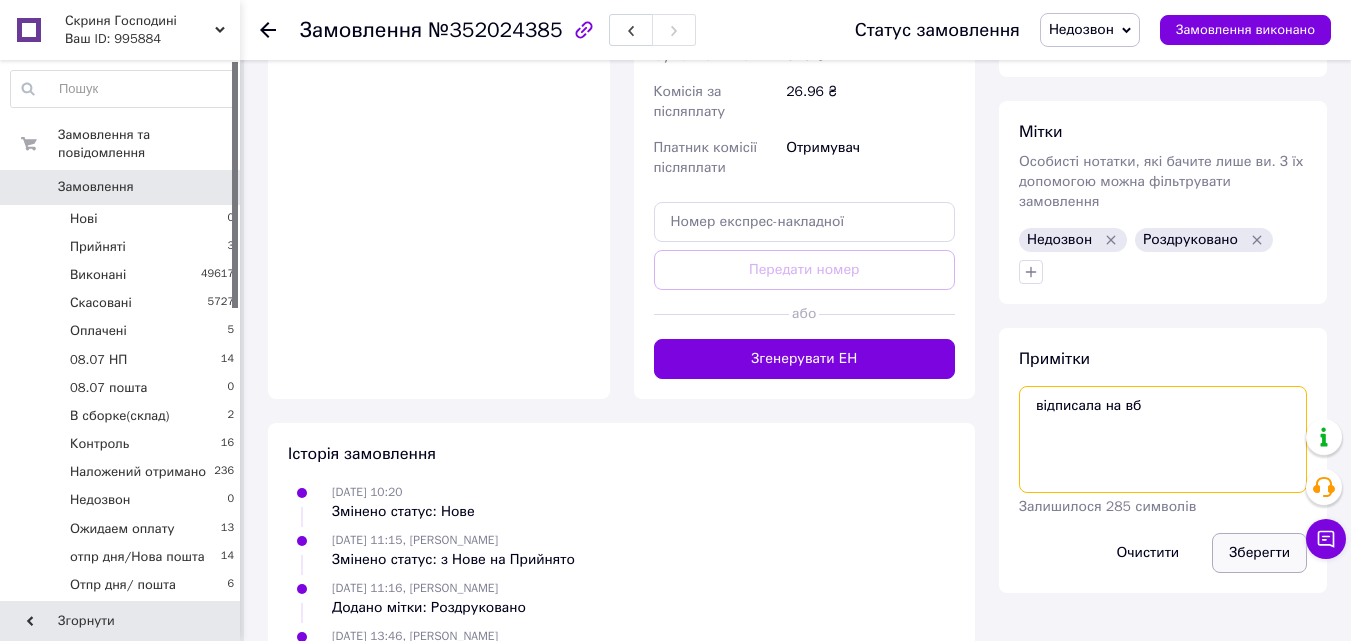 type on "відписала на вб" 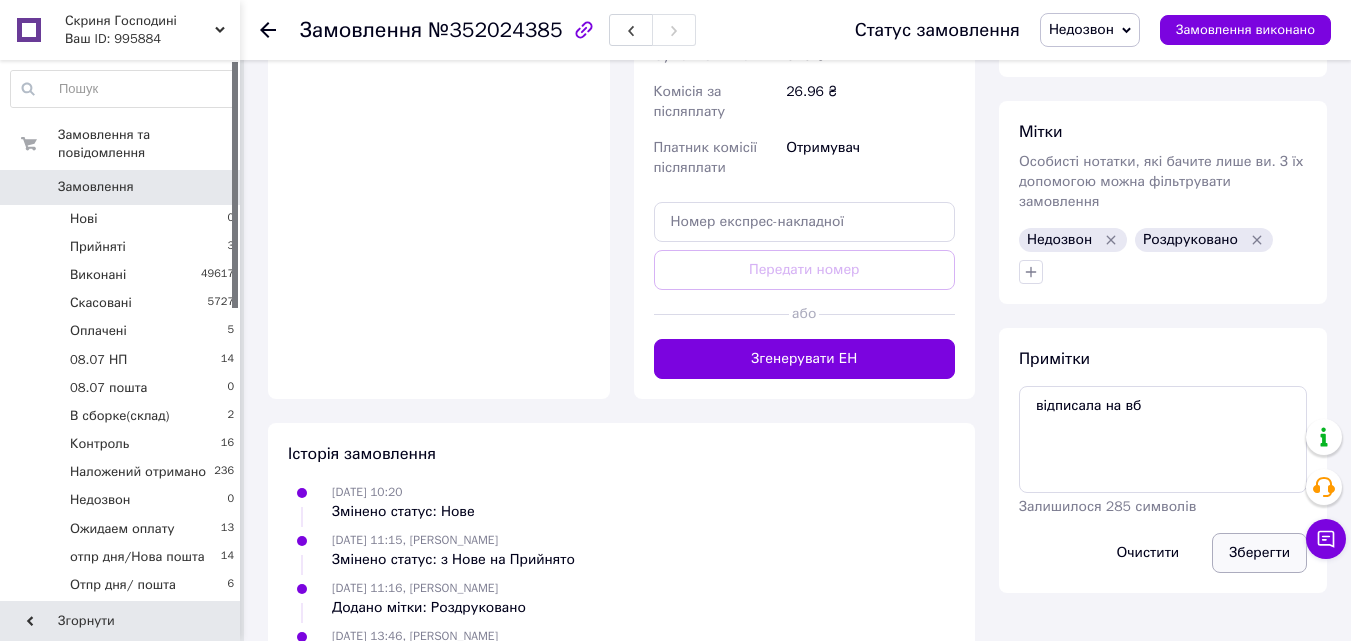 click on "Зберегти" at bounding box center (1259, 553) 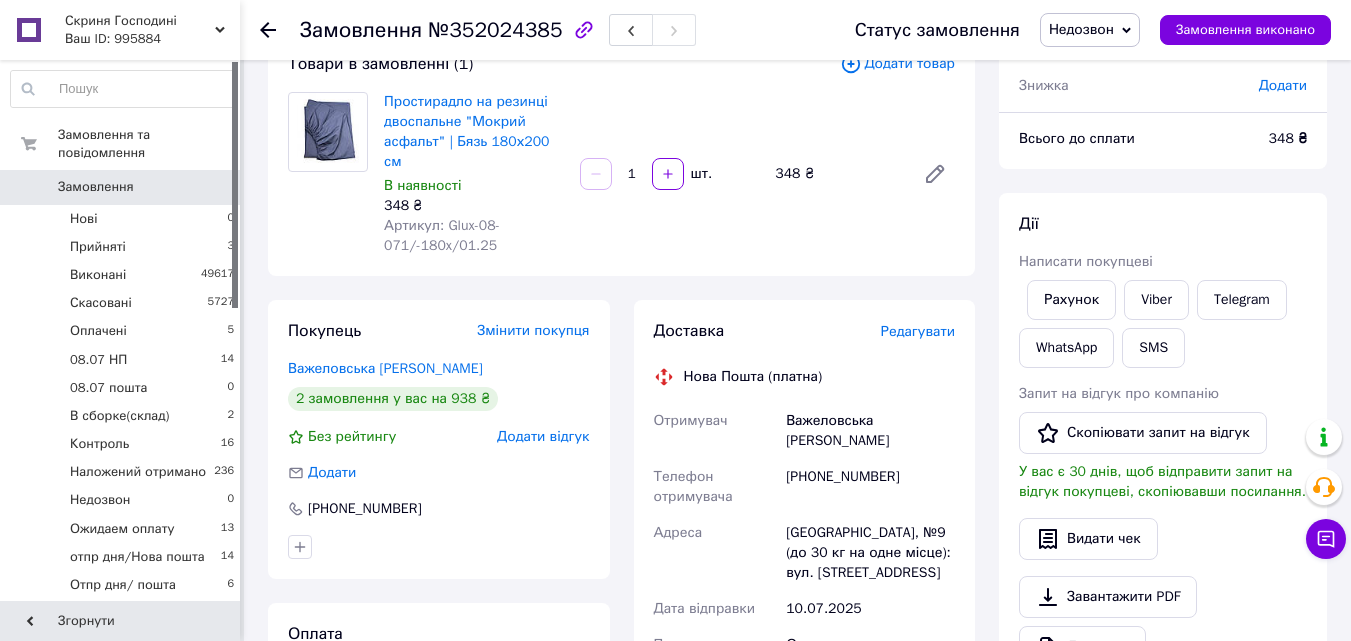 scroll, scrollTop: 0, scrollLeft: 0, axis: both 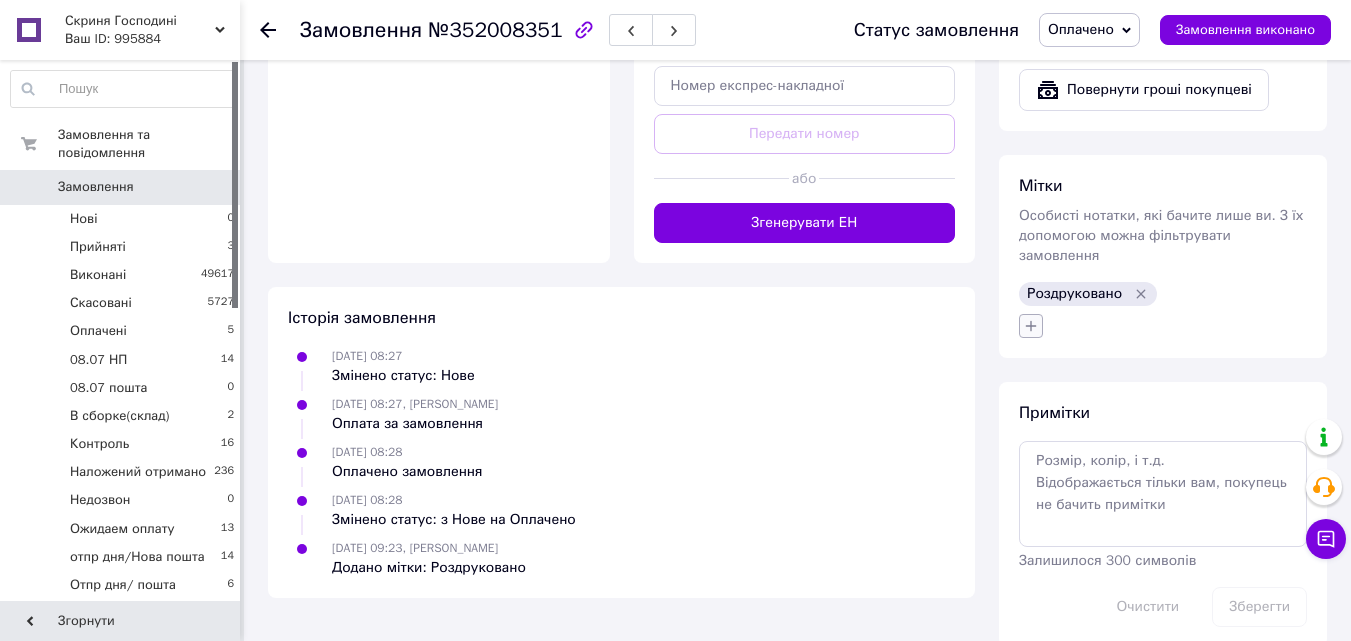 click 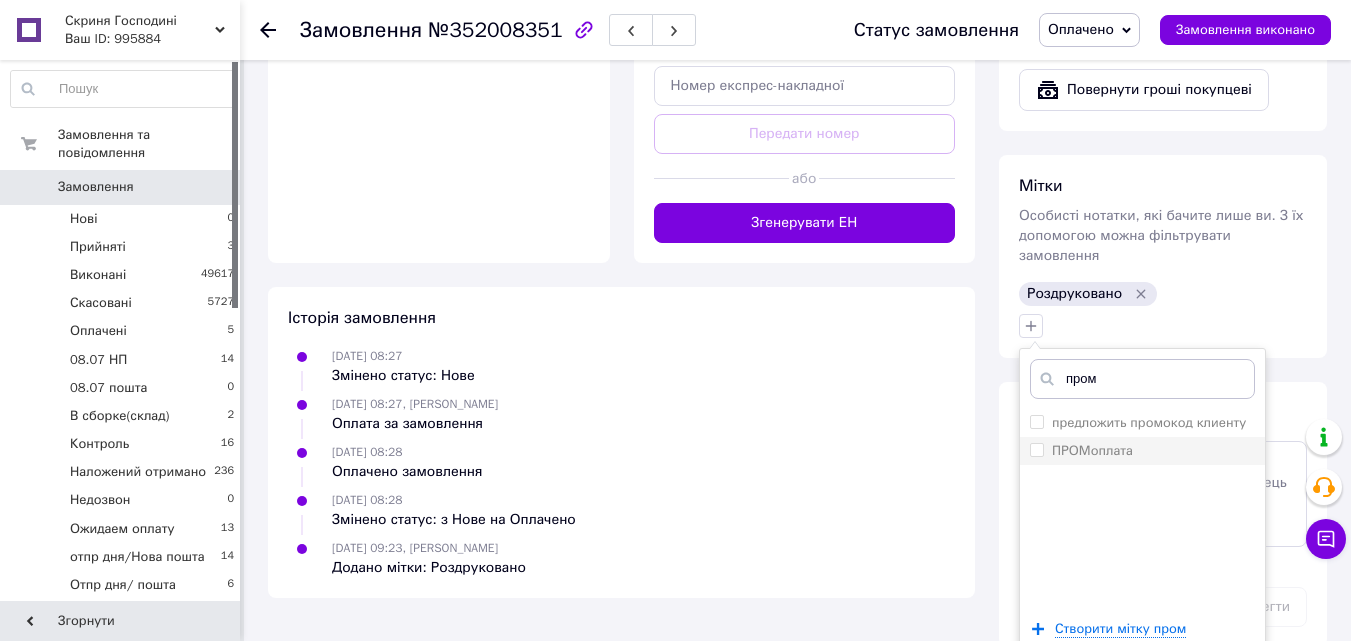 type on "пром" 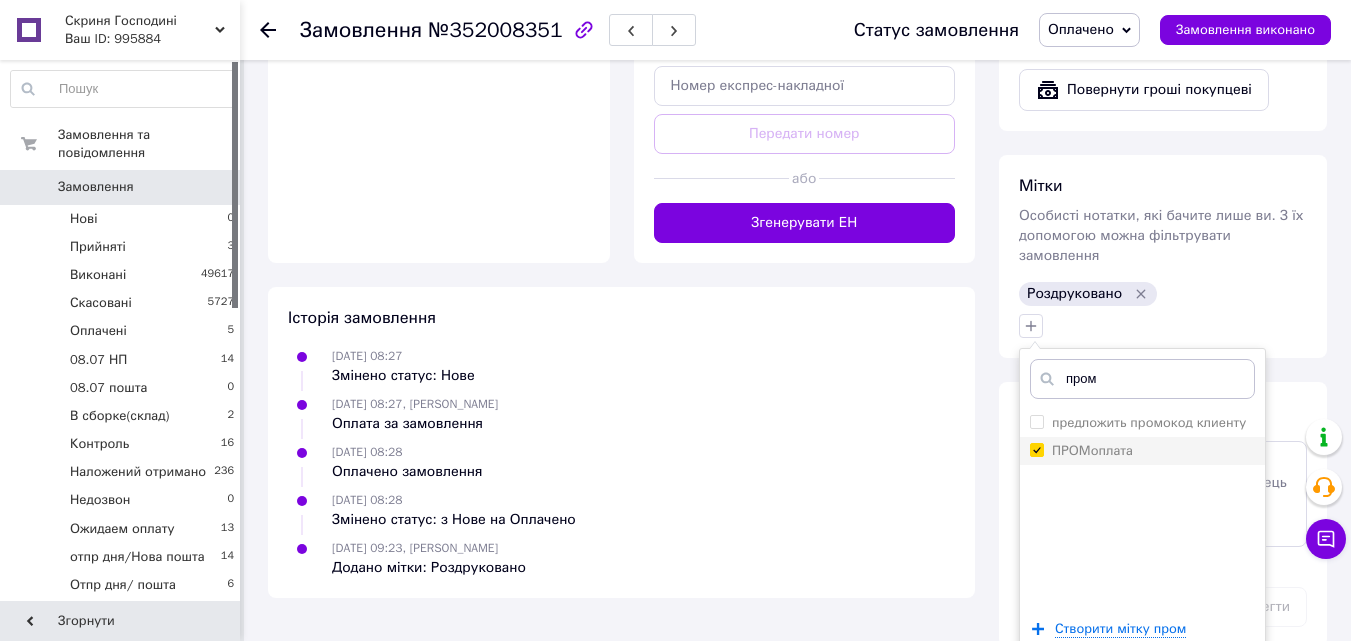 checkbox on "true" 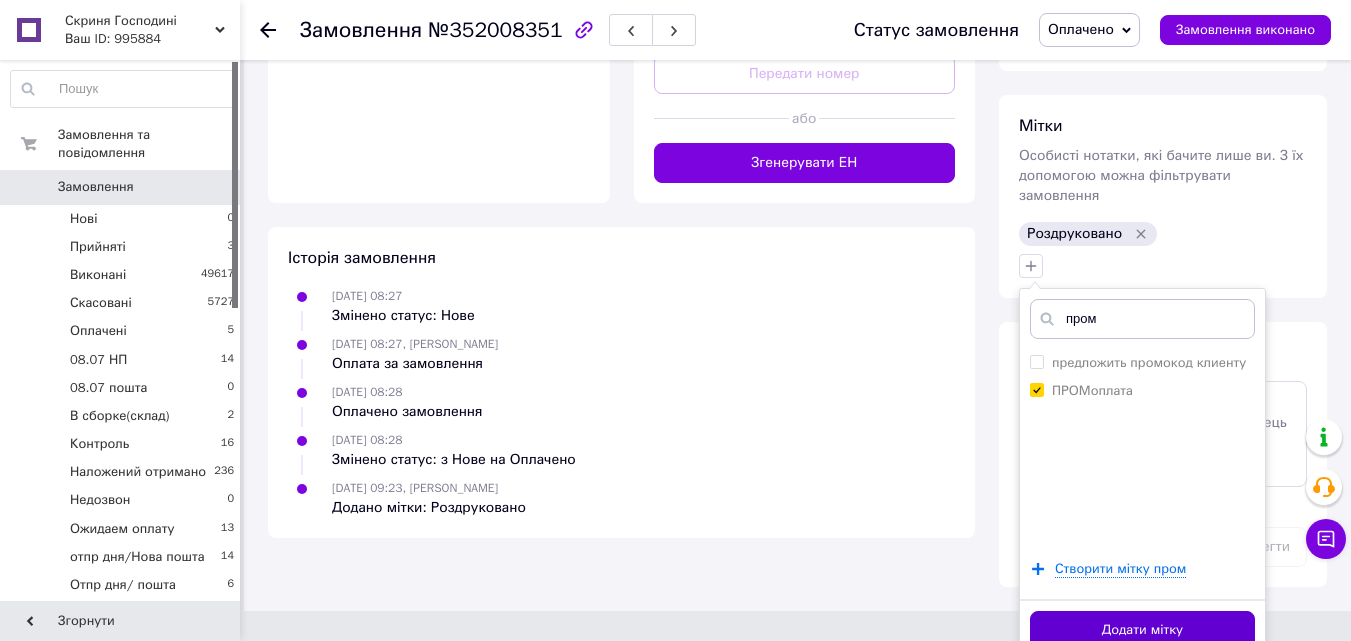 click on "Додати мітку" at bounding box center [1142, 630] 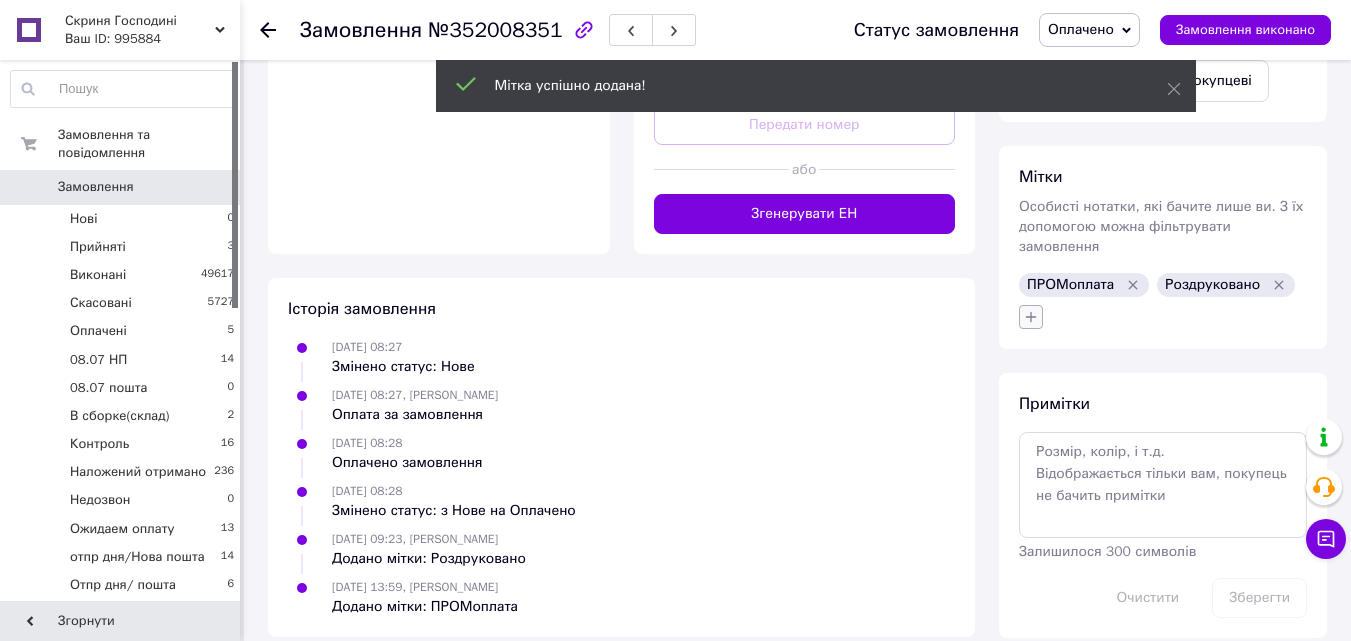 scroll, scrollTop: 910, scrollLeft: 0, axis: vertical 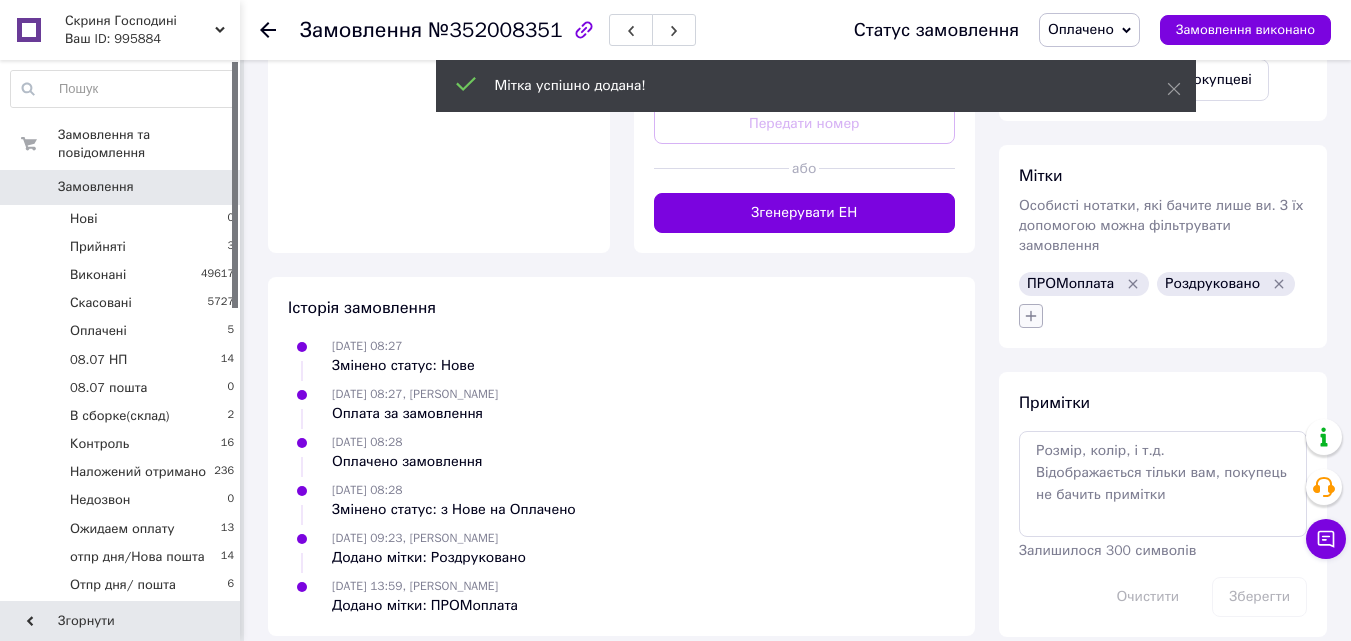 click 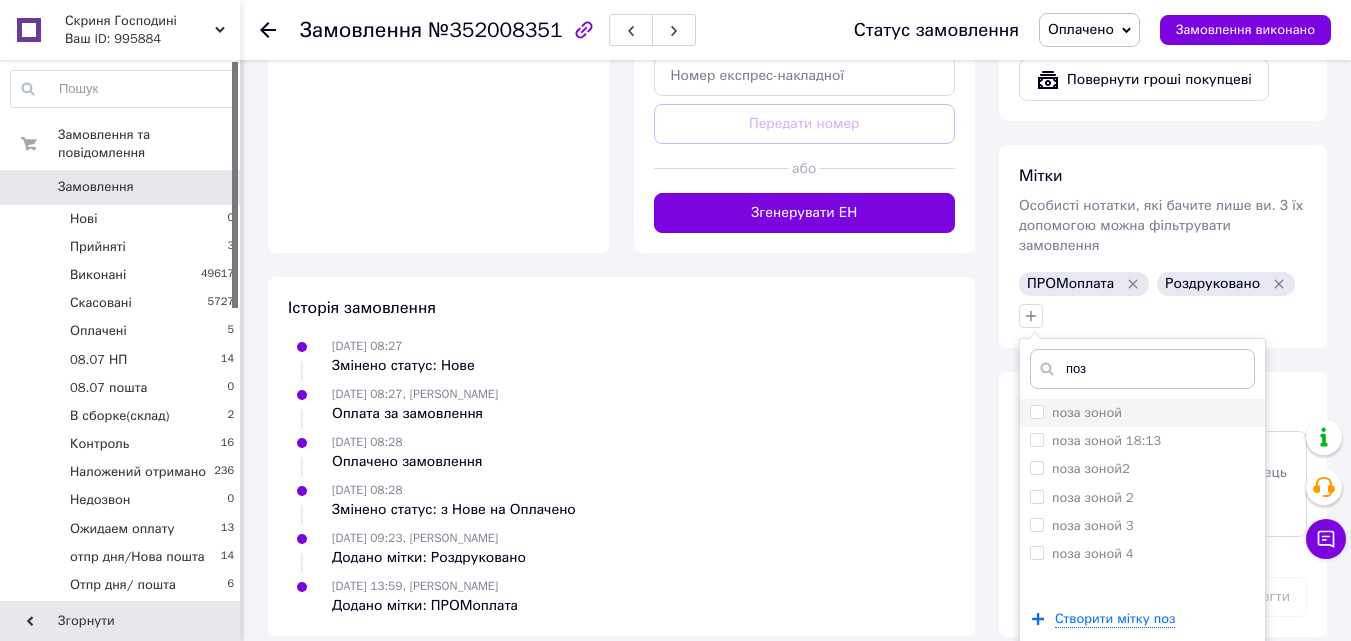 type on "поз" 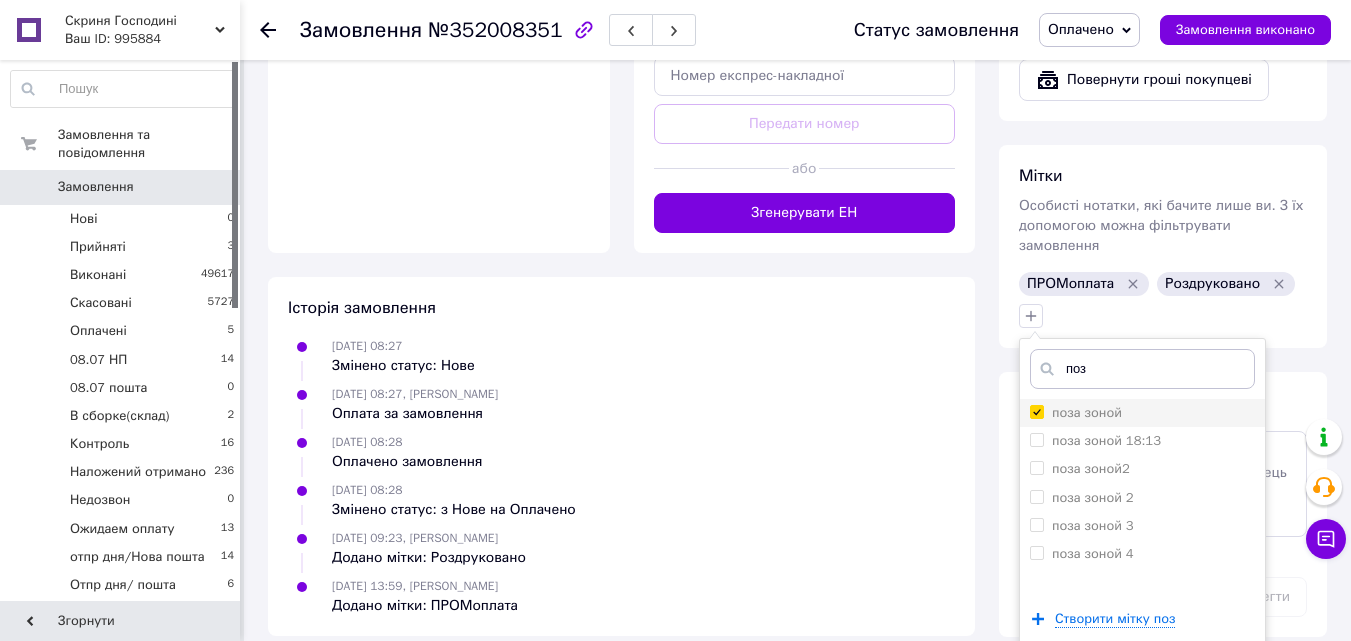checkbox on "true" 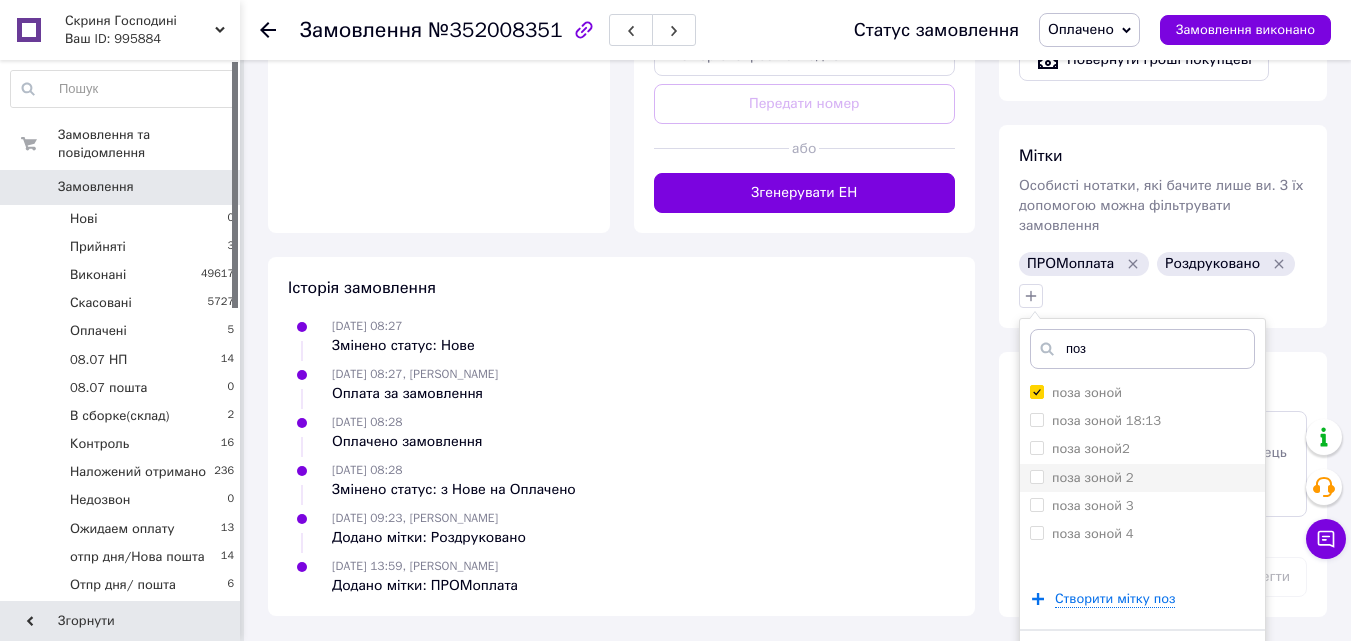 scroll, scrollTop: 960, scrollLeft: 0, axis: vertical 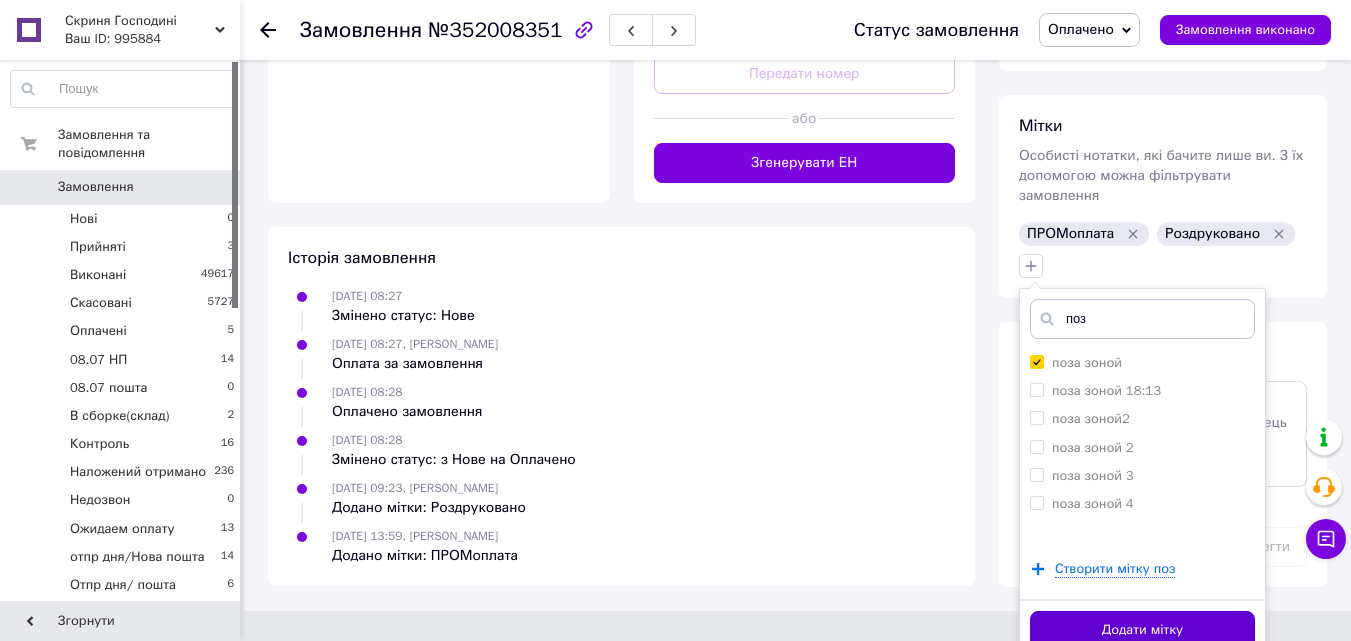 click on "Додати мітку" at bounding box center (1142, 630) 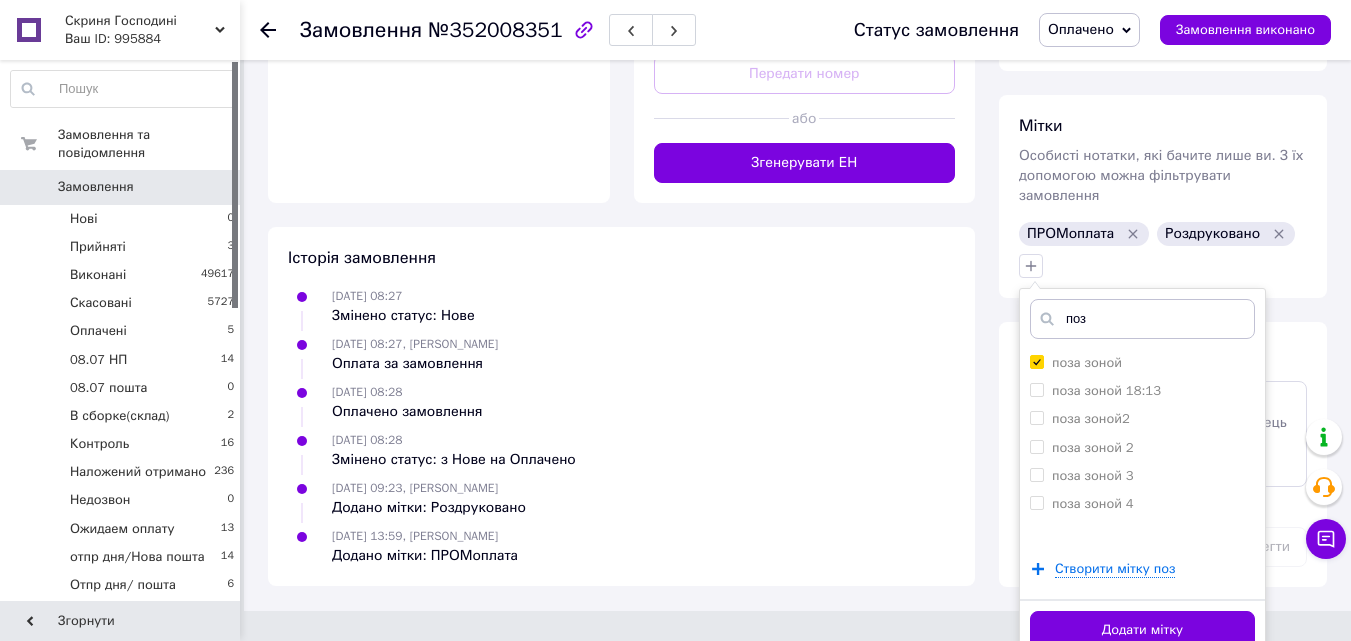 scroll, scrollTop: 910, scrollLeft: 0, axis: vertical 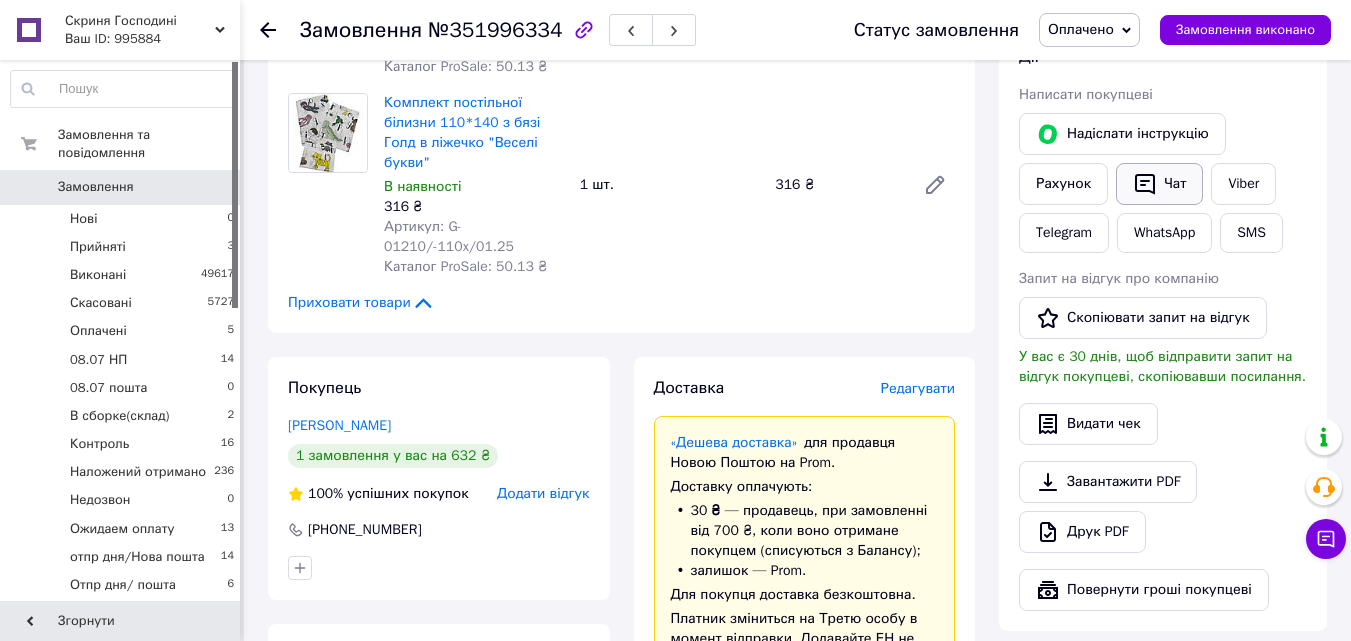 click on "Чат" at bounding box center [1159, 184] 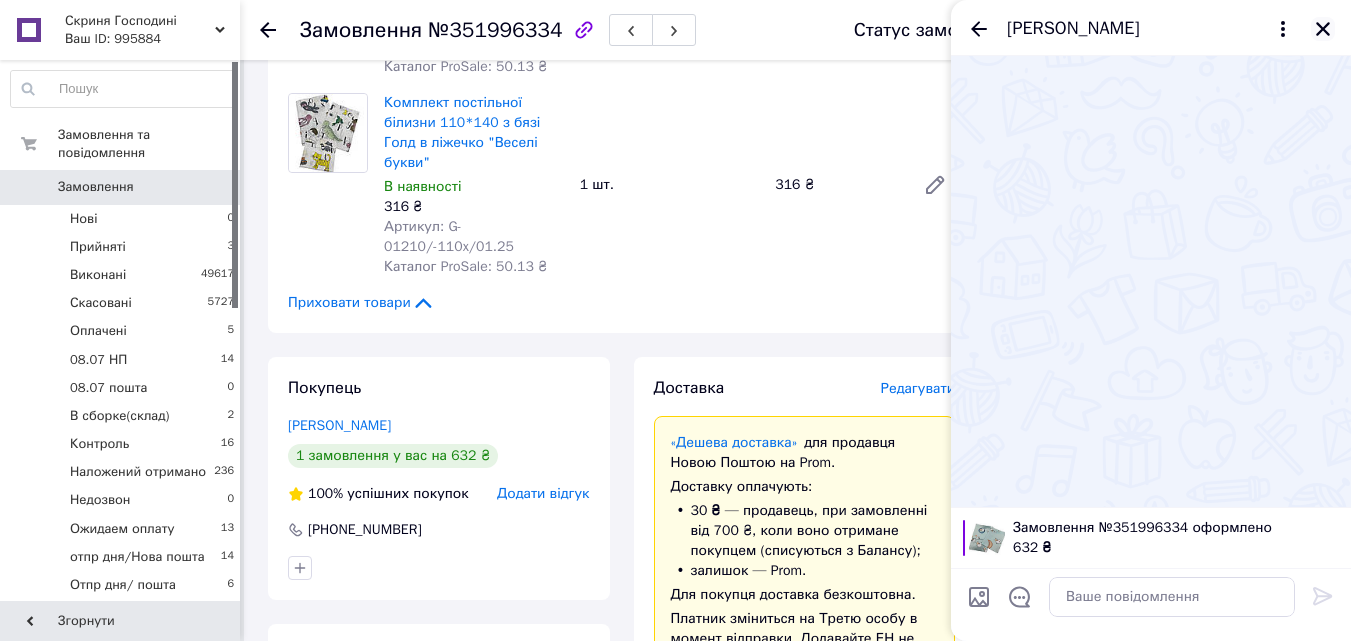 click 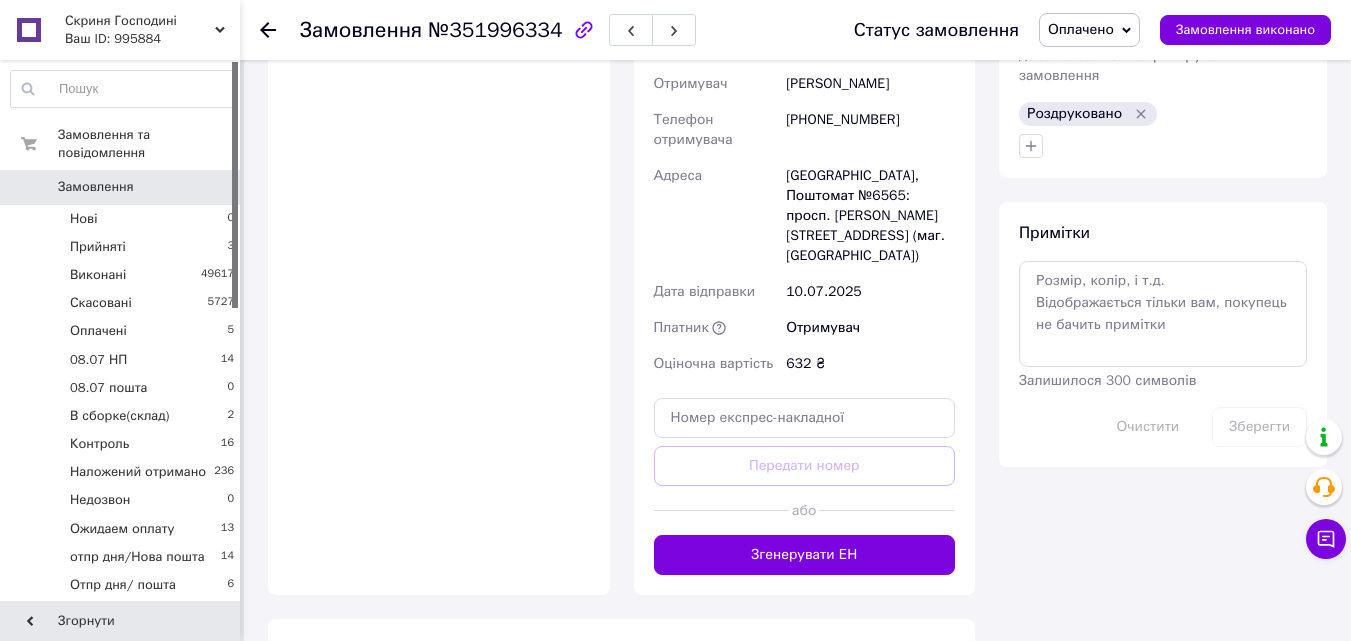 scroll, scrollTop: 1100, scrollLeft: 0, axis: vertical 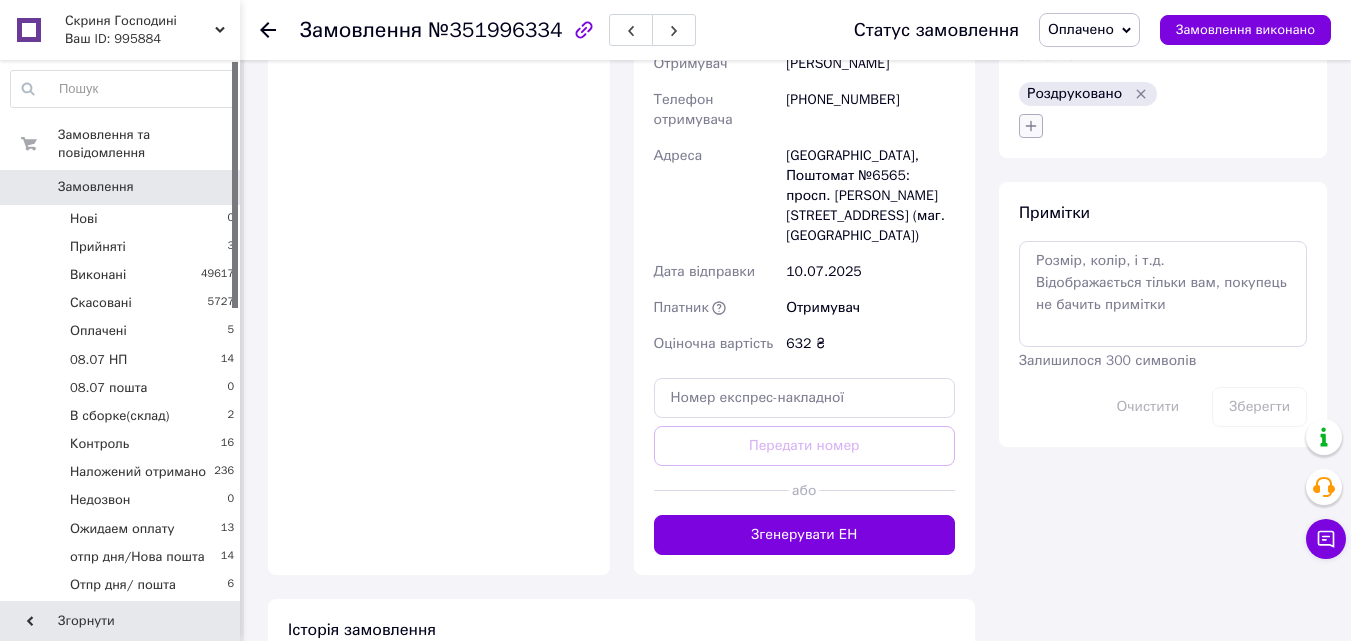 click 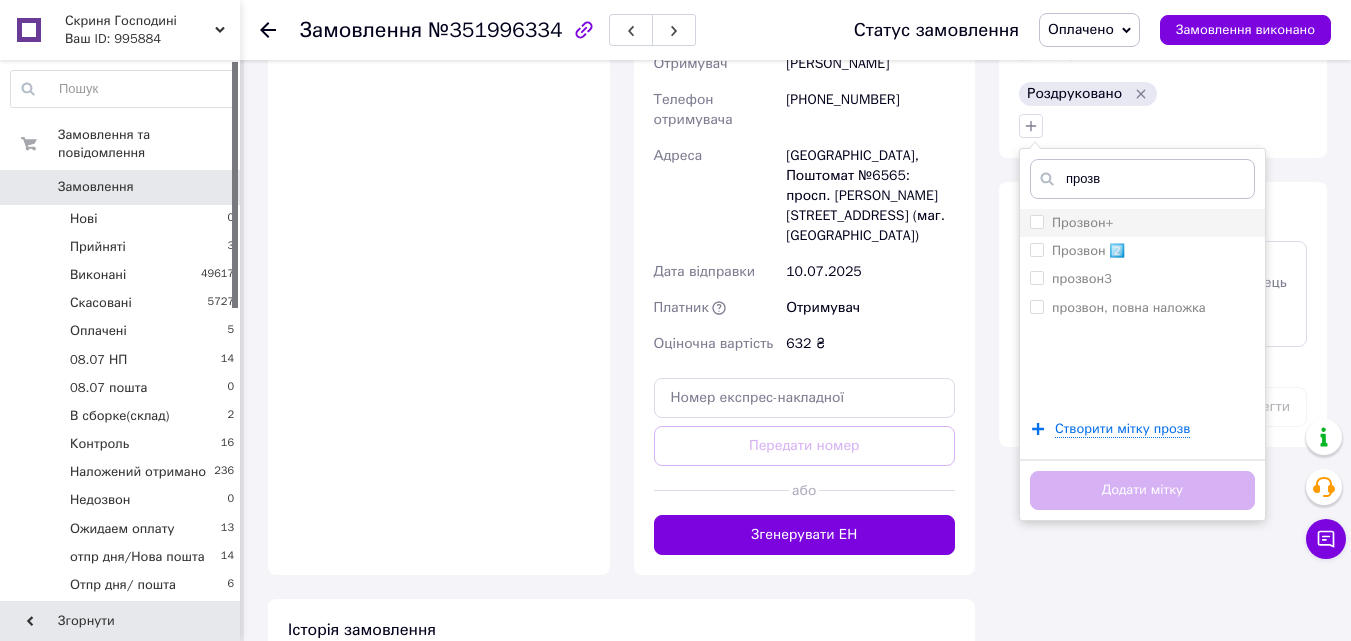 type on "прозв" 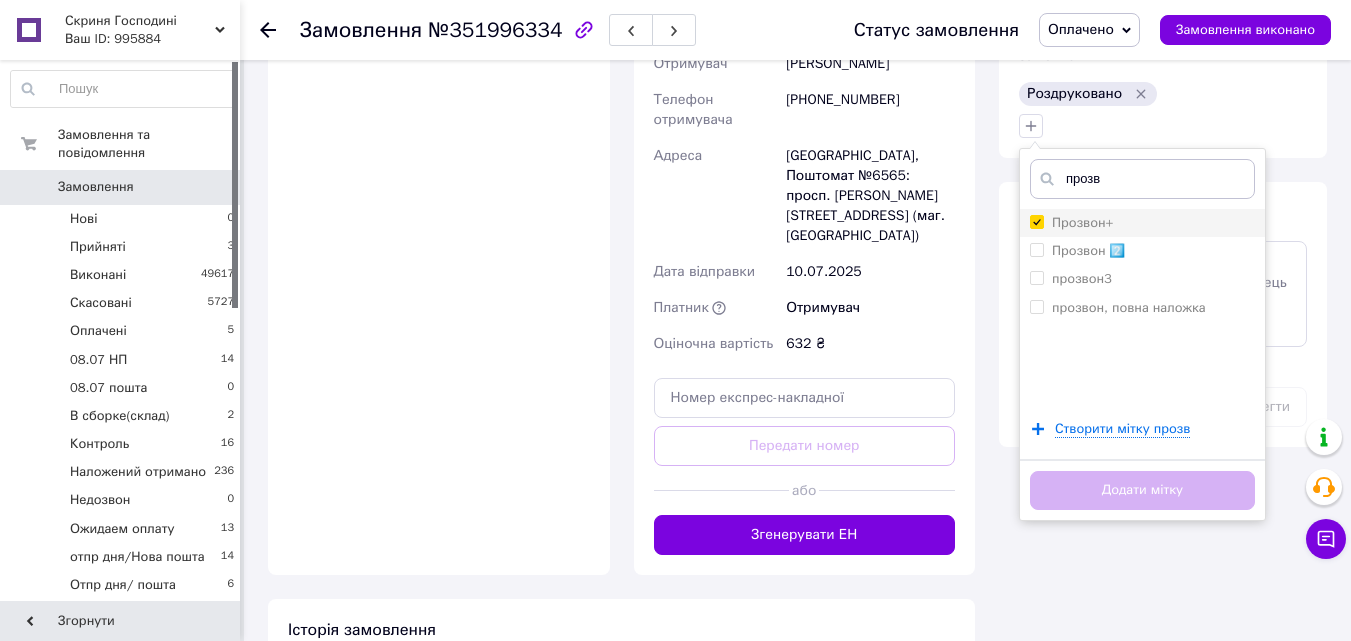checkbox on "true" 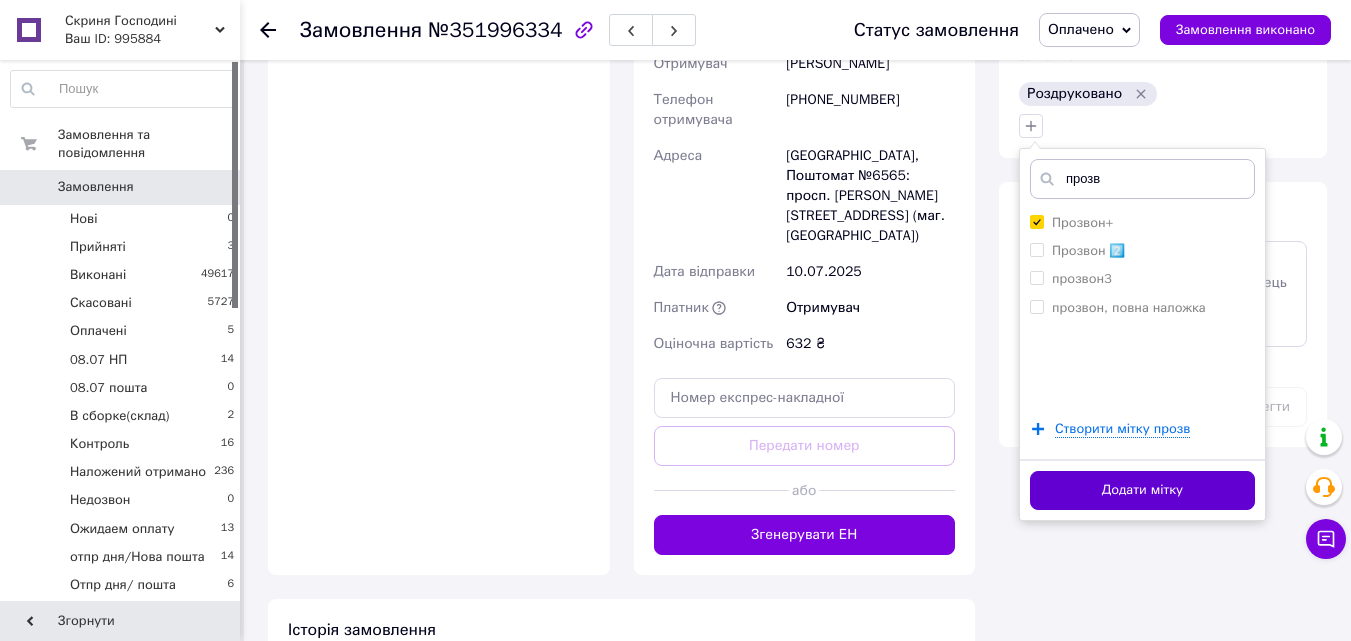 click on "Додати мітку" at bounding box center [1142, 490] 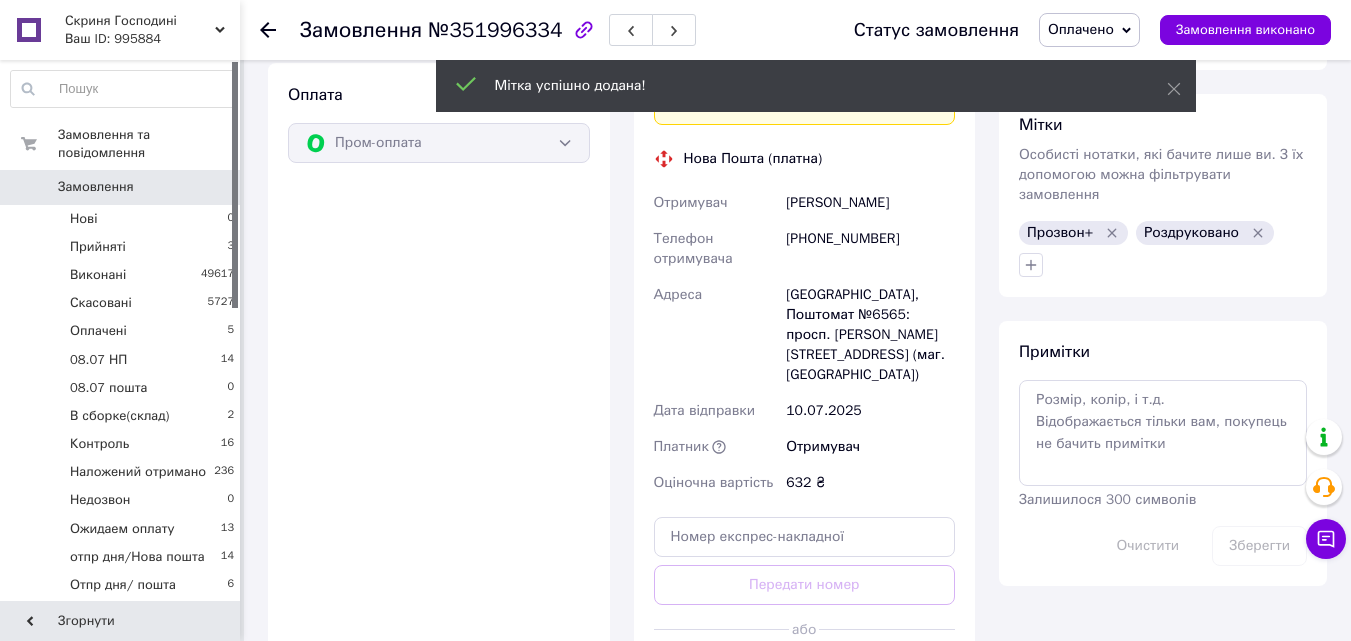 scroll, scrollTop: 900, scrollLeft: 0, axis: vertical 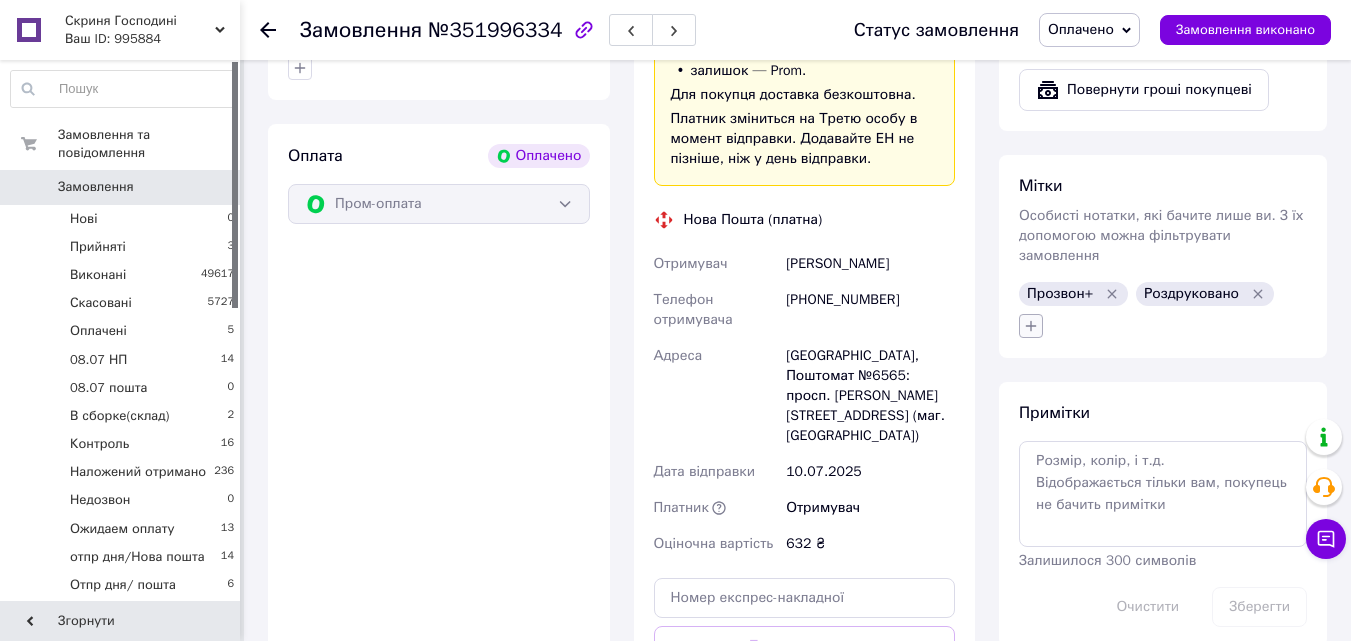 click 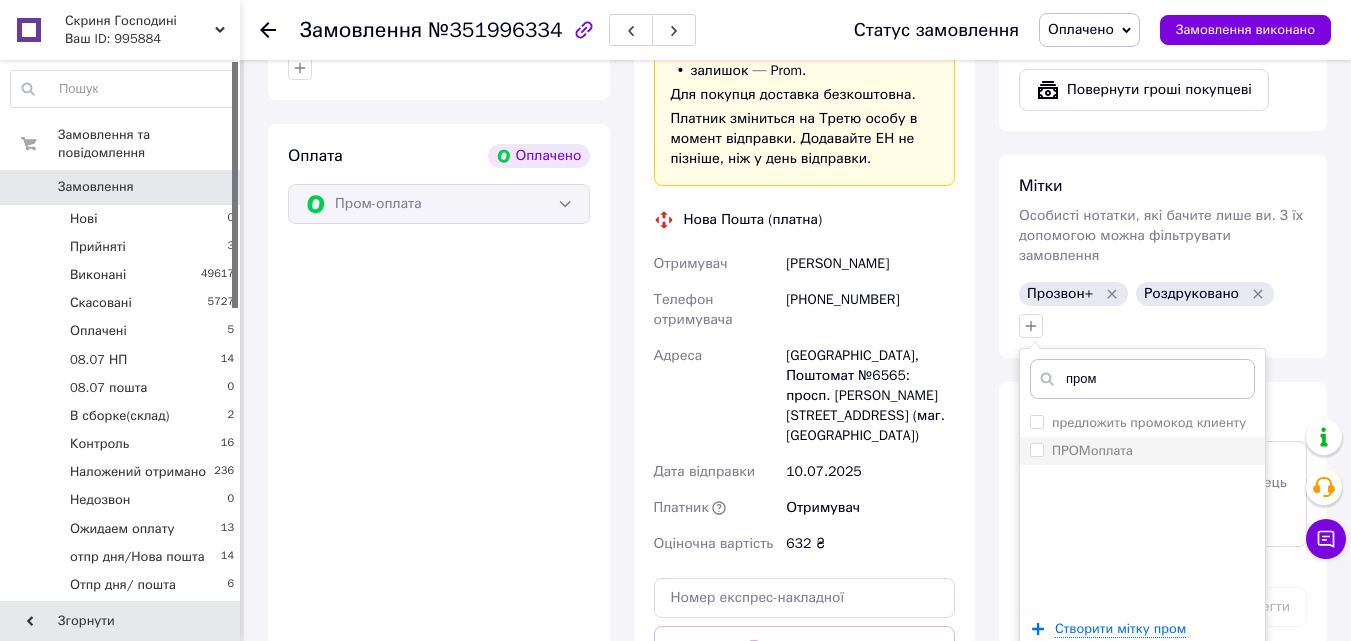 type on "пром" 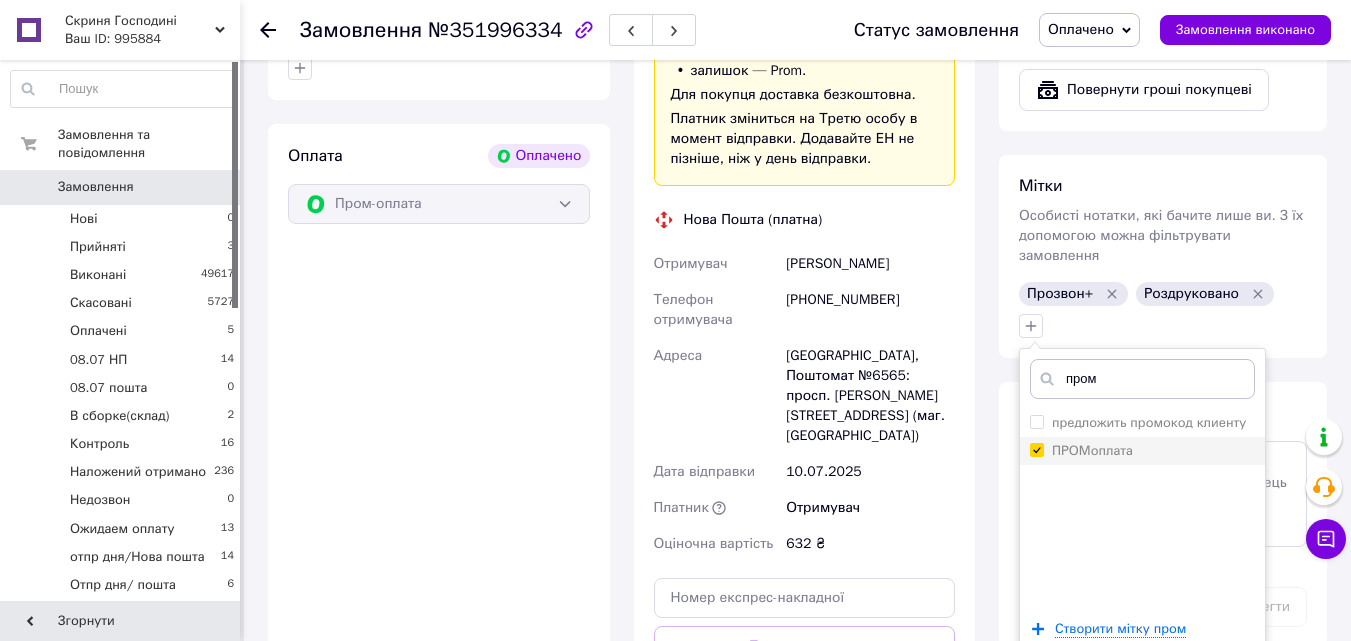 checkbox on "true" 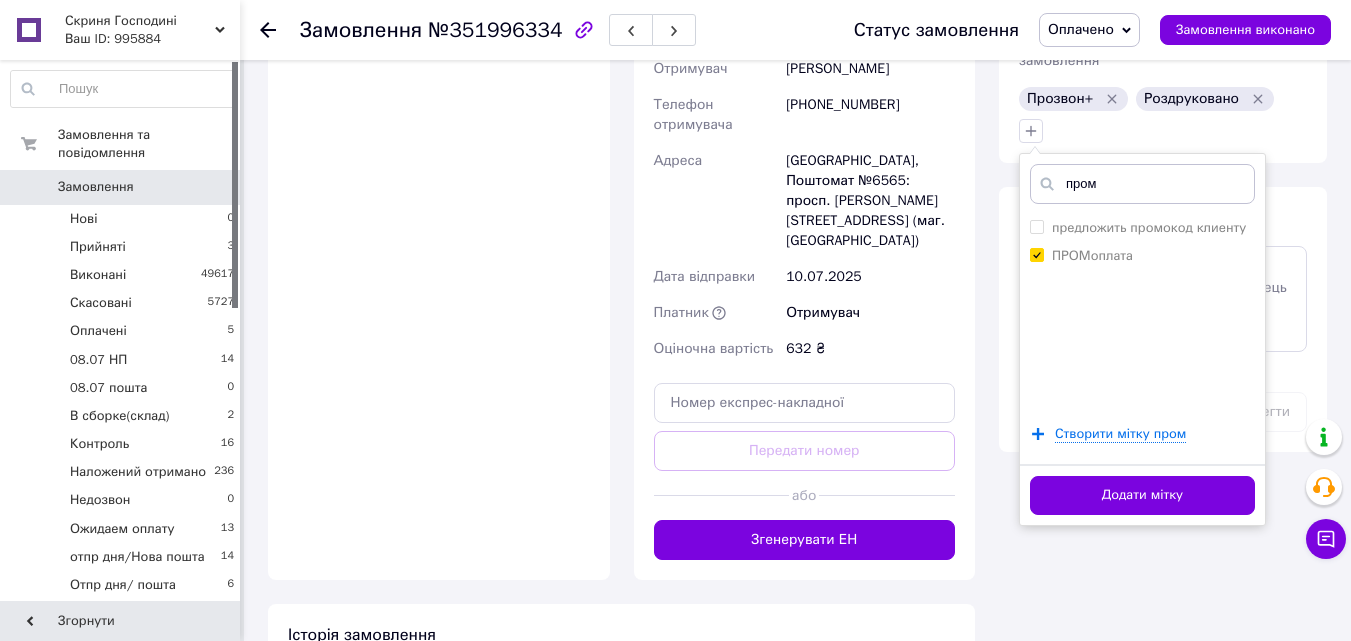 scroll, scrollTop: 1100, scrollLeft: 0, axis: vertical 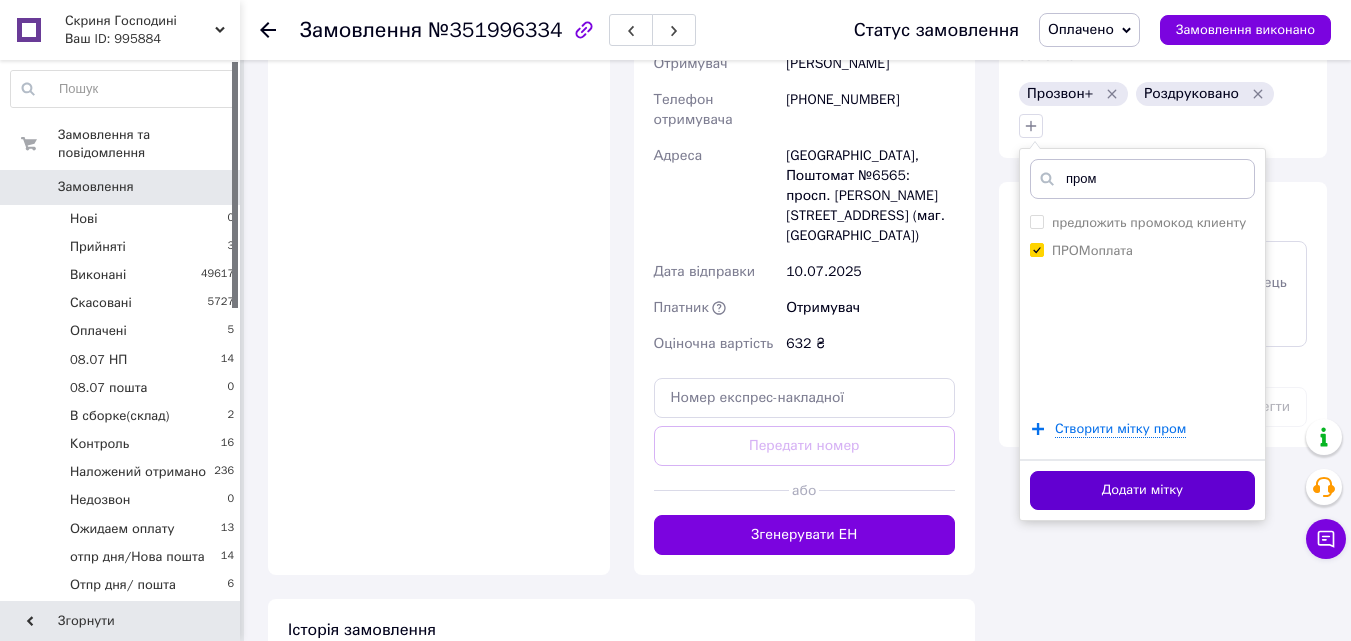 click on "Додати мітку" at bounding box center [1142, 490] 